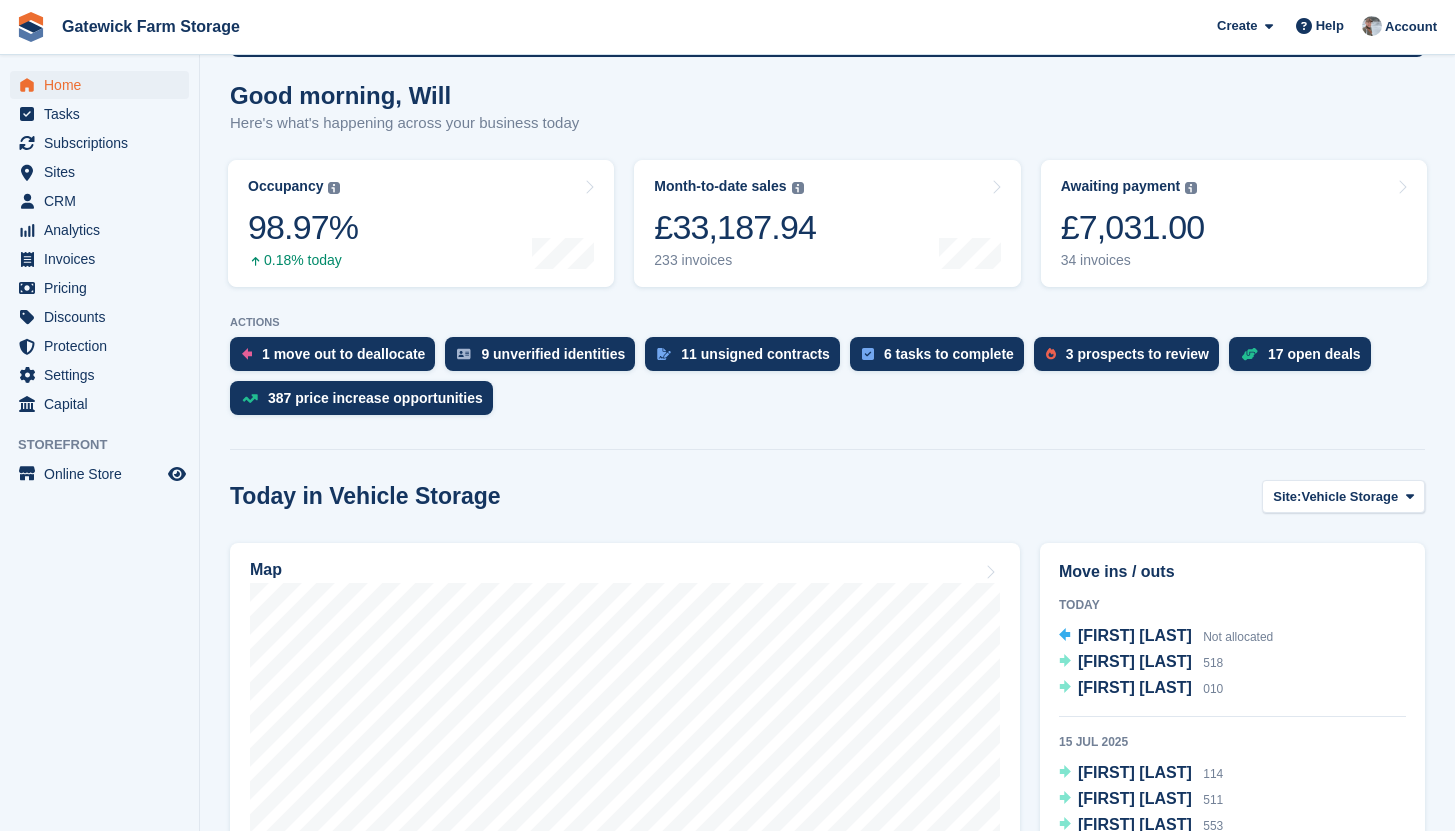scroll, scrollTop: 0, scrollLeft: 0, axis: both 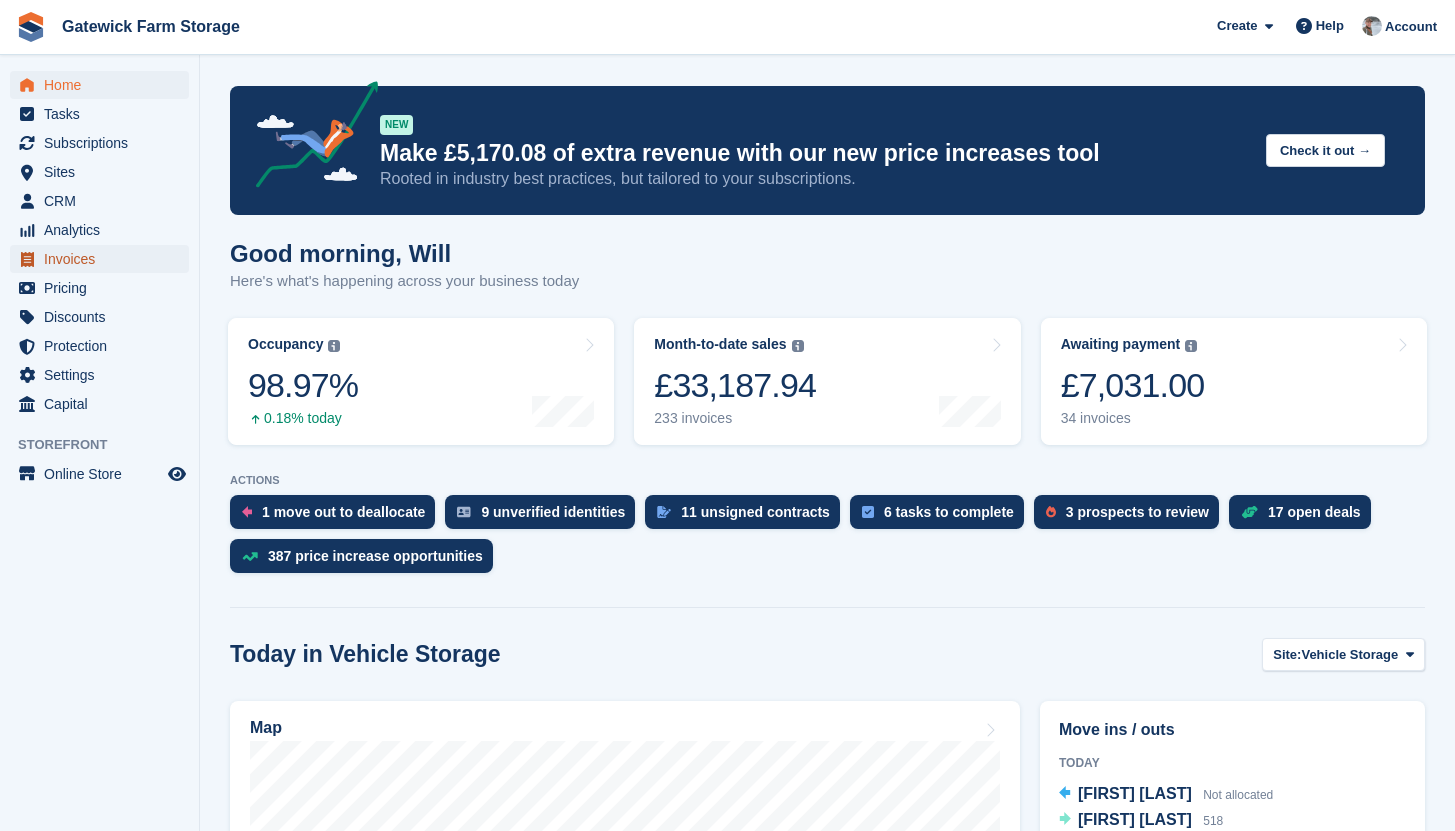click on "Invoices" at bounding box center (104, 259) 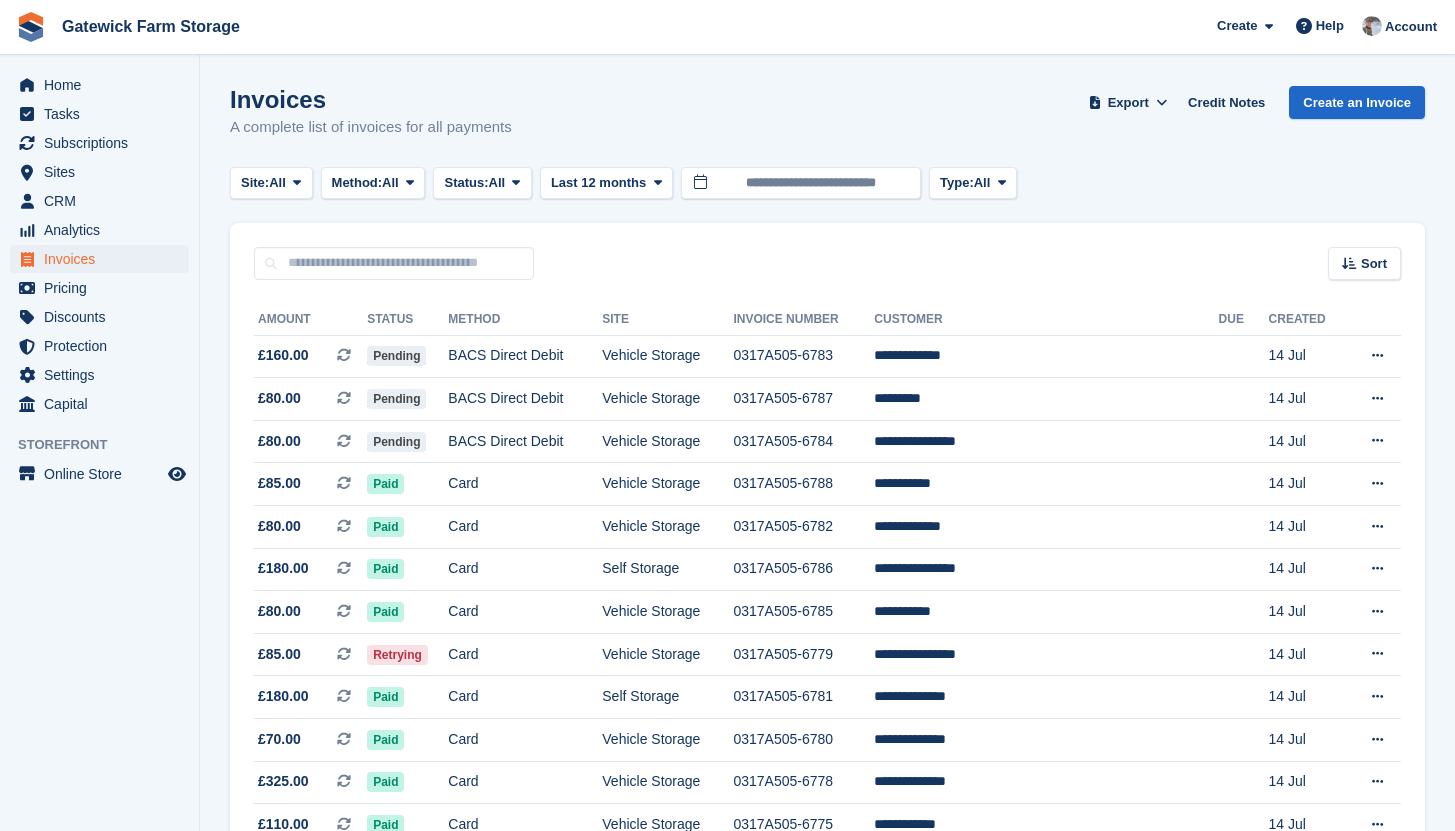 scroll, scrollTop: 0, scrollLeft: 0, axis: both 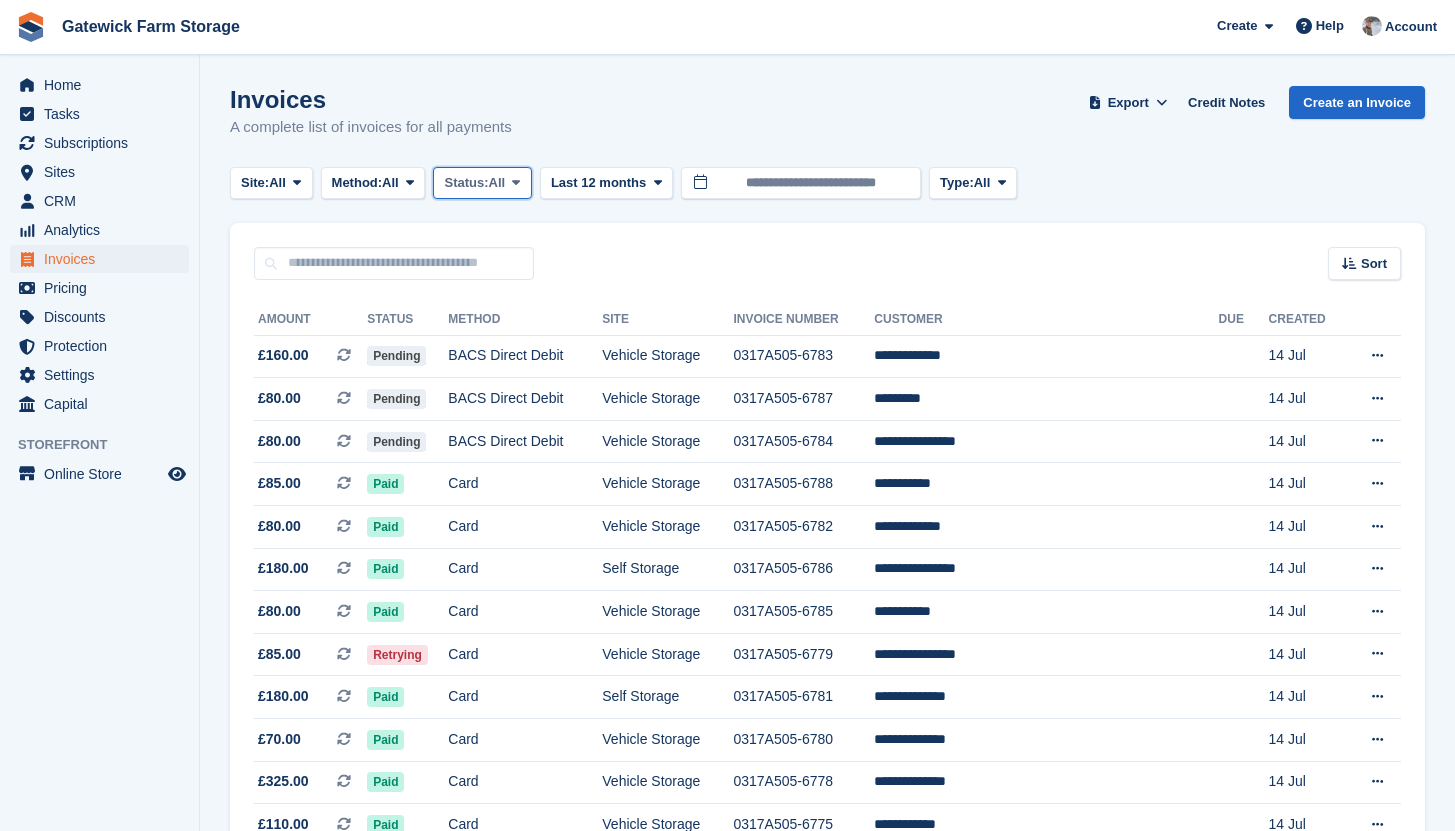 click on "Status:" at bounding box center [466, 183] 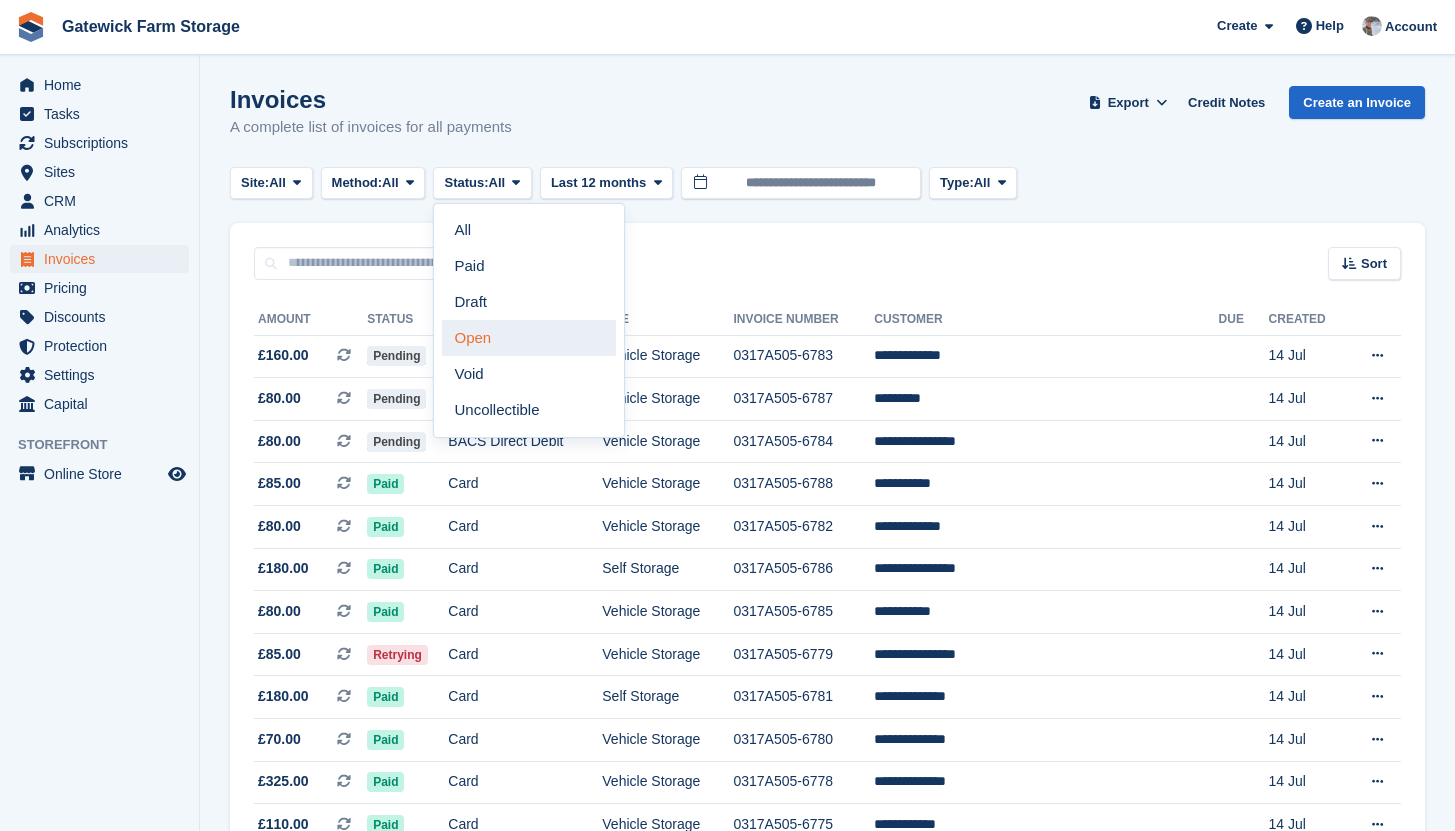 click on "Open" at bounding box center [529, 338] 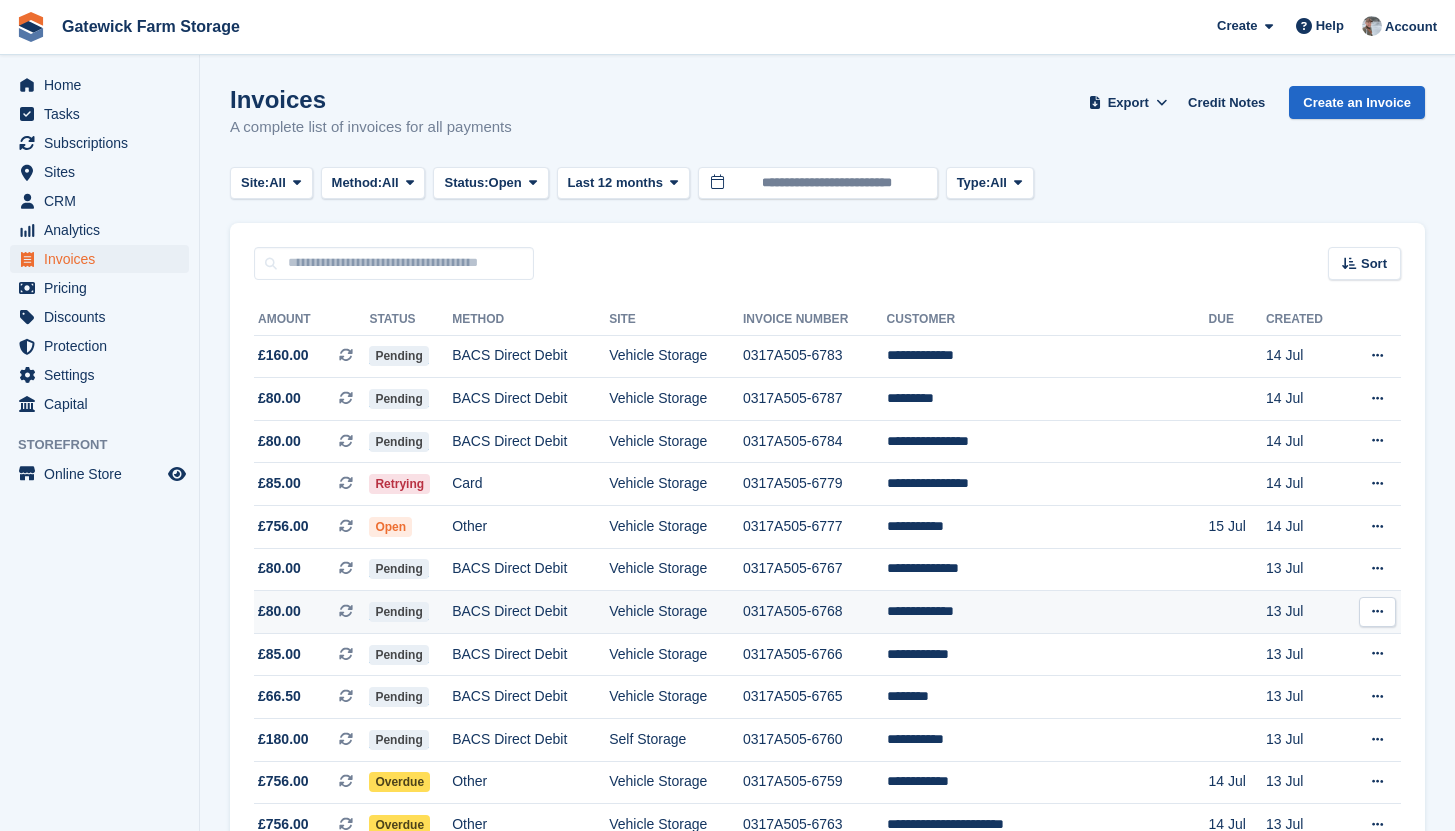 scroll, scrollTop: 1052, scrollLeft: 0, axis: vertical 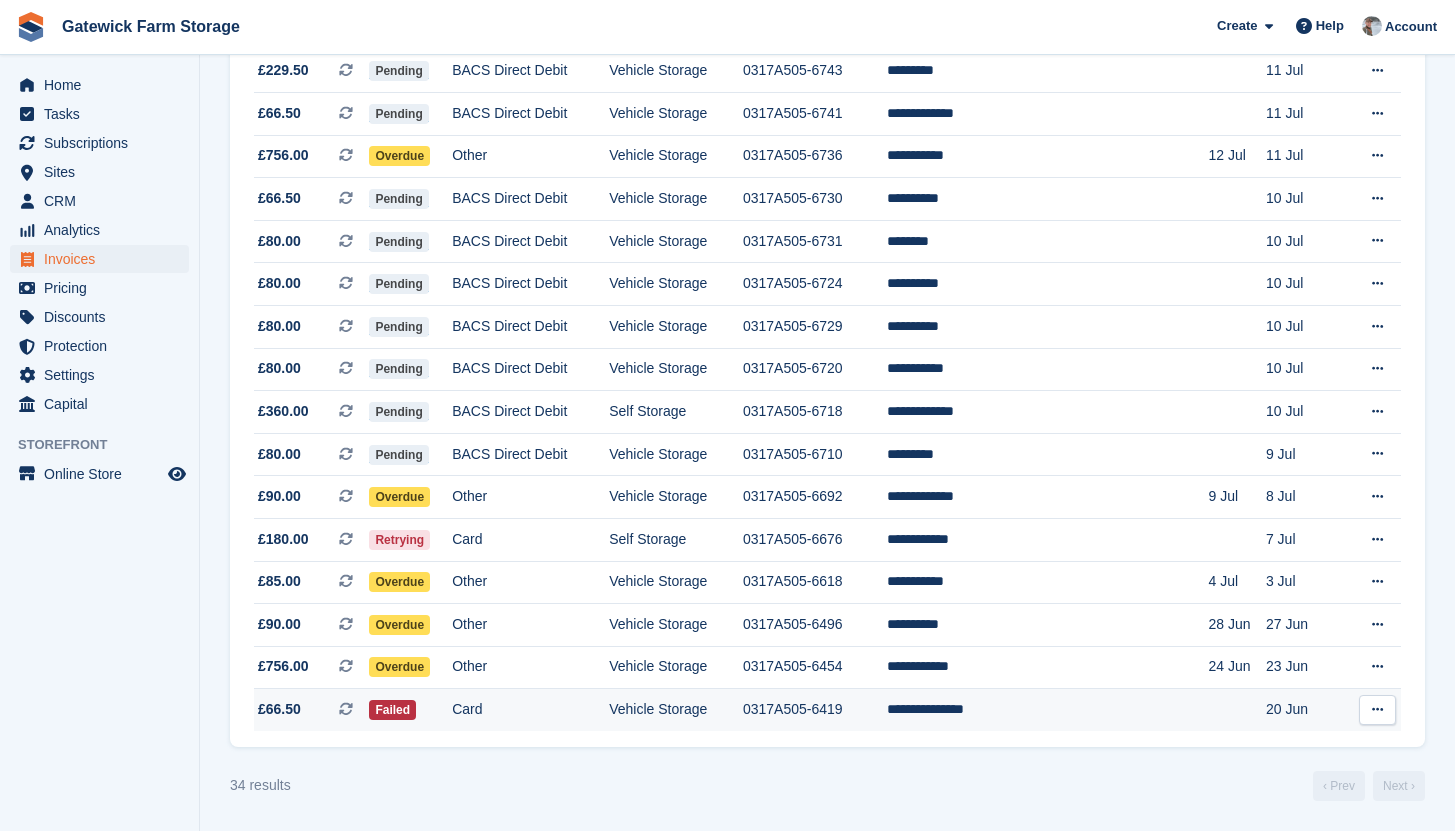 click on "0317A505-6419" at bounding box center (815, 710) 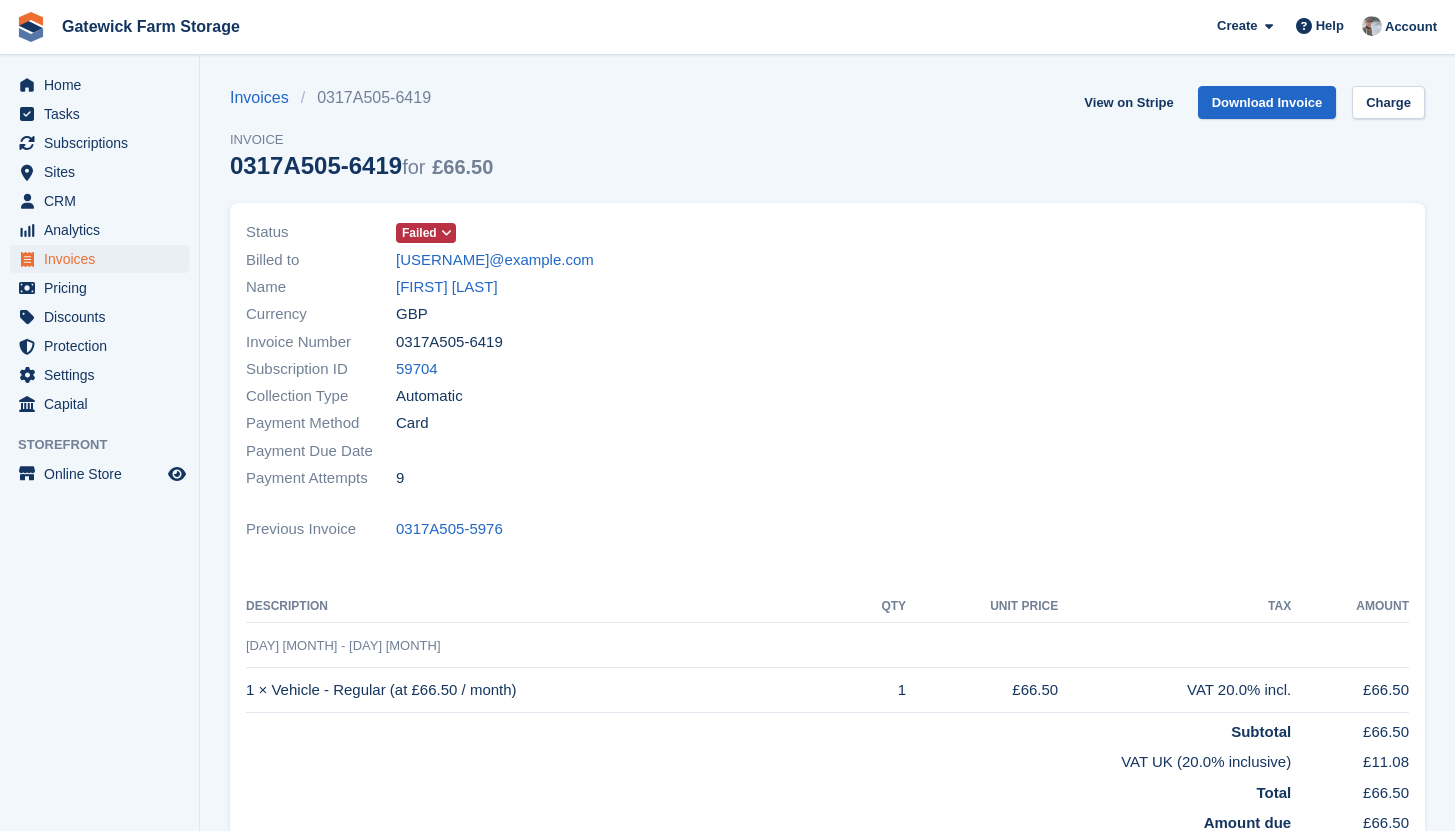 scroll, scrollTop: 0, scrollLeft: 0, axis: both 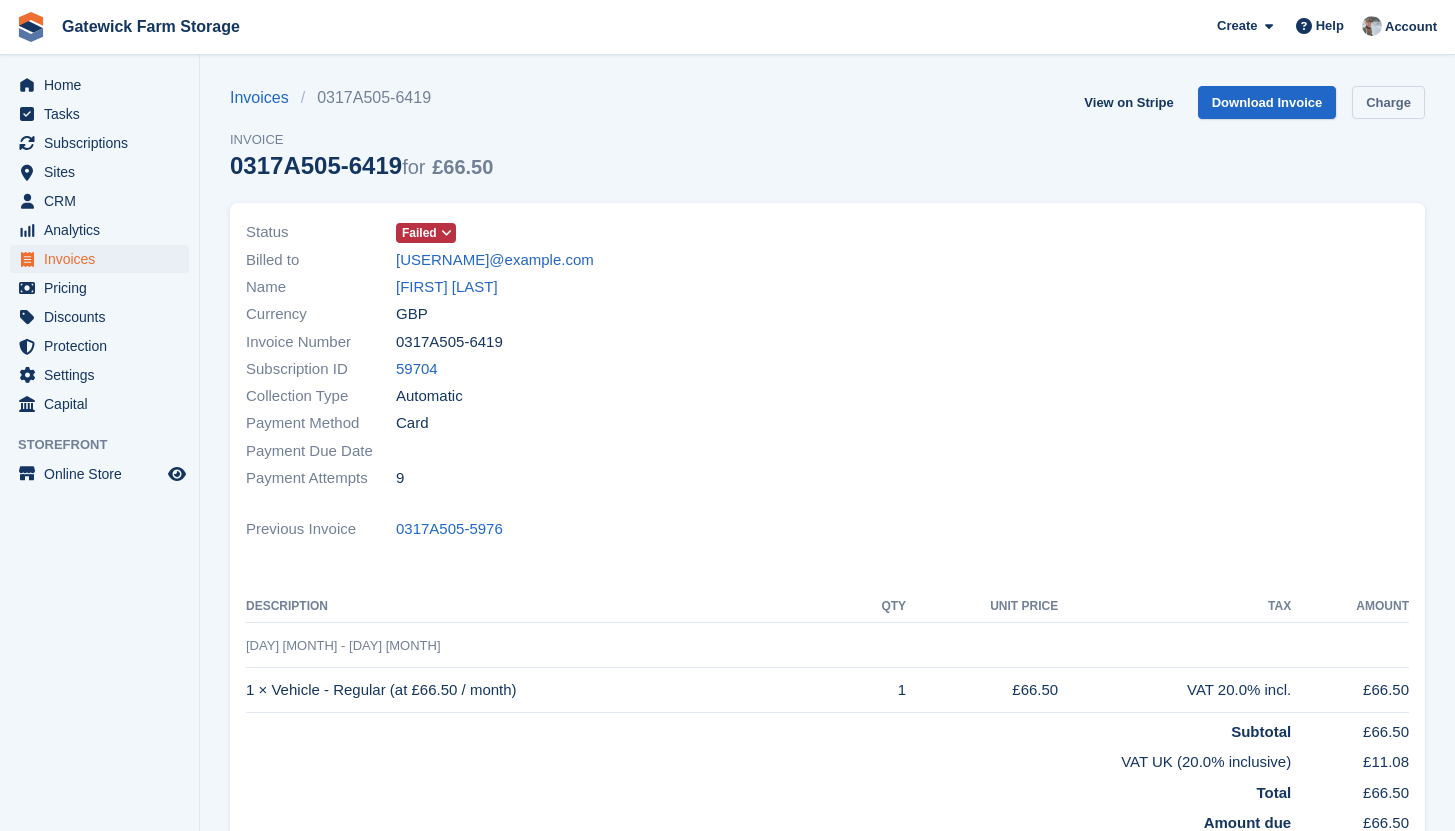 click on "Charge" at bounding box center [1388, 102] 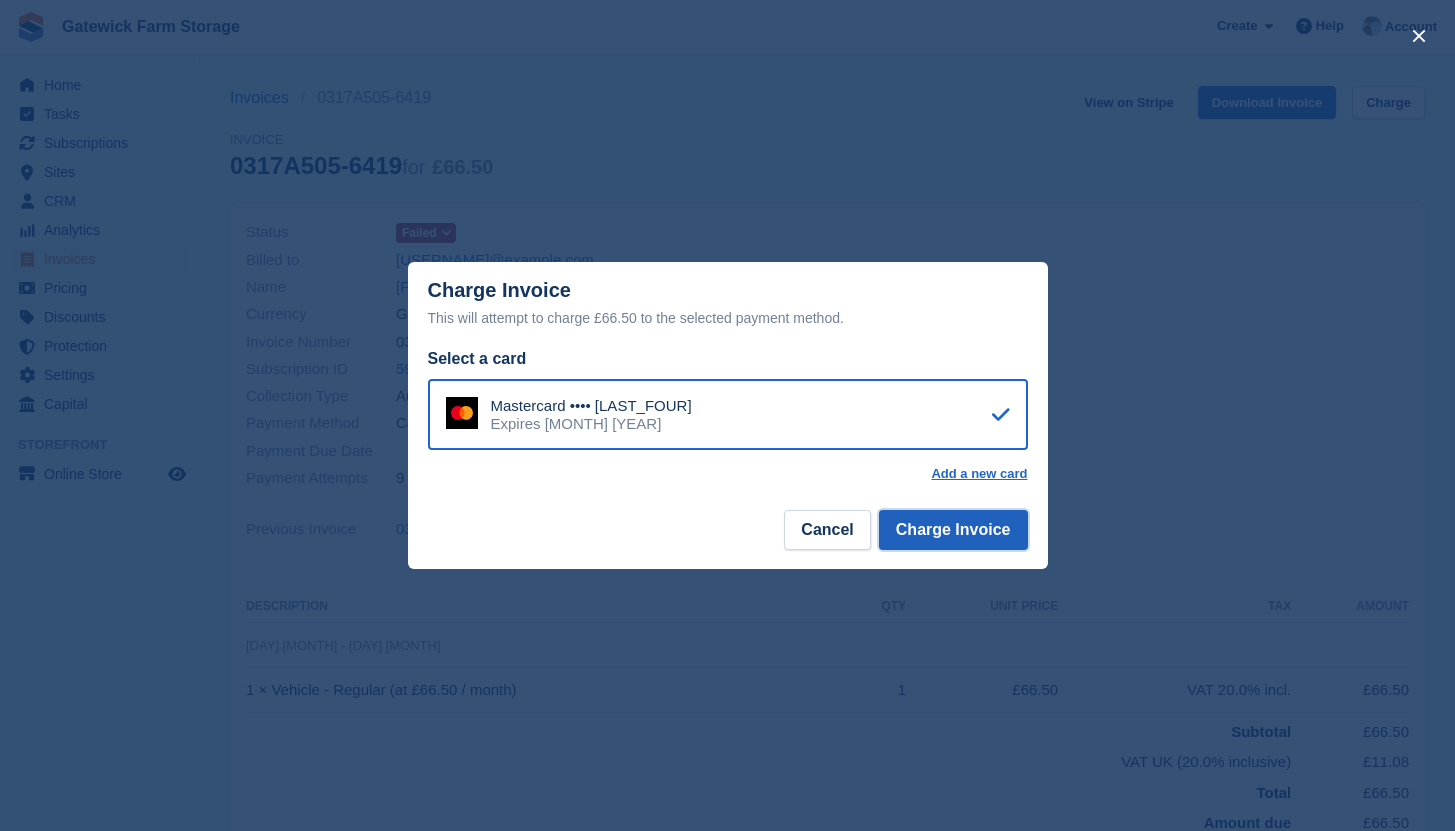click on "Charge Invoice" at bounding box center [953, 530] 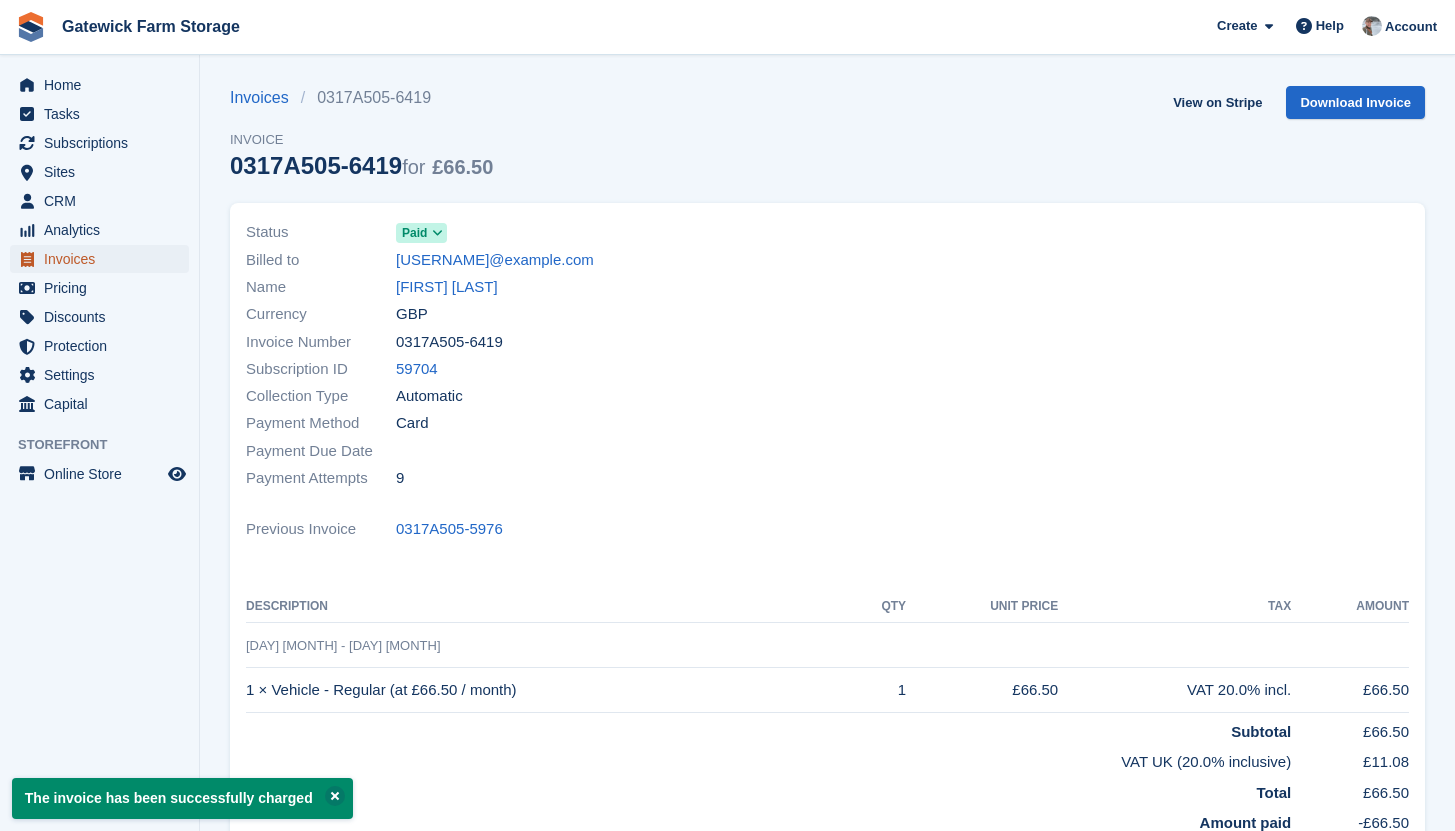click on "Invoices" at bounding box center (104, 259) 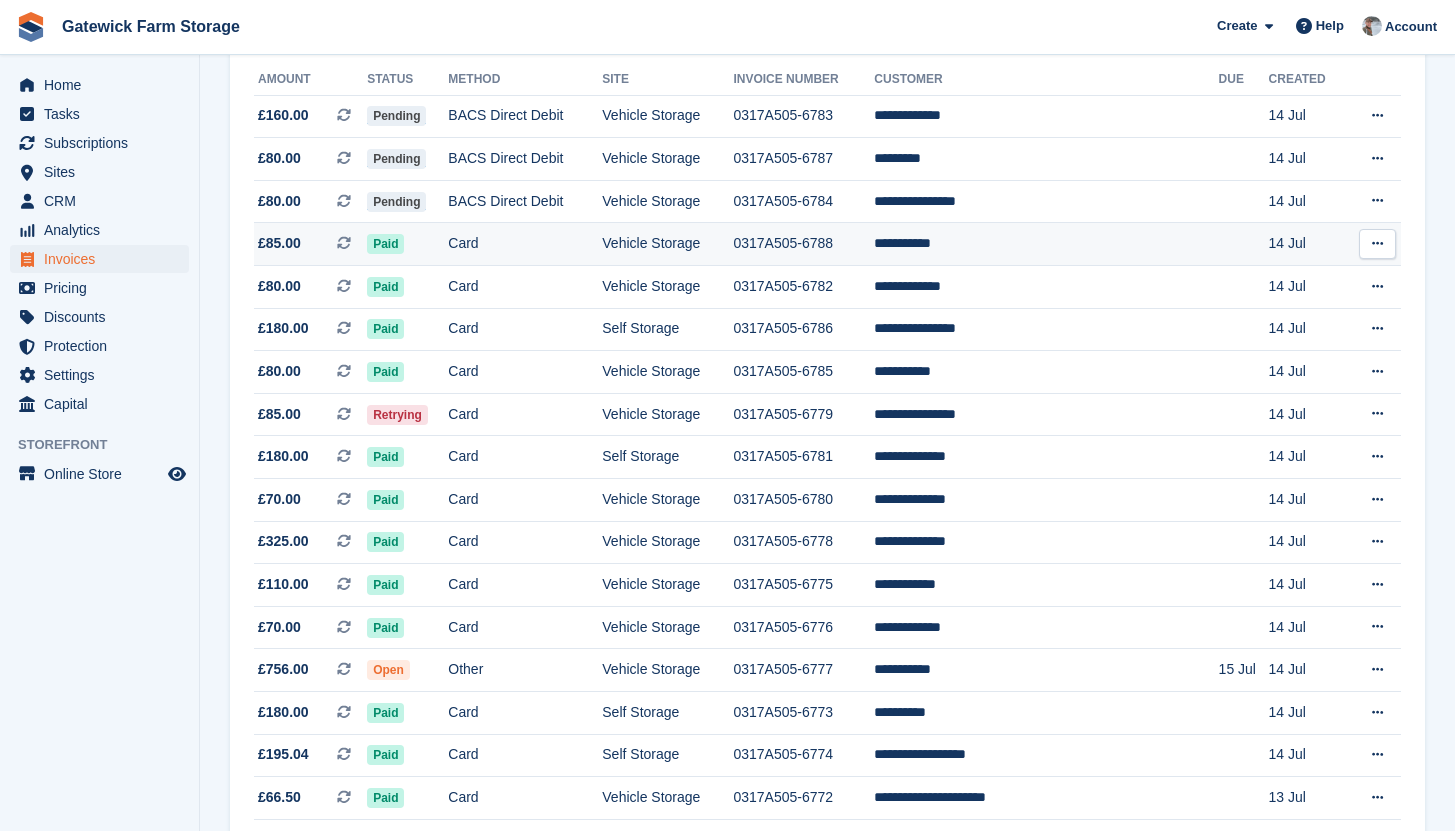 scroll, scrollTop: 0, scrollLeft: 0, axis: both 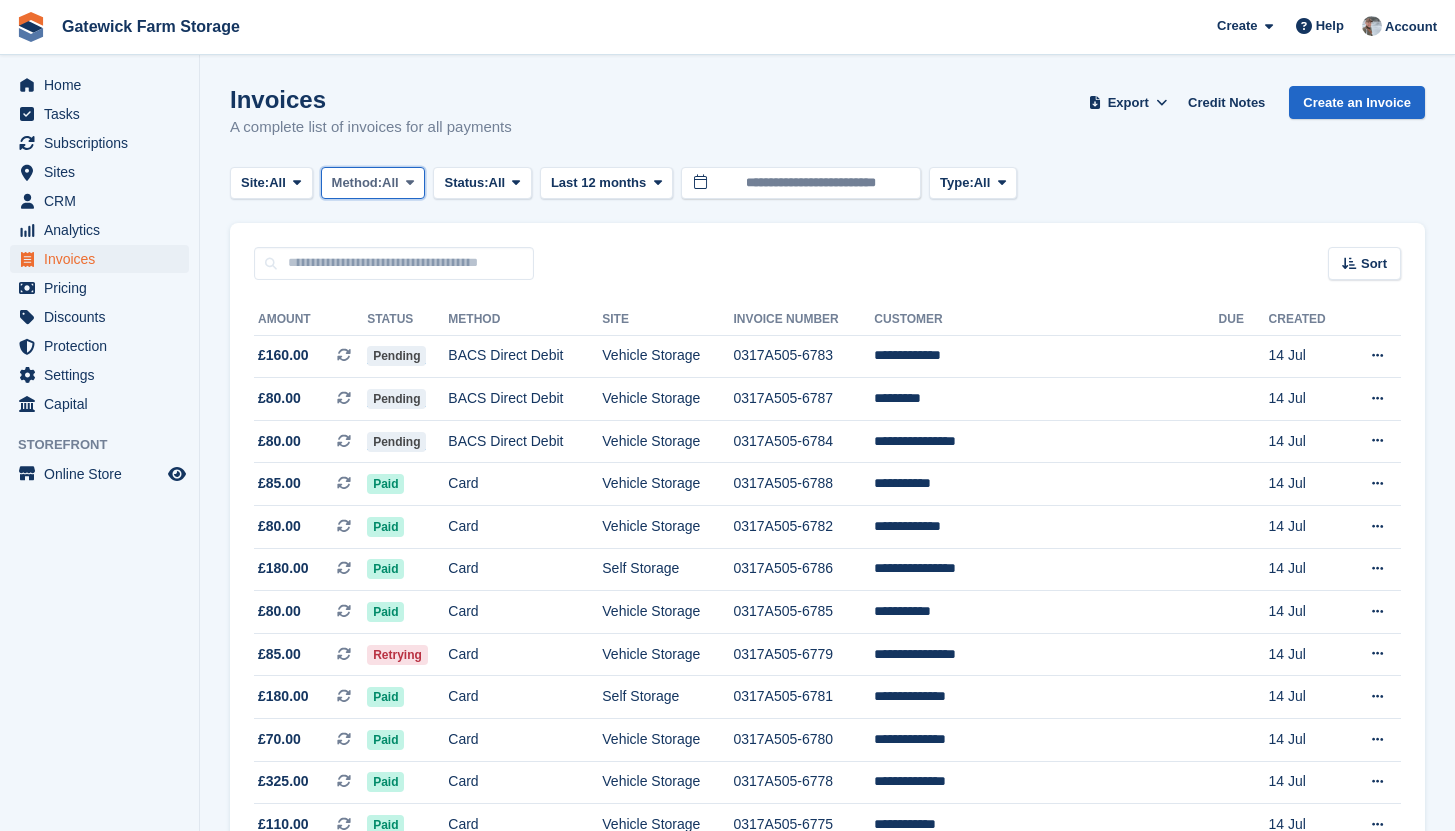 click on "All" at bounding box center (390, 183) 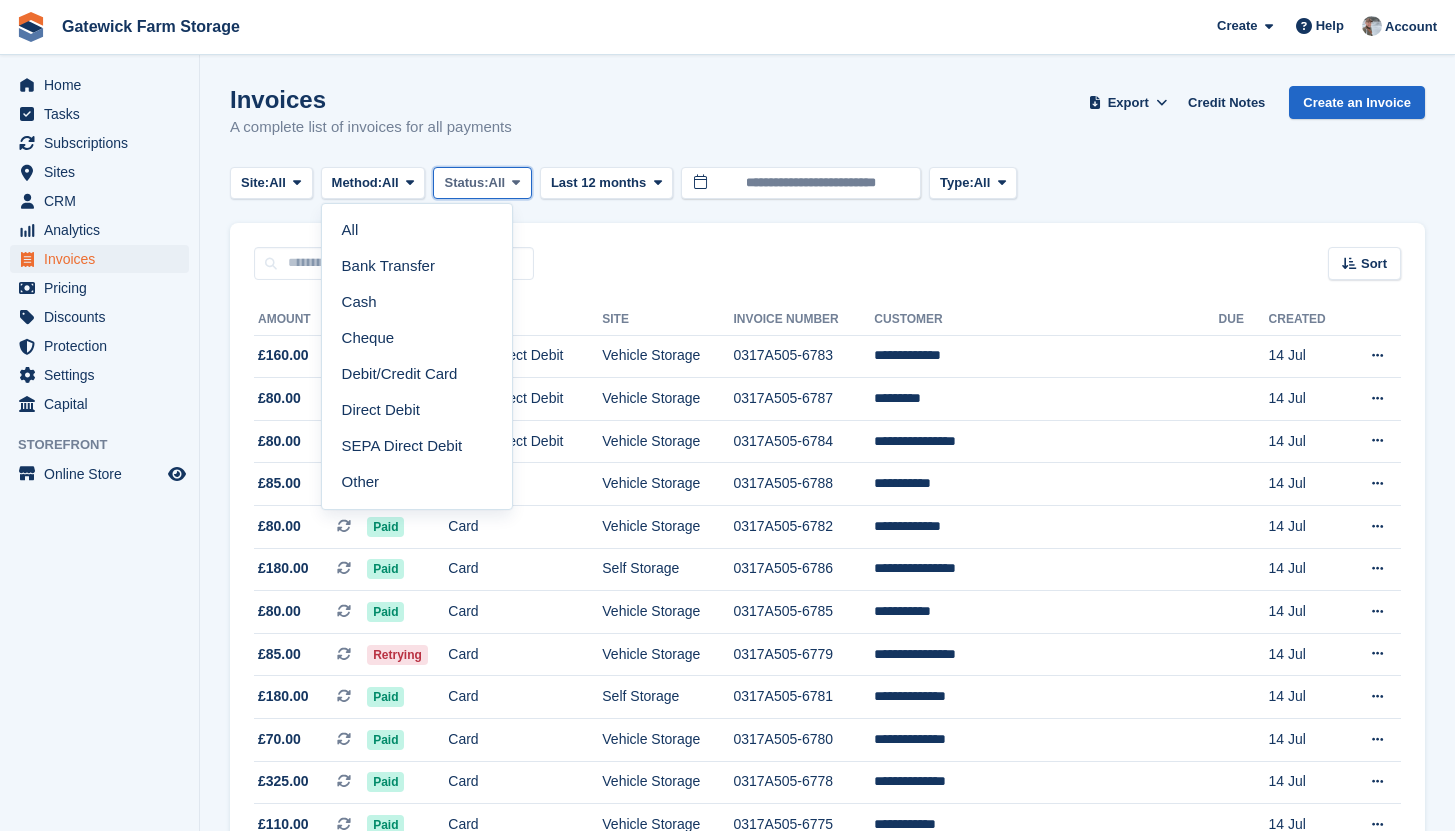 click on "Status:
All" at bounding box center (482, 183) 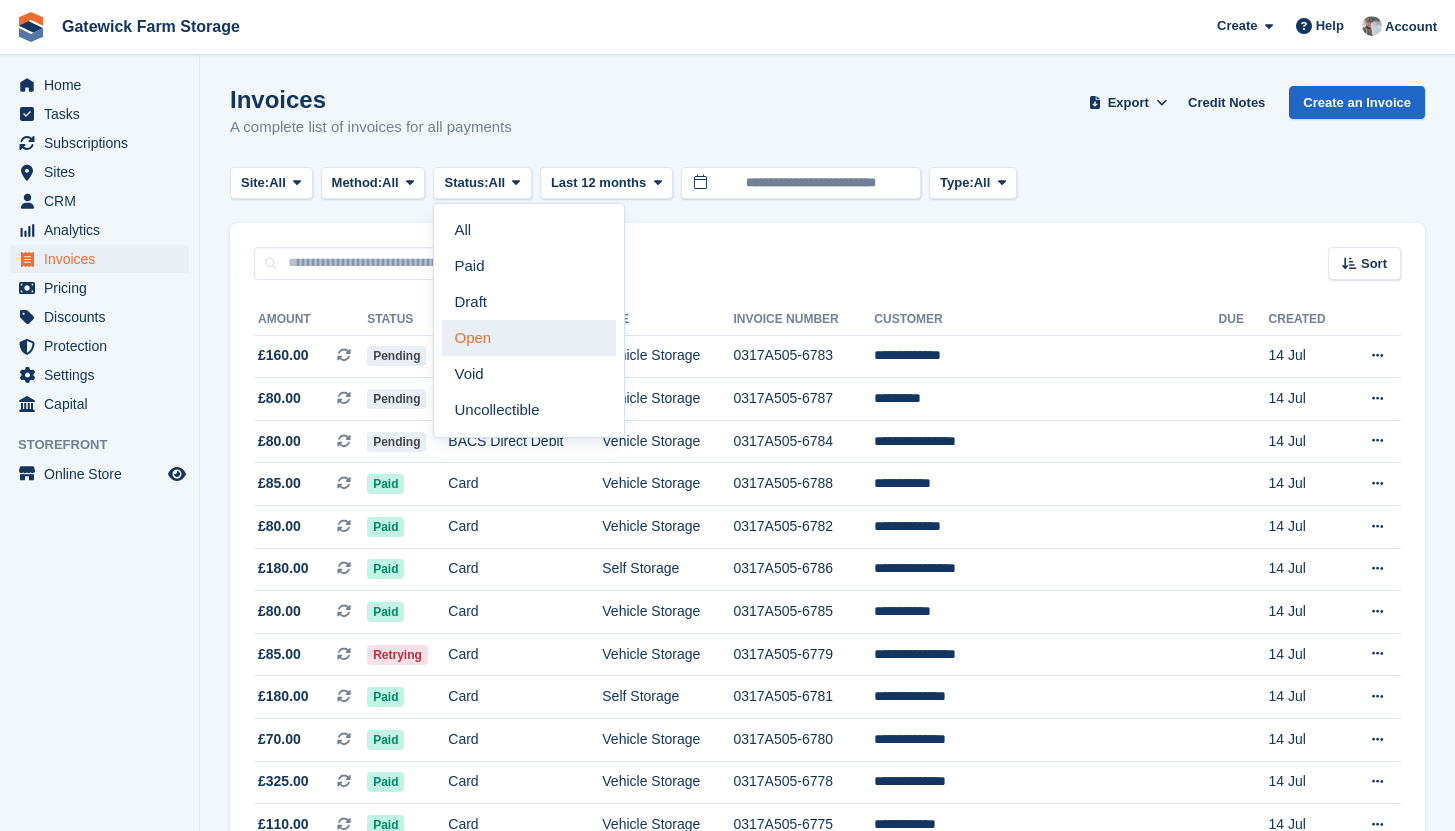 click on "Open" at bounding box center (529, 338) 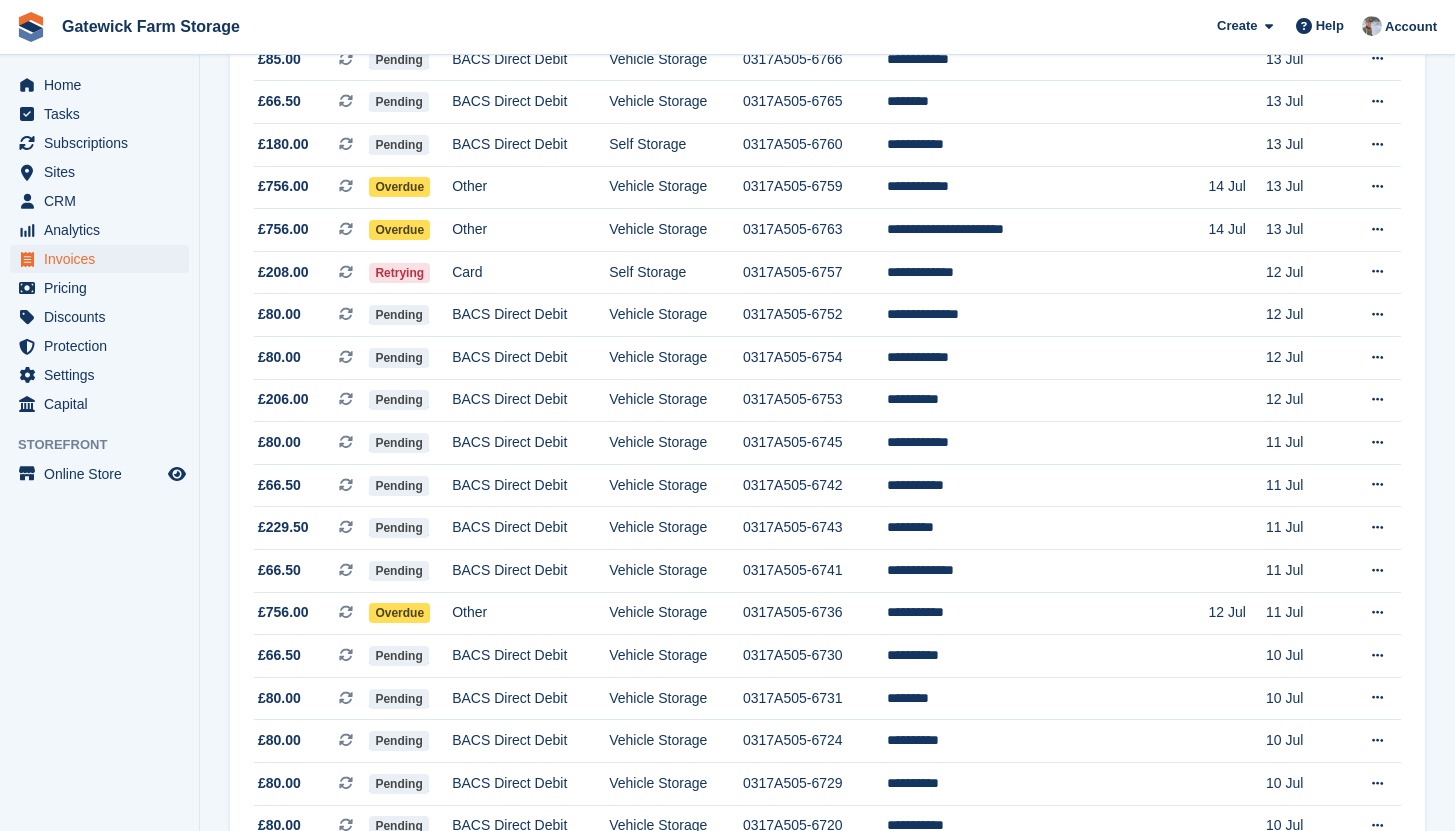 scroll, scrollTop: 1009, scrollLeft: 0, axis: vertical 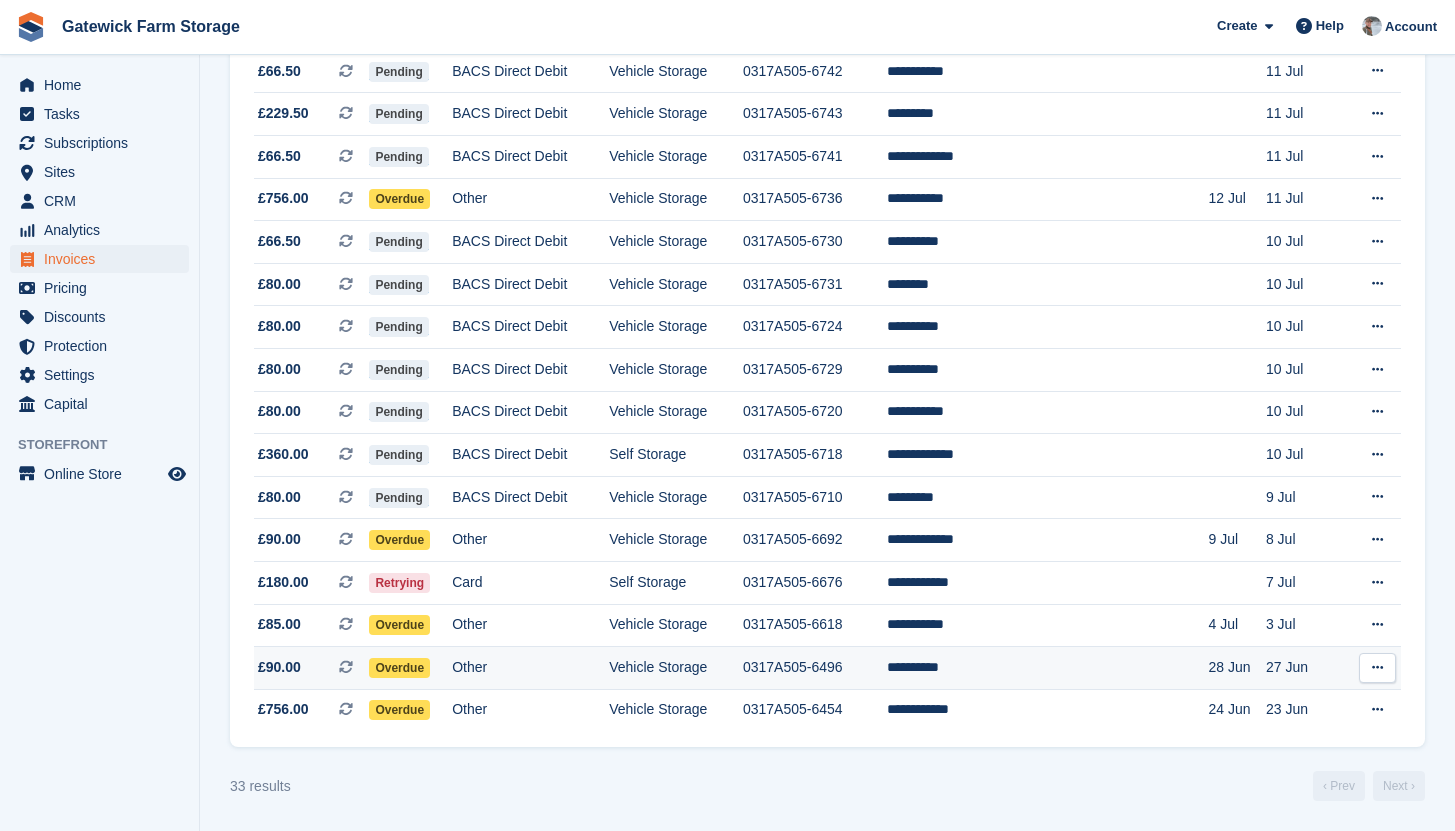 click on "Vehicle Storage" at bounding box center [676, 668] 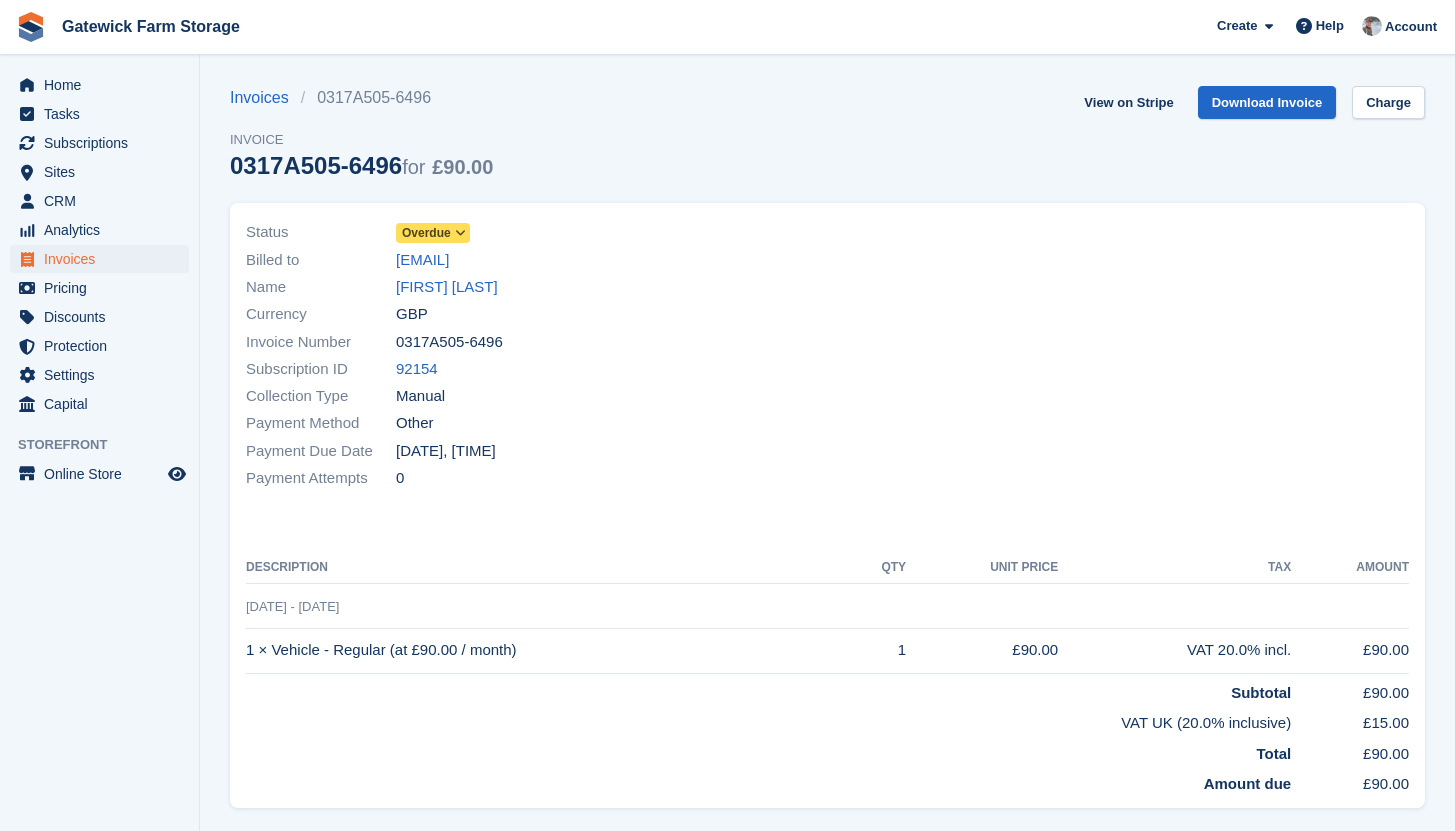 scroll, scrollTop: 0, scrollLeft: 0, axis: both 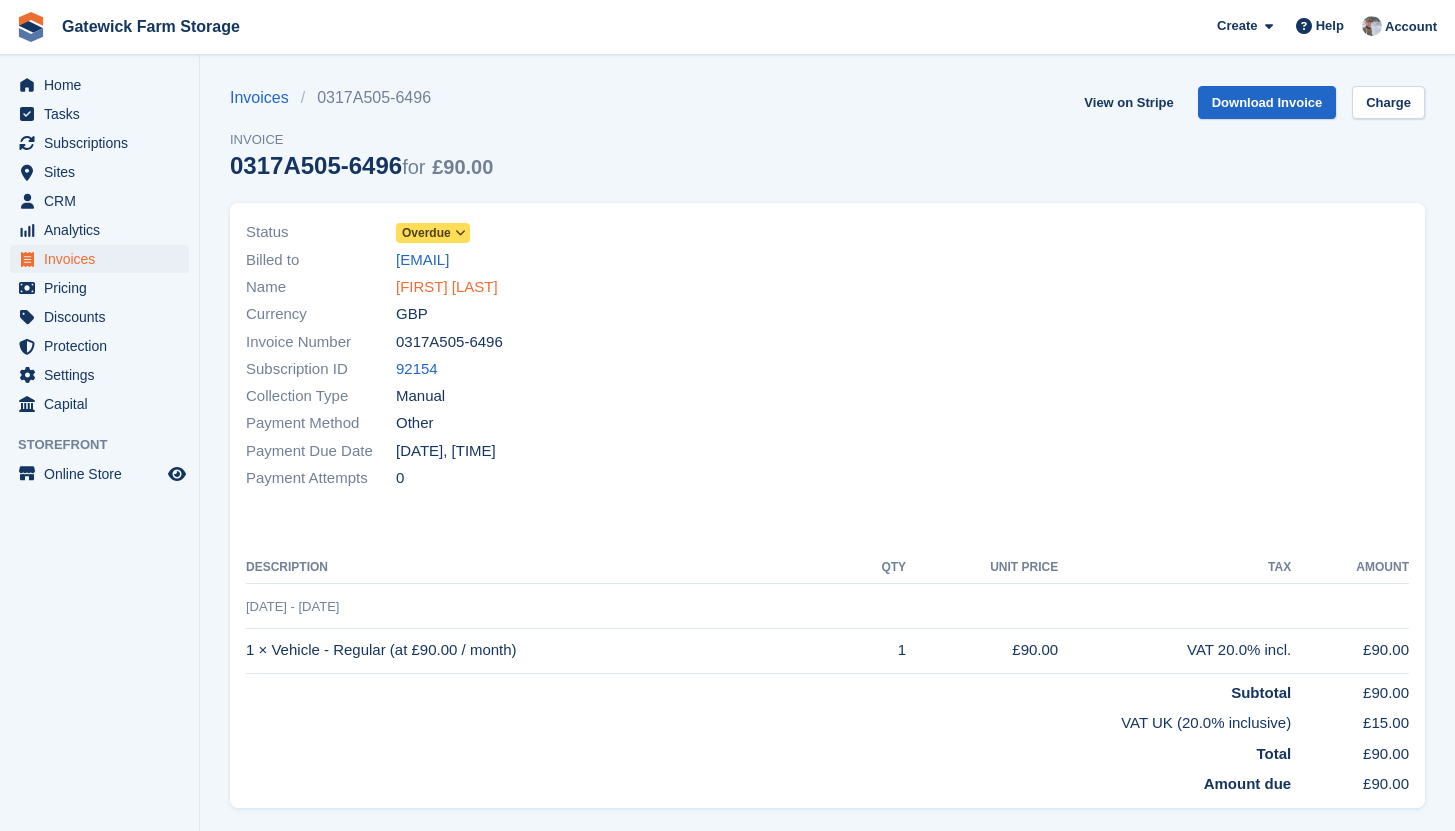 click on "[FIRST] [LAST]" at bounding box center (447, 287) 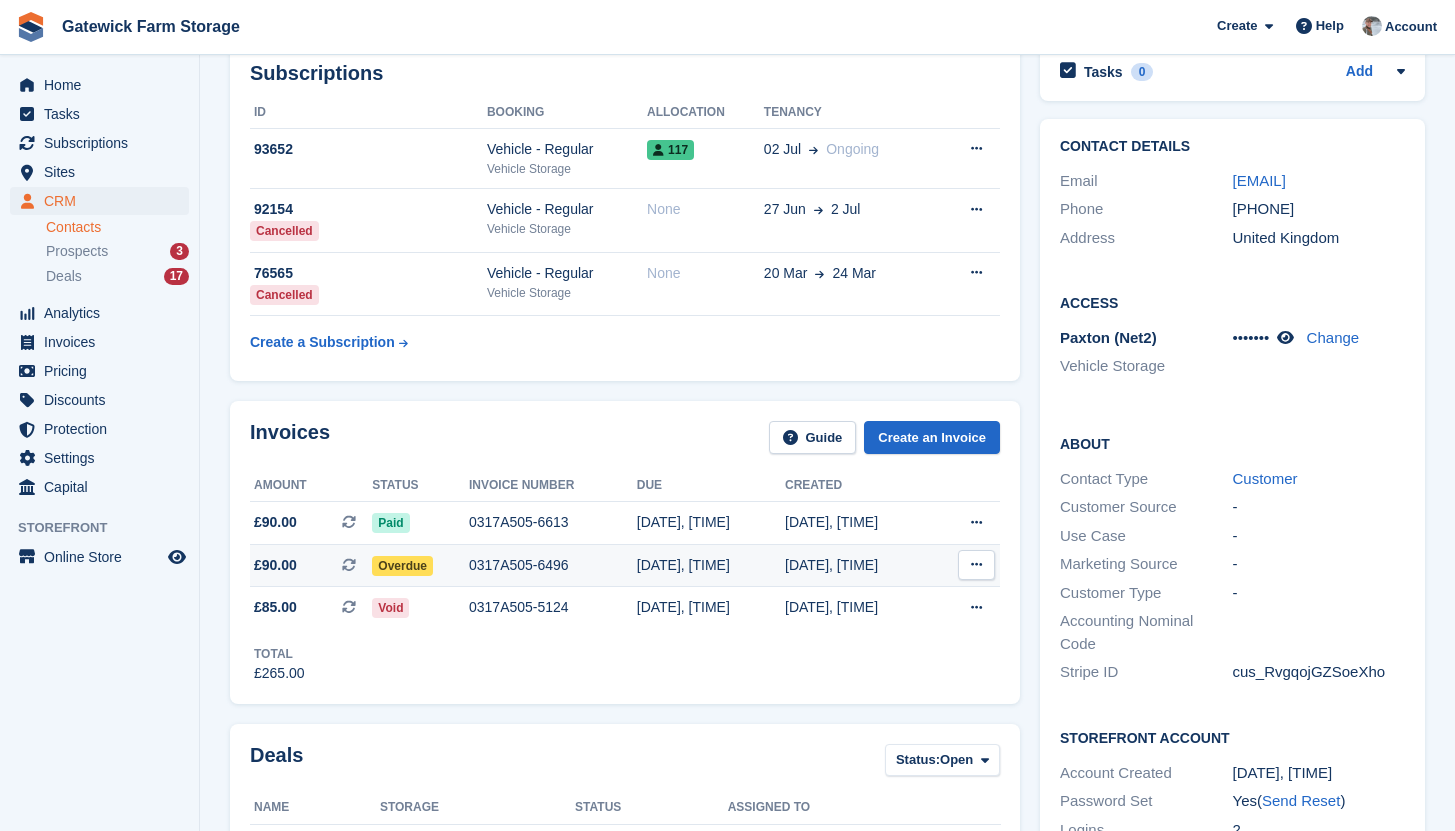scroll, scrollTop: 288, scrollLeft: 0, axis: vertical 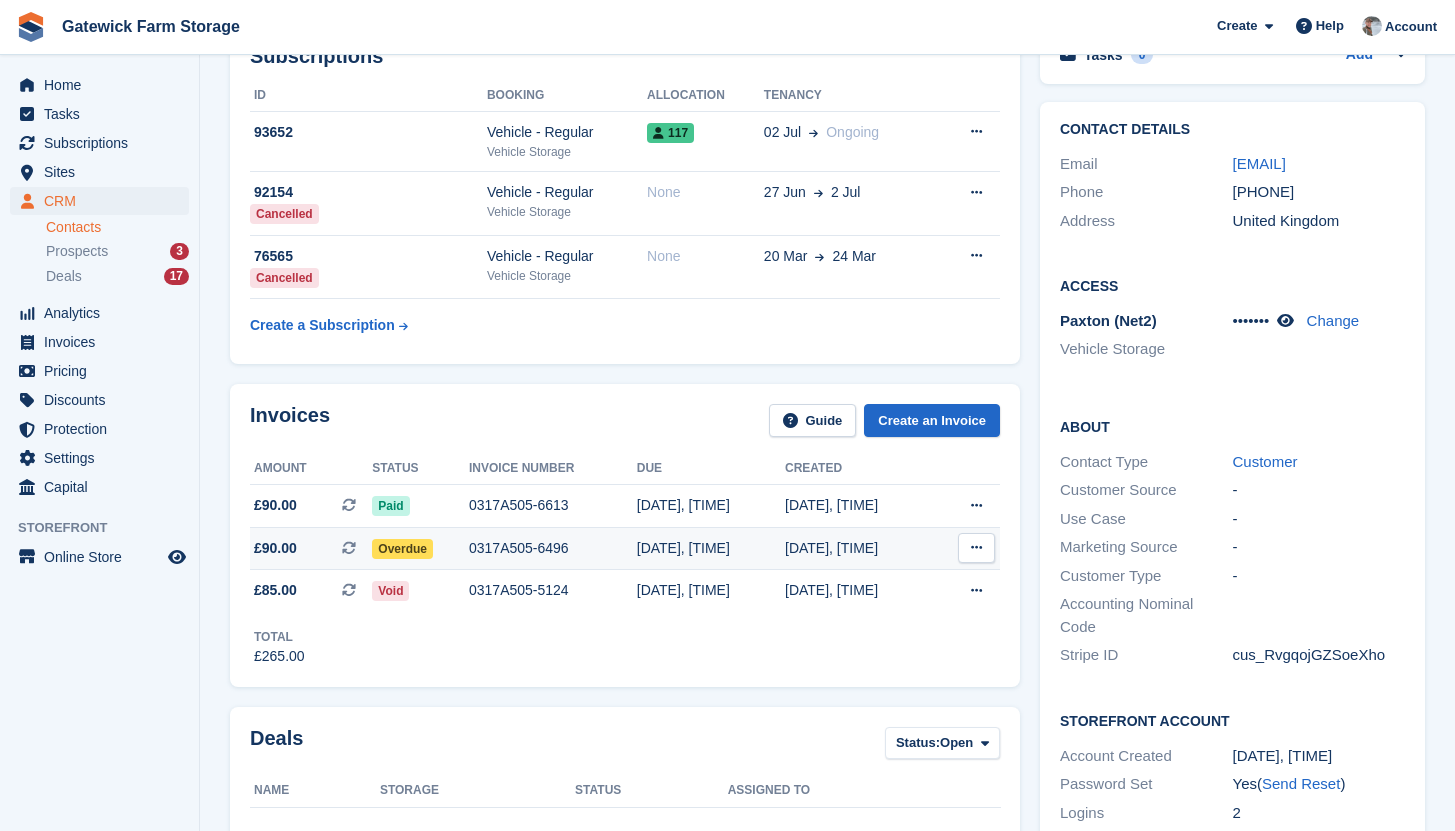 click at bounding box center [976, 548] 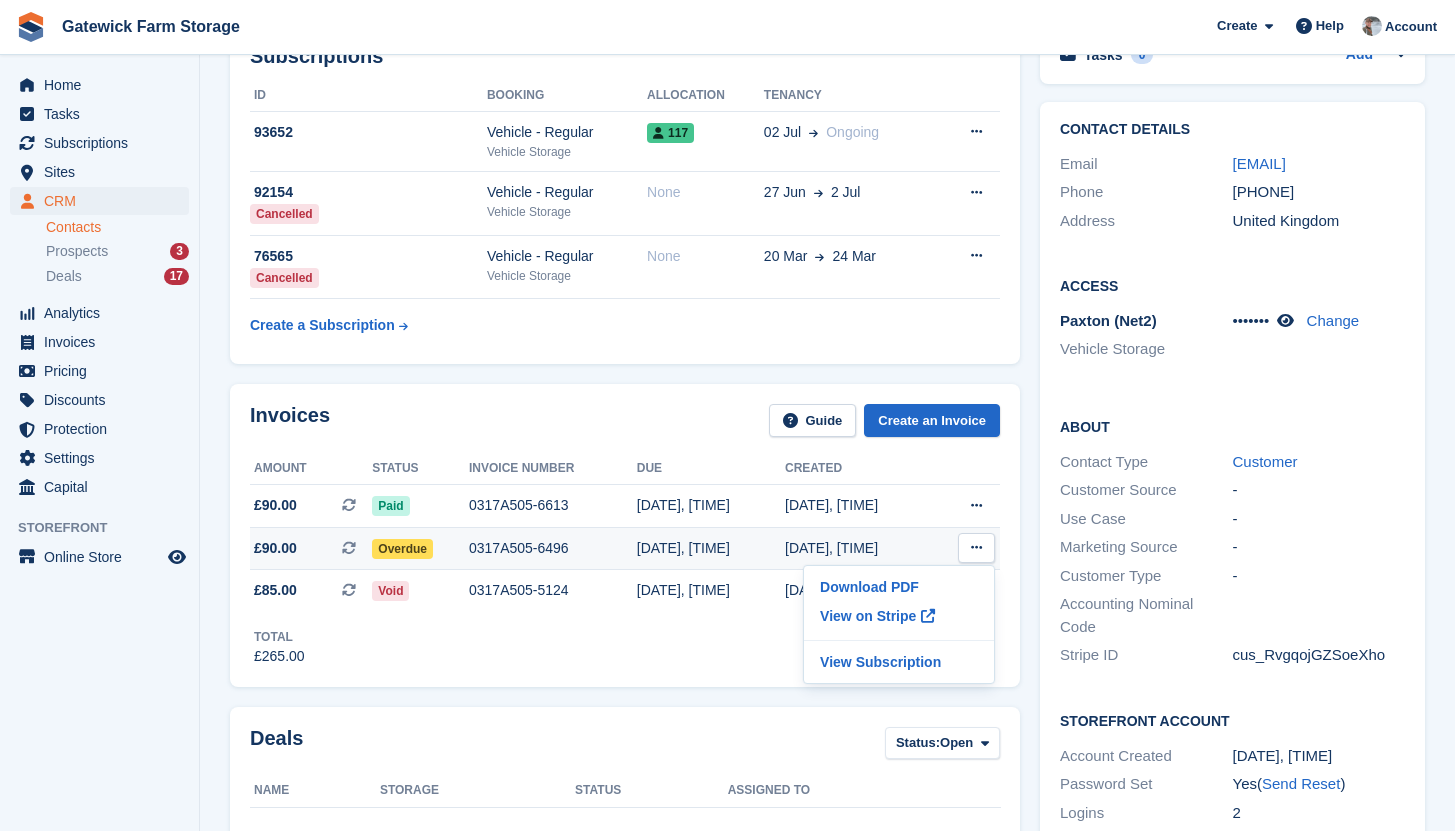 click on "27 Jun, 01:00 AM" at bounding box center (859, 548) 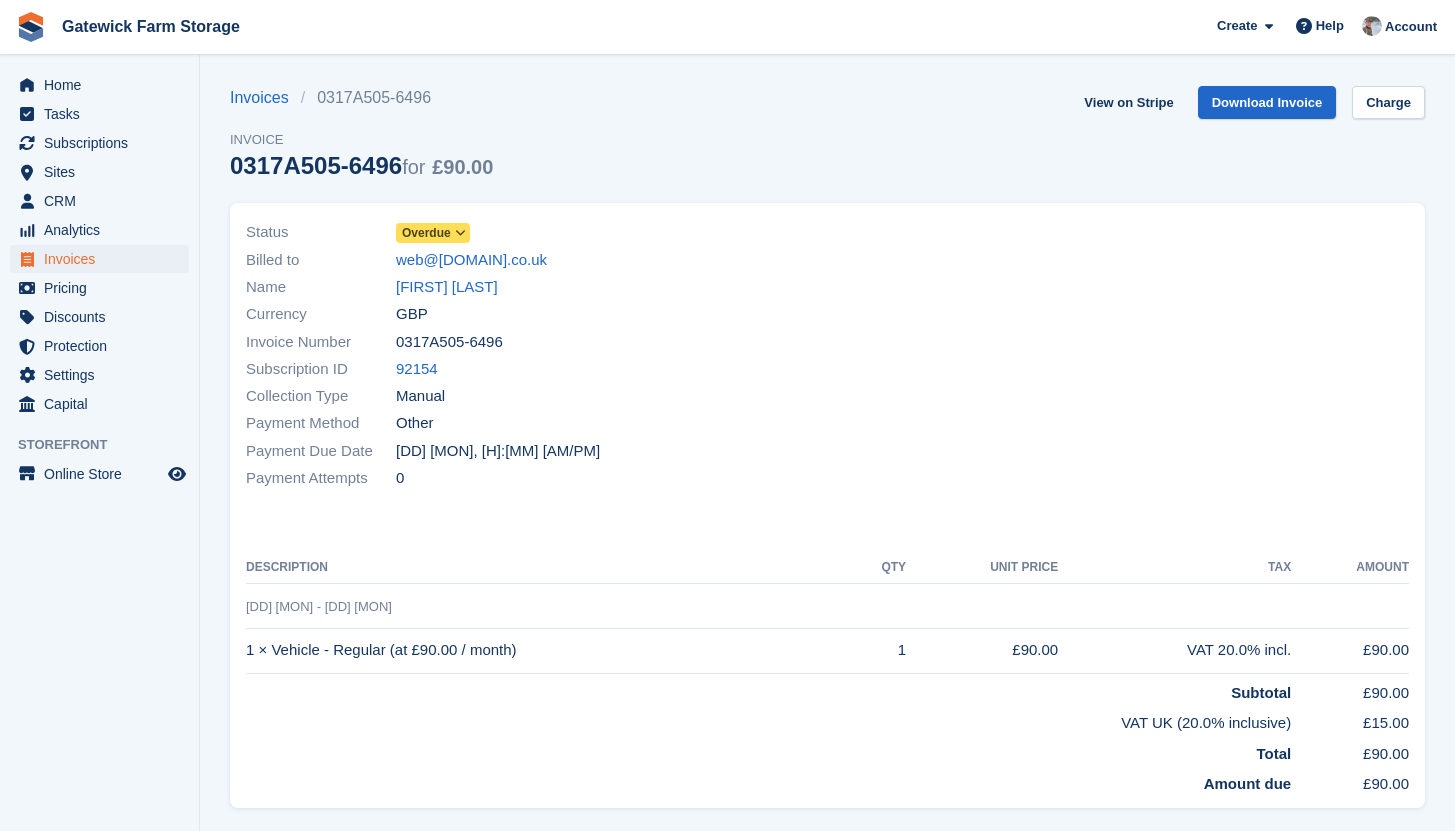scroll, scrollTop: 0, scrollLeft: 0, axis: both 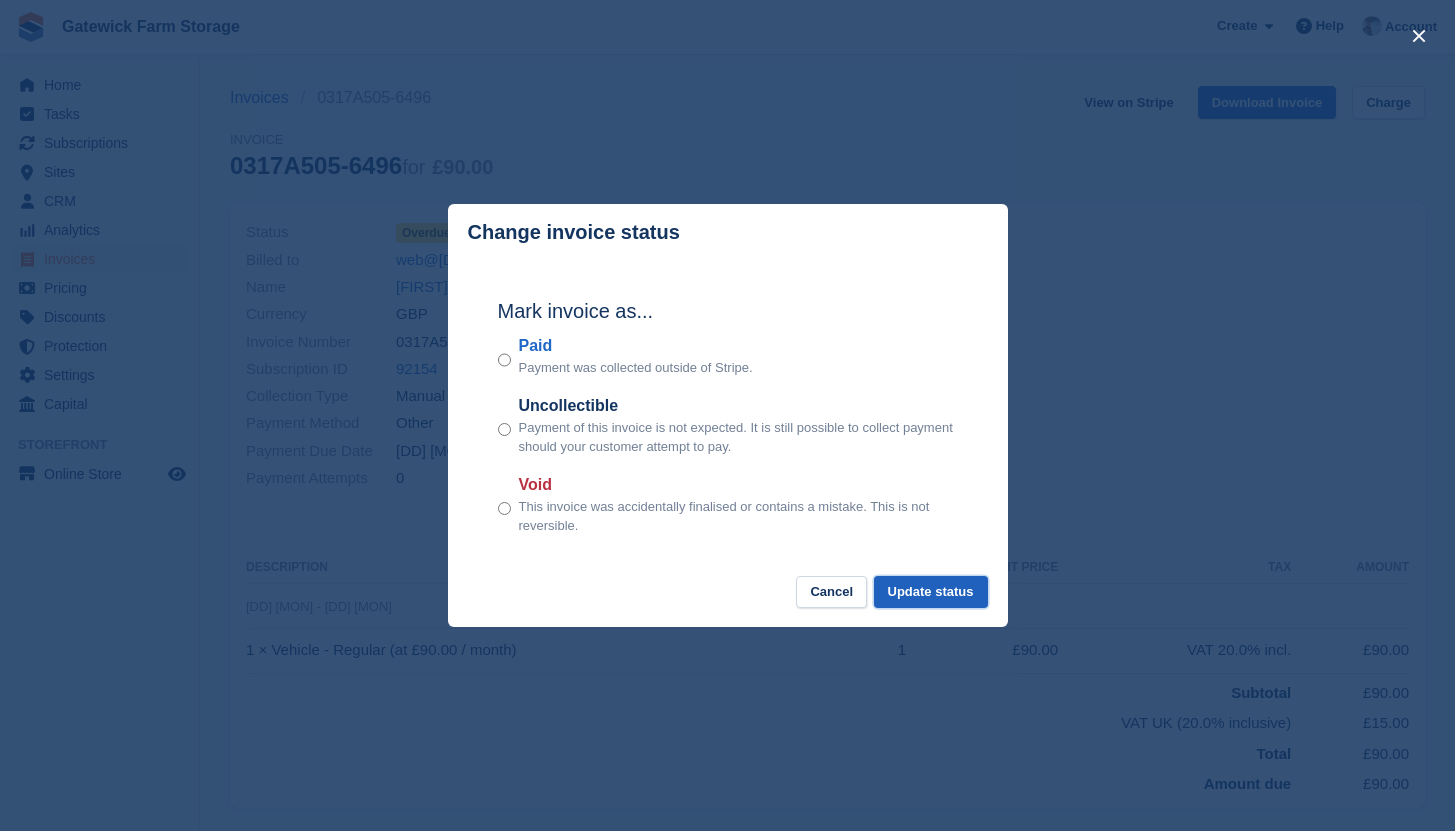 click on "Update status" at bounding box center (931, 592) 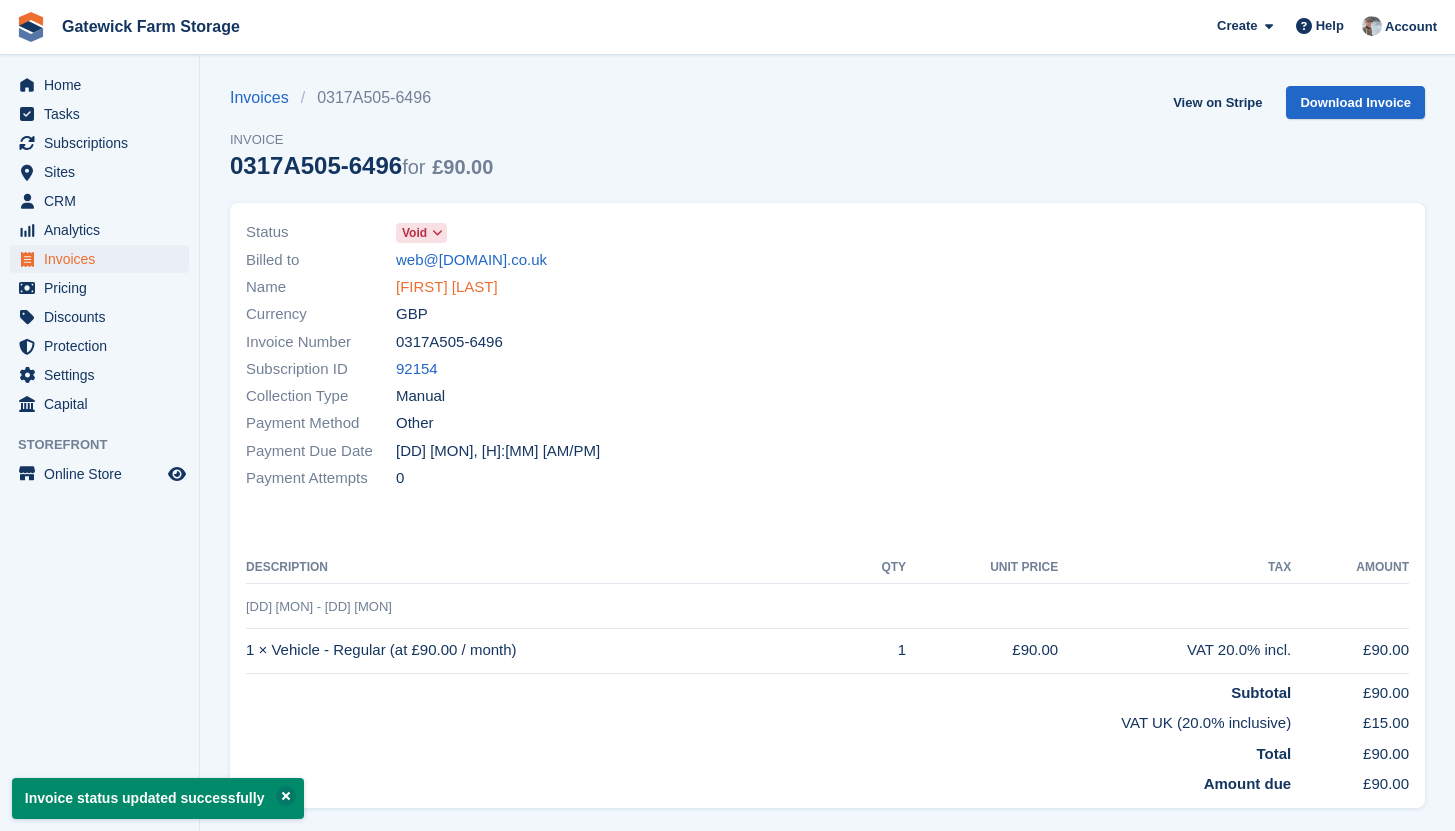 click on "Nick Ellin" at bounding box center [447, 287] 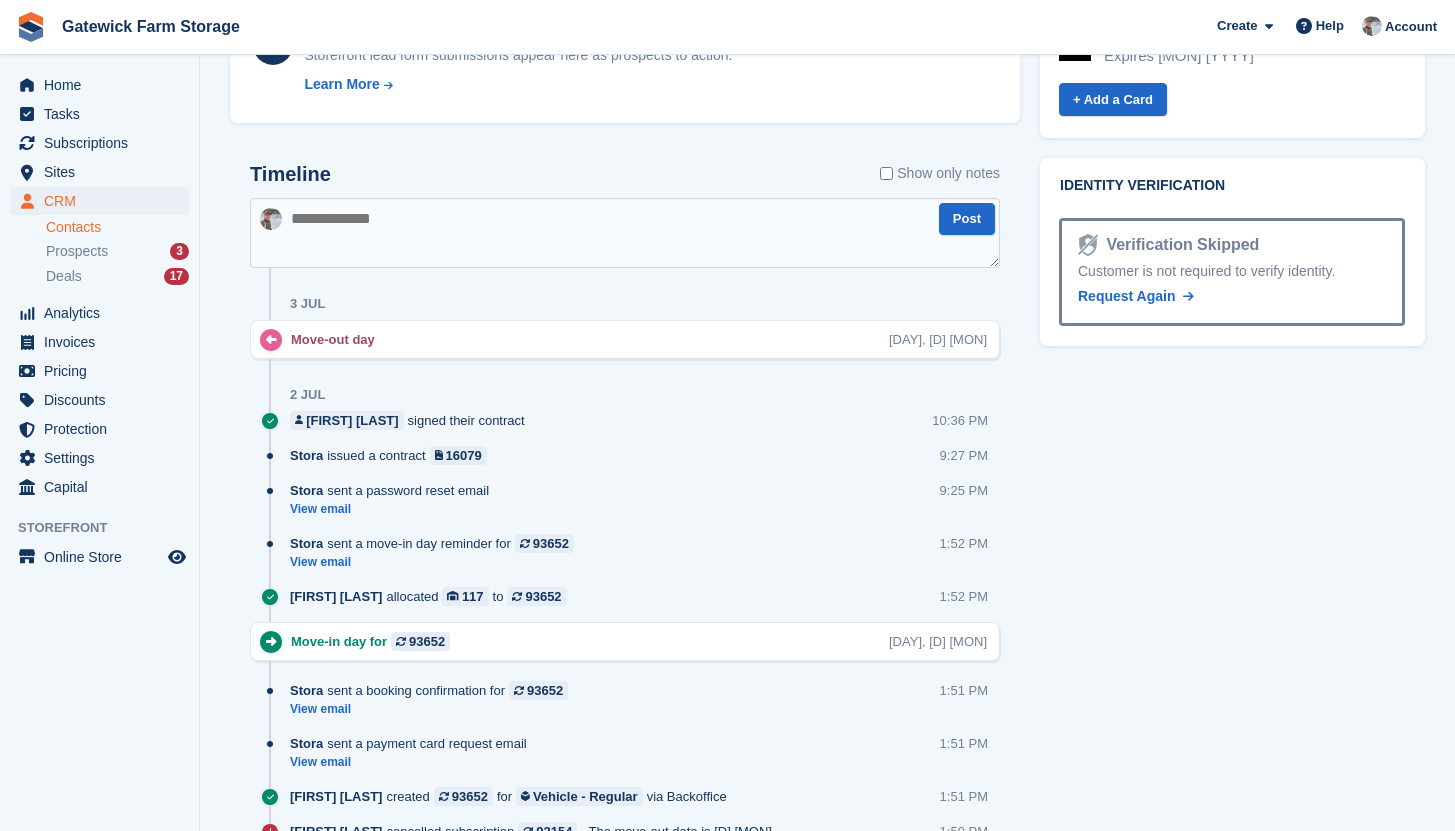 scroll, scrollTop: 1264, scrollLeft: 0, axis: vertical 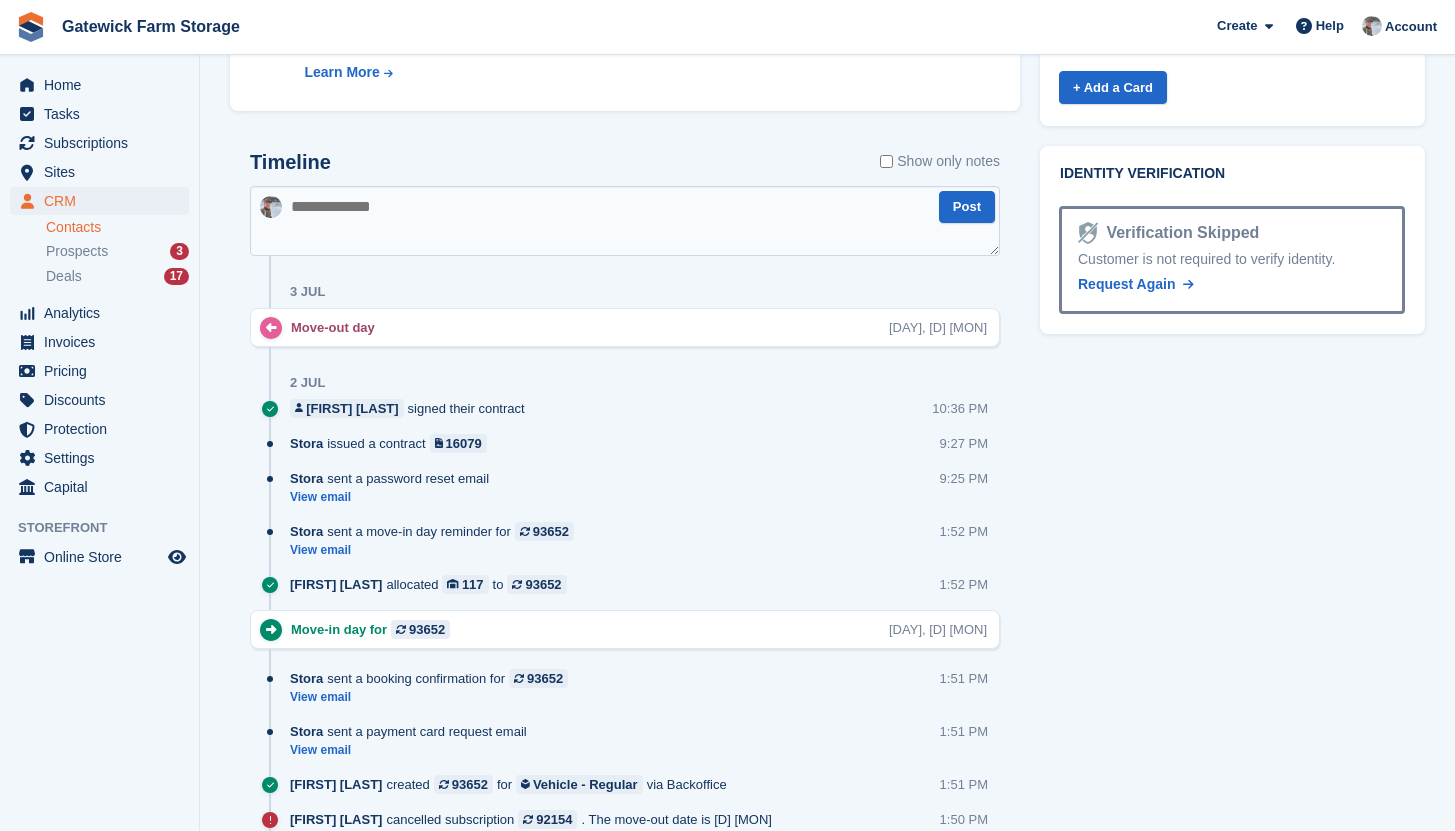 click on "Move-out day" at bounding box center [338, 327] 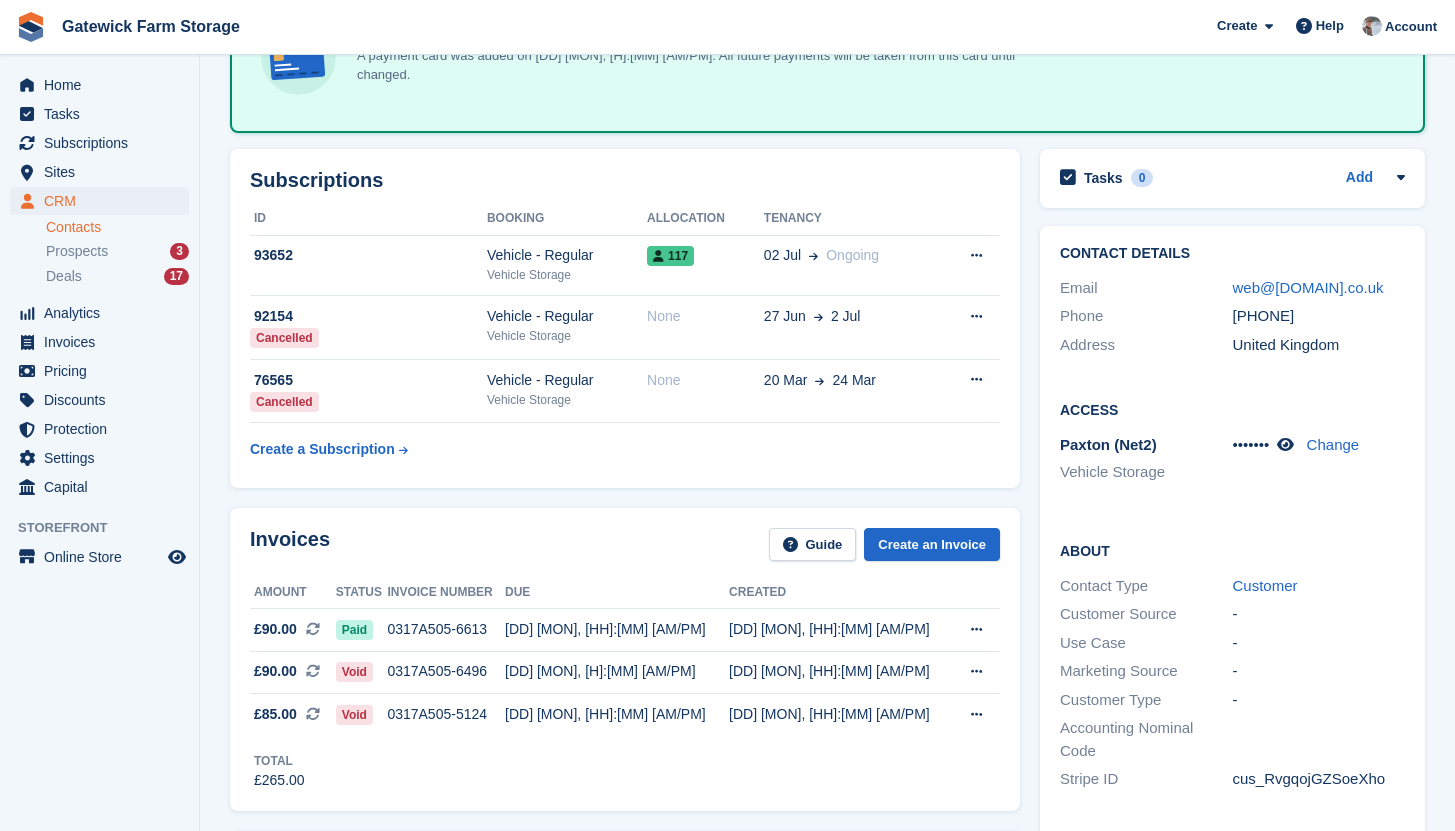 scroll, scrollTop: 0, scrollLeft: 0, axis: both 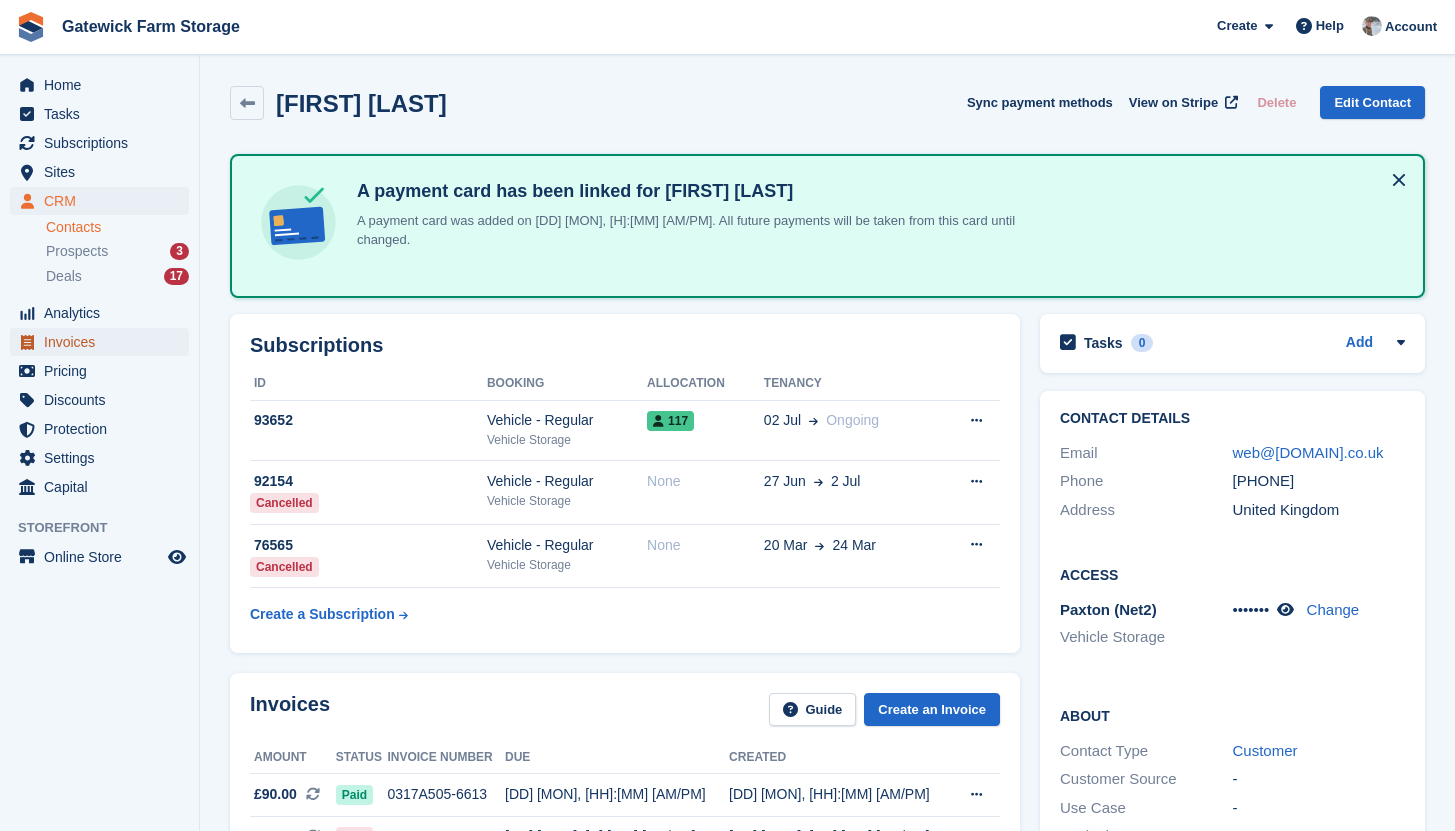 click on "Invoices" at bounding box center [104, 342] 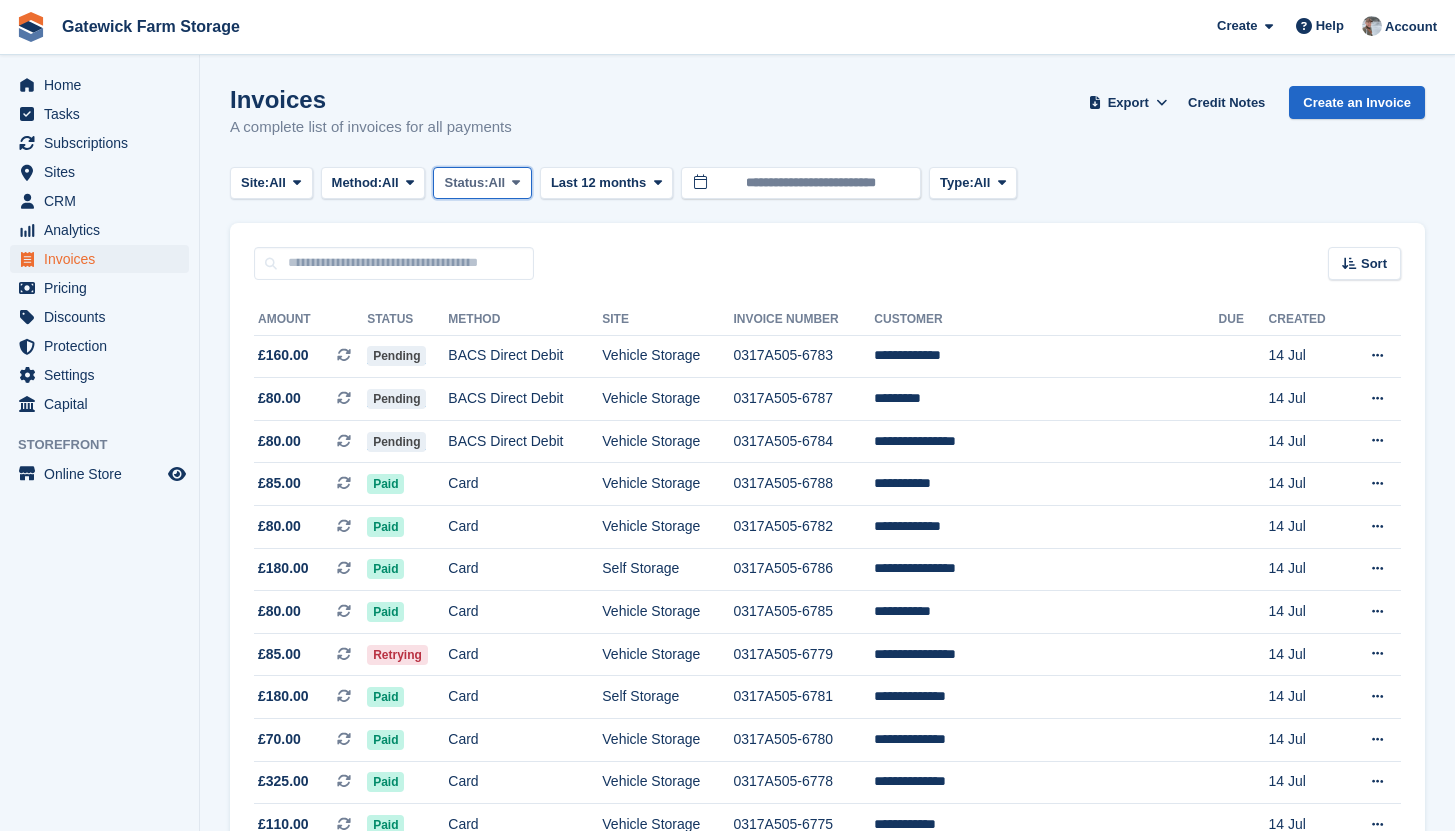 click on "All" at bounding box center (497, 183) 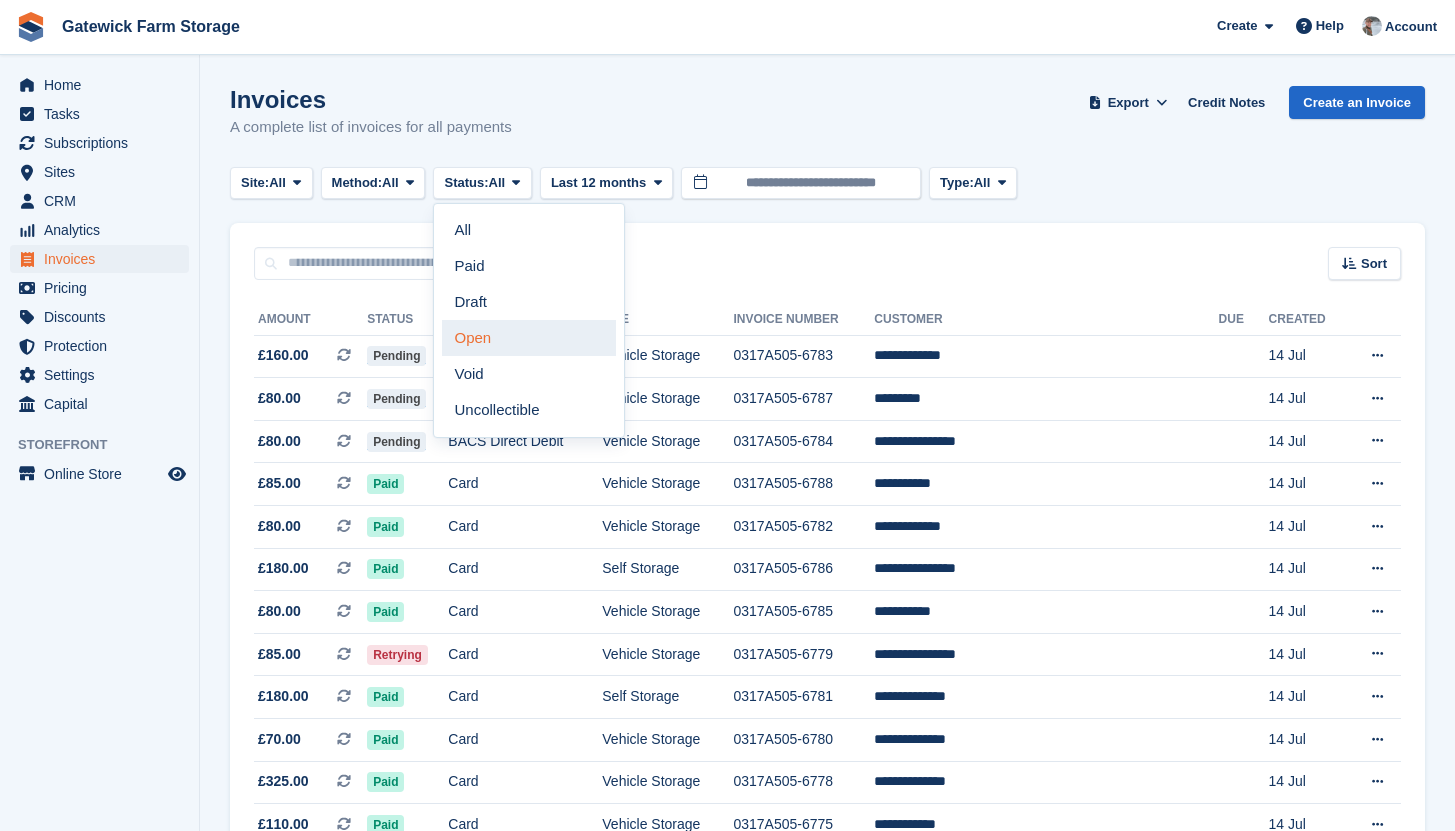 click on "Open" at bounding box center (529, 338) 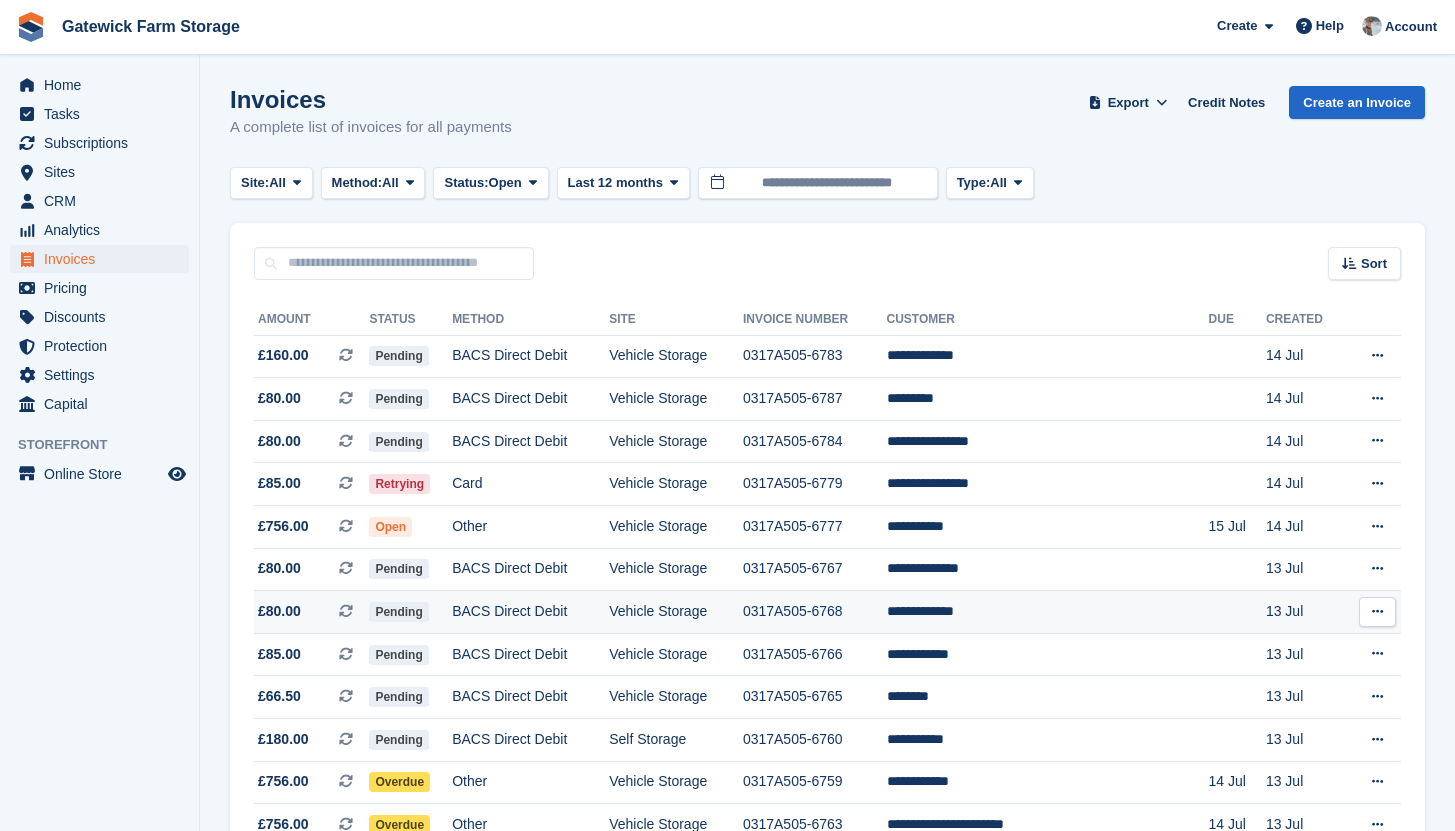 scroll, scrollTop: 966, scrollLeft: 0, axis: vertical 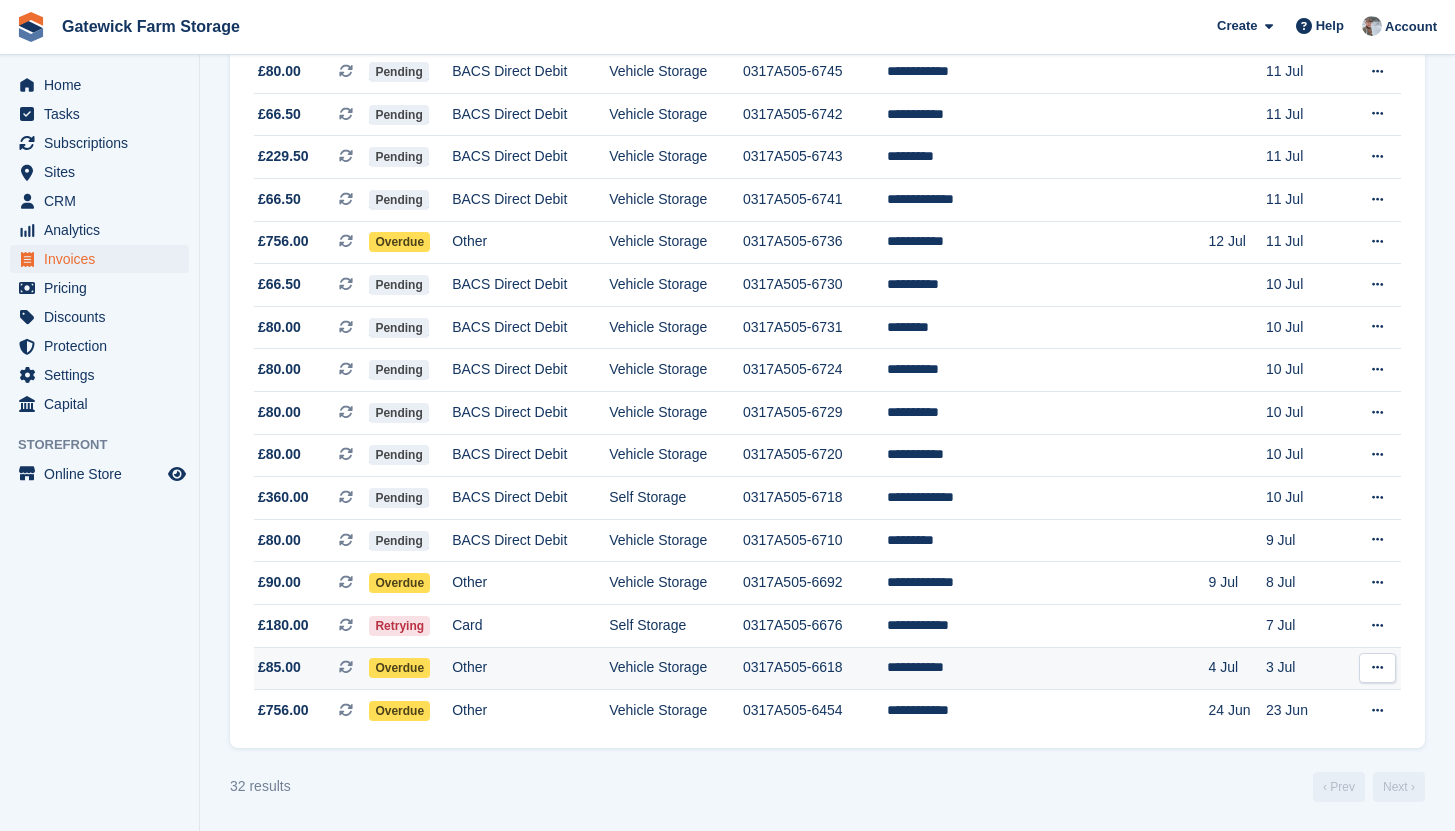 click on "Other" at bounding box center (530, 668) 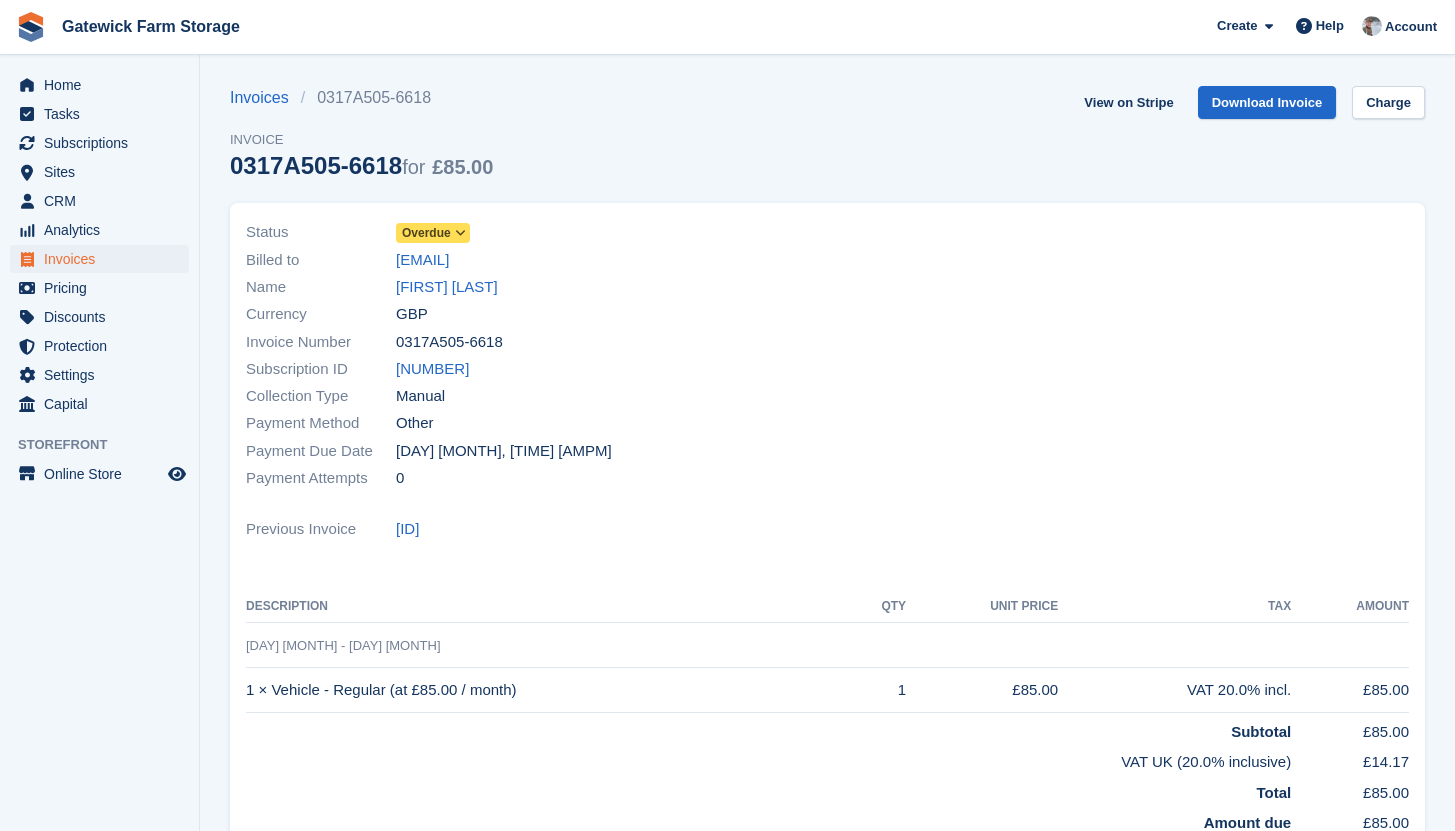 scroll, scrollTop: 0, scrollLeft: 0, axis: both 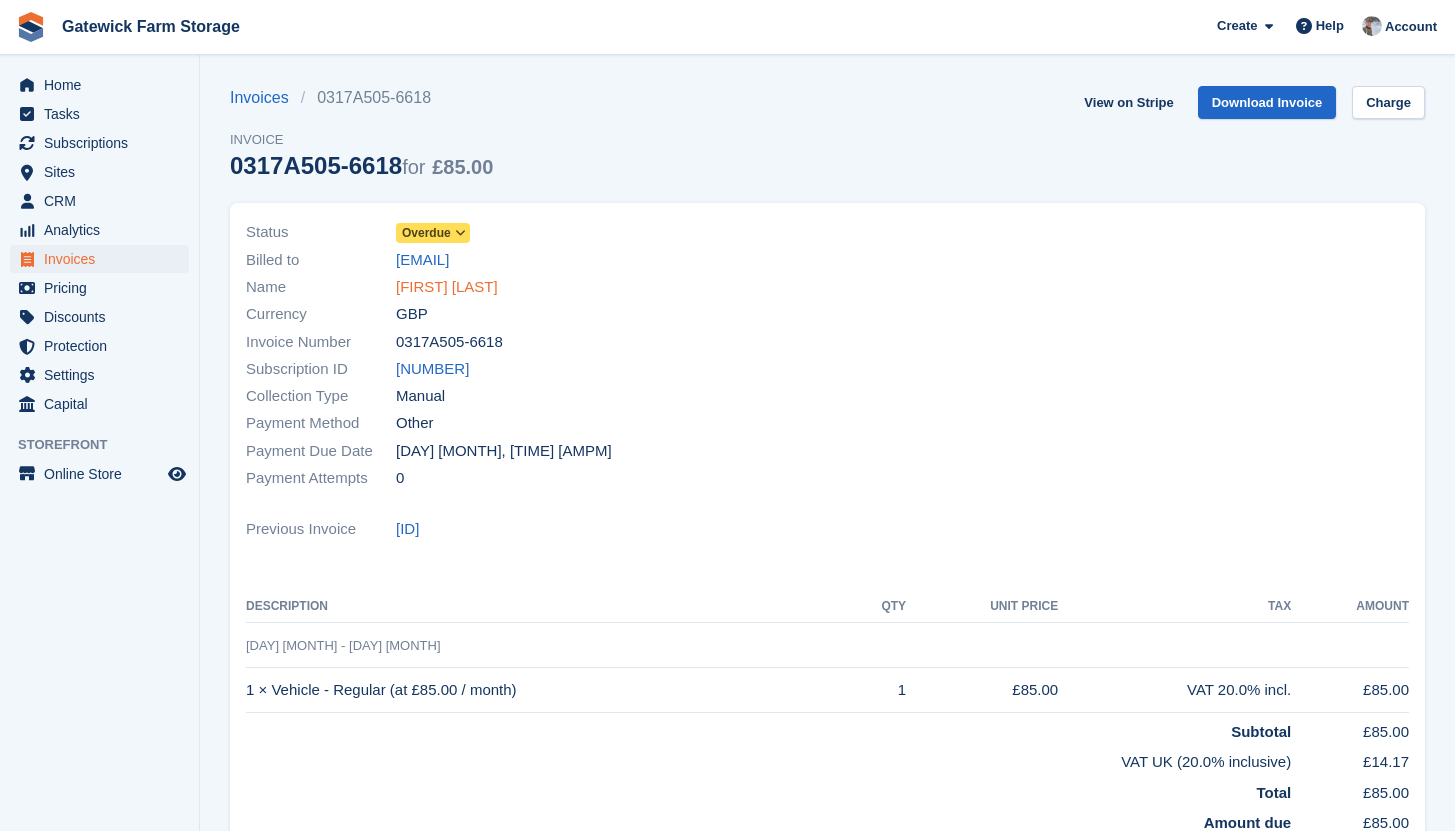 click on "[FIRST] [LAST]" at bounding box center [447, 287] 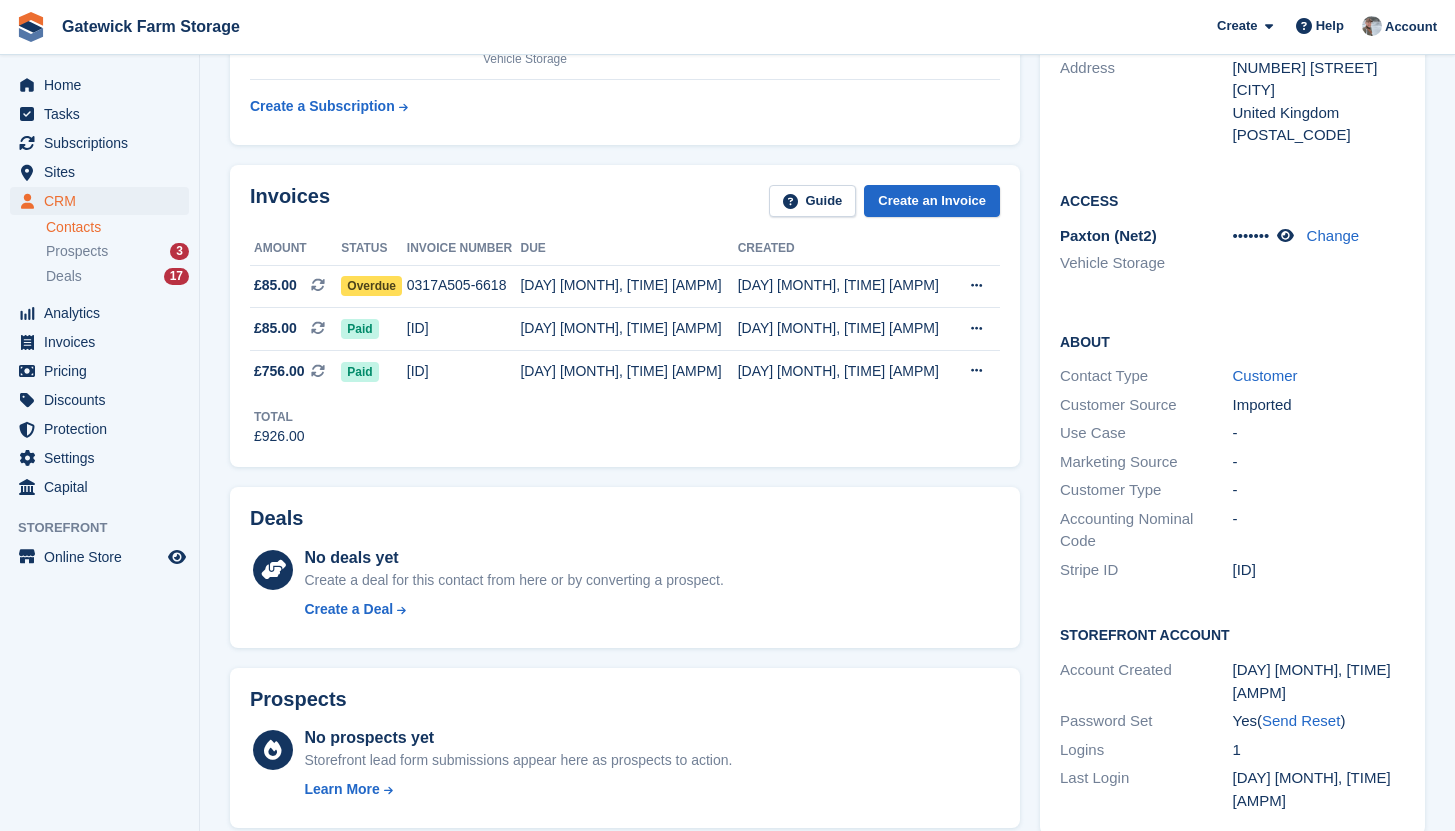 scroll, scrollTop: 0, scrollLeft: 0, axis: both 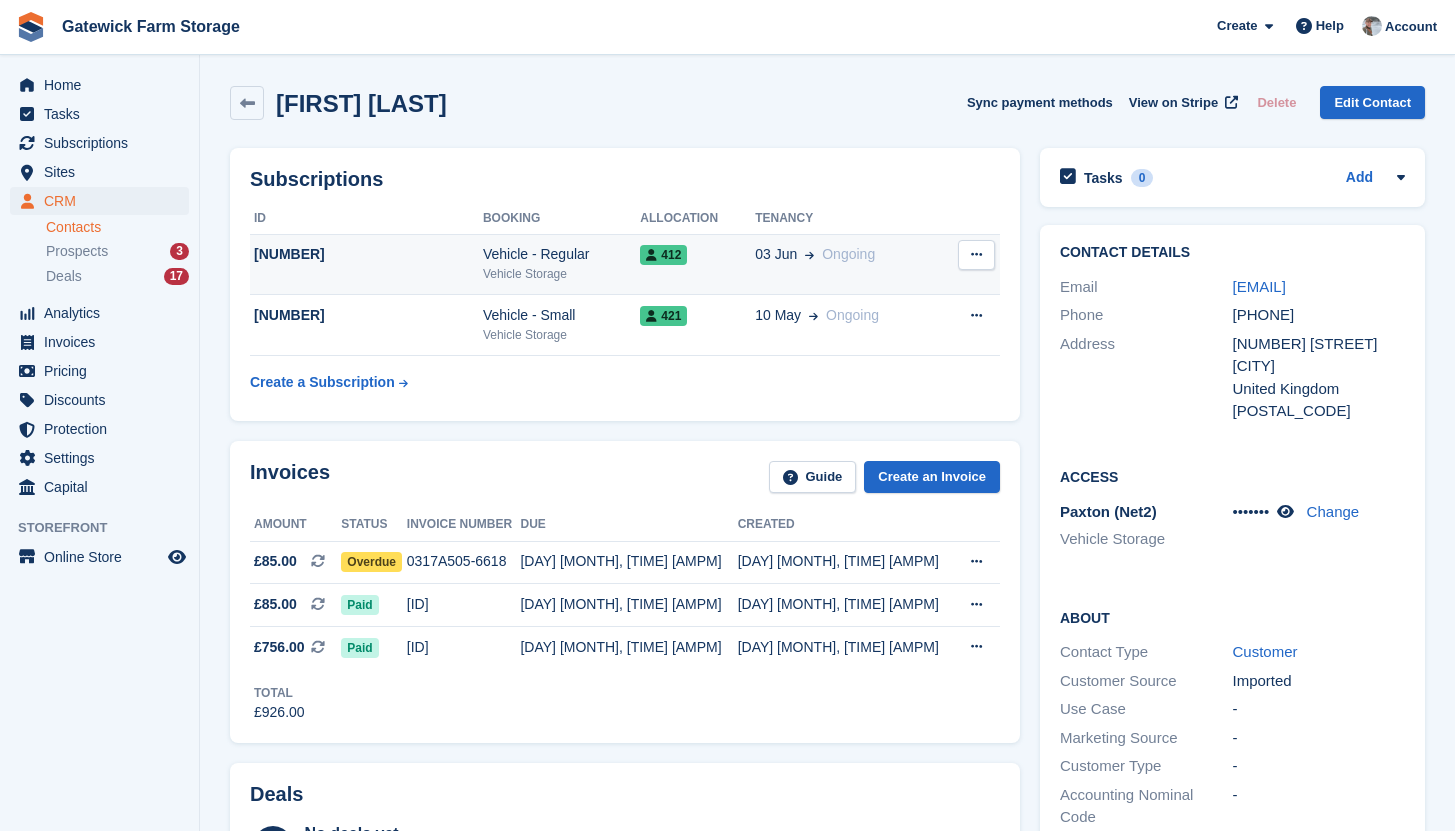 click on "Vehicle - Regular" at bounding box center [561, 254] 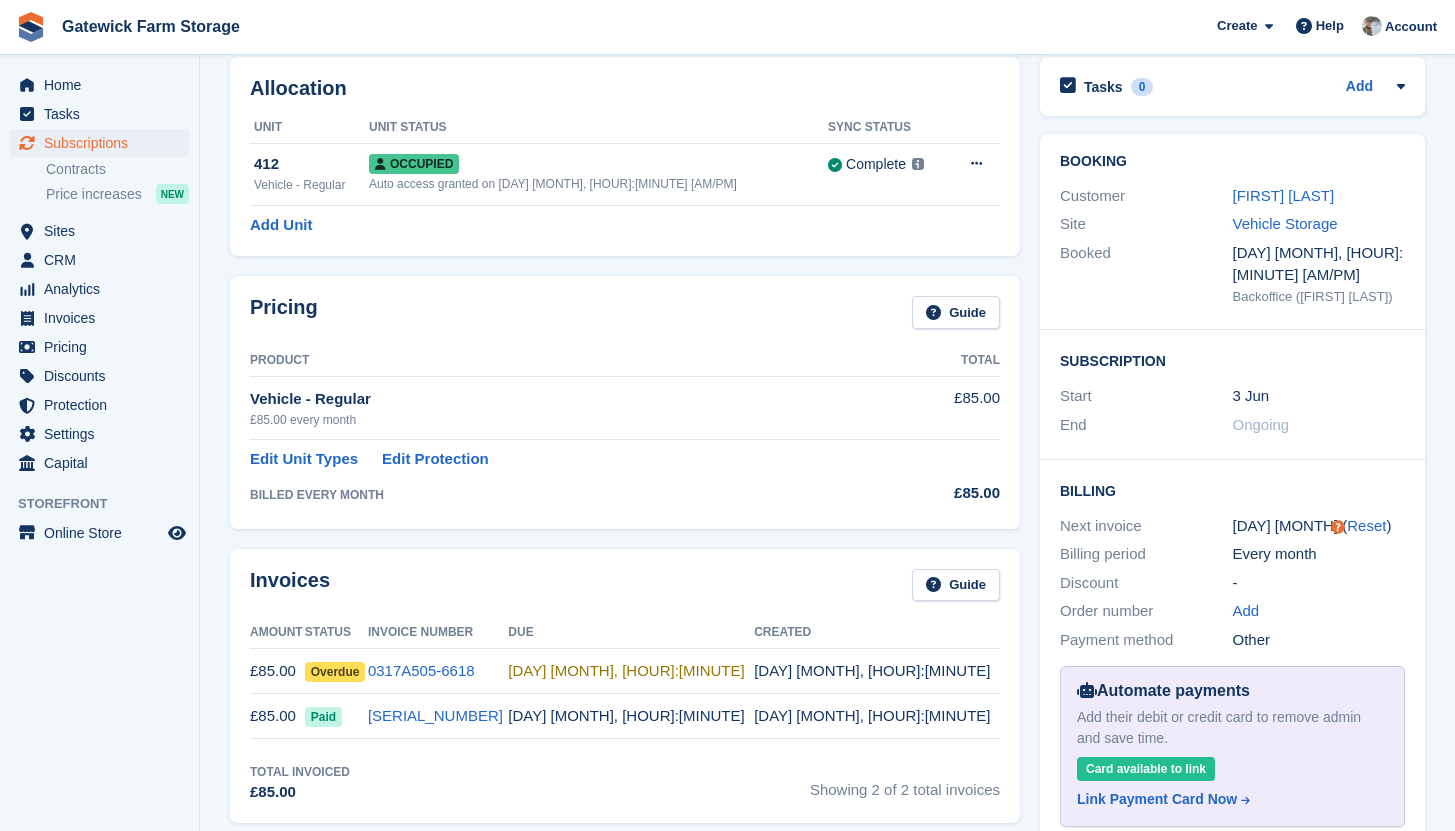 scroll, scrollTop: 97, scrollLeft: 0, axis: vertical 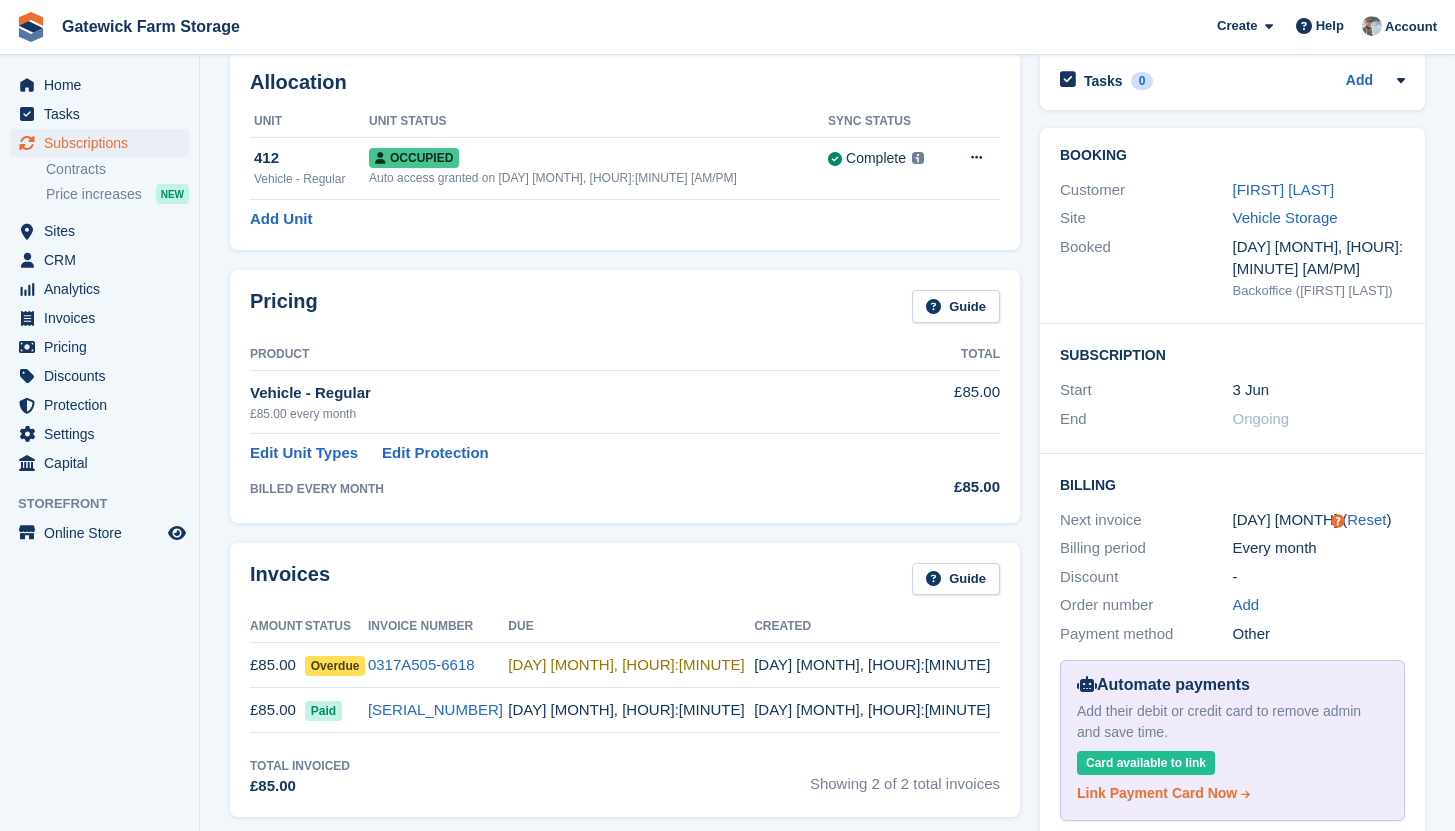 click on "Link Payment Card Now" at bounding box center [1157, 793] 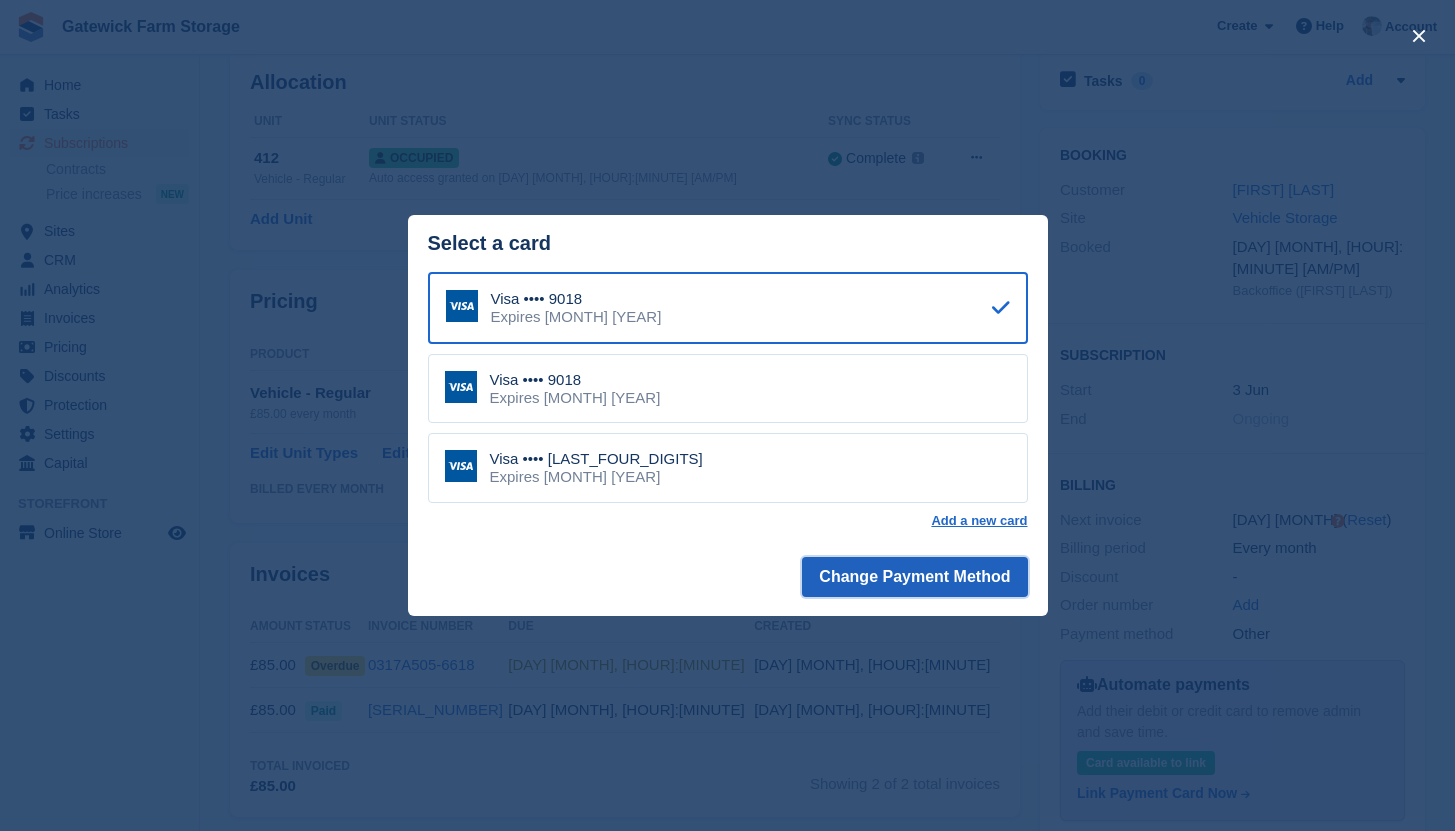 click on "Change Payment Method" at bounding box center (914, 577) 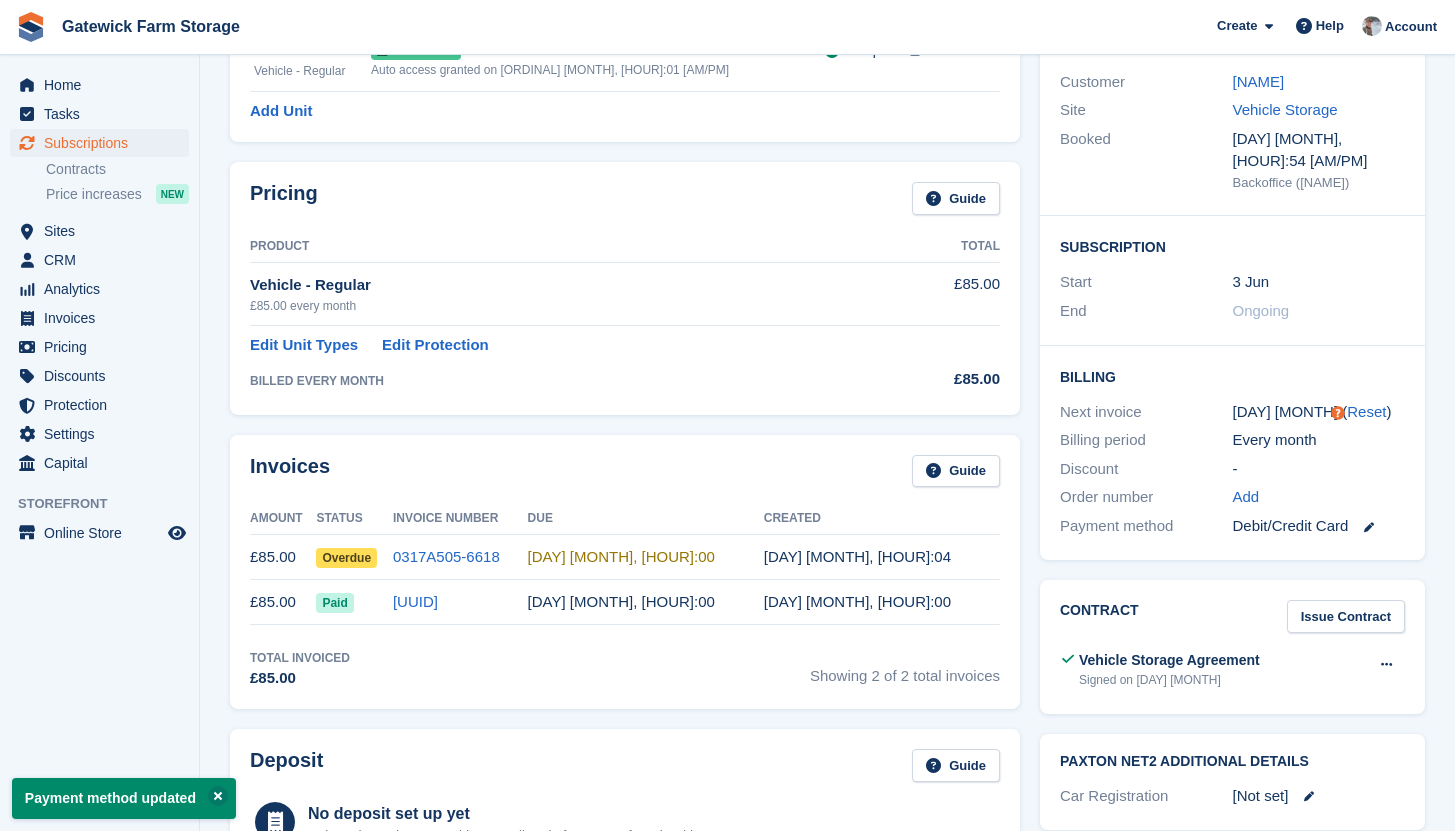 scroll, scrollTop: 106, scrollLeft: 0, axis: vertical 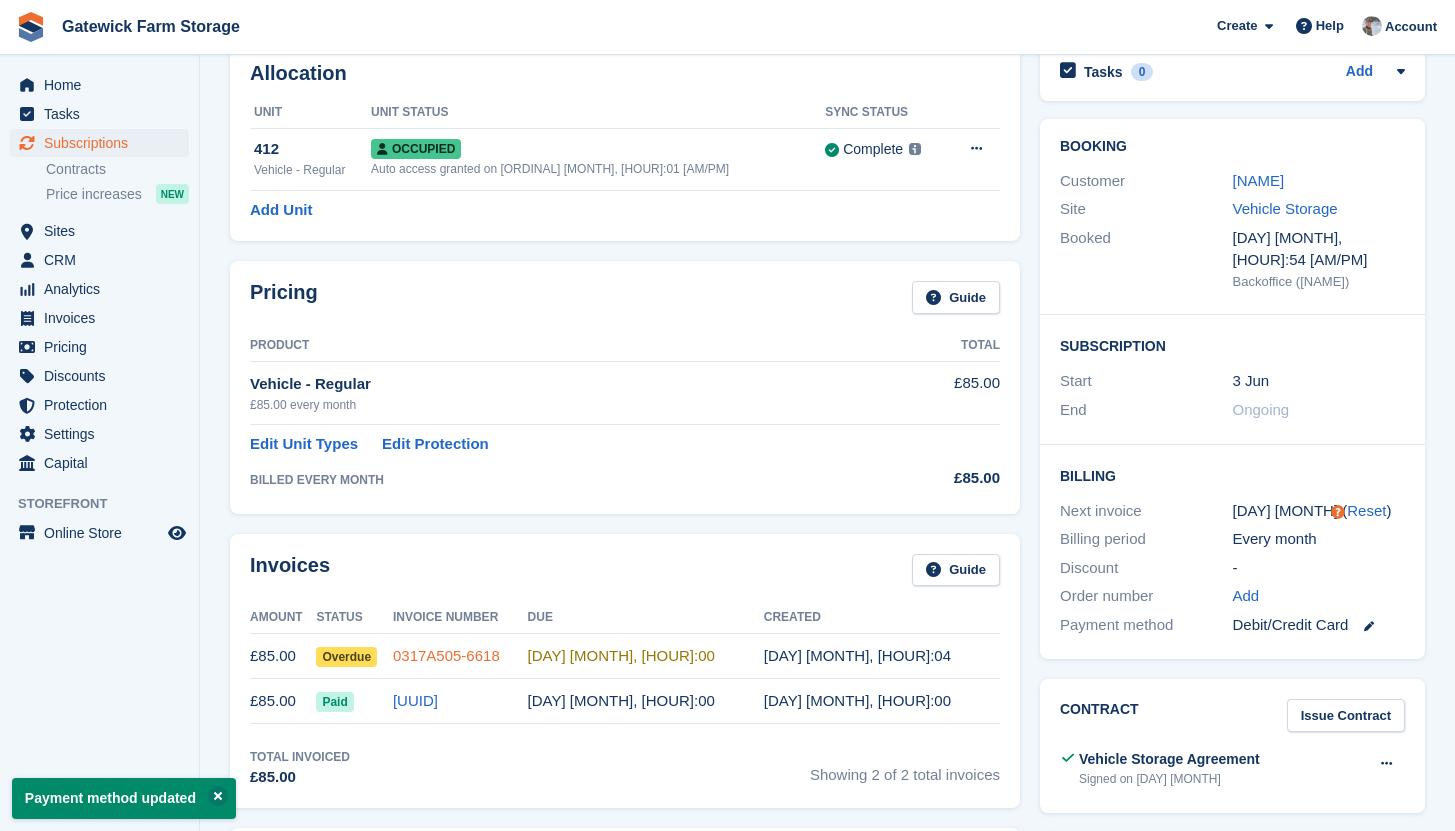click on "0317A505-6618" at bounding box center [446, 655] 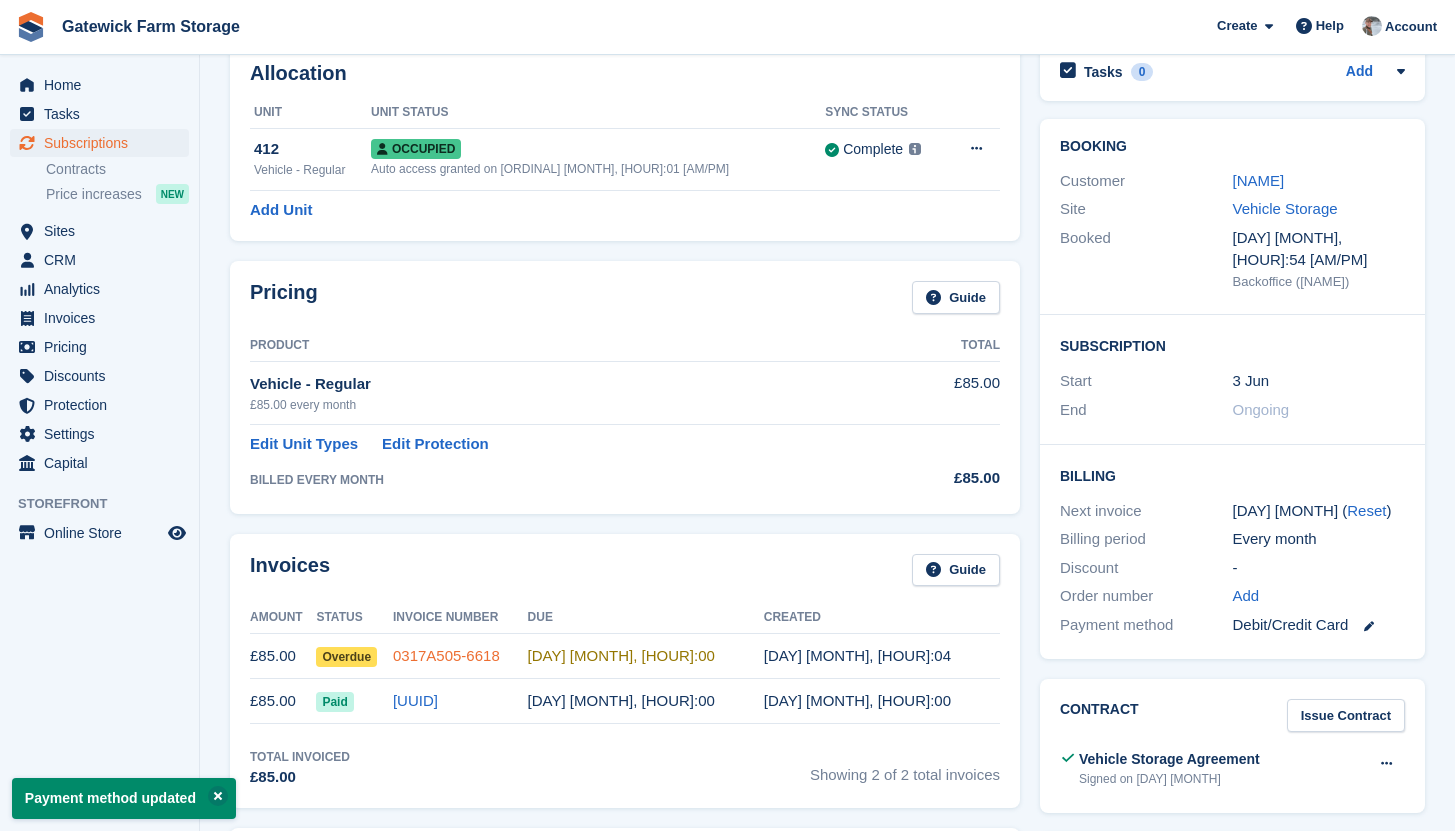 scroll, scrollTop: 0, scrollLeft: 0, axis: both 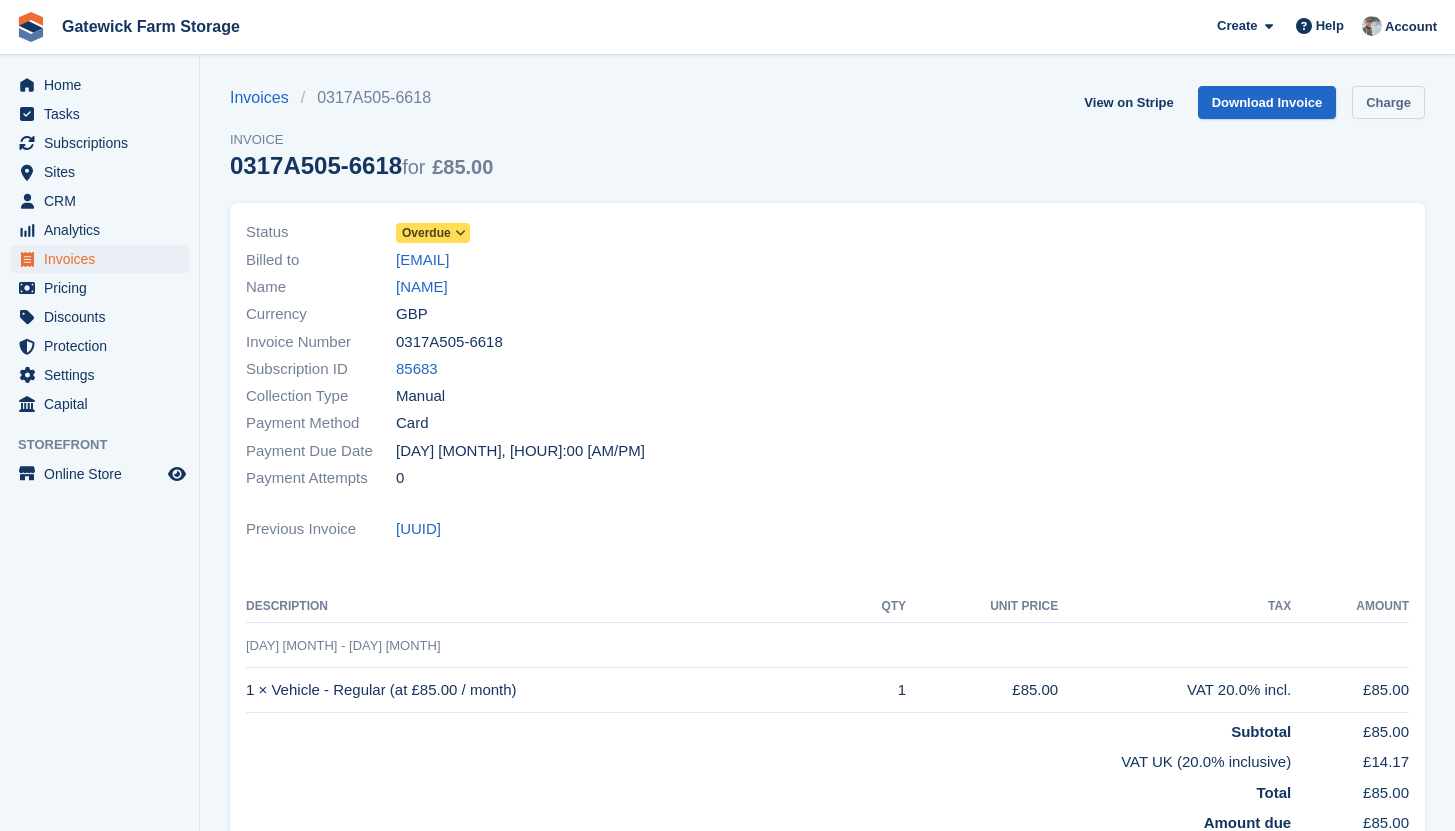 click on "Charge" at bounding box center [1388, 102] 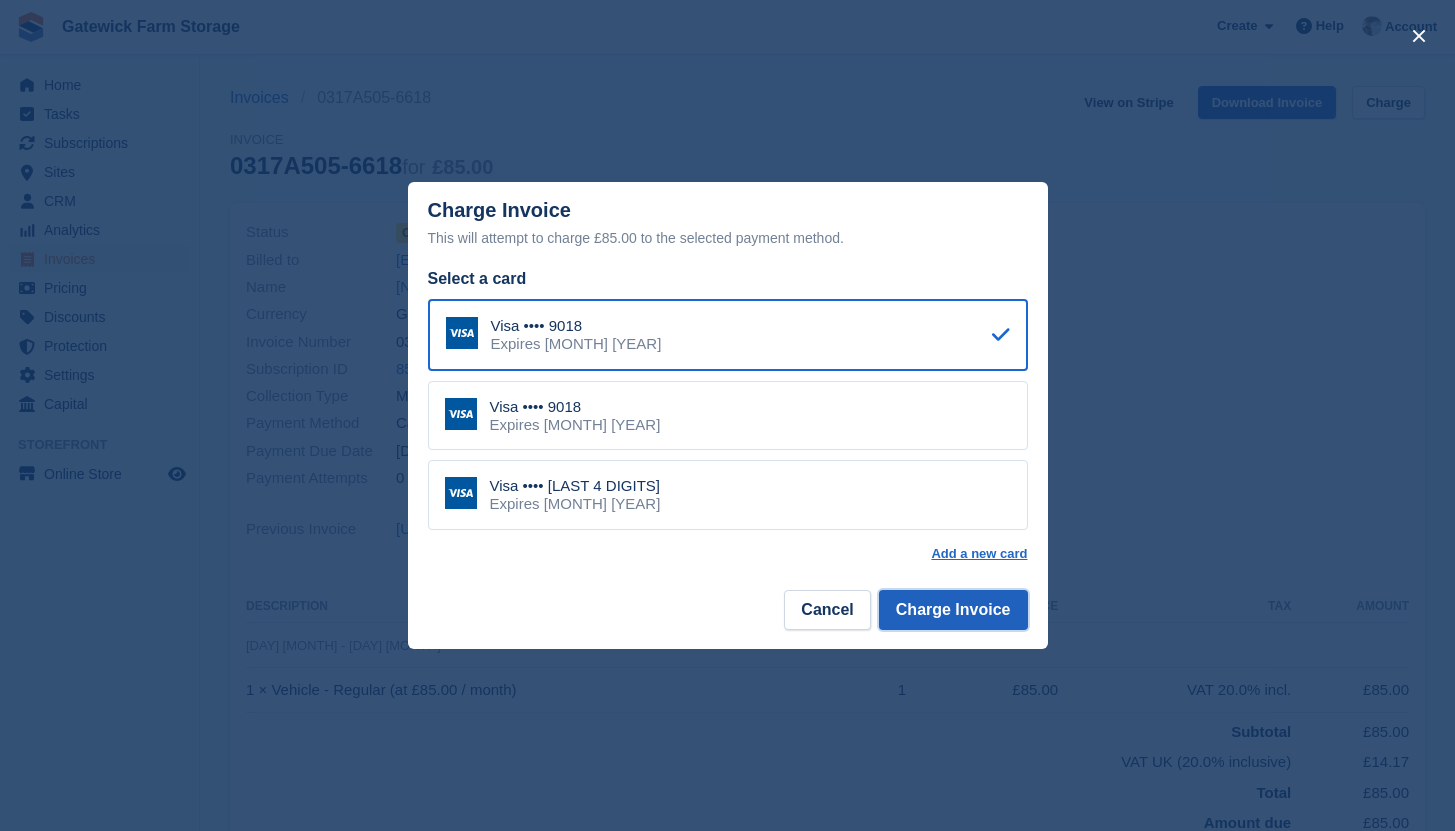 click on "Charge Invoice" at bounding box center (953, 610) 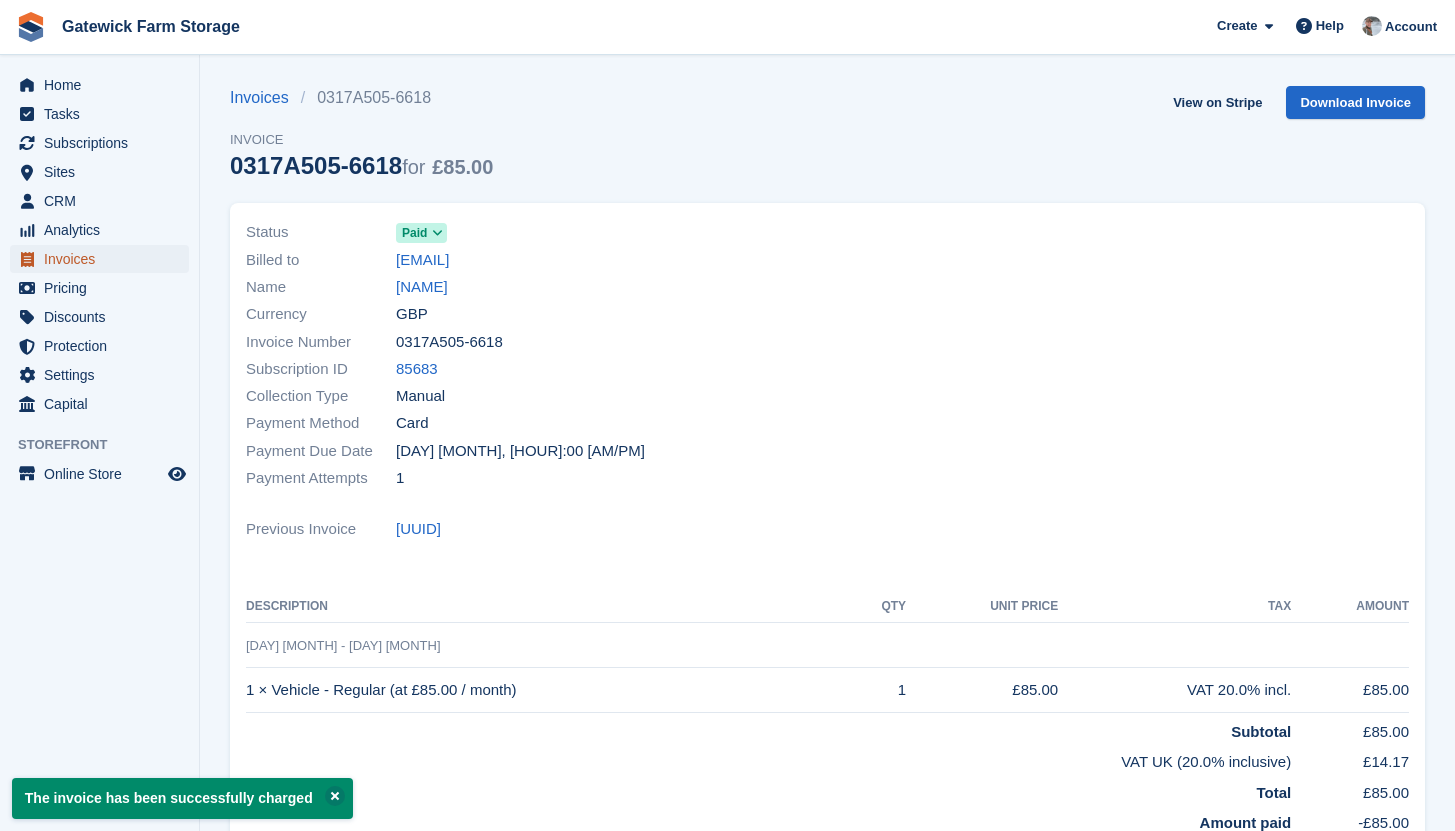 click on "Invoices" at bounding box center [104, 259] 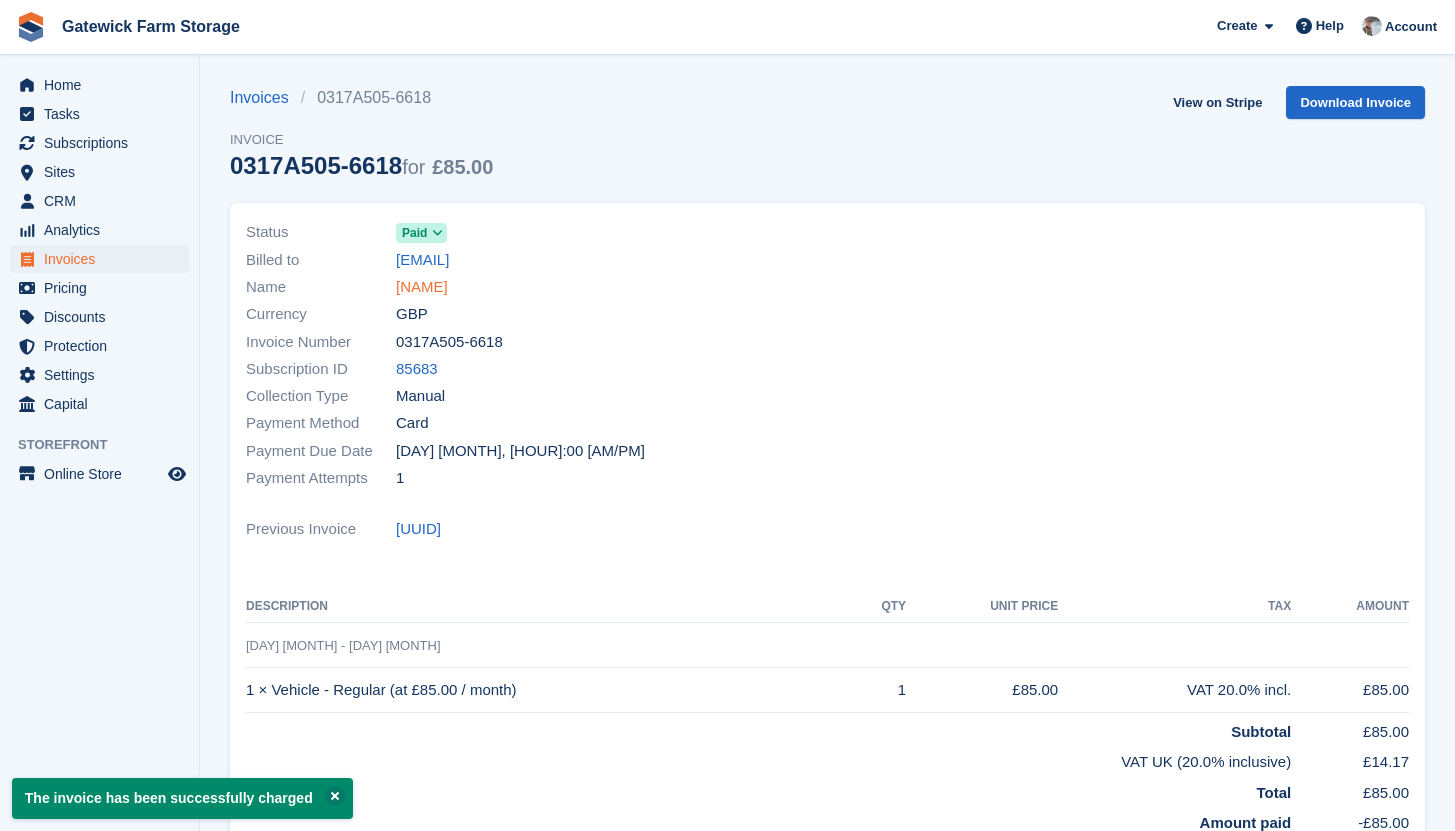 click on "[FIRST] [LAST]" at bounding box center [422, 287] 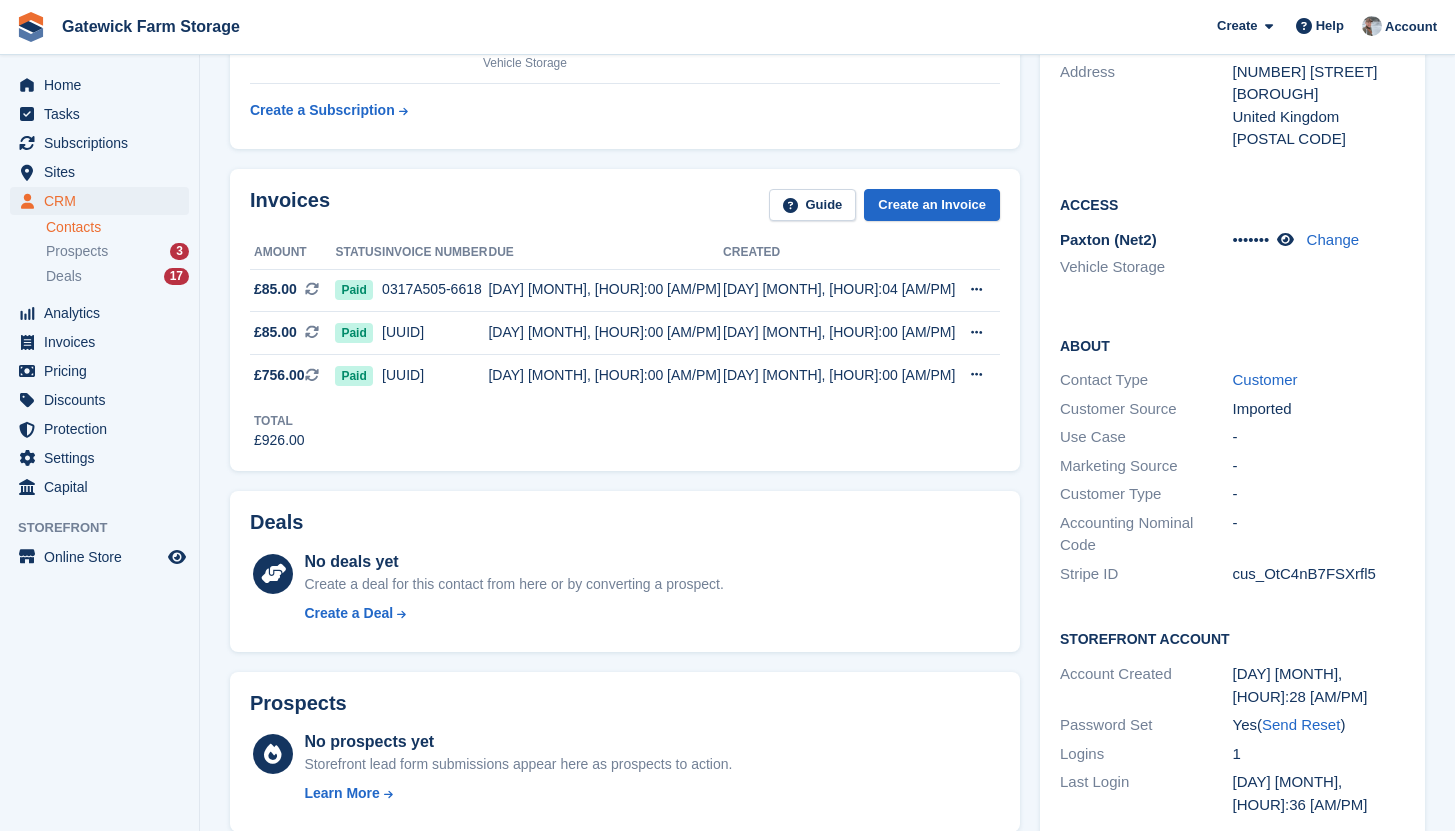 scroll, scrollTop: 274, scrollLeft: 0, axis: vertical 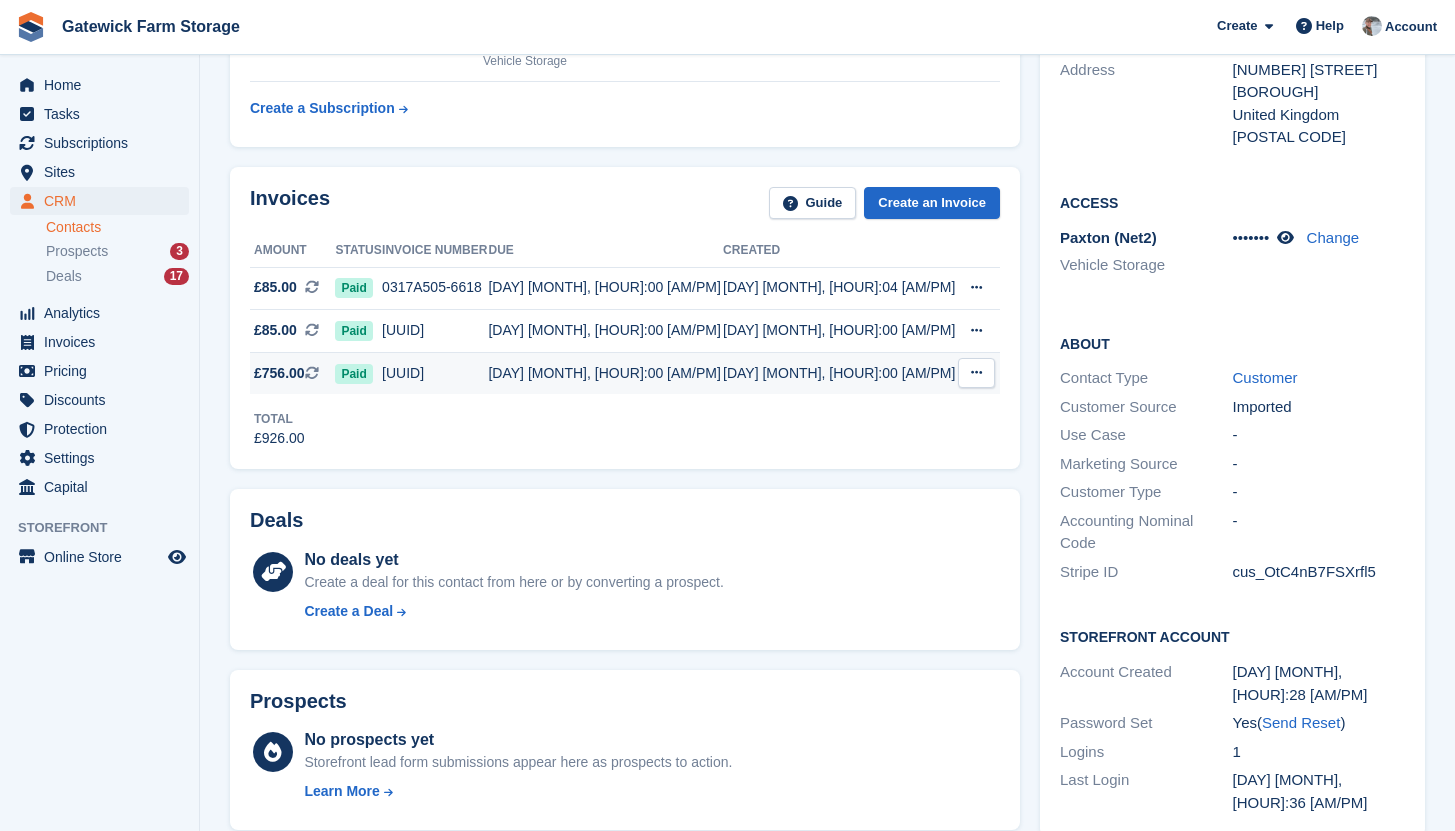 click on "0317A505-5823" at bounding box center [435, 373] 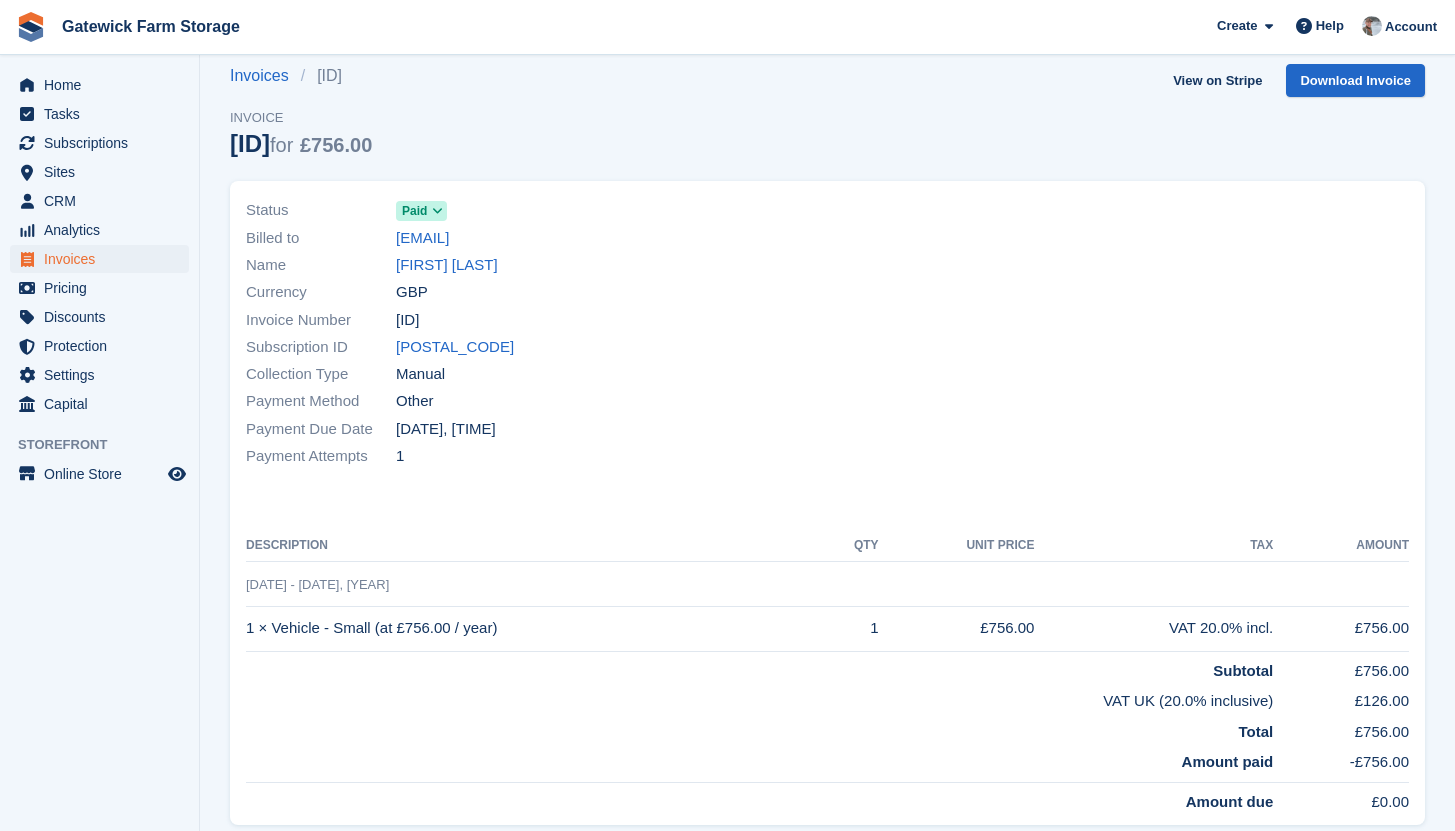 scroll, scrollTop: 0, scrollLeft: 0, axis: both 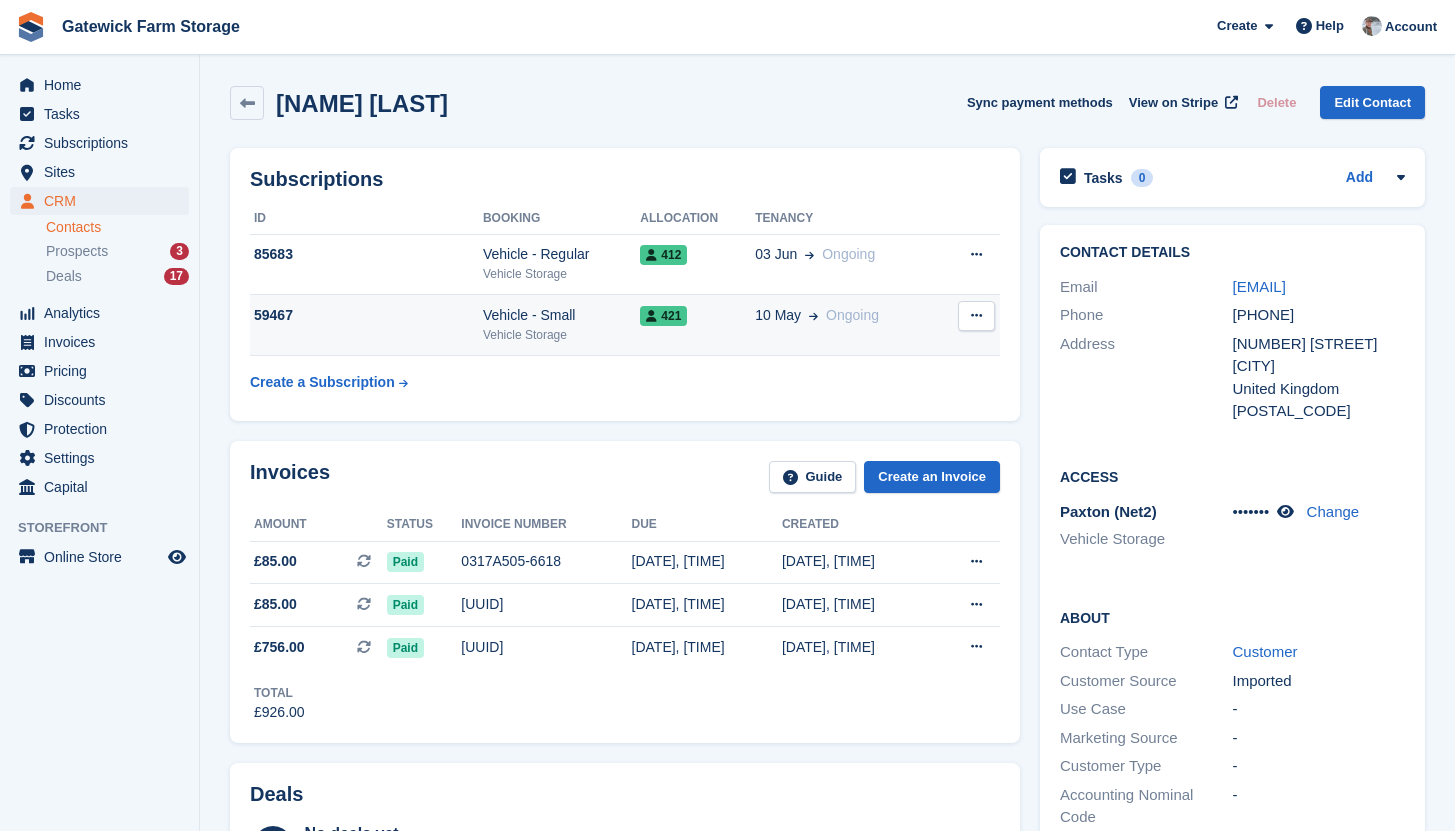 click on "Vehicle - Small" at bounding box center [561, 315] 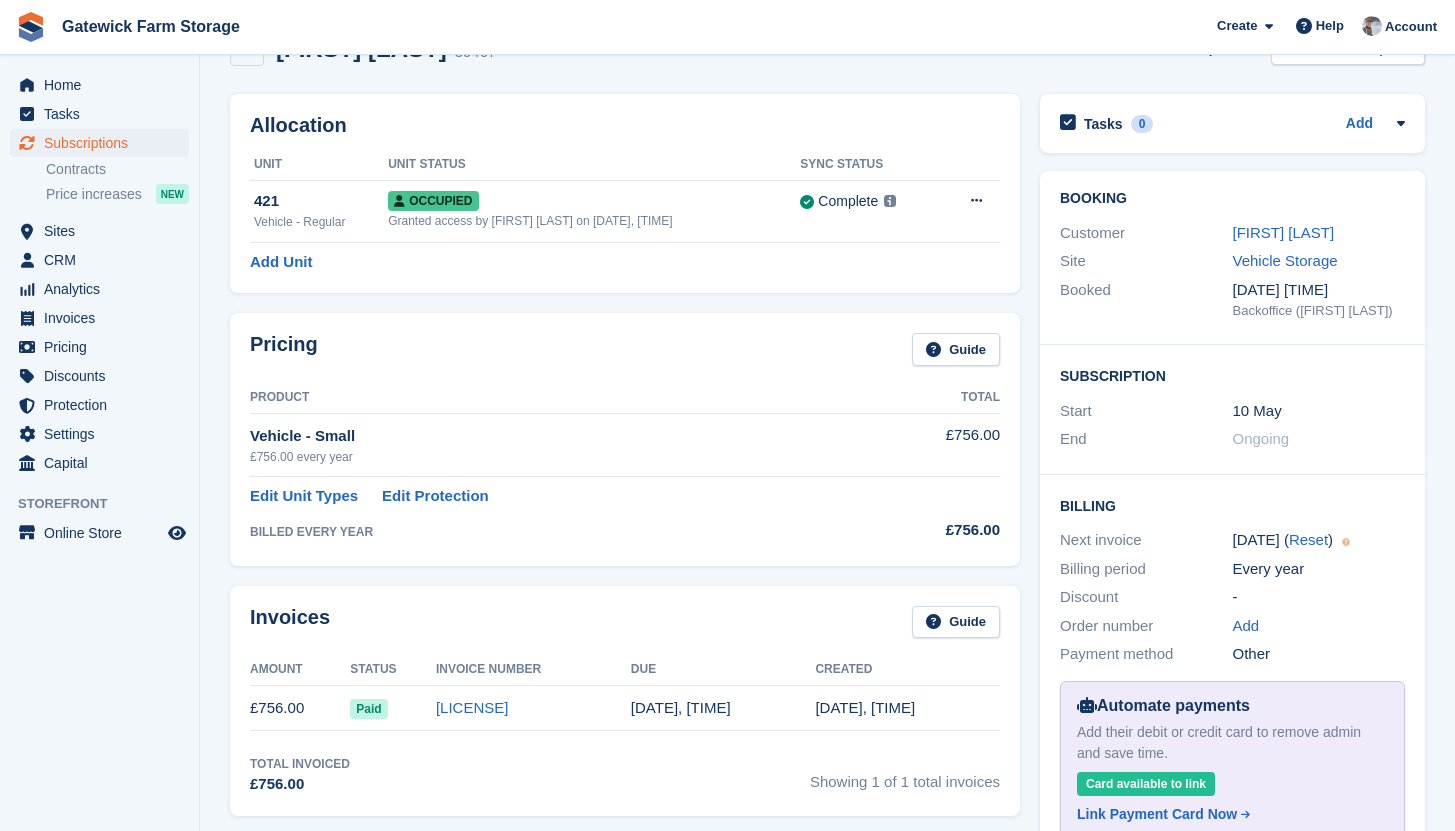 scroll, scrollTop: 44, scrollLeft: 0, axis: vertical 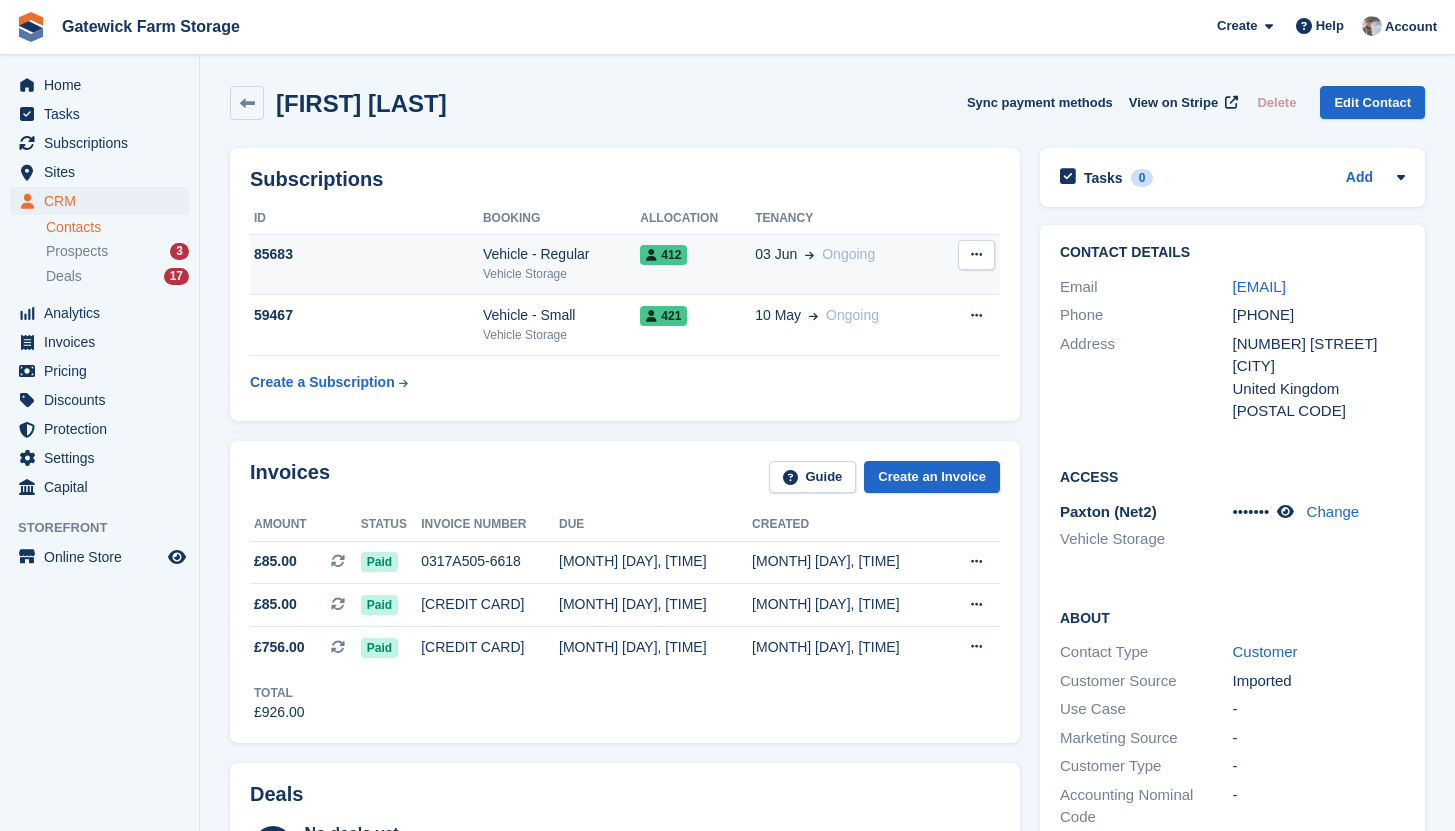 click on "Vehicle - Regular" at bounding box center [561, 254] 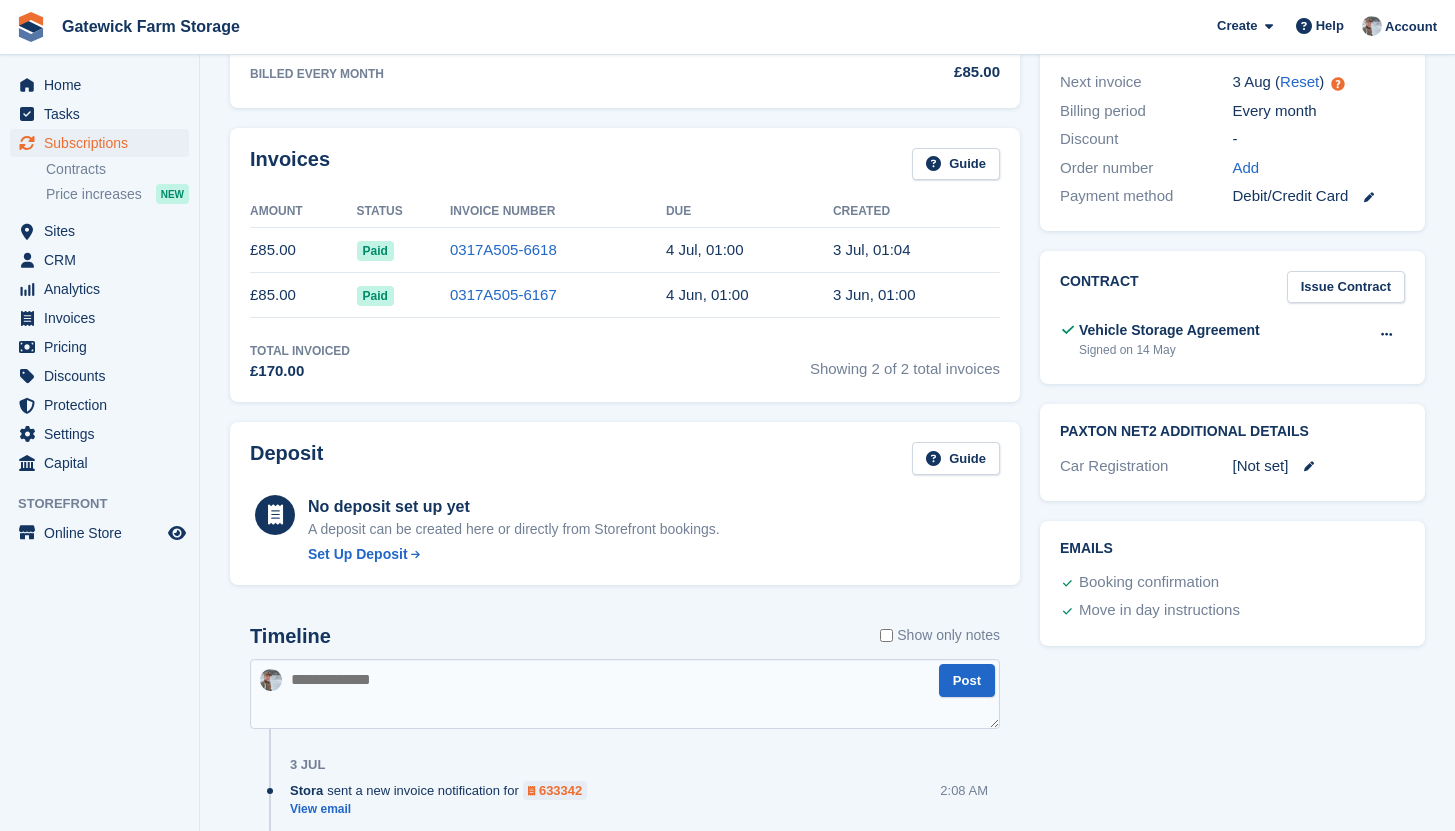 scroll, scrollTop: 0, scrollLeft: 0, axis: both 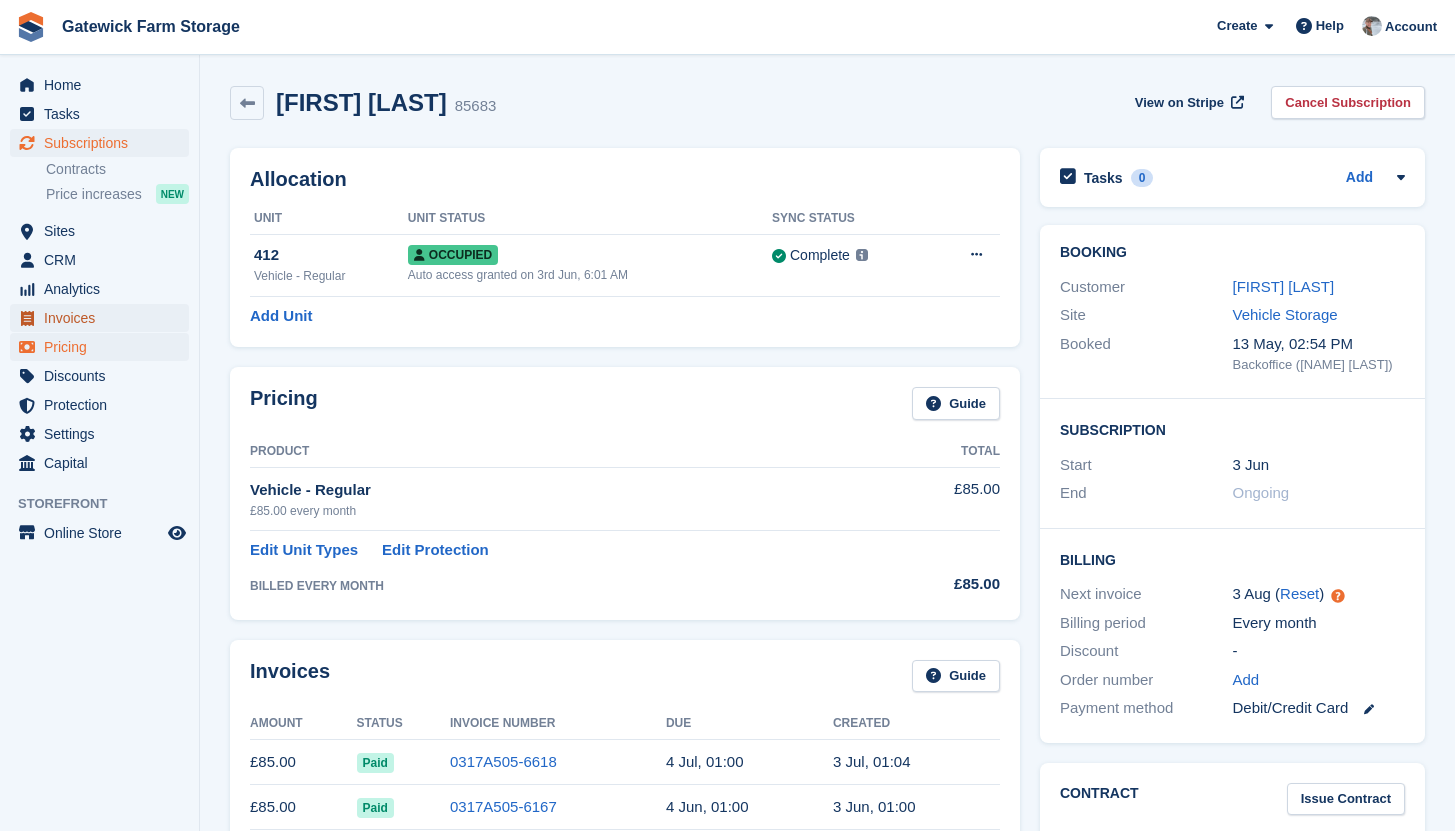 click on "Invoices" at bounding box center (104, 318) 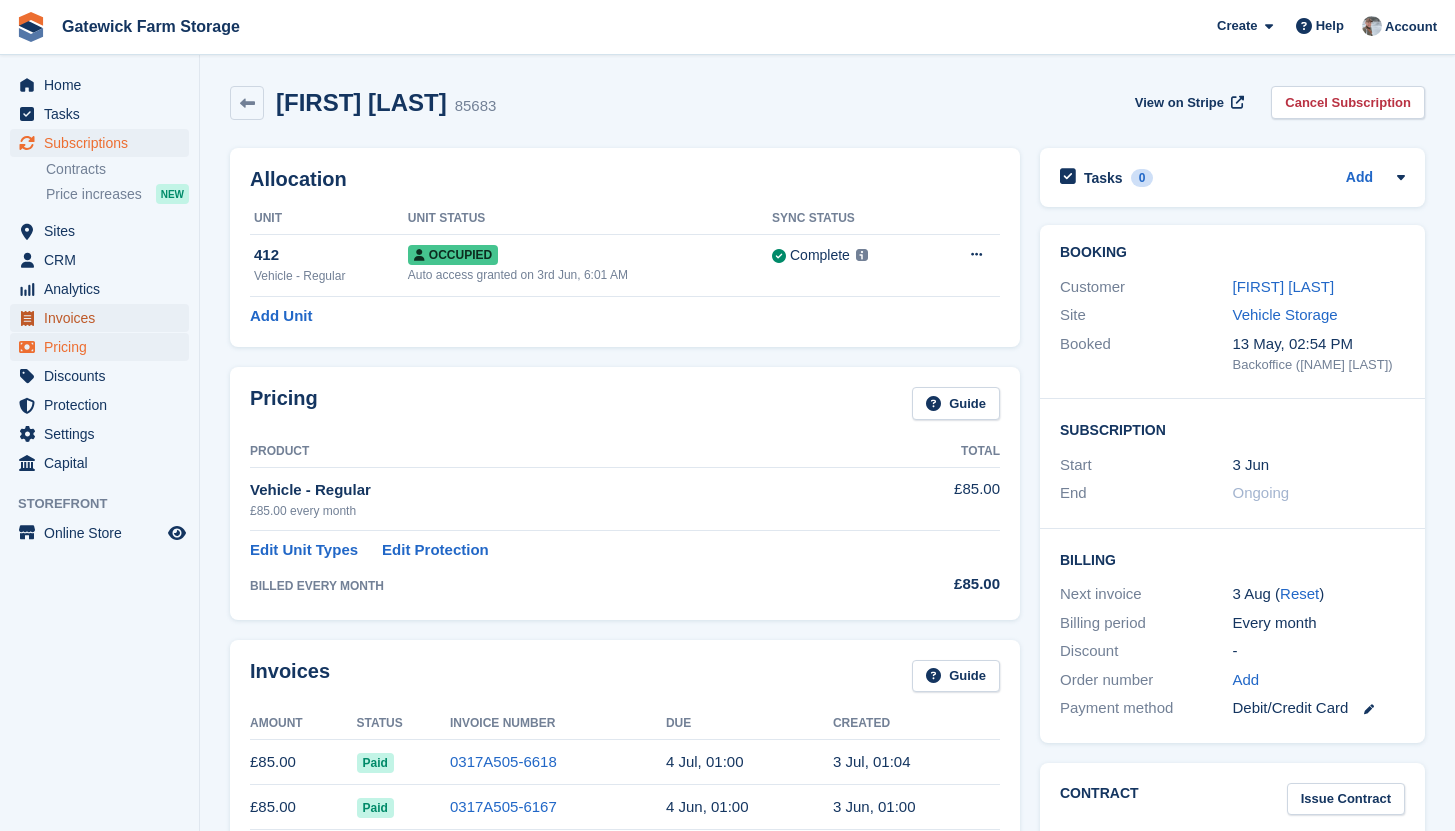 click on "Invoices" at bounding box center [104, 318] 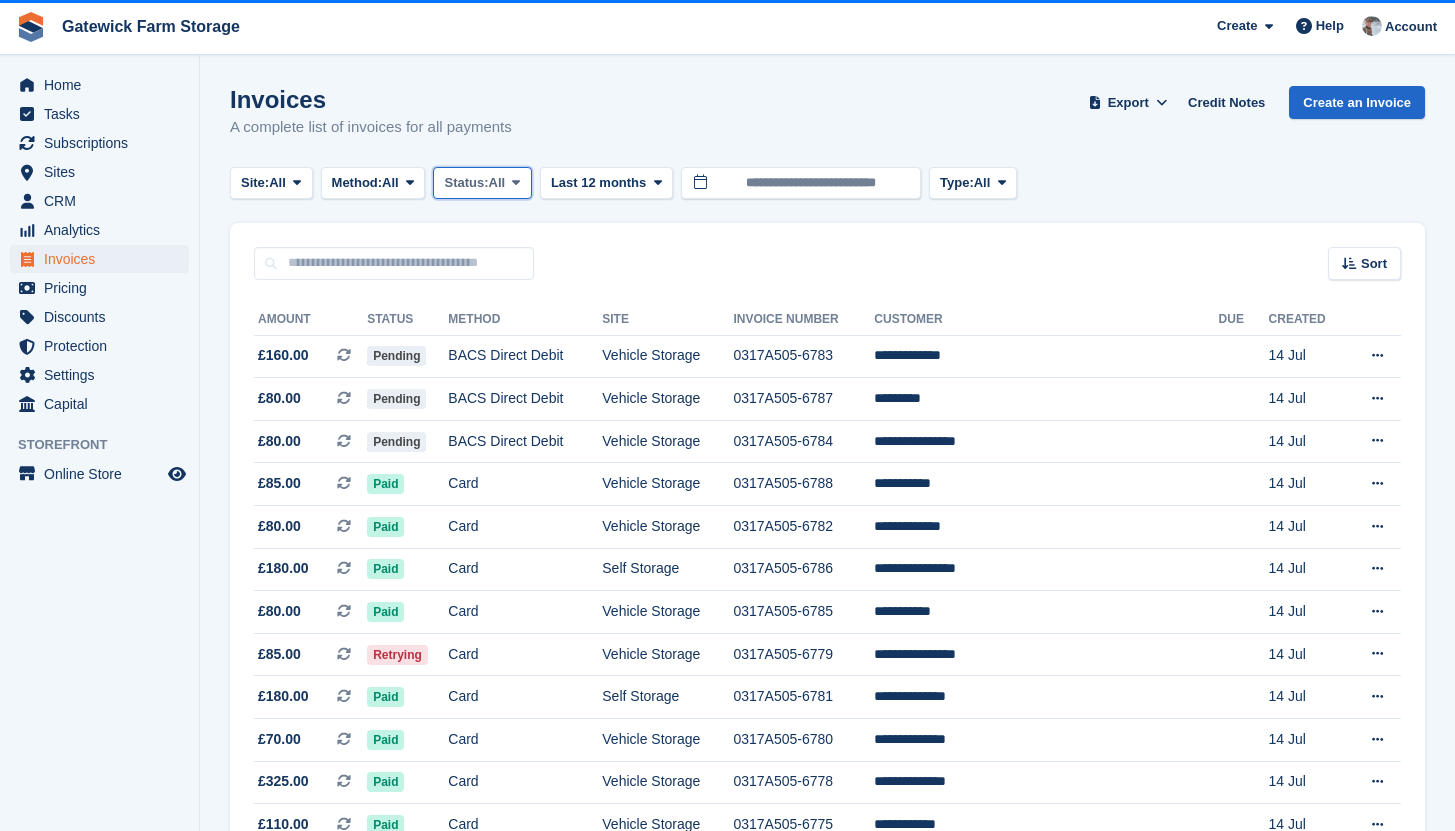 click at bounding box center [516, 183] 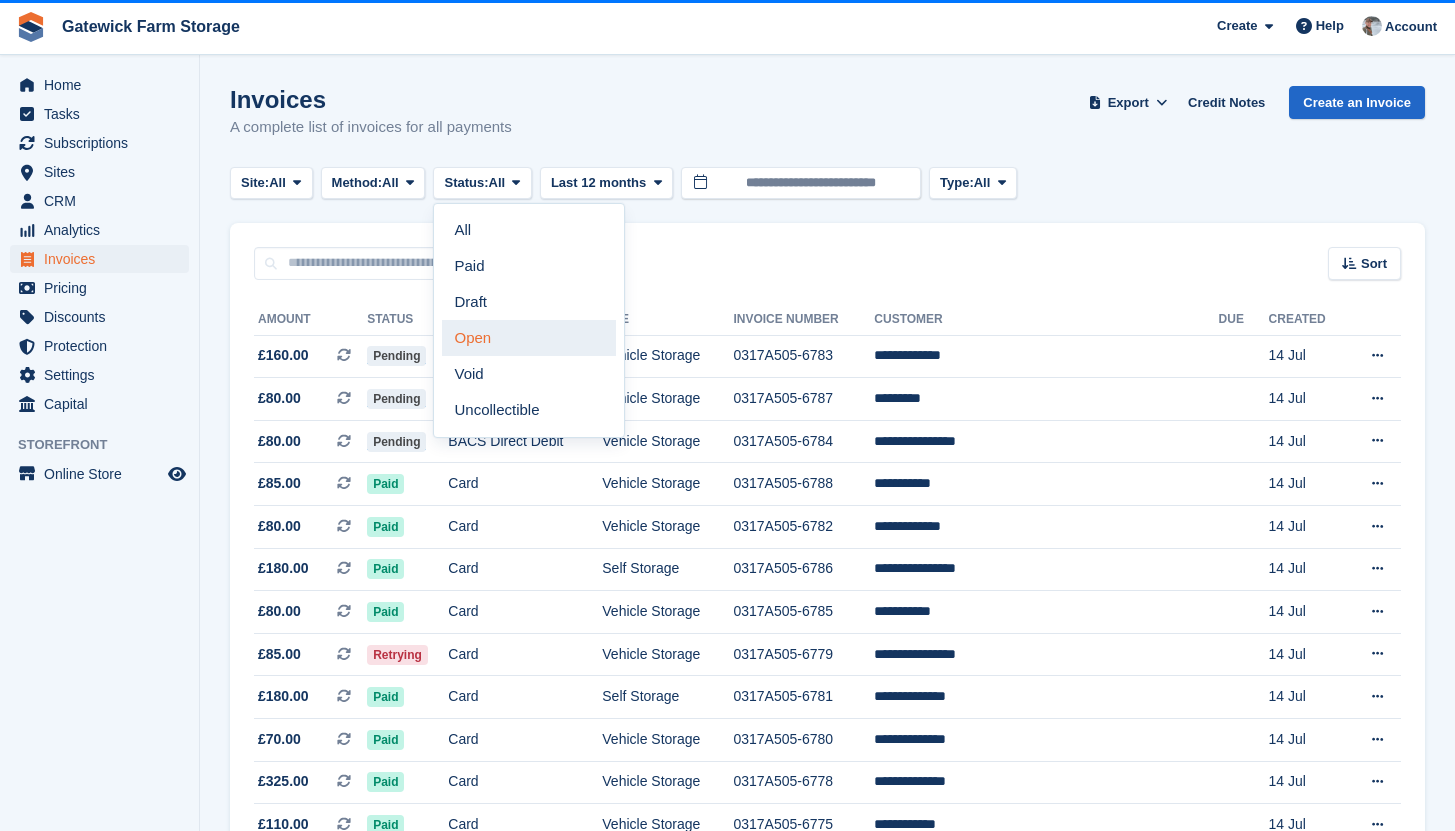 click on "Open" at bounding box center [529, 338] 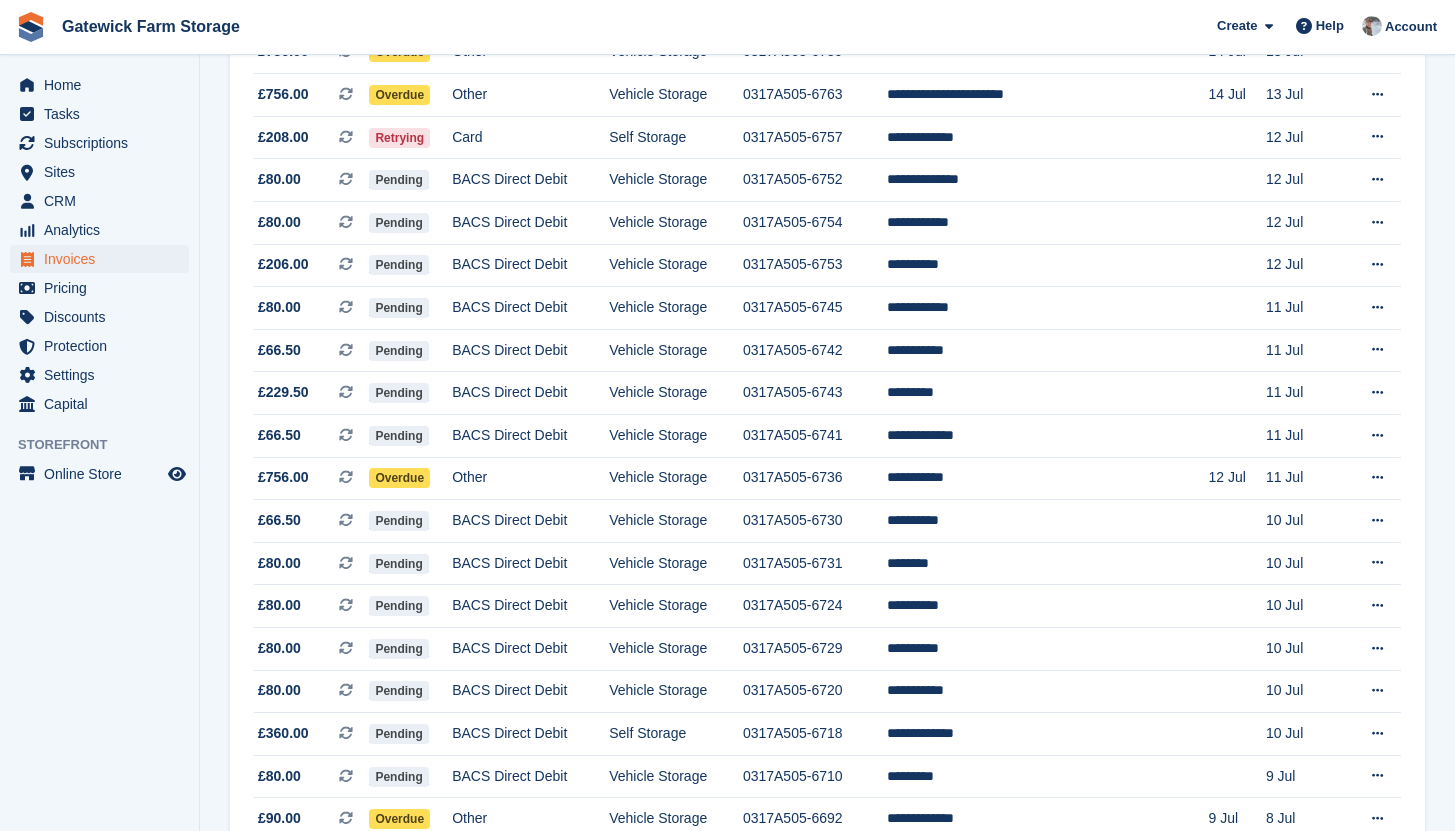 scroll, scrollTop: 924, scrollLeft: 0, axis: vertical 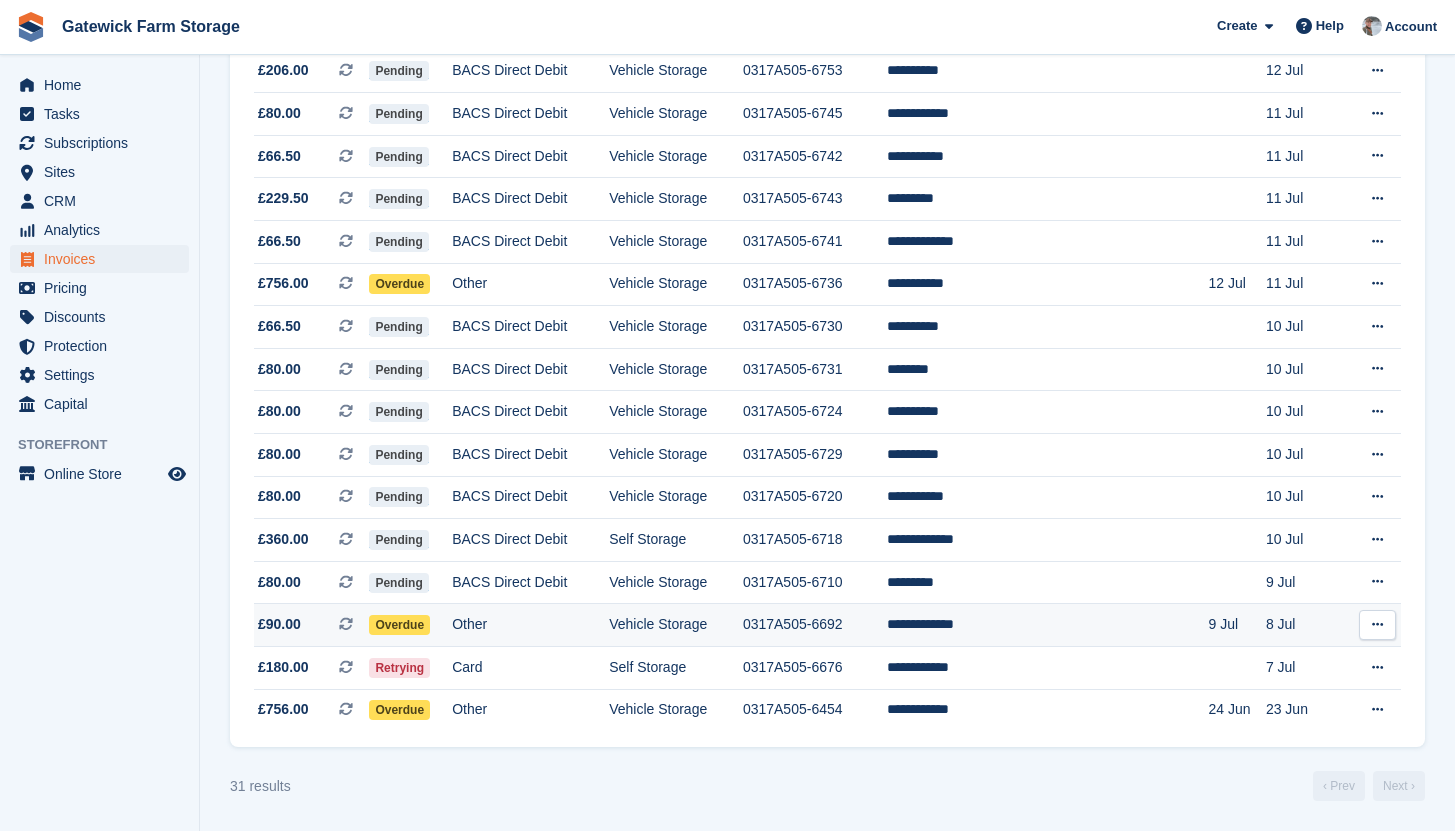 click on "**********" at bounding box center (1048, 625) 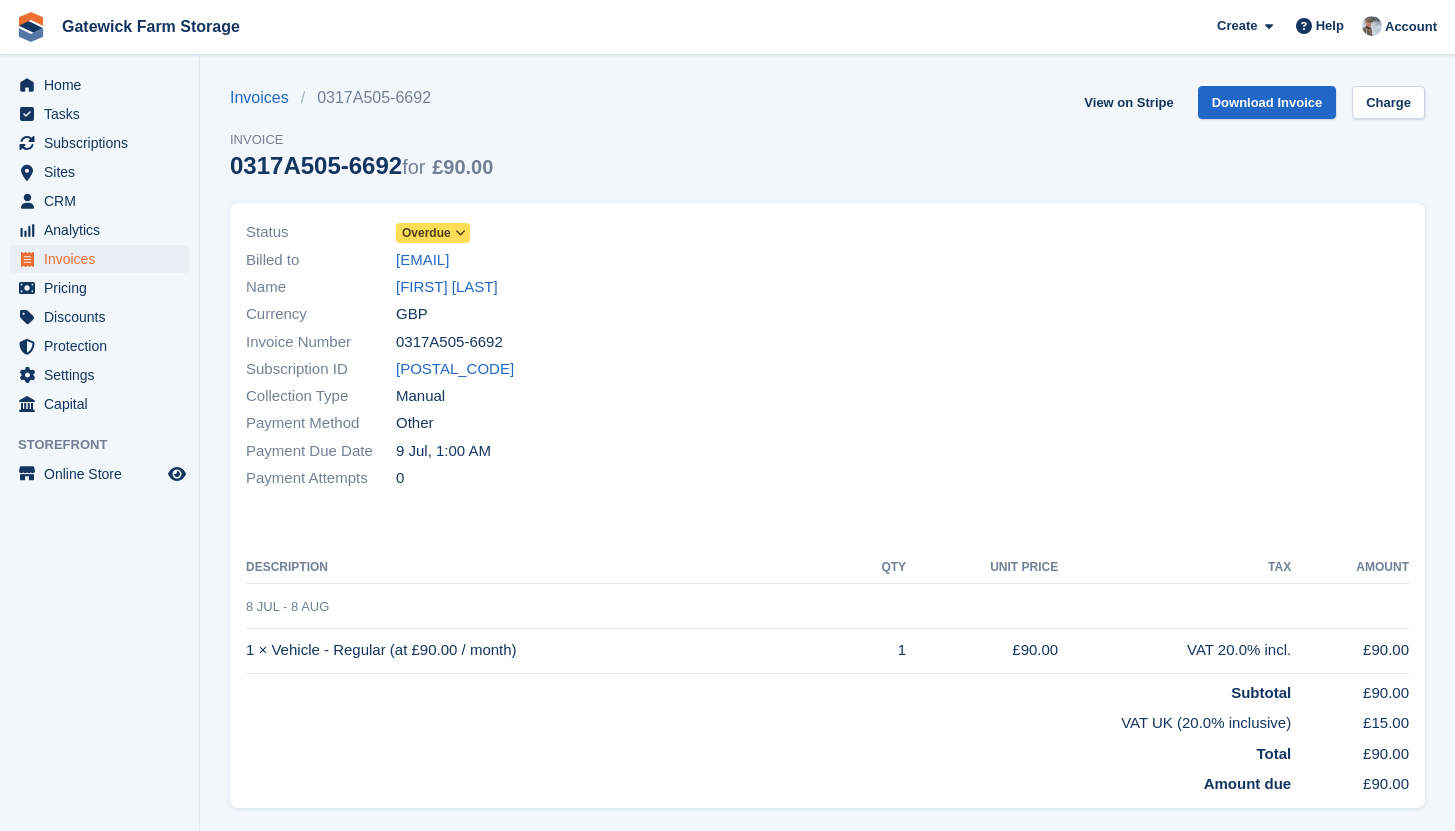 scroll, scrollTop: 0, scrollLeft: 0, axis: both 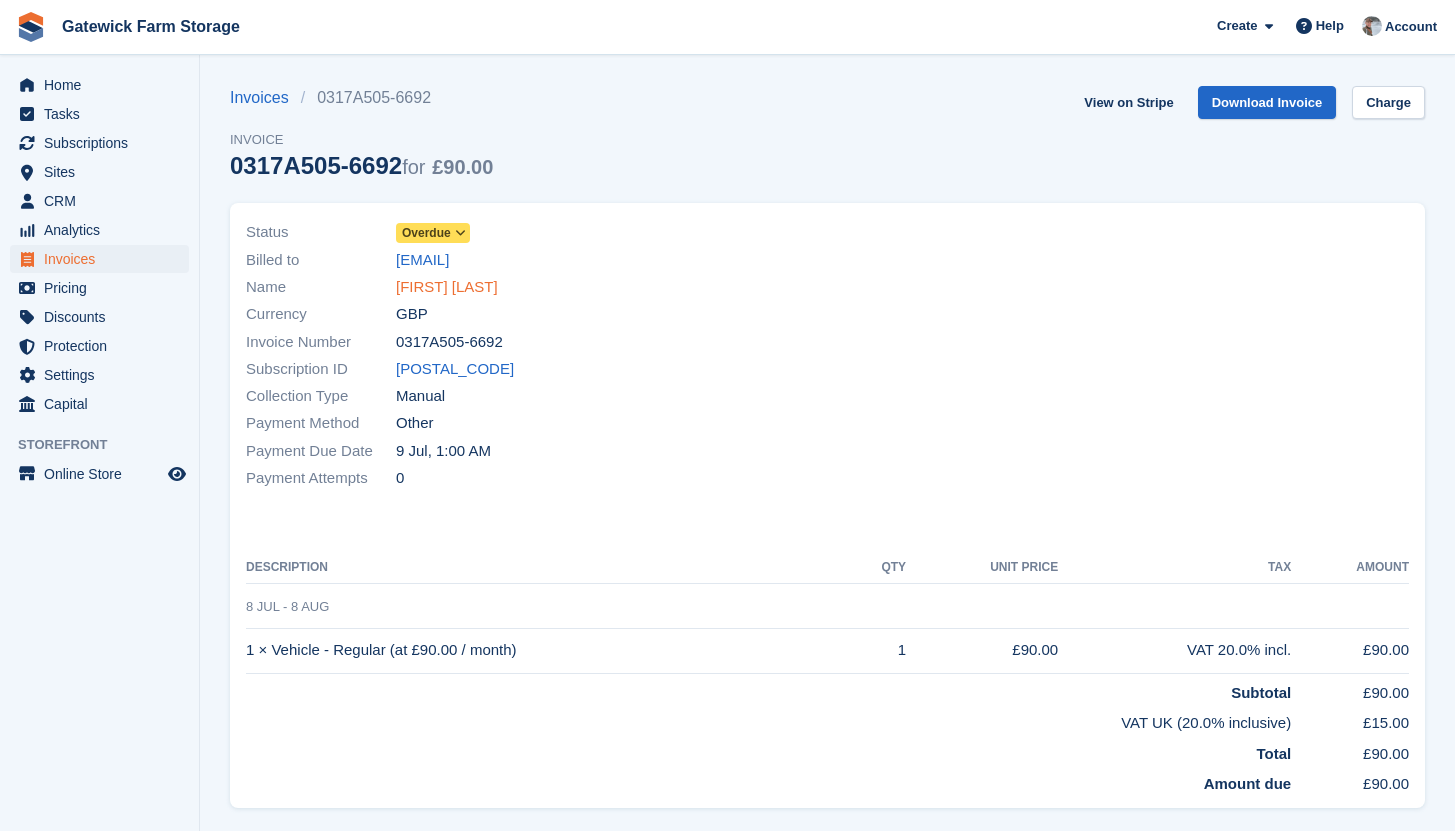 click on "[FIRST] [LAST]" at bounding box center [447, 287] 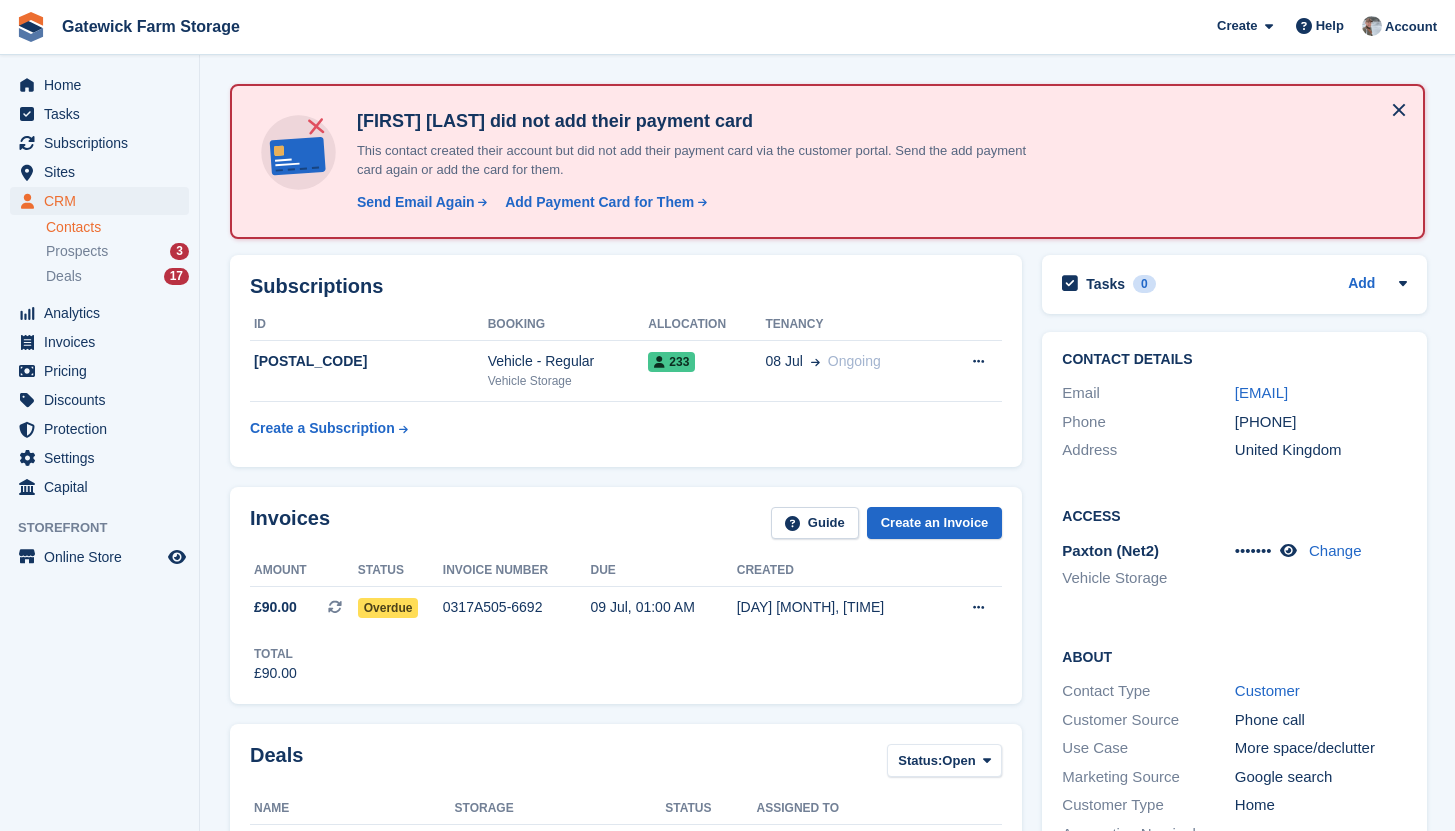 scroll, scrollTop: 0, scrollLeft: 0, axis: both 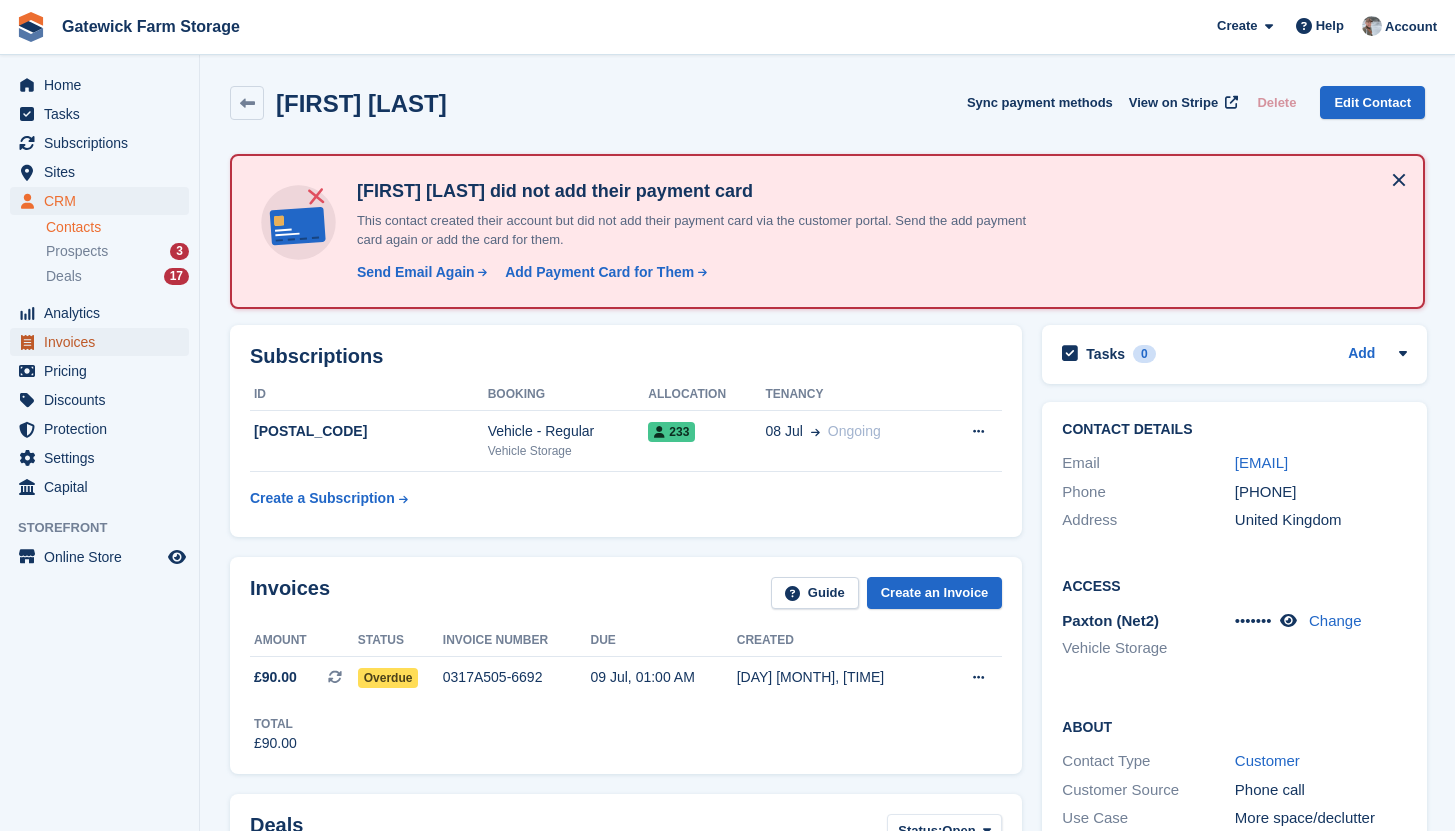 click on "Invoices" at bounding box center [104, 342] 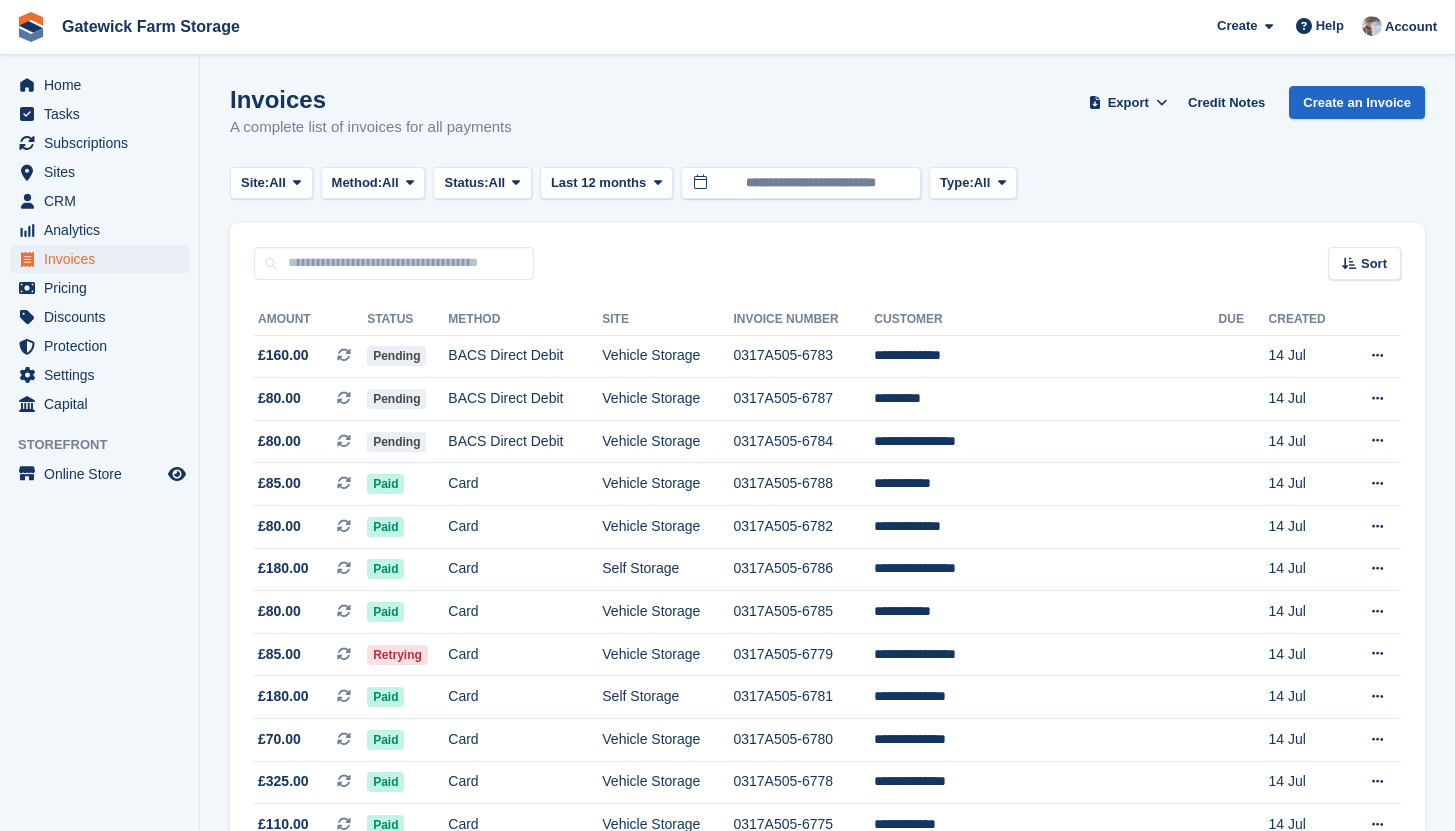 click on "Invoices
A complete list of invoices for all payments
Export
Export Invoices
Export a CSV of all Invoices which match the current filters.
Please allow time for large exports.
Export Formatted for Sage 50
Export Formatted for Xero
Start Export
Credit Notes
Create an Invoice
Site:
All
All
Vehicle Storage
Self Storage
Method:
All
All
Bank Transfer
Cash" at bounding box center (827, 1310) 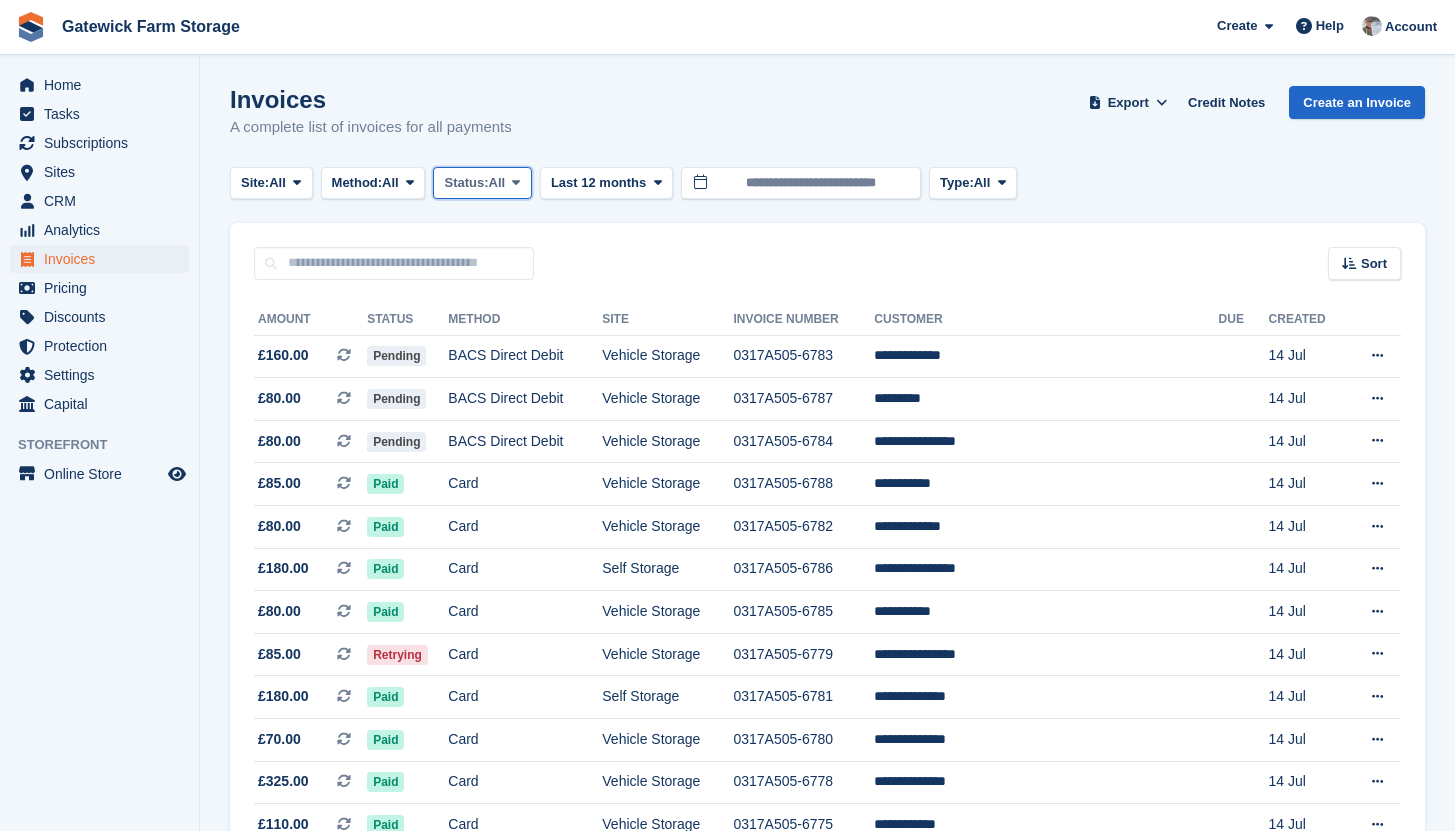 click on "Status:
All" at bounding box center [482, 183] 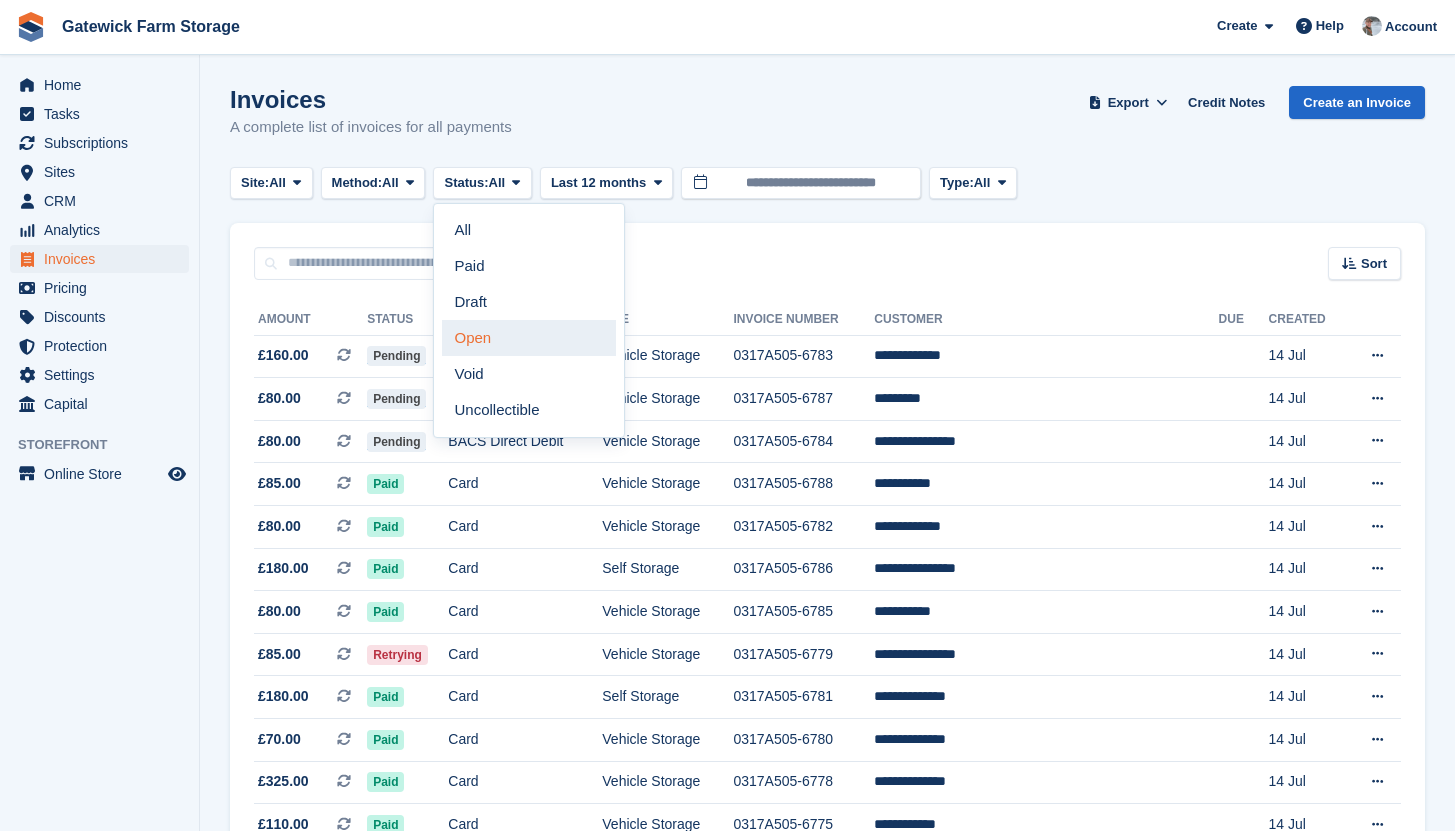 click on "Open" at bounding box center [529, 338] 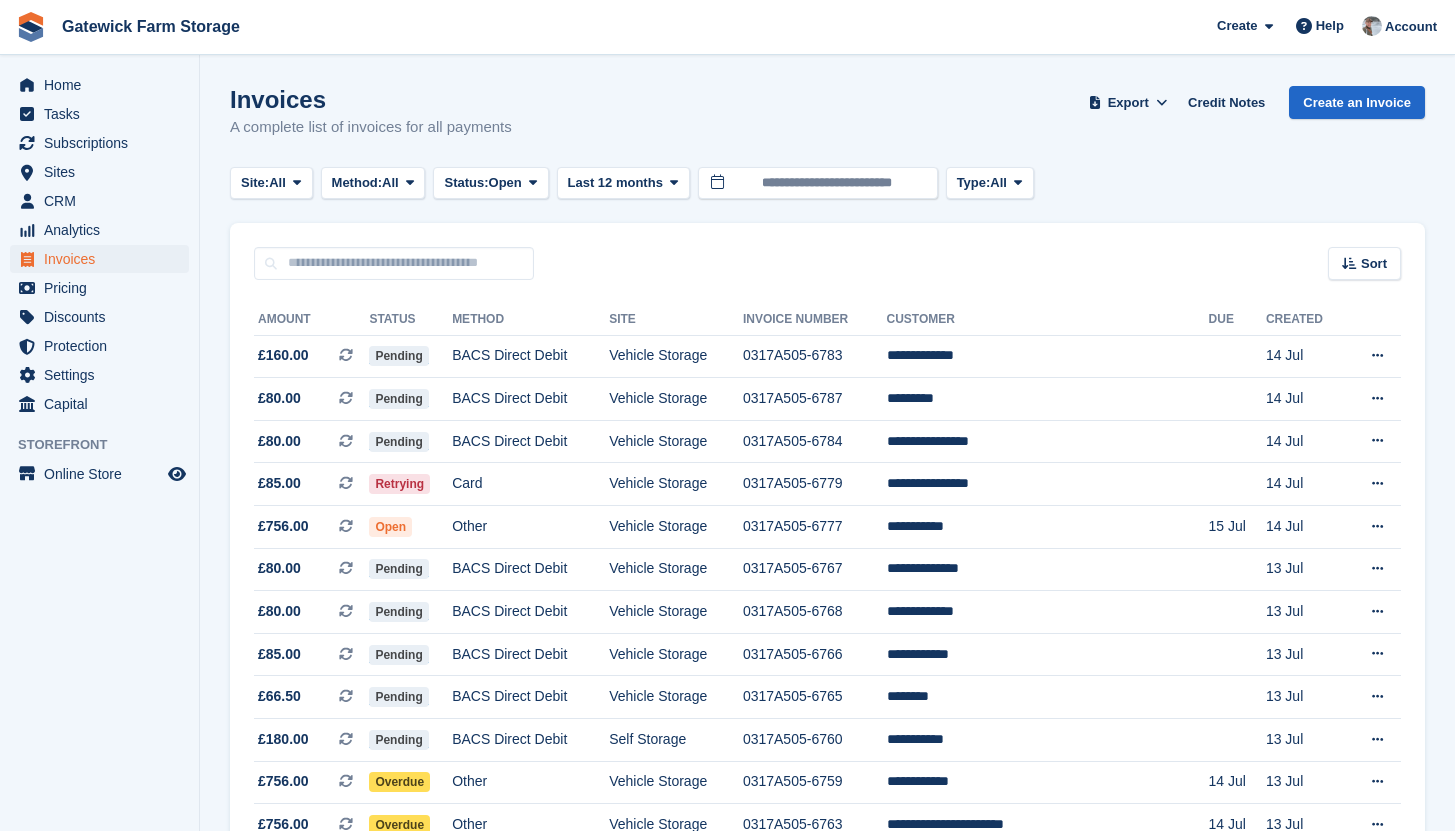 scroll, scrollTop: 924, scrollLeft: 0, axis: vertical 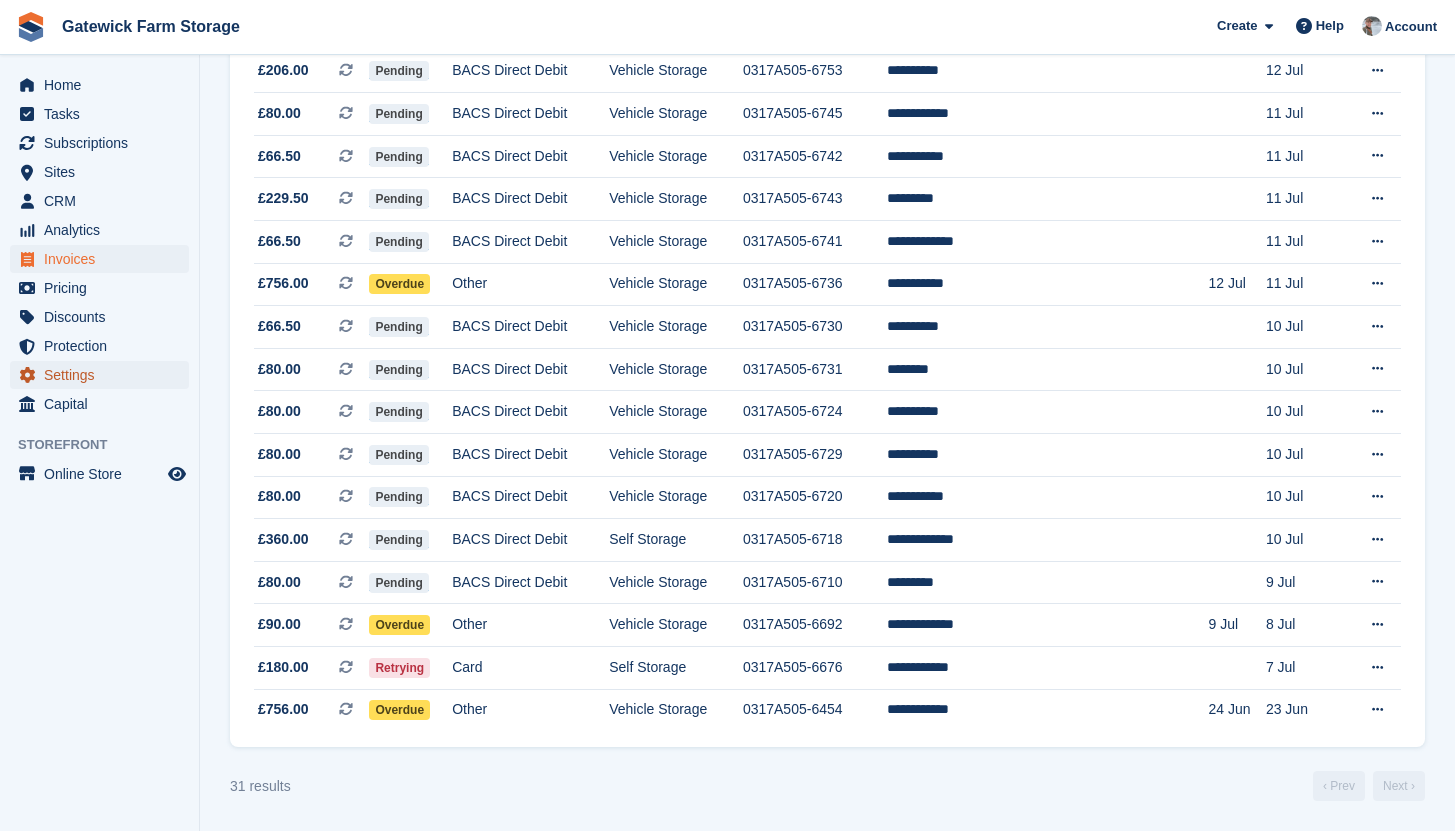 click on "Settings" at bounding box center (104, 375) 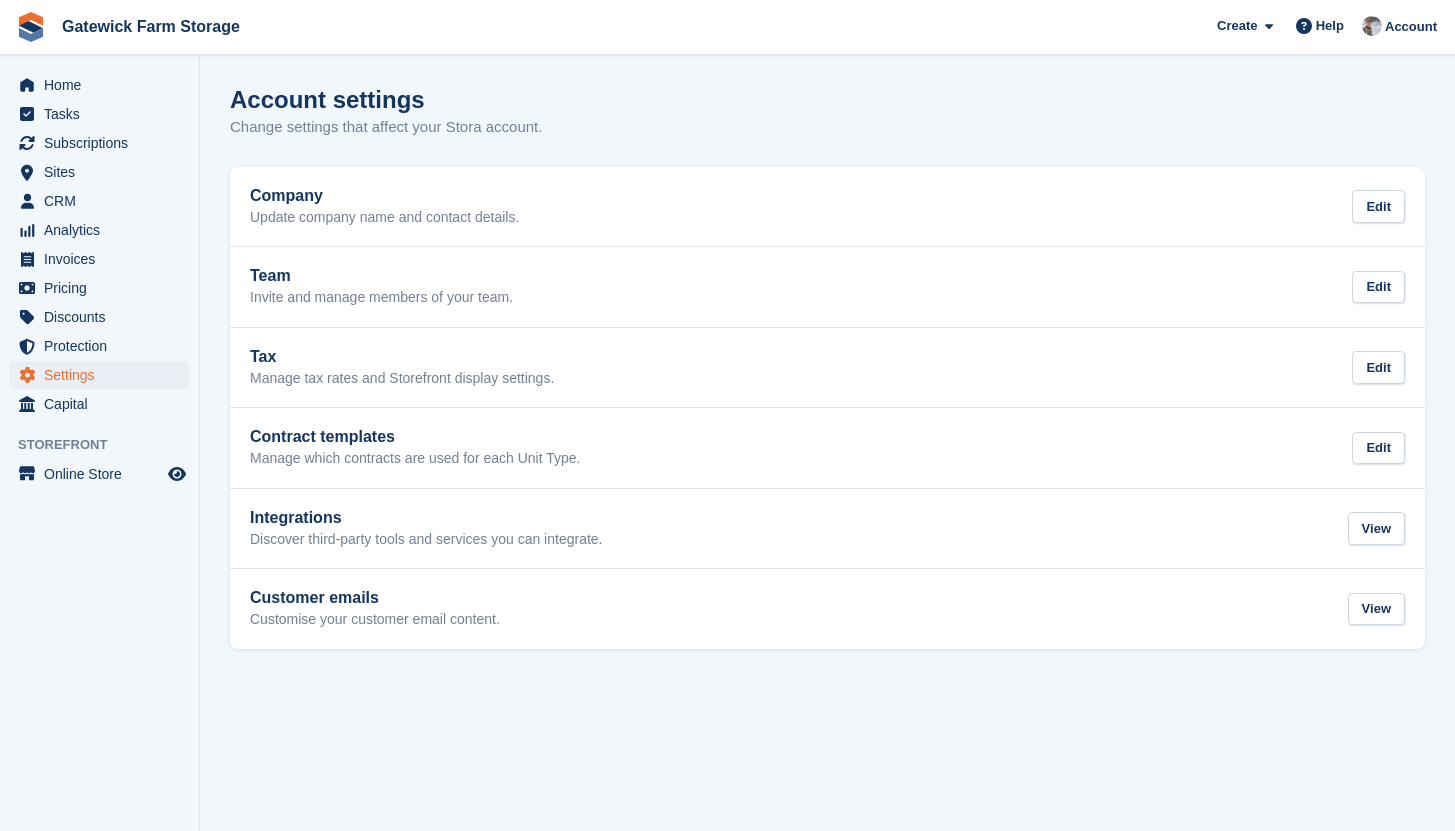 scroll, scrollTop: 0, scrollLeft: 0, axis: both 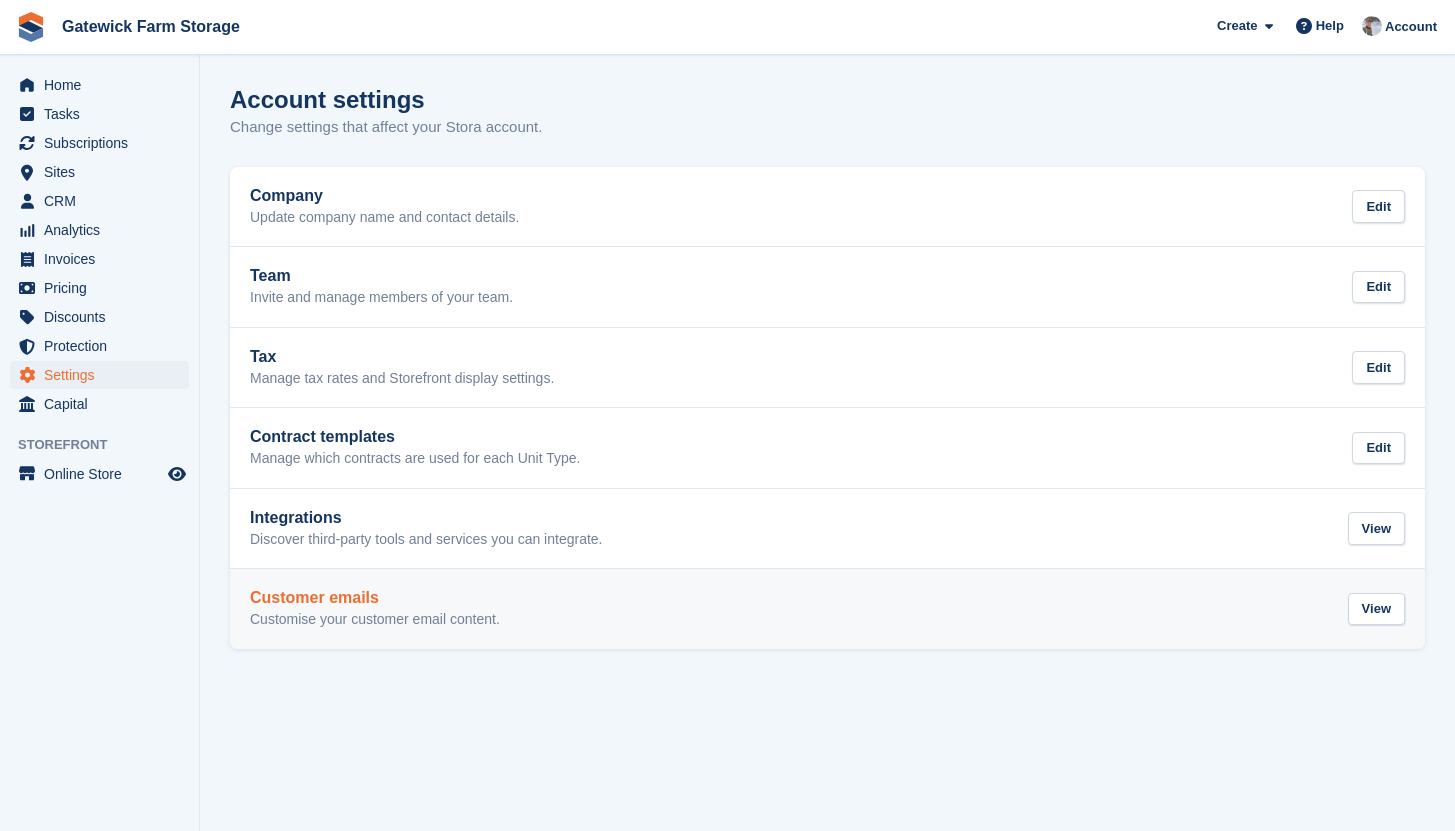 click on "Customise your customer email content." at bounding box center [375, 620] 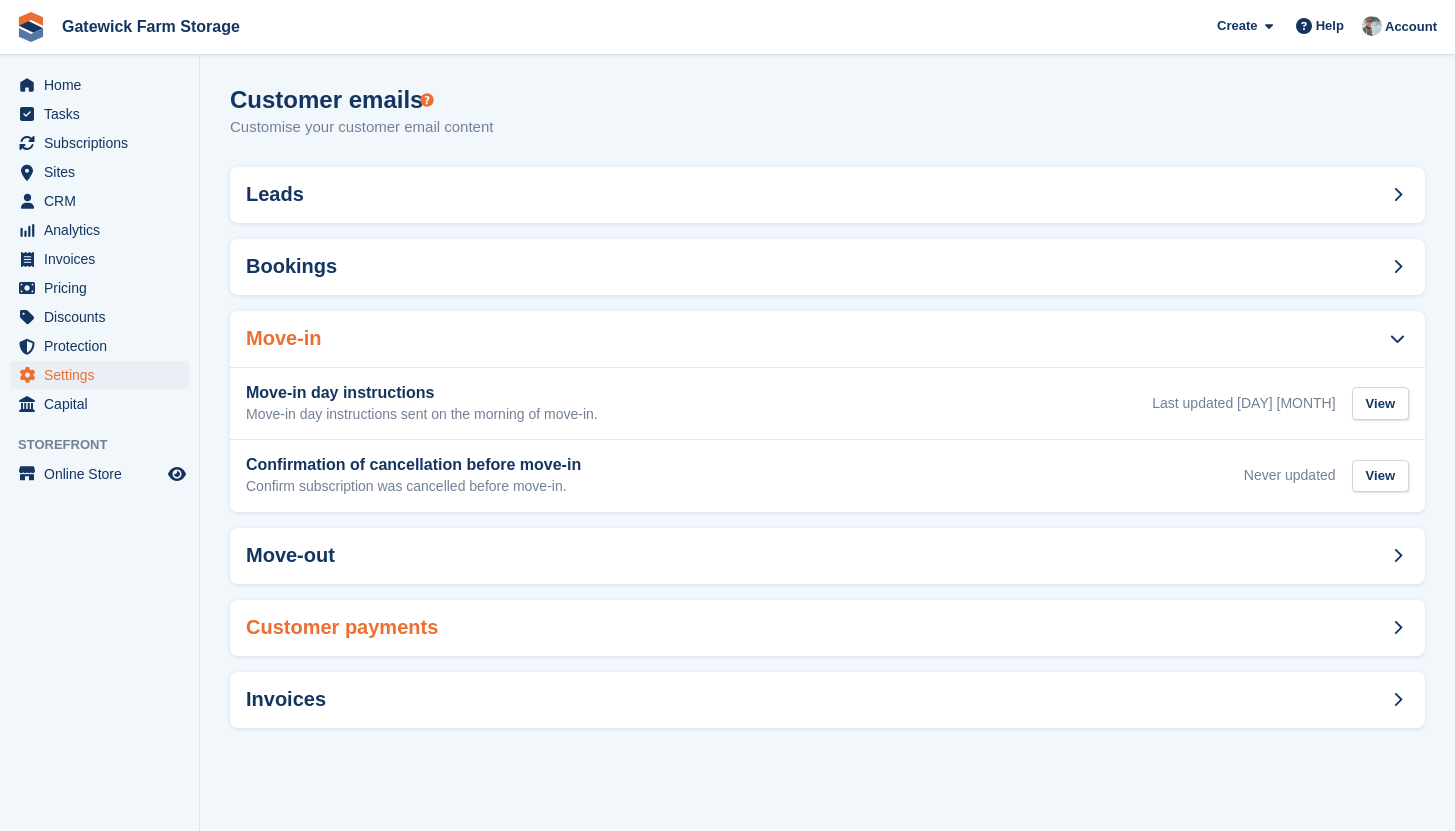 click on "Customer payments" at bounding box center (342, 627) 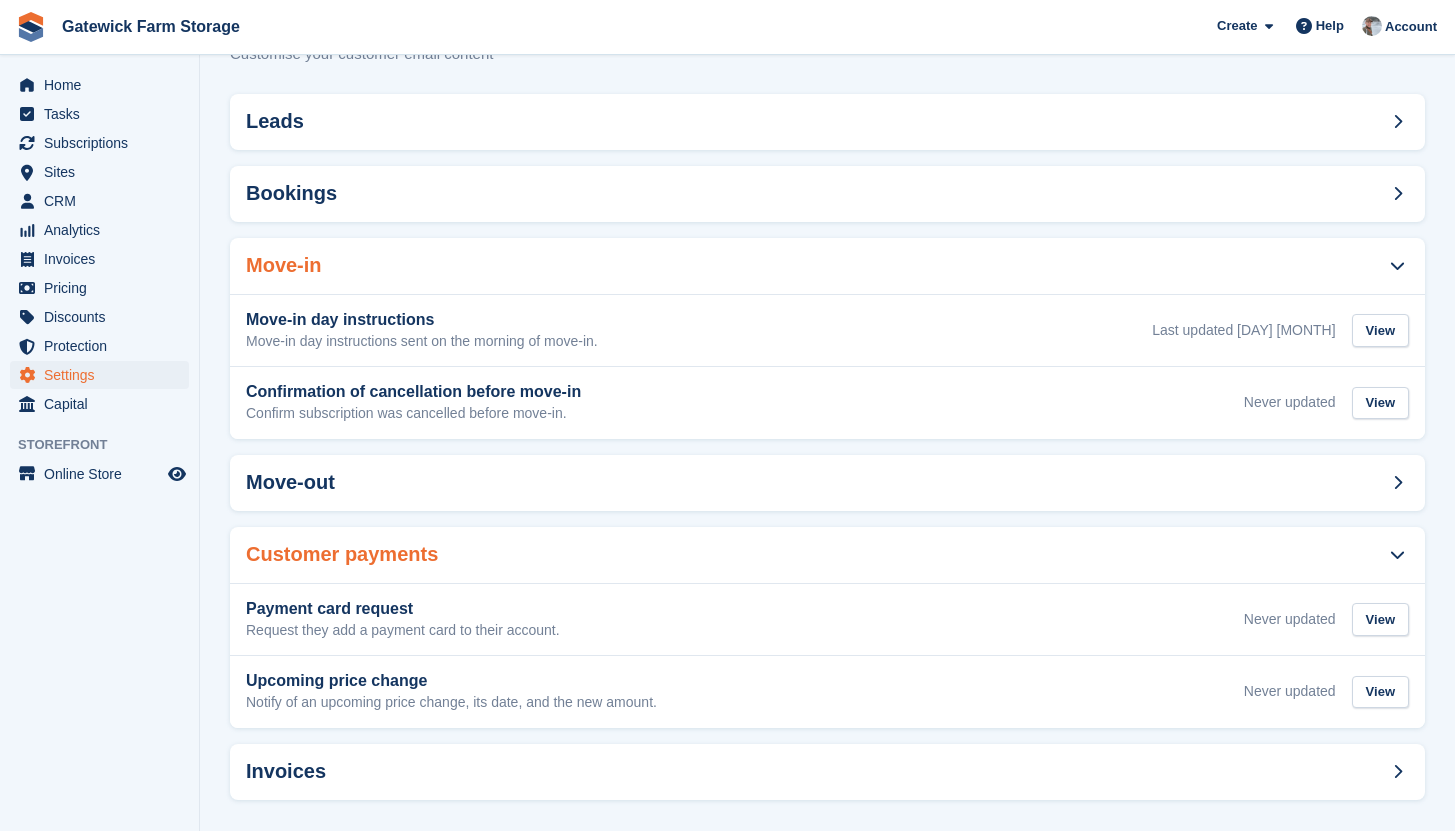 scroll, scrollTop: 87, scrollLeft: 0, axis: vertical 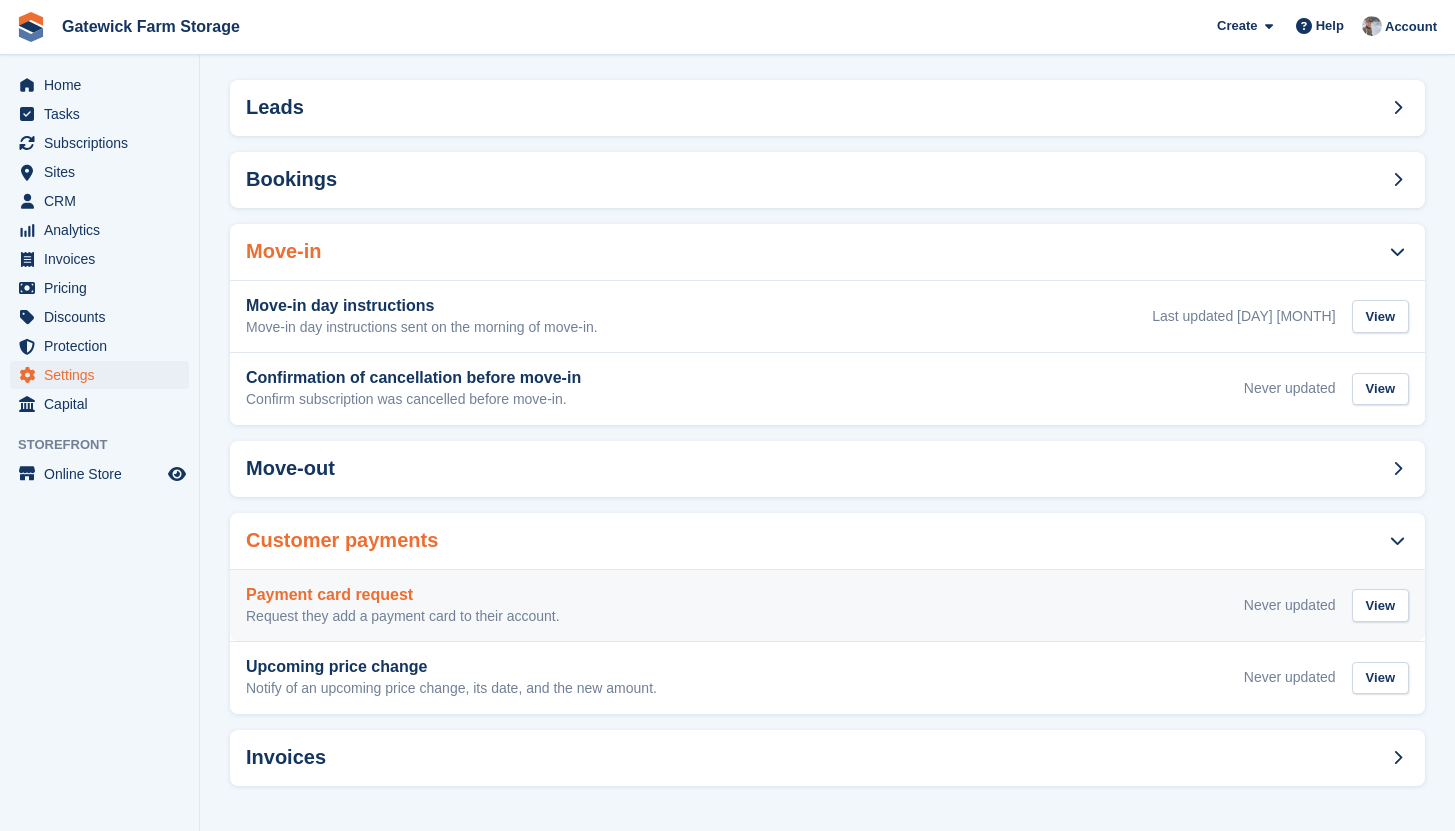 click on "Payment card request
Request they add a payment card to their account.
Never updated
View" at bounding box center (827, 606) 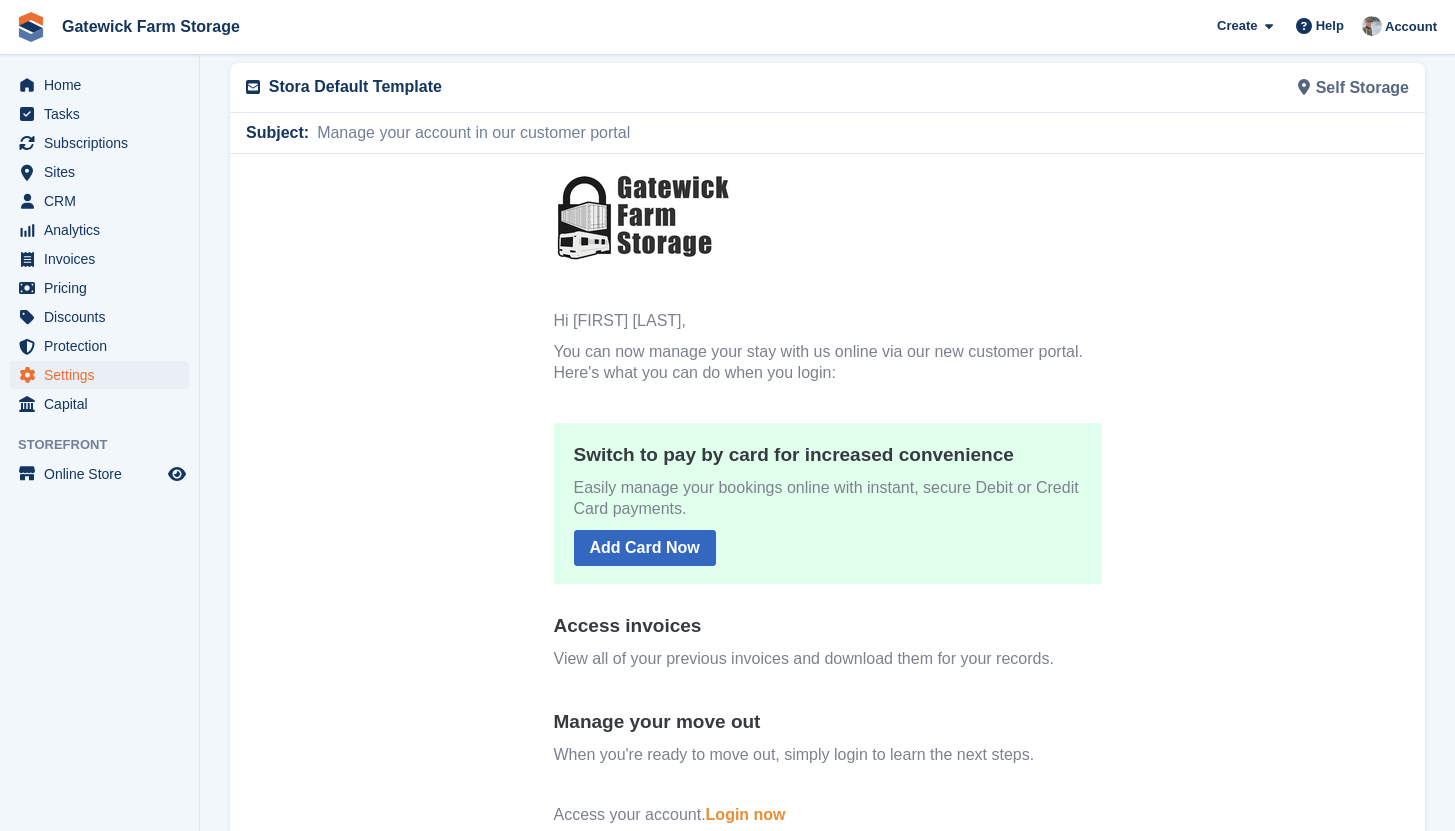 scroll, scrollTop: 0, scrollLeft: 0, axis: both 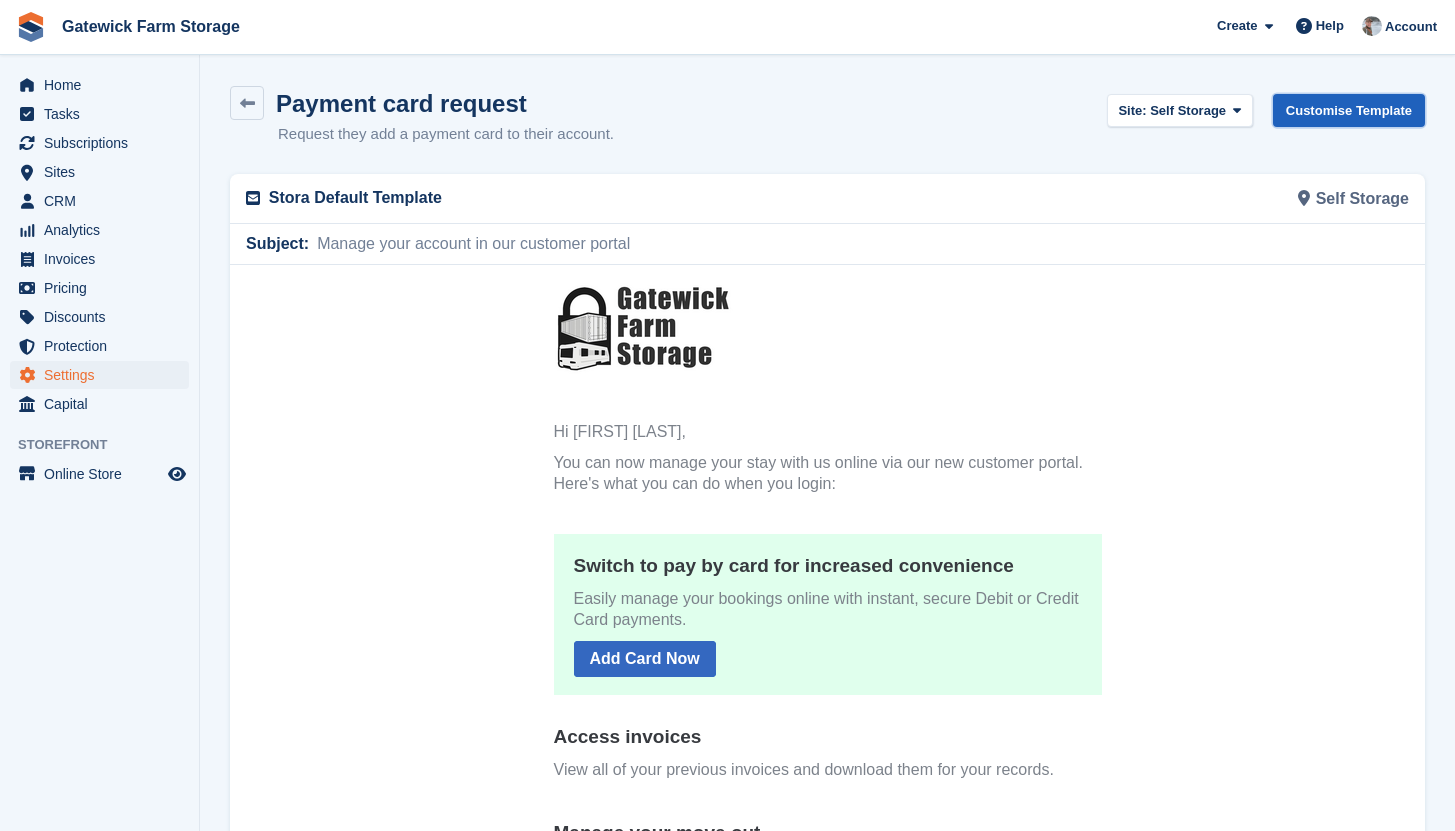 click on "Customise Template" at bounding box center [1349, 110] 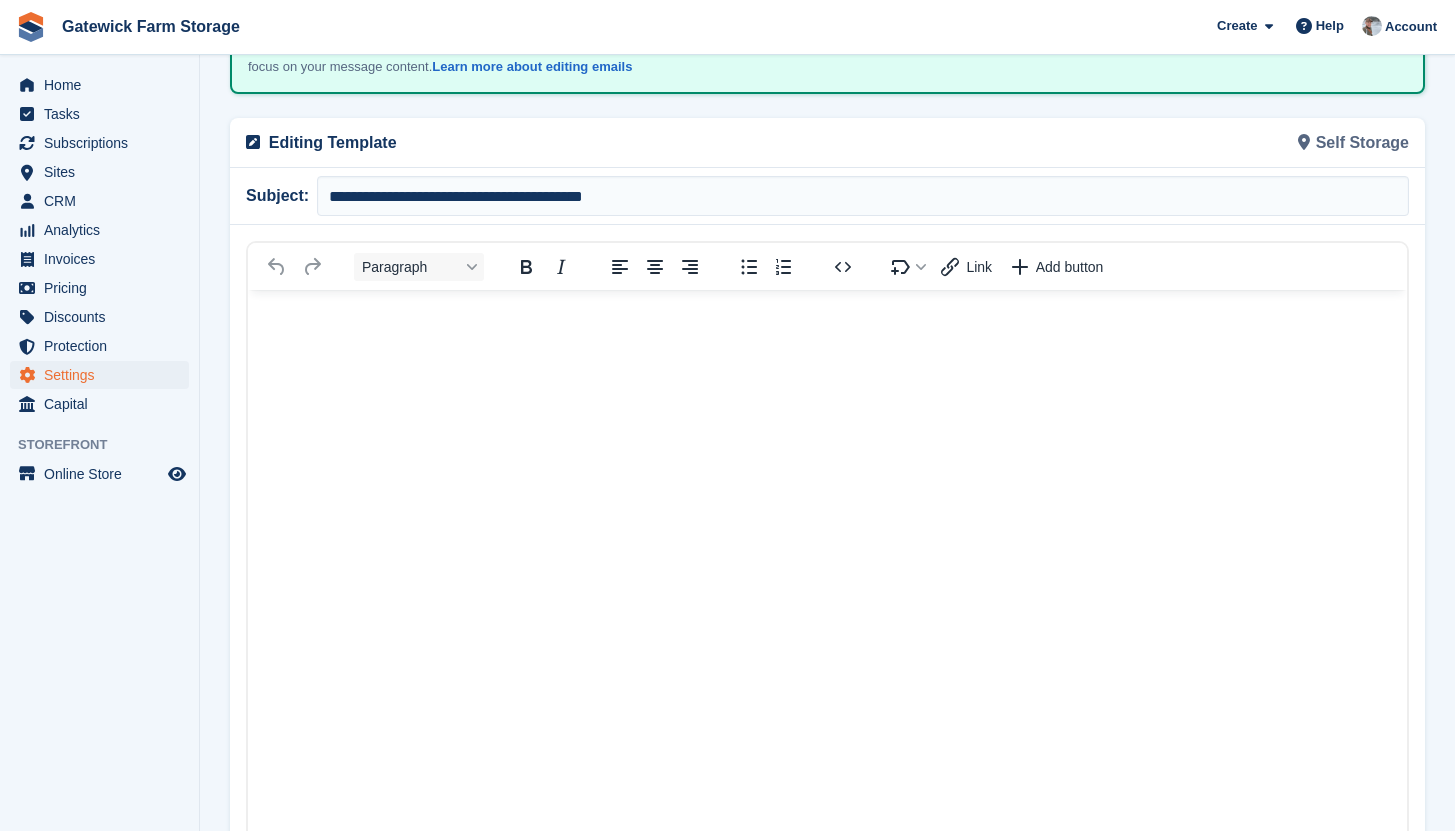 scroll, scrollTop: 0, scrollLeft: 0, axis: both 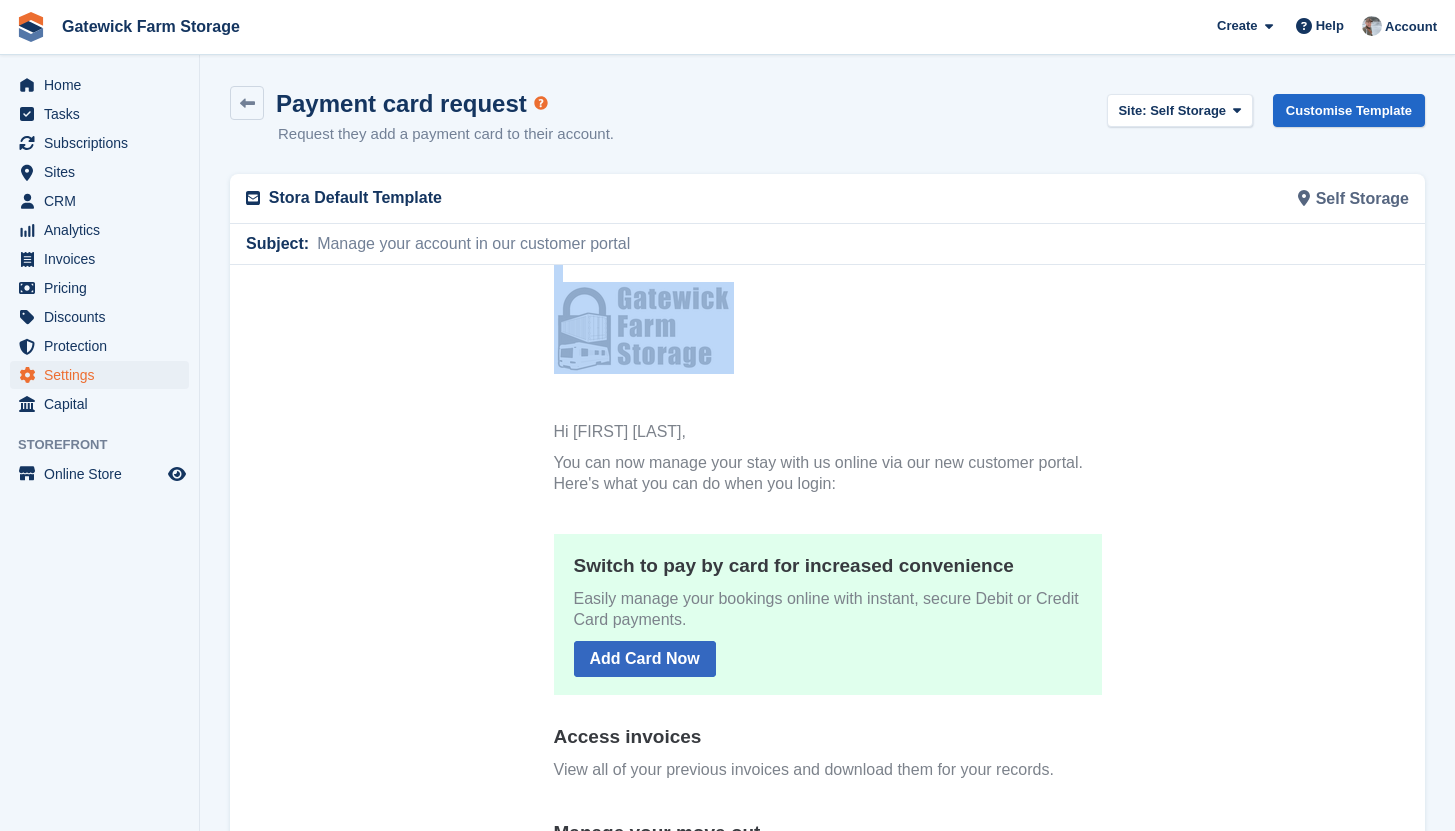 drag, startPoint x: 497, startPoint y: 283, endPoint x: 662, endPoint y: 368, distance: 185.60712 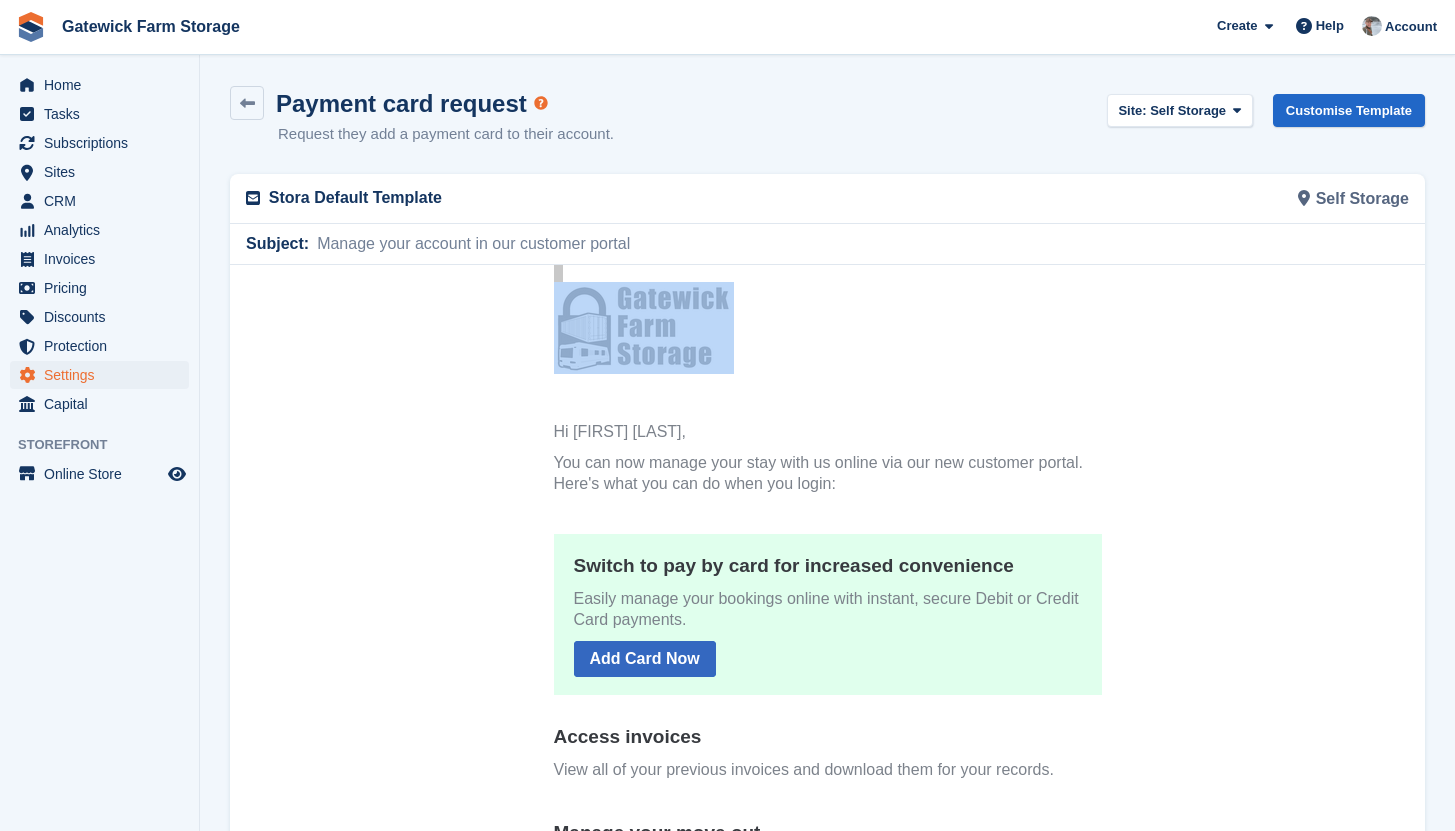click on "Stora Default Template" at bounding box center (542, 198) 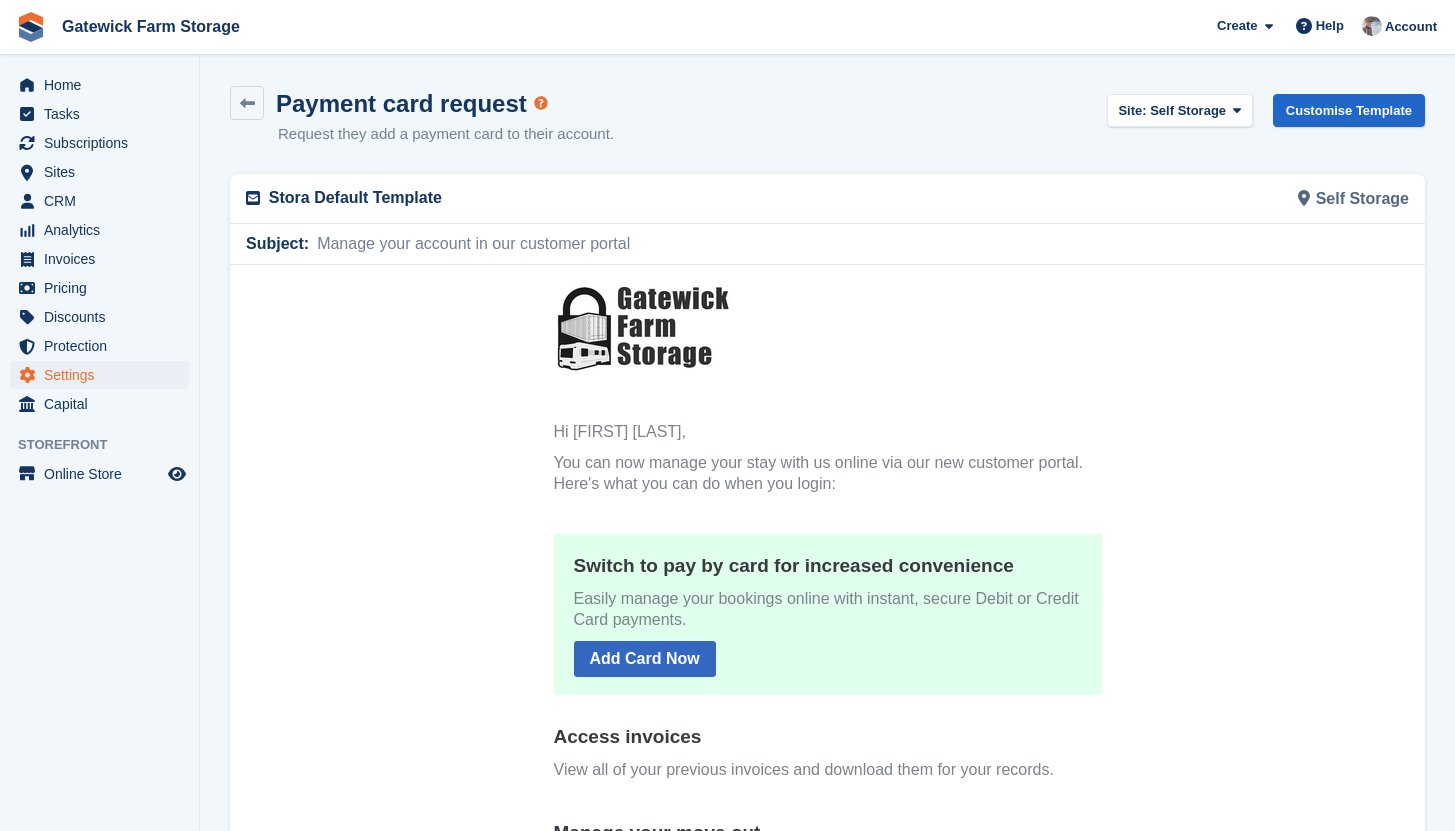 click at bounding box center [827, 326] 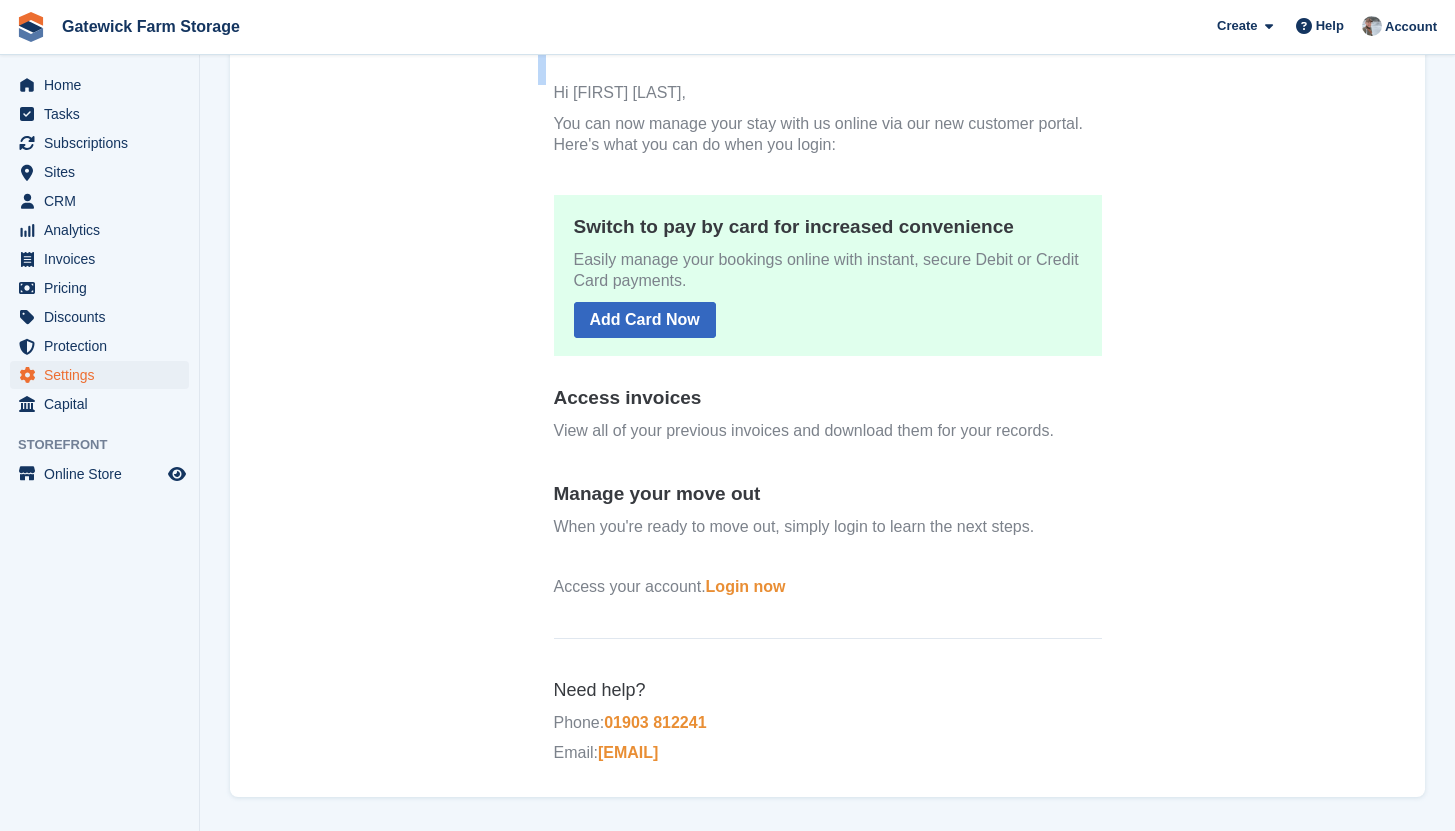 scroll, scrollTop: 280, scrollLeft: 0, axis: vertical 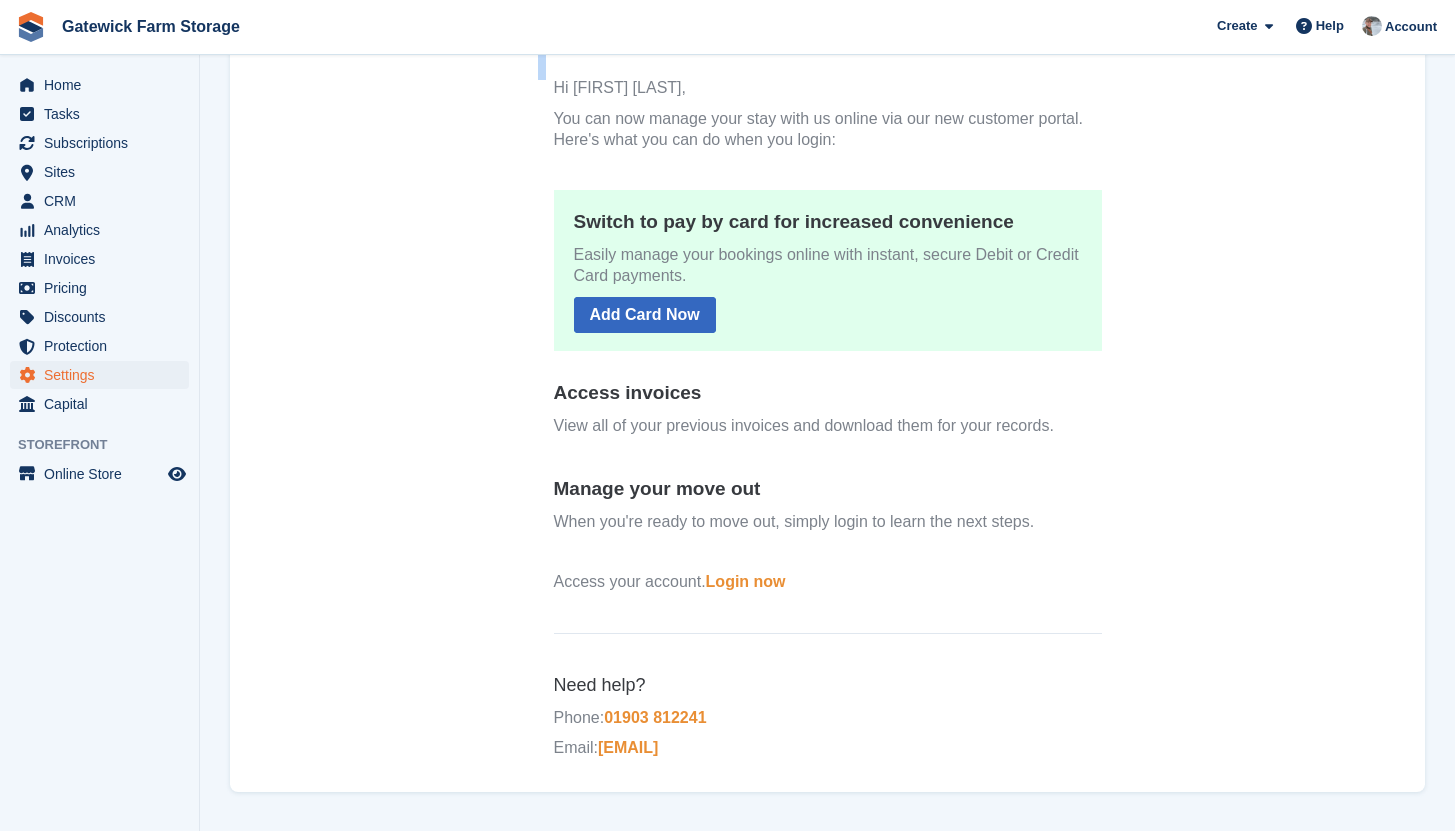 drag, startPoint x: 543, startPoint y: 148, endPoint x: 1323, endPoint y: 724, distance: 969.6267 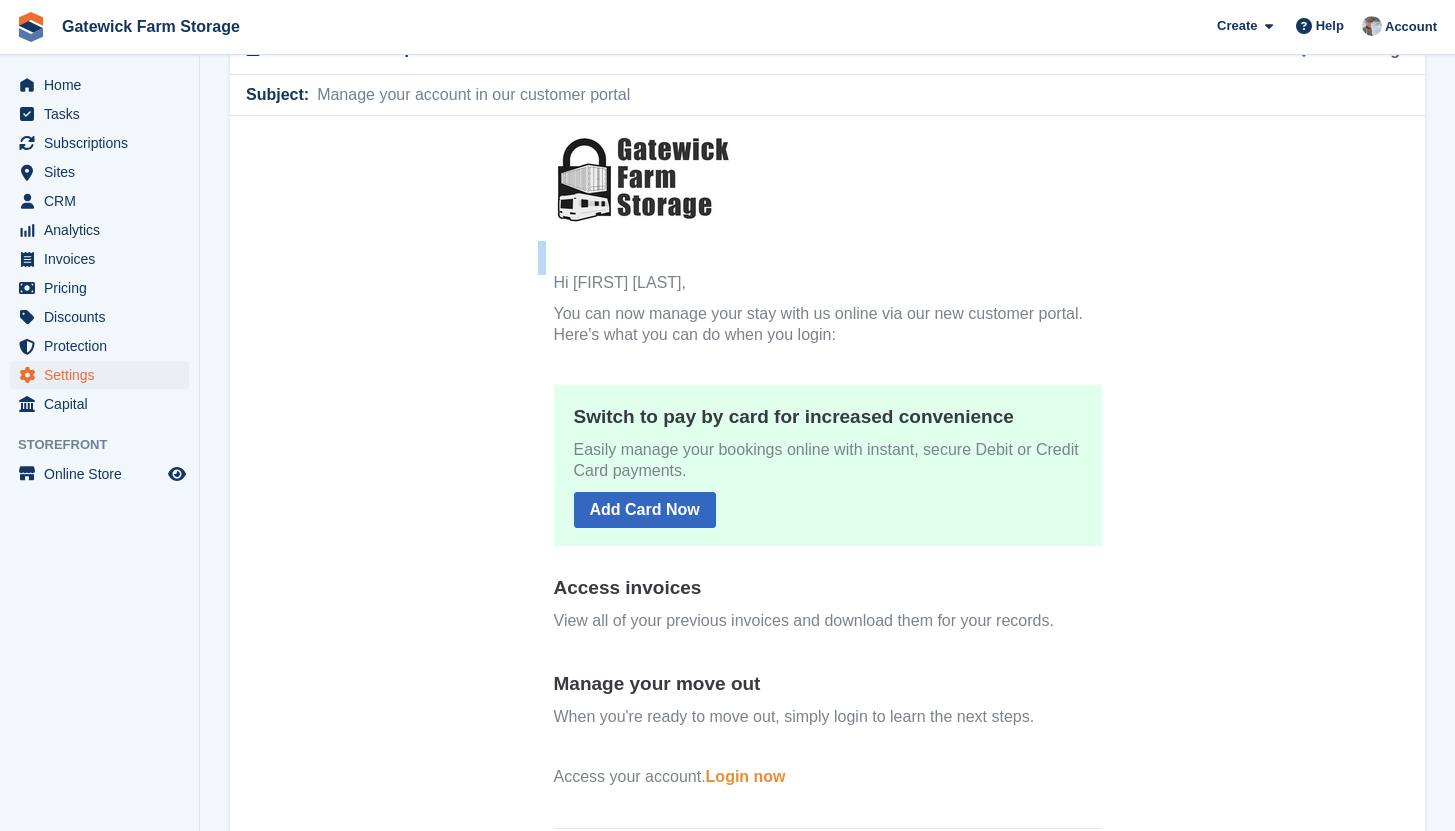 scroll, scrollTop: 0, scrollLeft: 0, axis: both 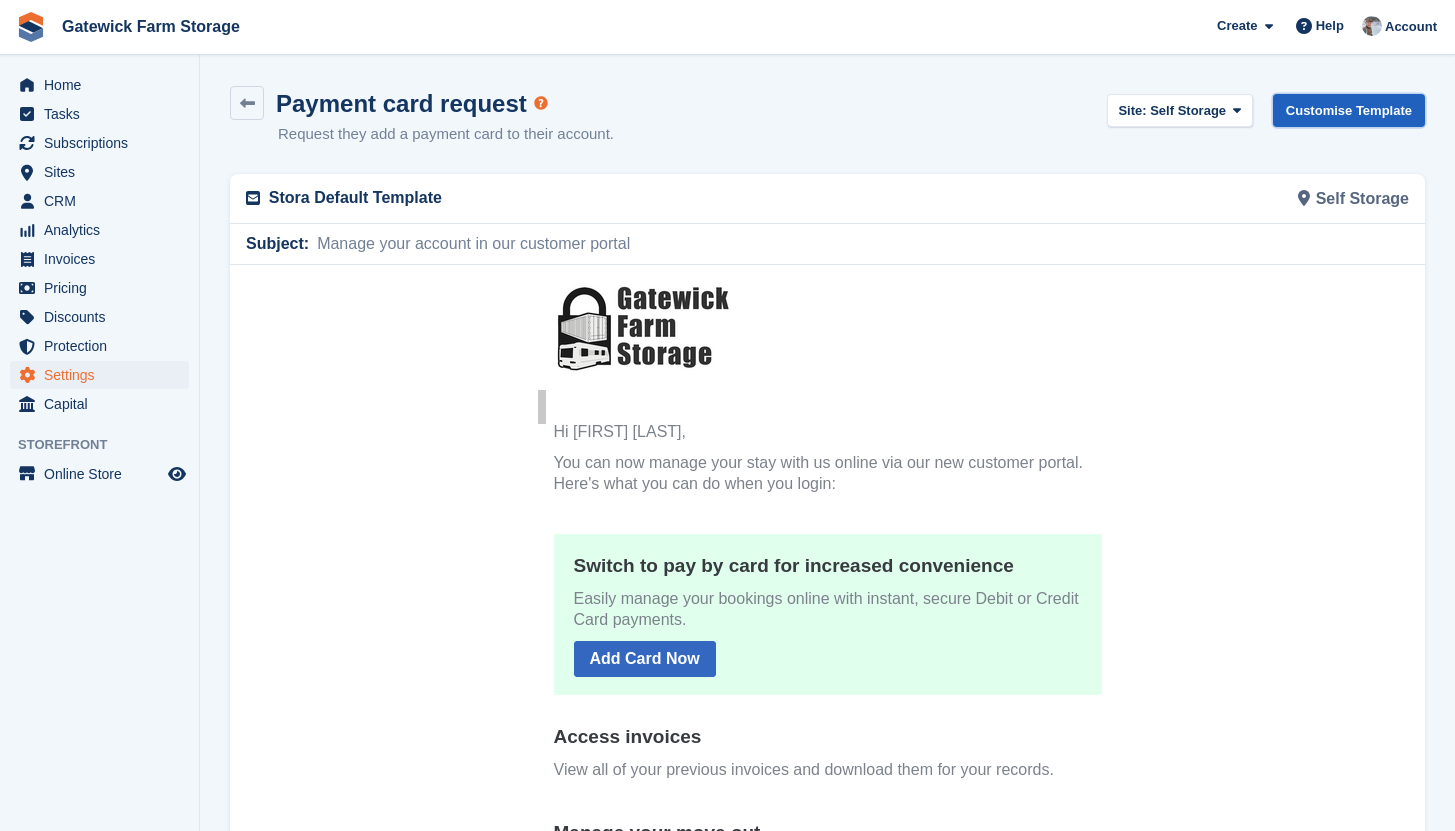 click on "Customise Template" at bounding box center [1349, 110] 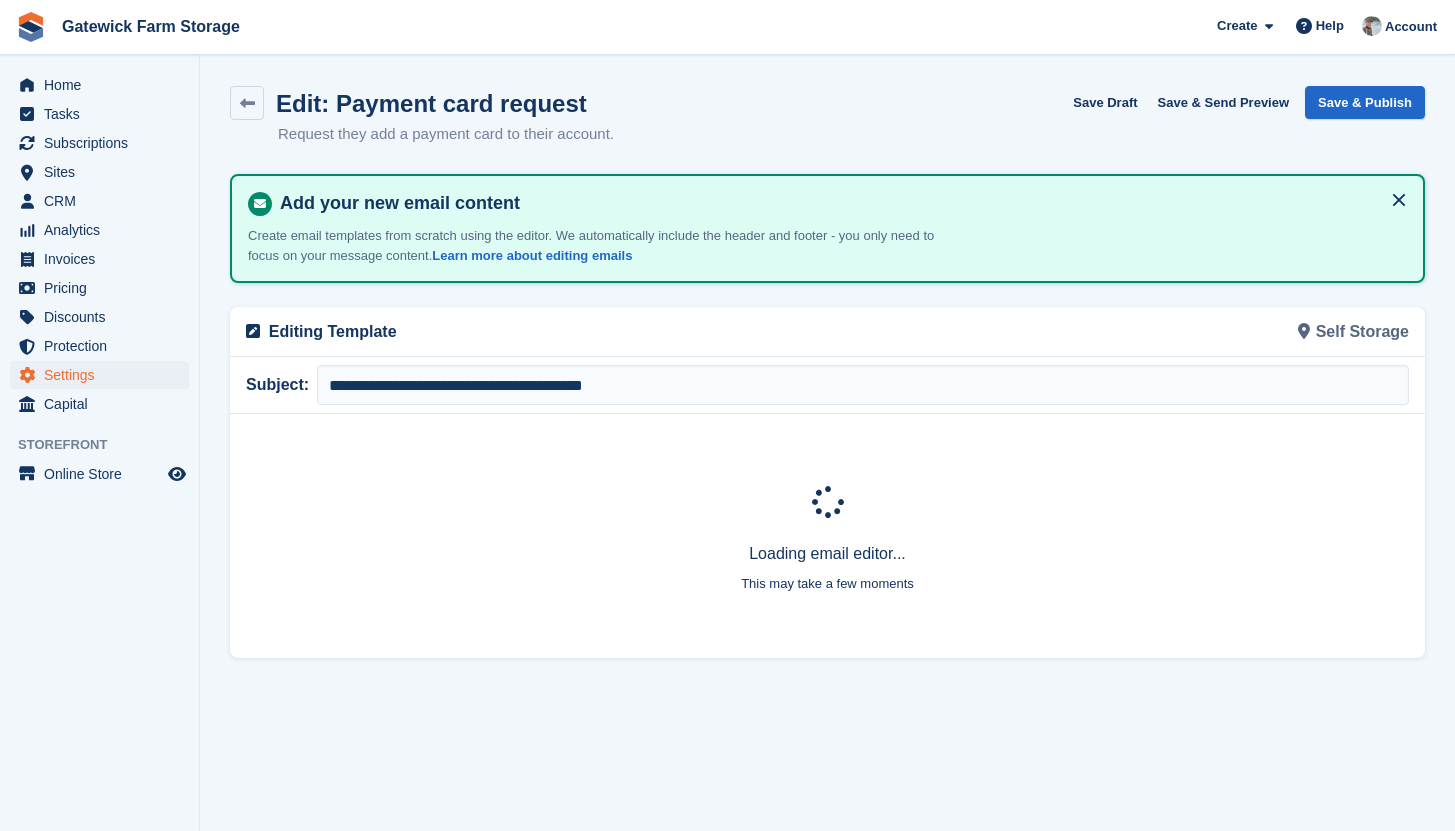 scroll, scrollTop: 0, scrollLeft: 0, axis: both 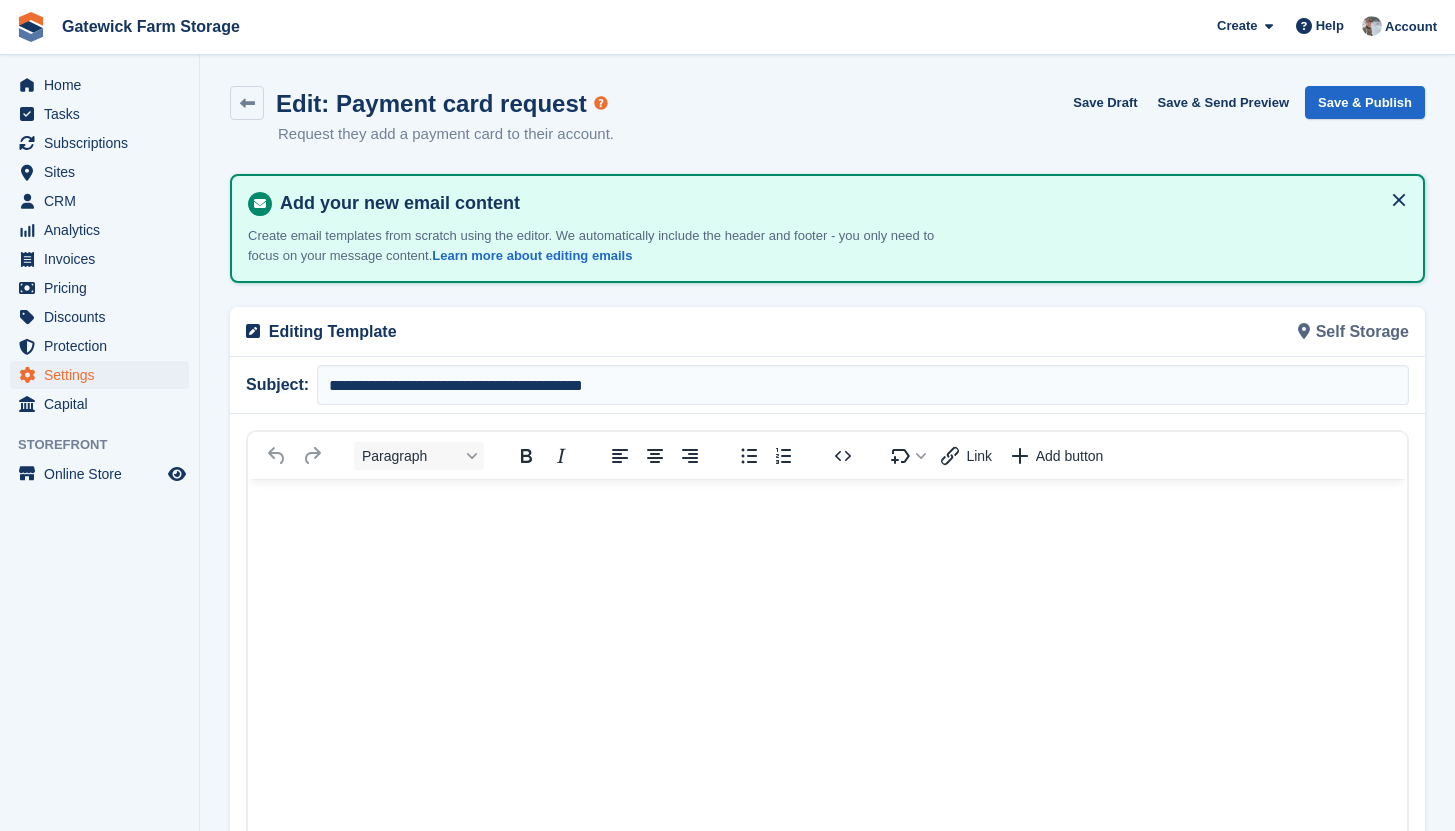click at bounding box center [827, 841] 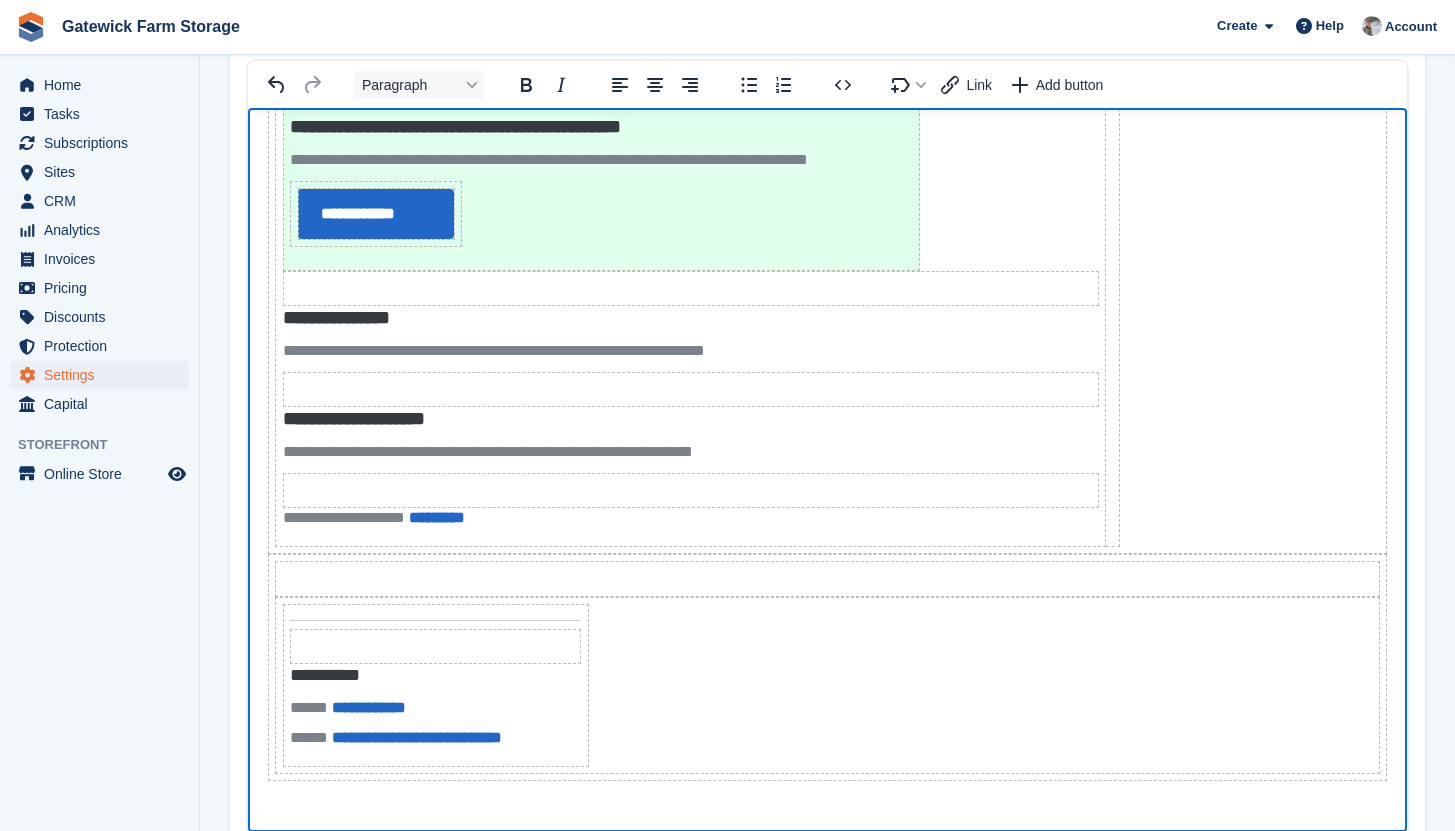 scroll, scrollTop: 0, scrollLeft: 0, axis: both 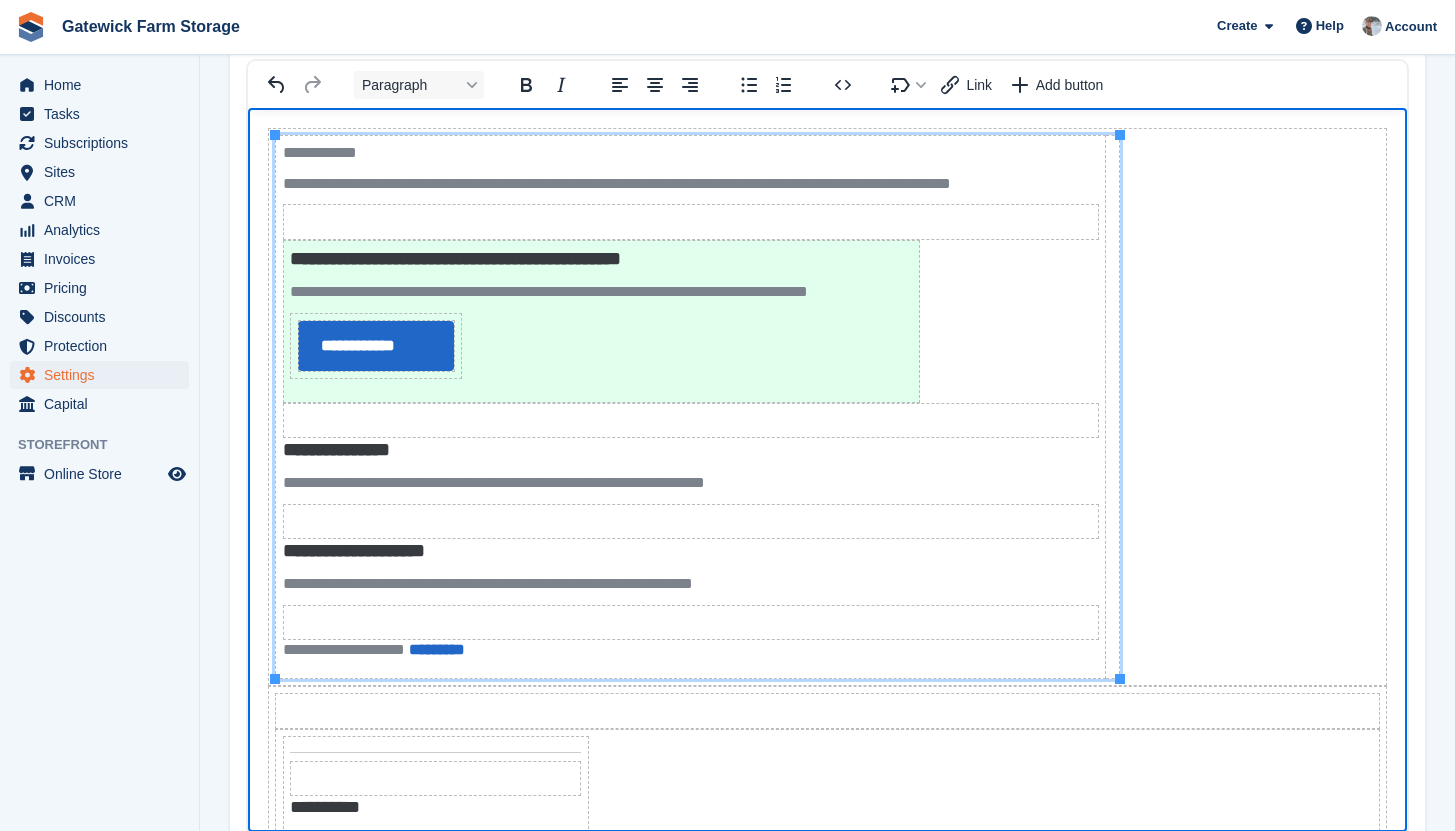 click on "**********" at bounding box center (691, 153) 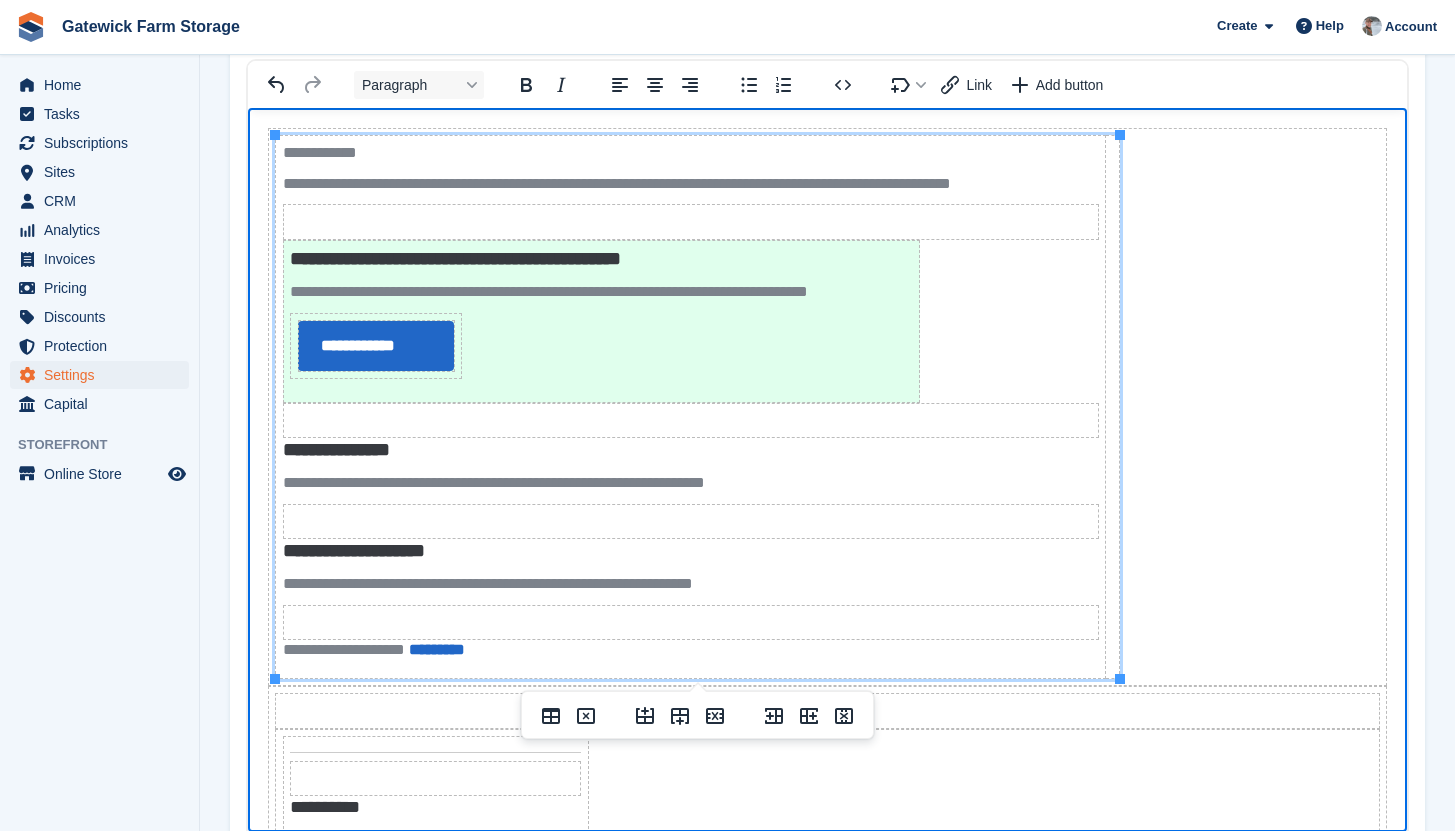 click on "**********" at bounding box center (691, 153) 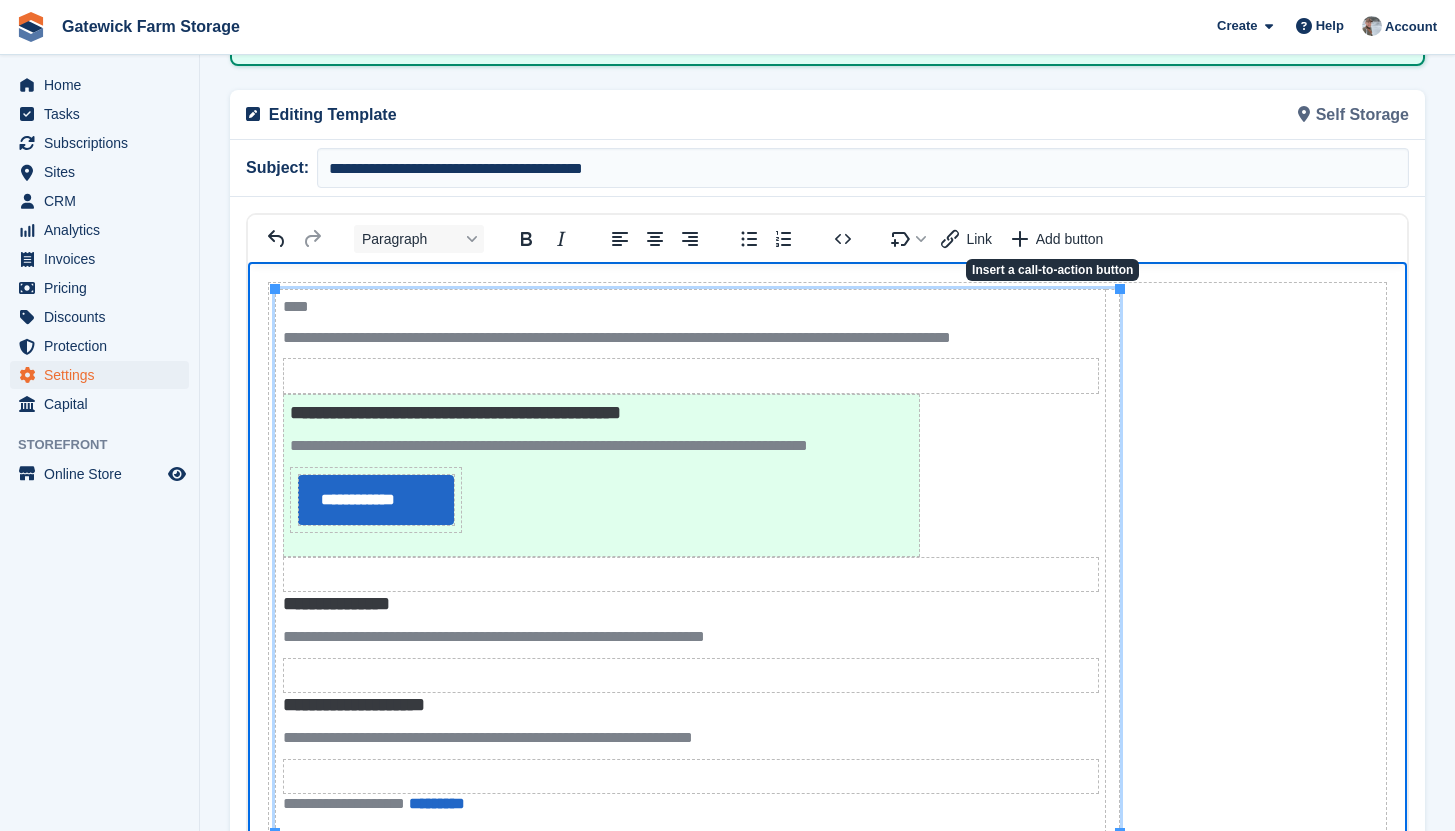 scroll, scrollTop: 171, scrollLeft: 0, axis: vertical 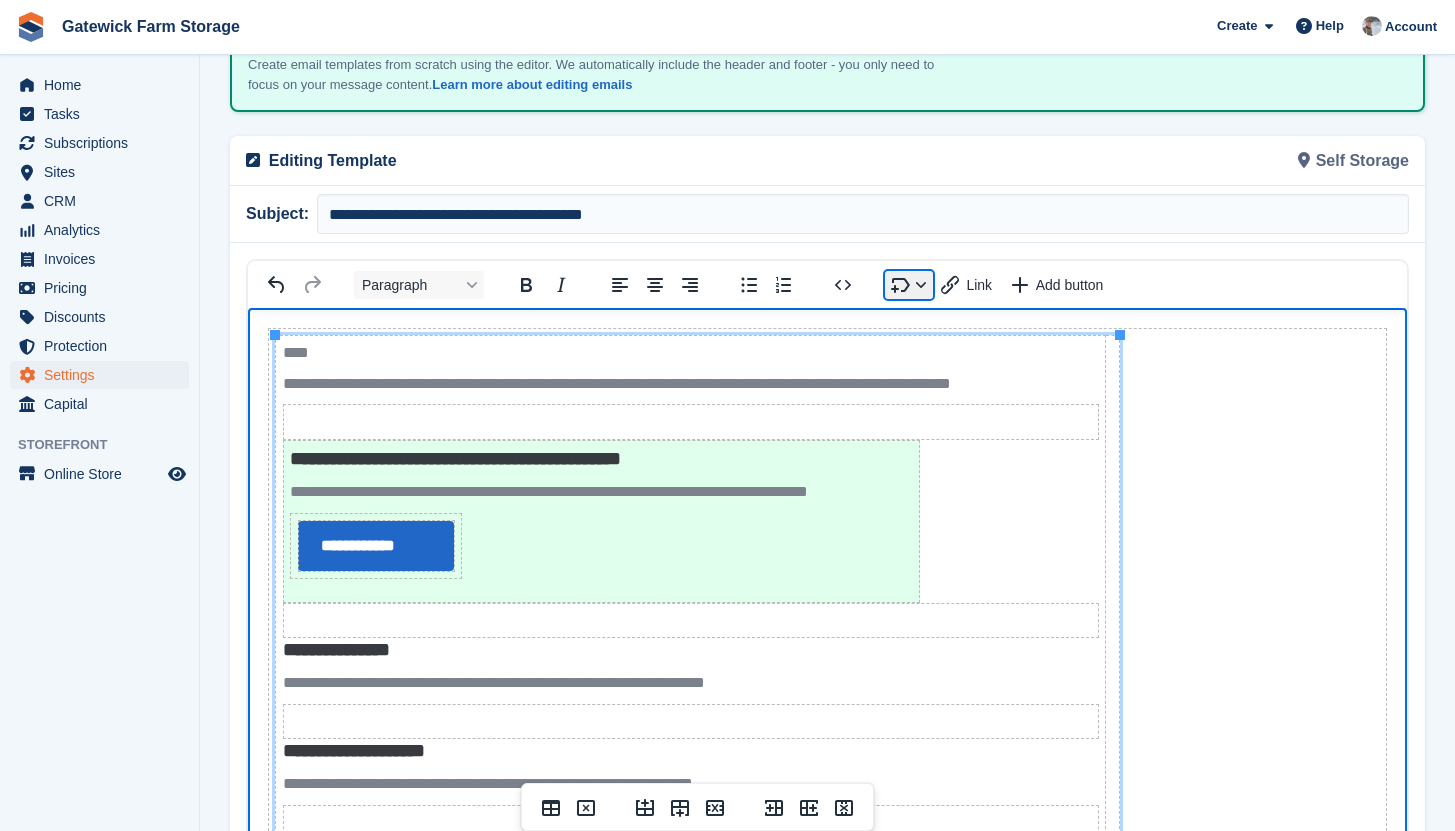 click at bounding box center [909, 285] 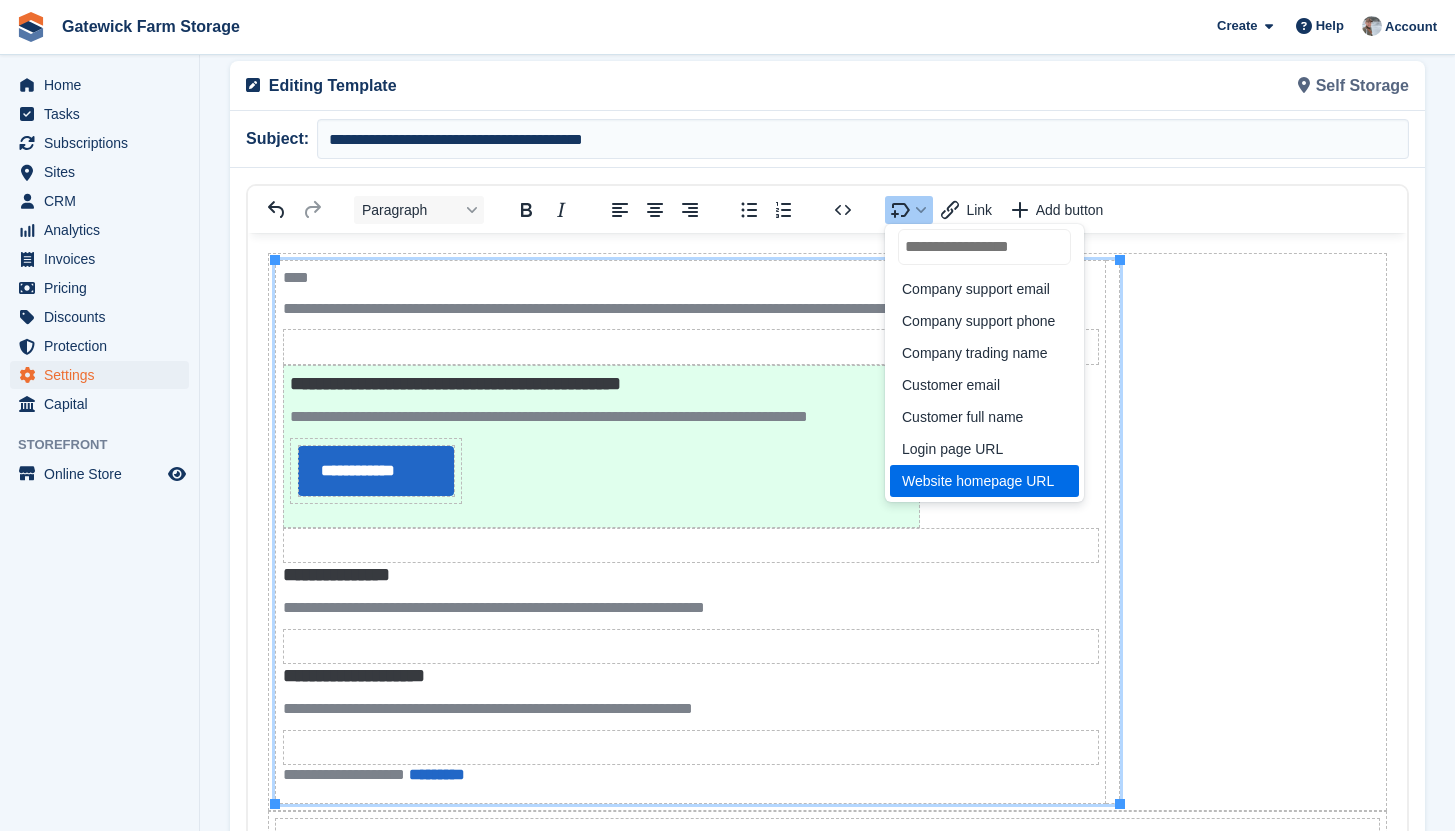 scroll, scrollTop: 258, scrollLeft: 0, axis: vertical 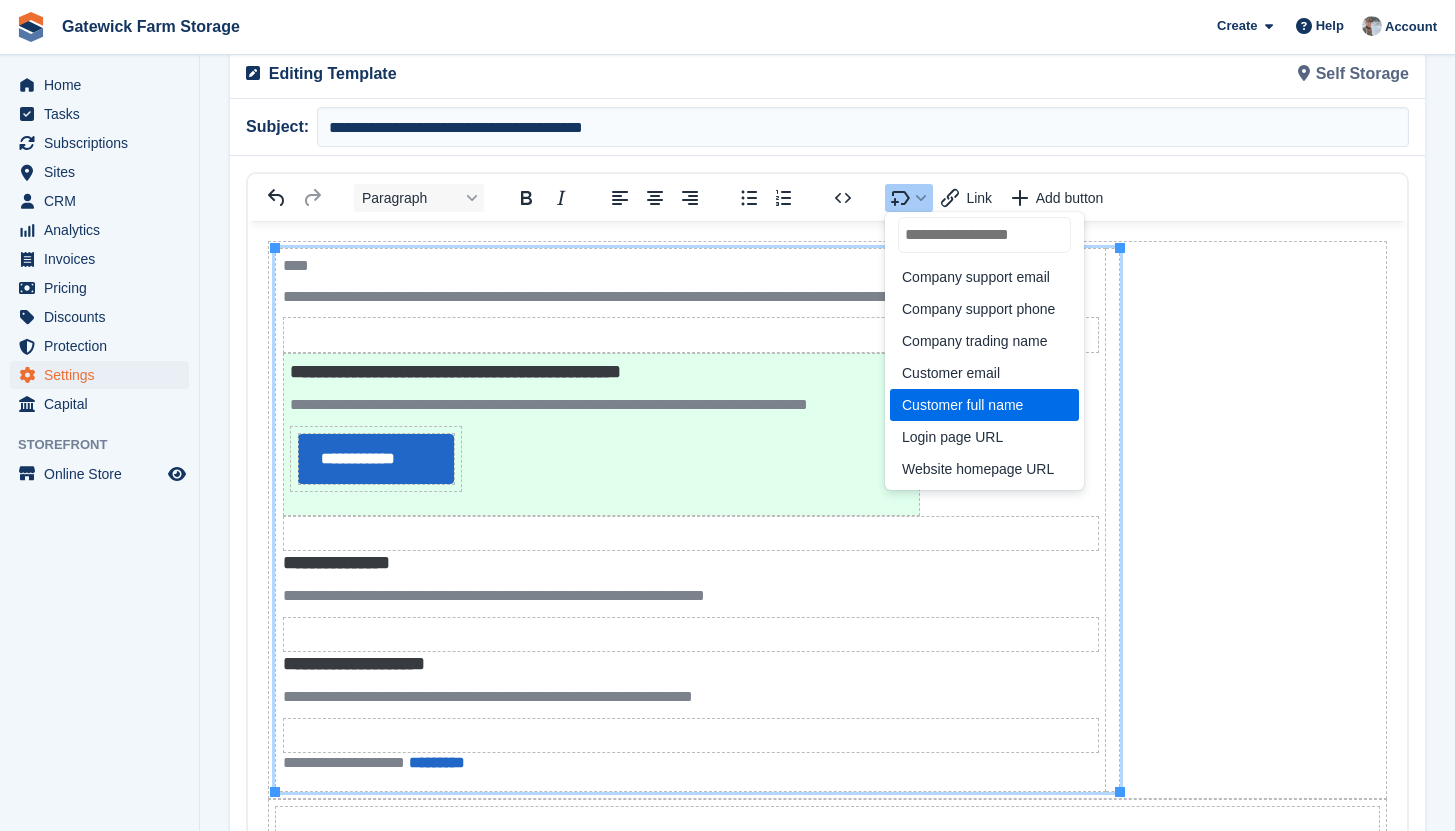 click on "Customer full name" at bounding box center (986, 405) 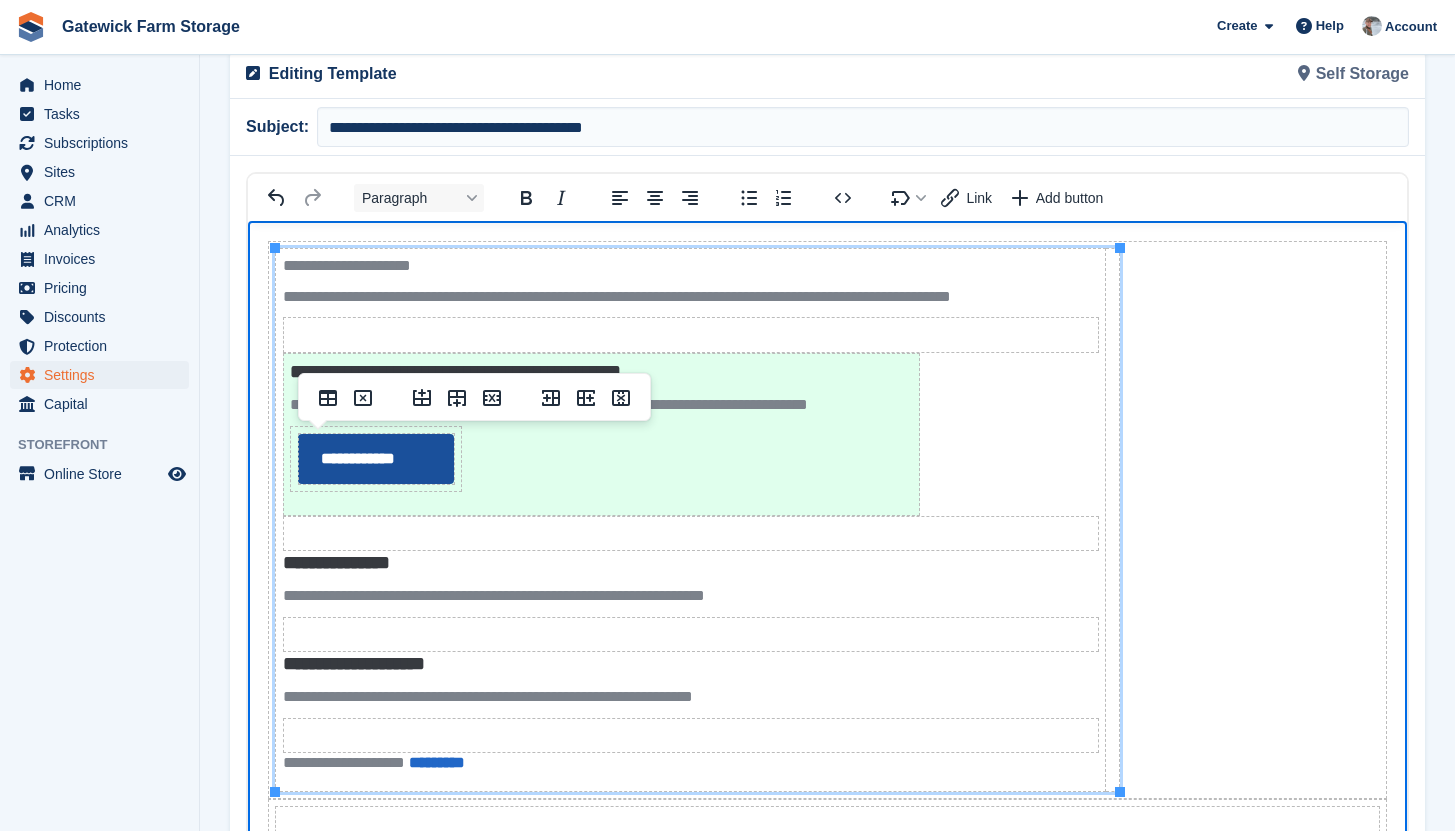 click on "**********" at bounding box center [376, 459] 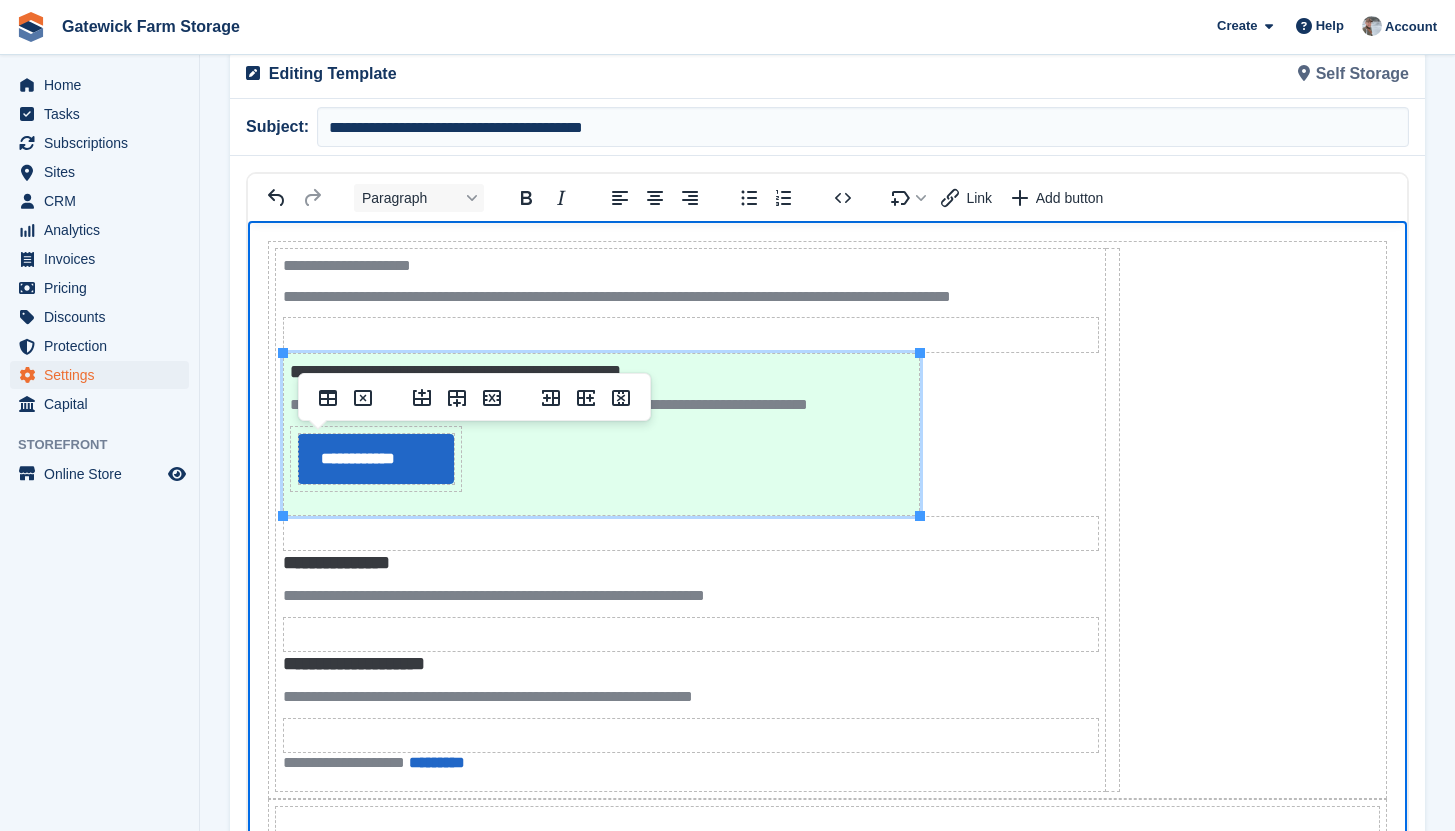 click on "**********" at bounding box center (601, 434) 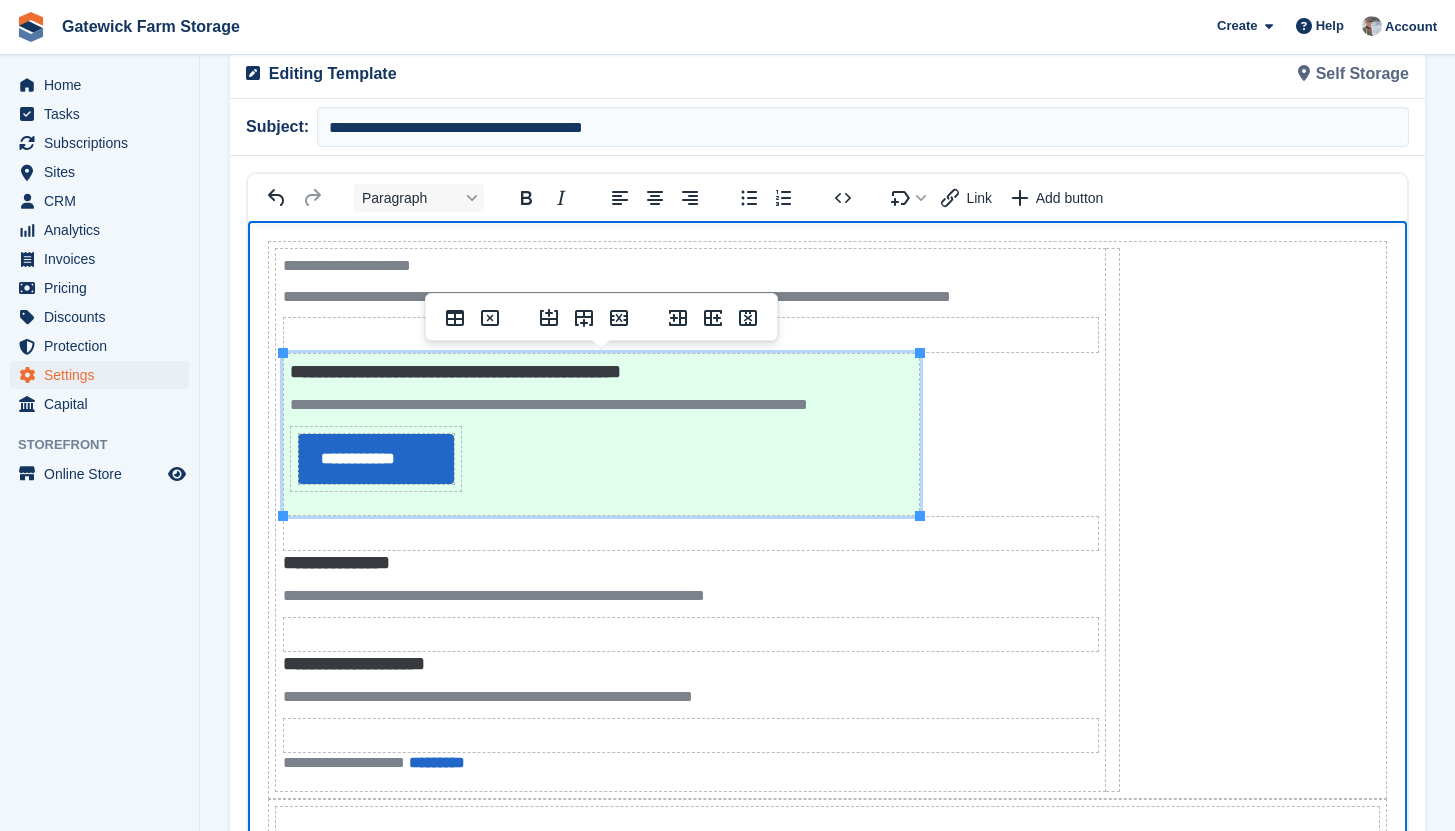 click on "**********" at bounding box center [601, 372] 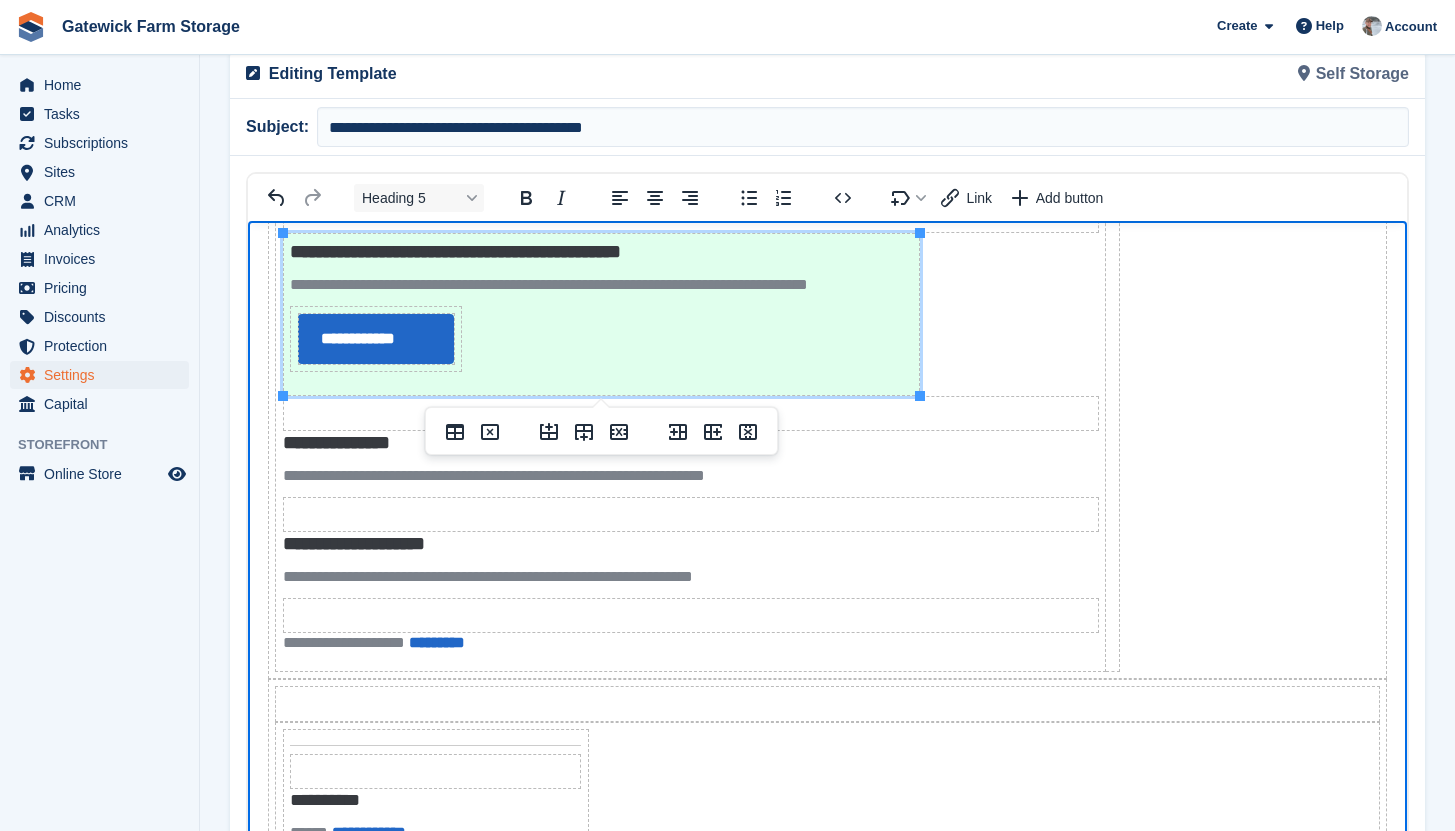 scroll, scrollTop: 132, scrollLeft: 0, axis: vertical 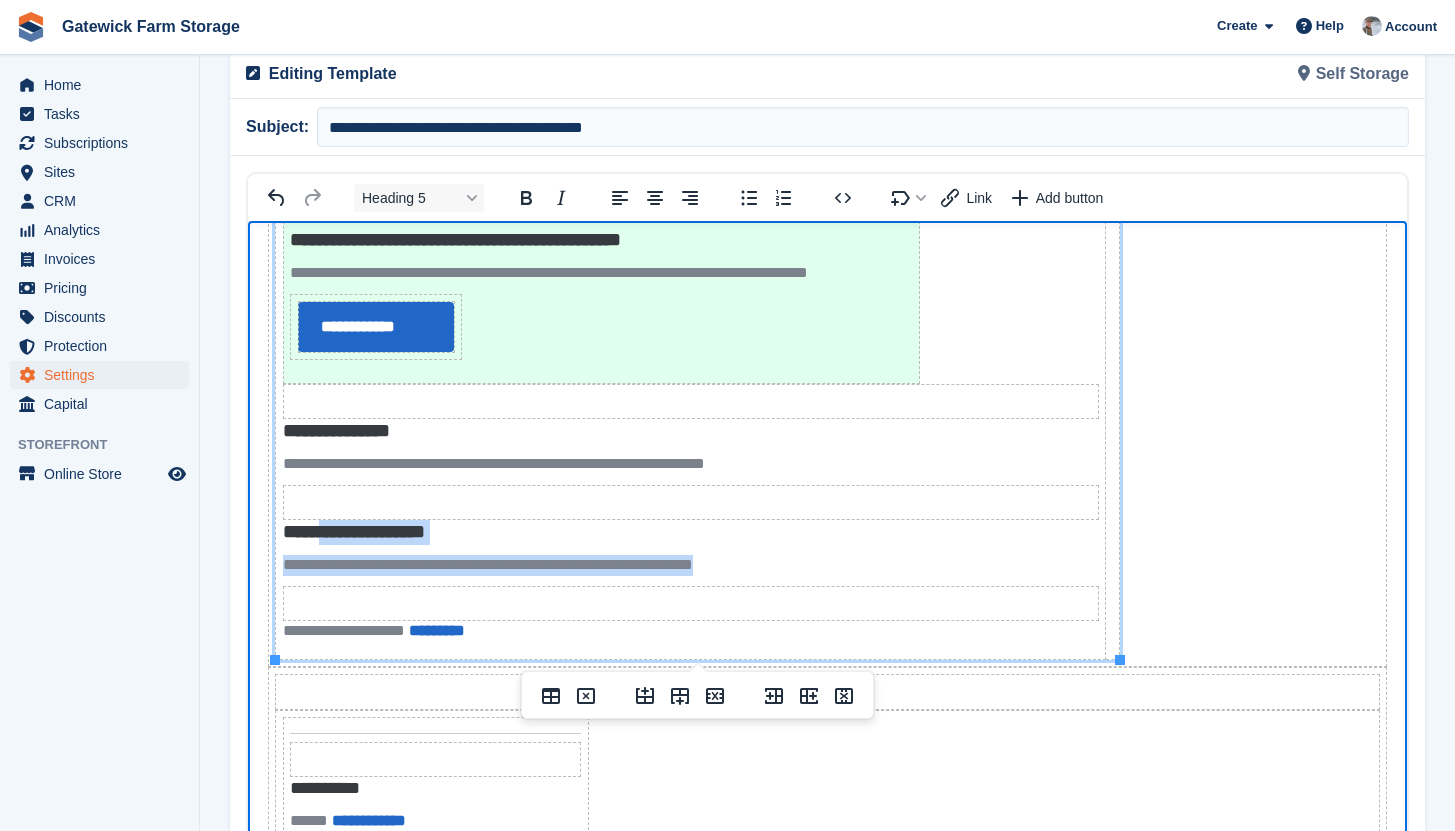 drag, startPoint x: 772, startPoint y: 568, endPoint x: 342, endPoint y: 541, distance: 430.84683 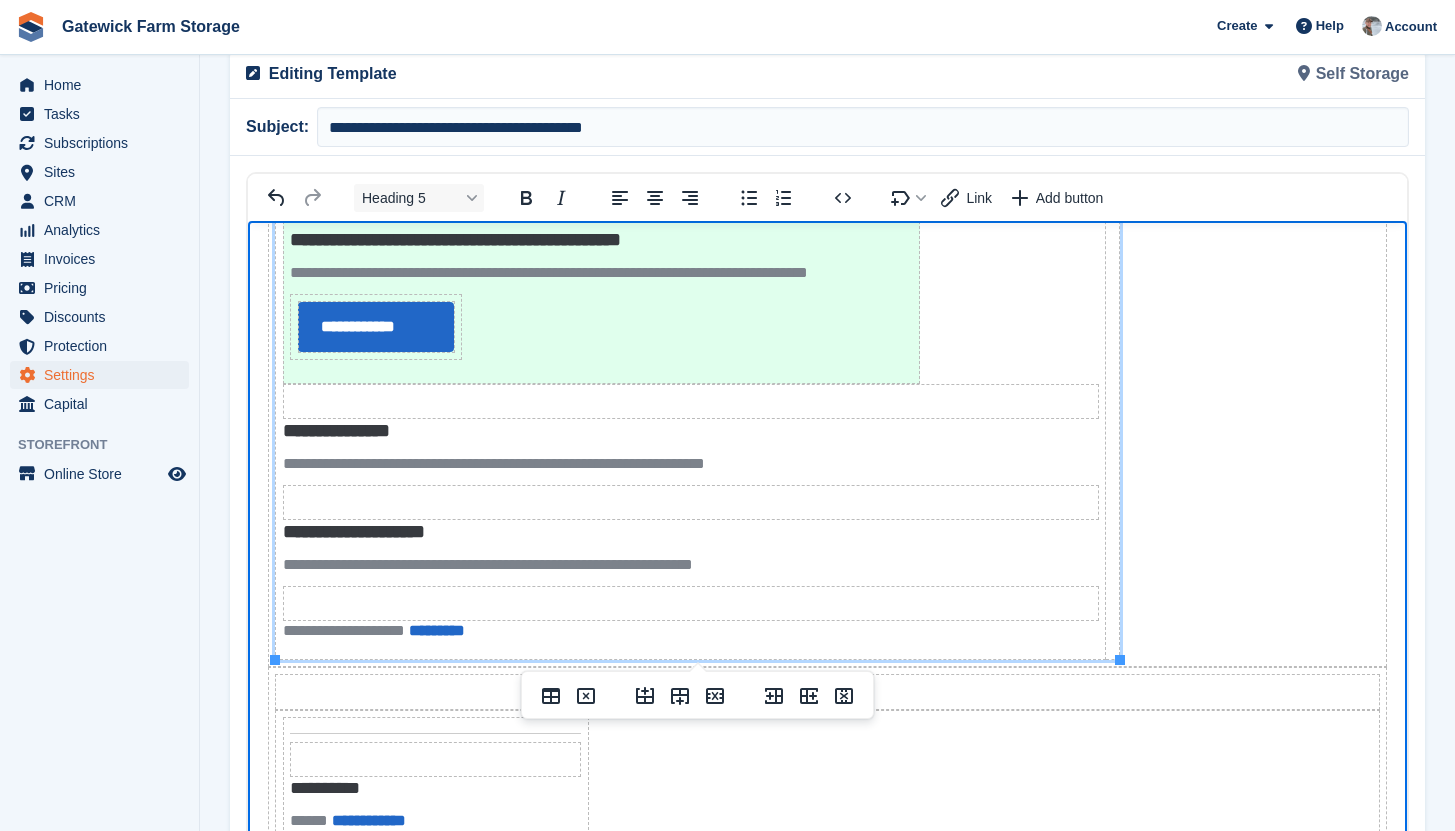 scroll, scrollTop: 101, scrollLeft: 0, axis: vertical 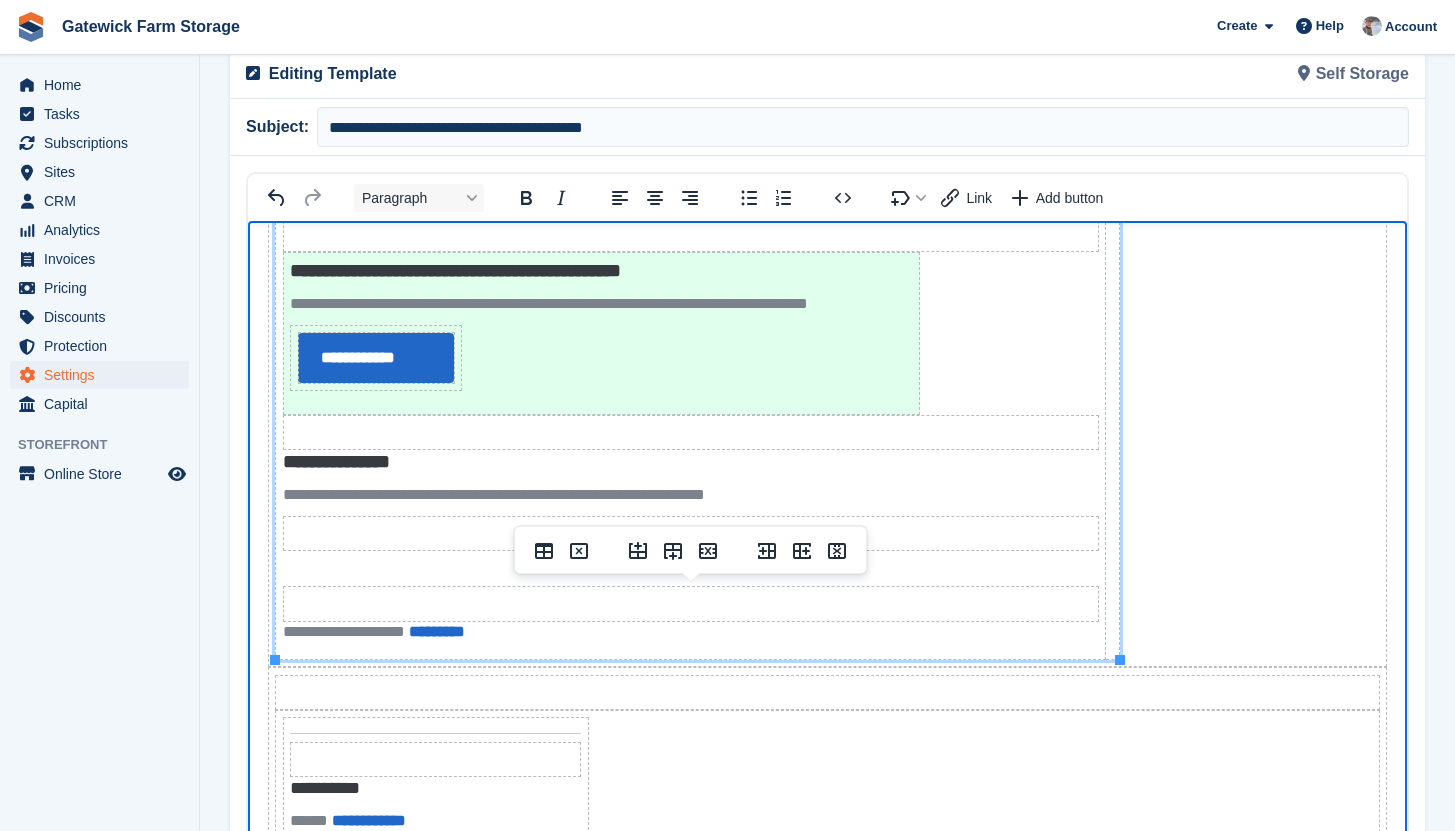 click at bounding box center [690, 603] 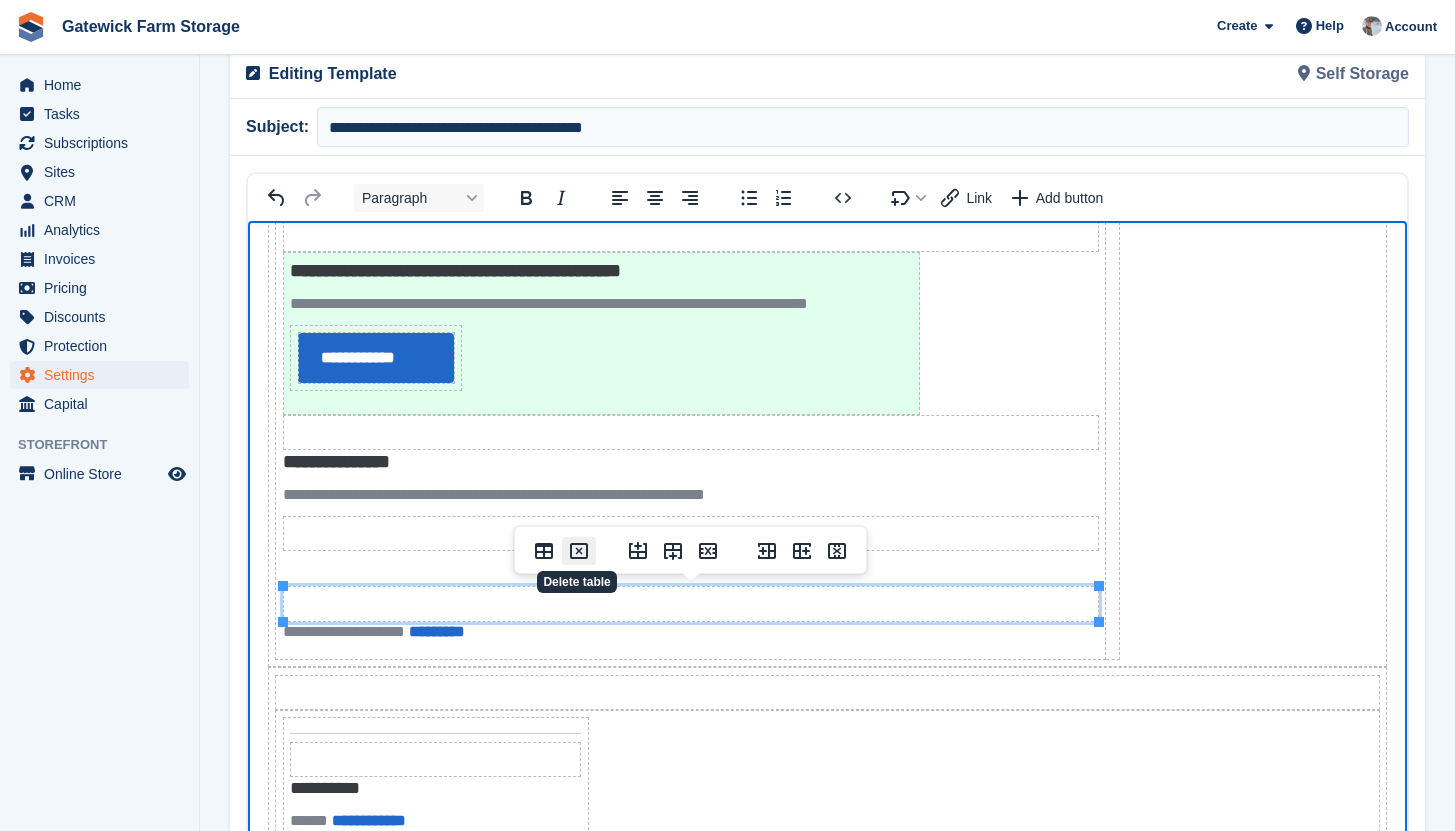 click 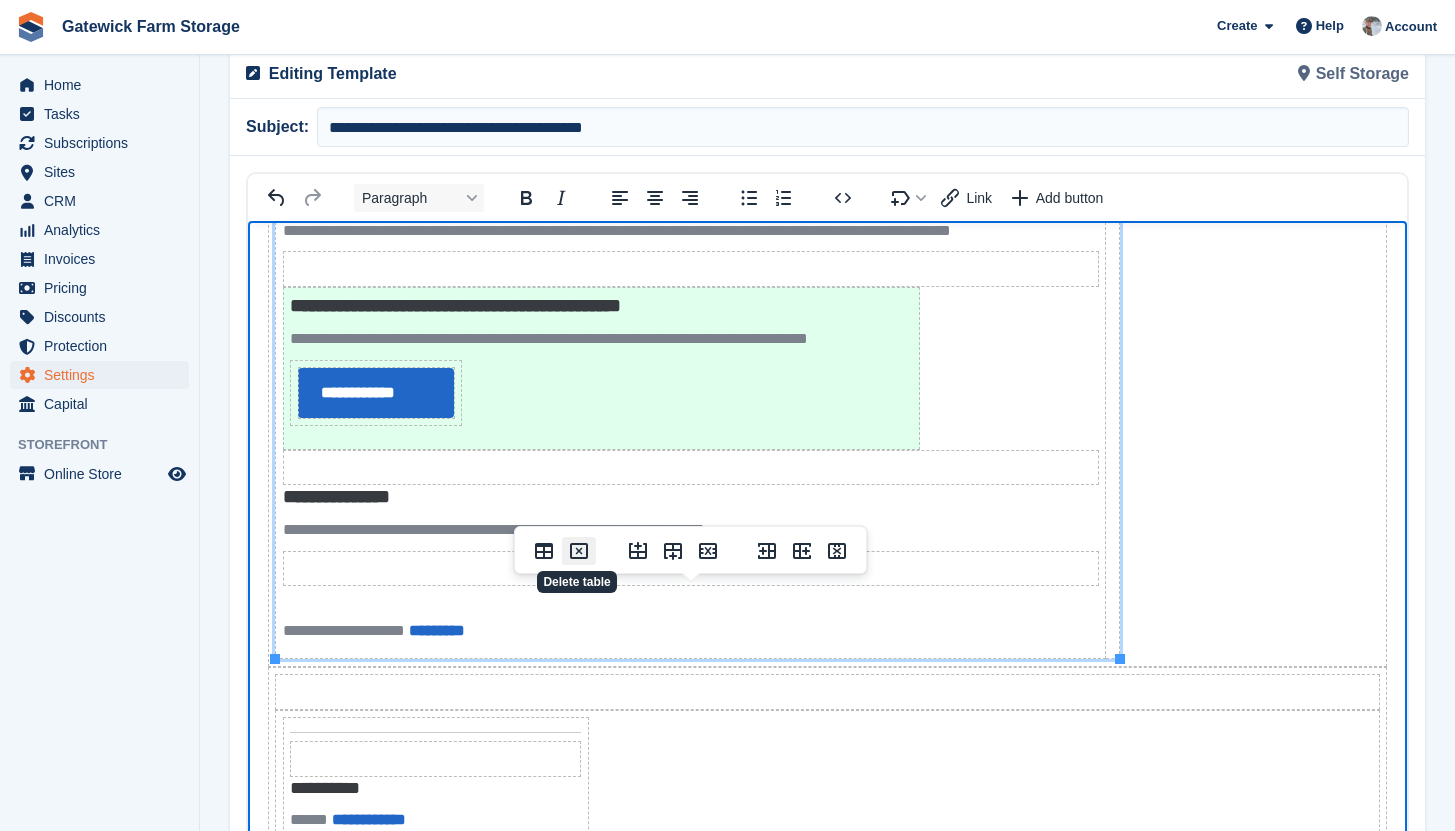 scroll, scrollTop: 66, scrollLeft: 0, axis: vertical 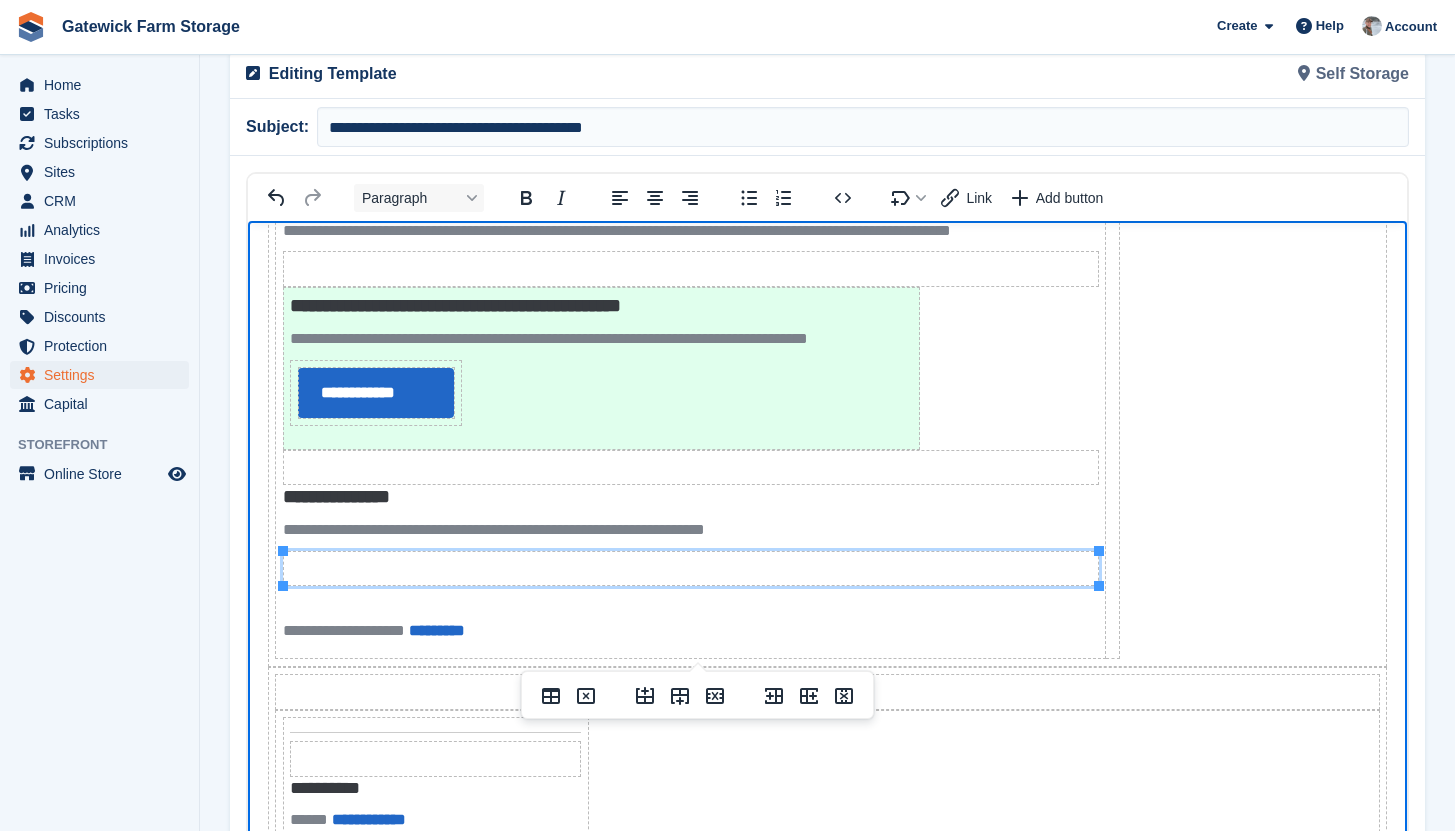 click at bounding box center [690, 568] 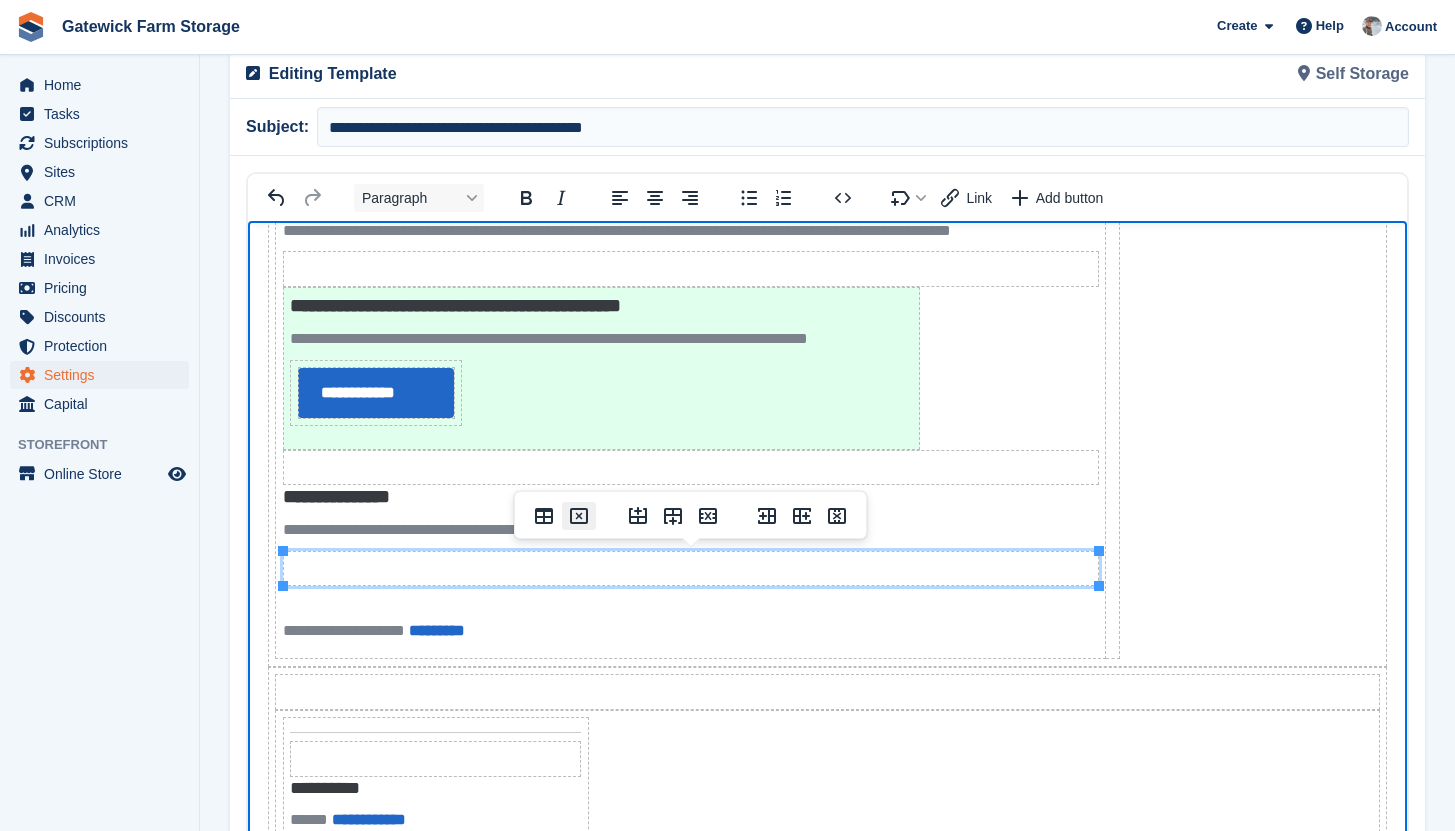 click 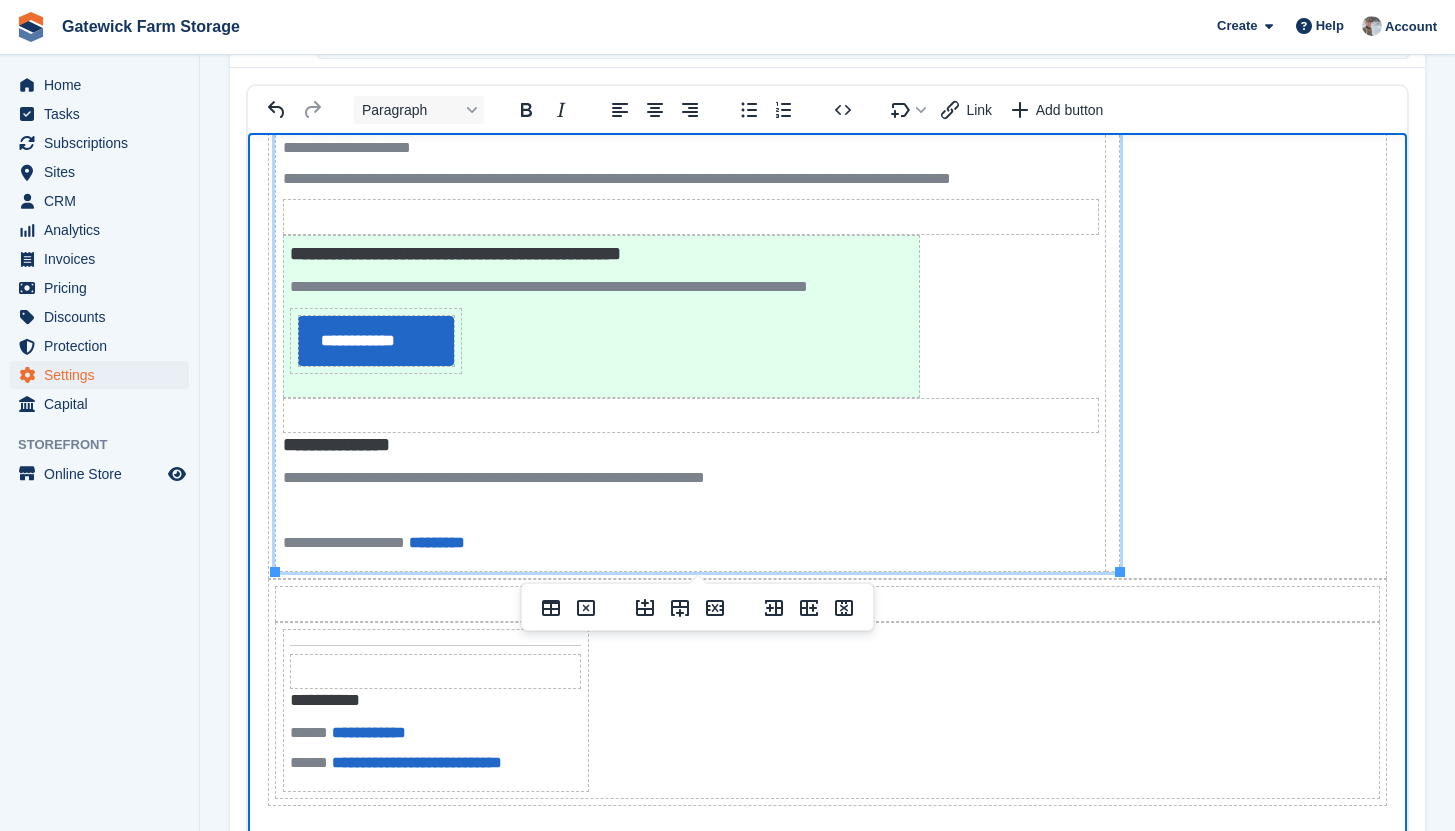 scroll, scrollTop: 347, scrollLeft: 0, axis: vertical 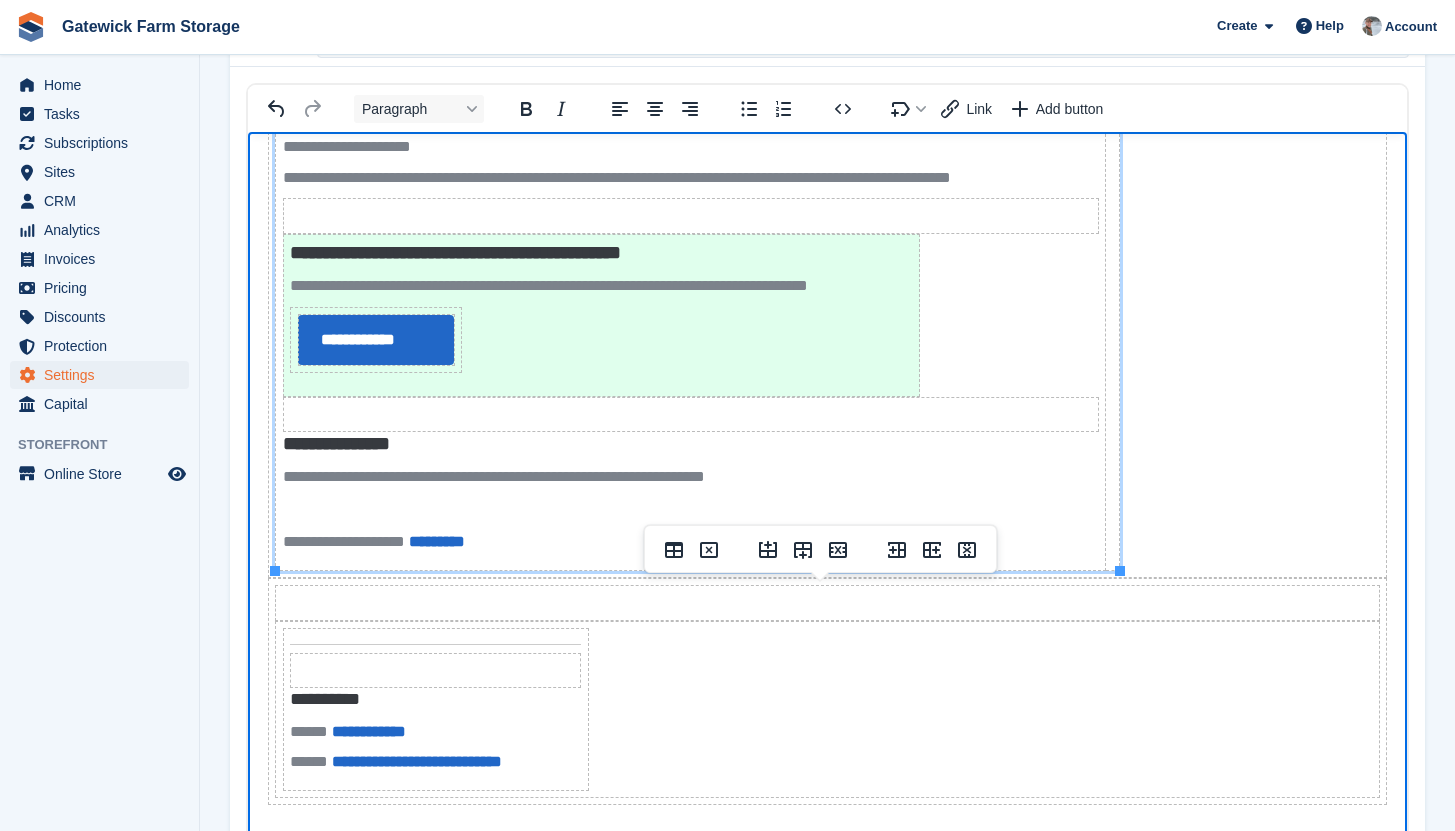 click at bounding box center [827, 603] 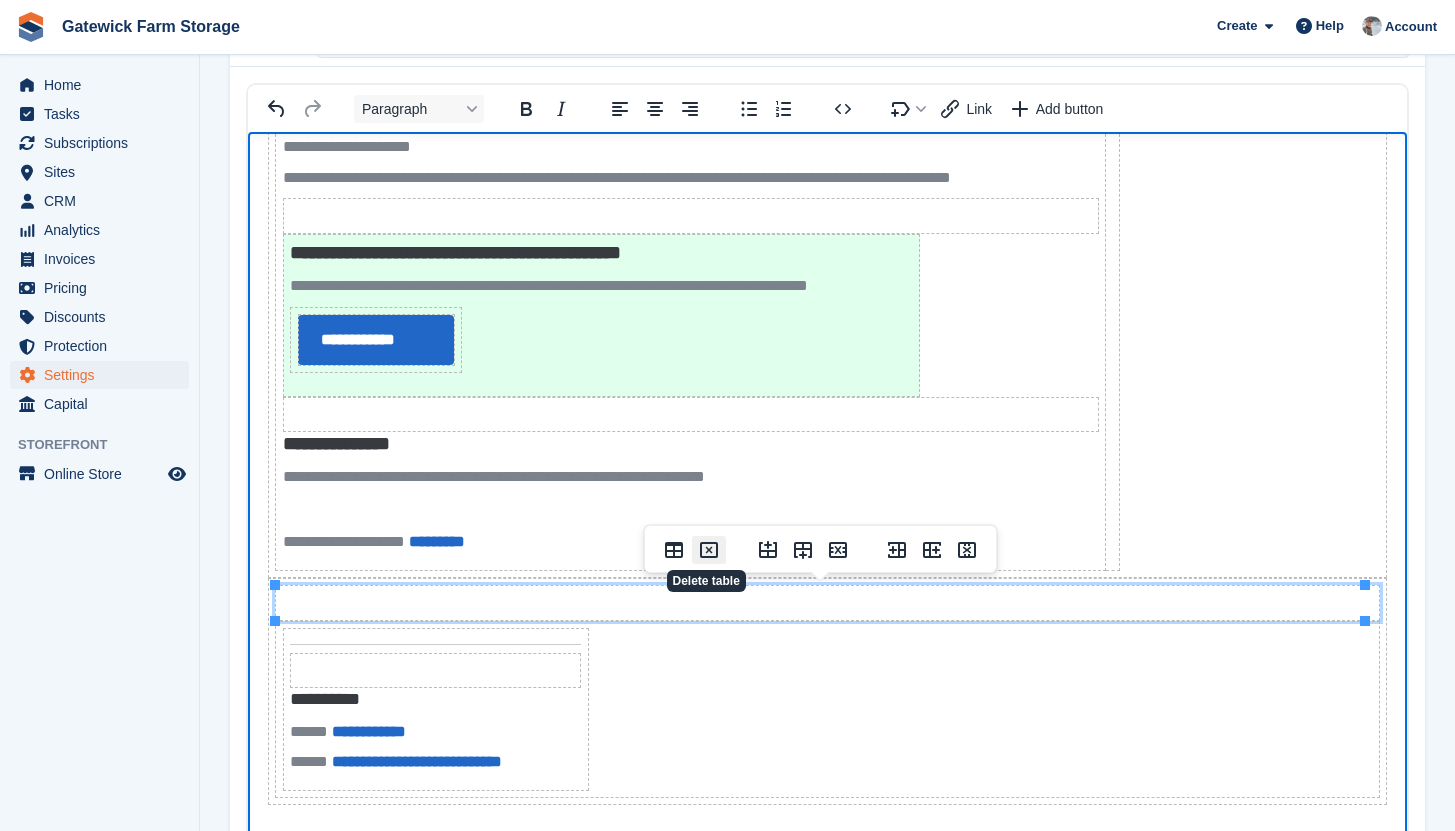 click 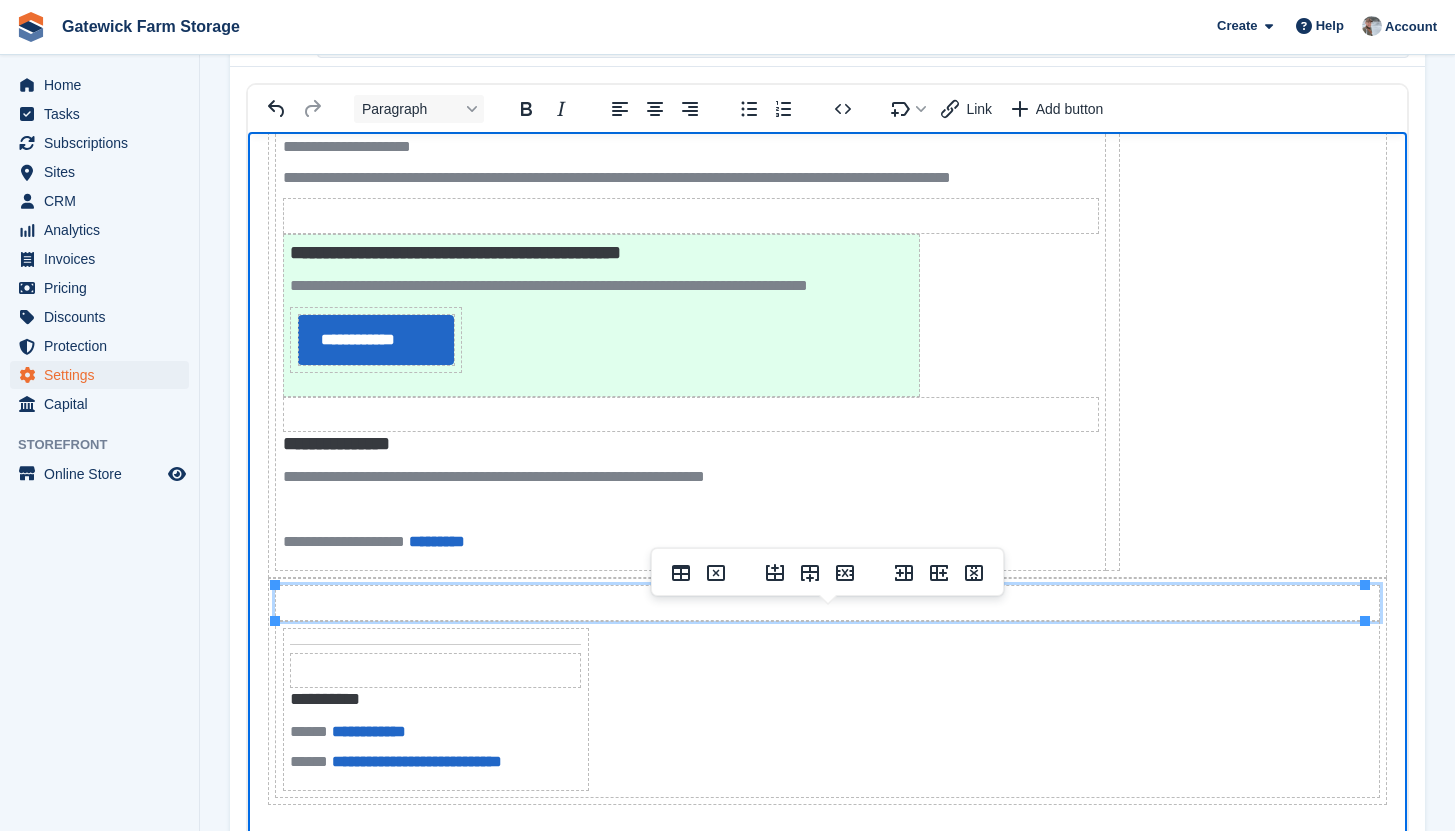 scroll, scrollTop: 0, scrollLeft: 0, axis: both 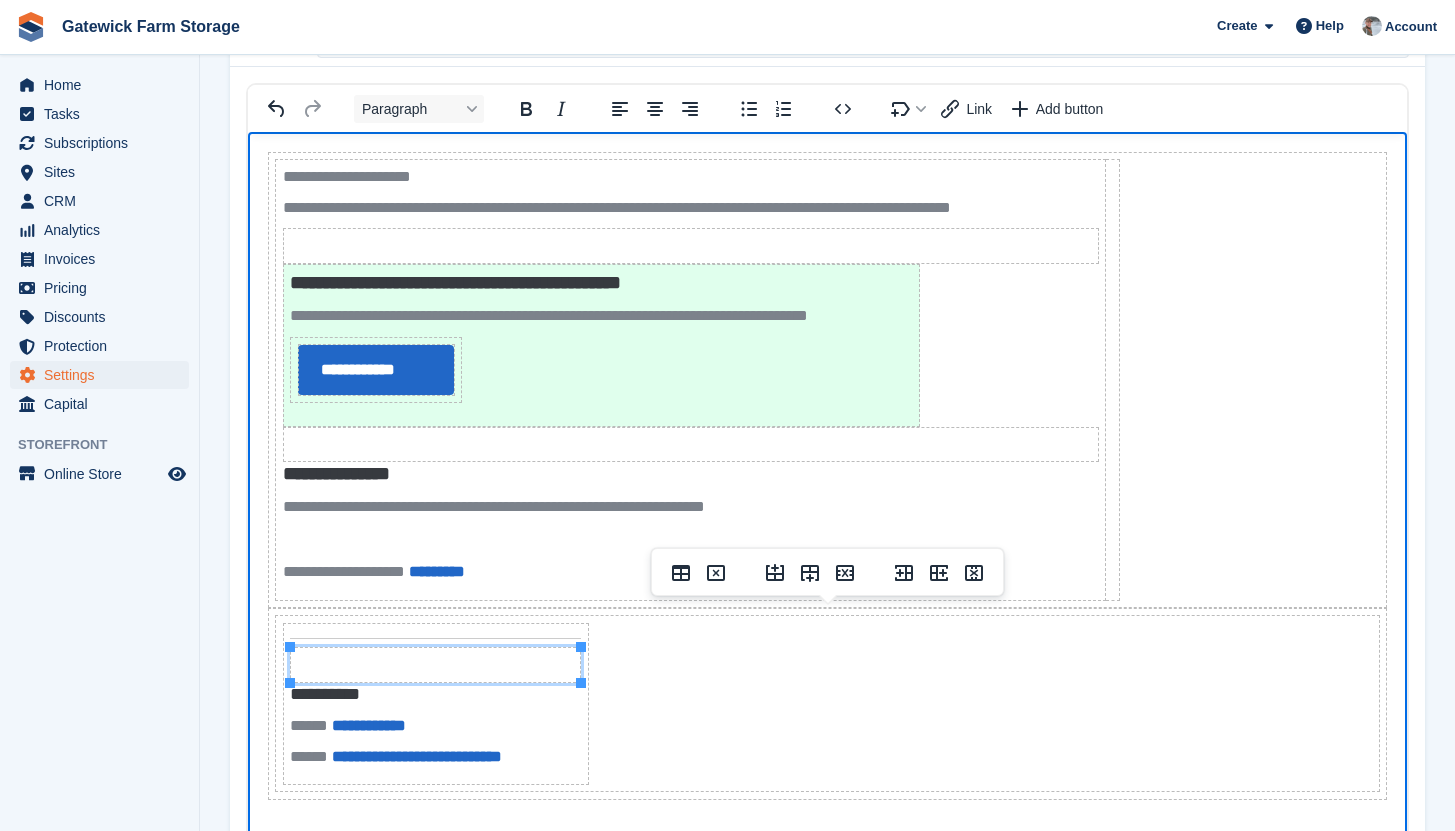 click at bounding box center (436, 665) 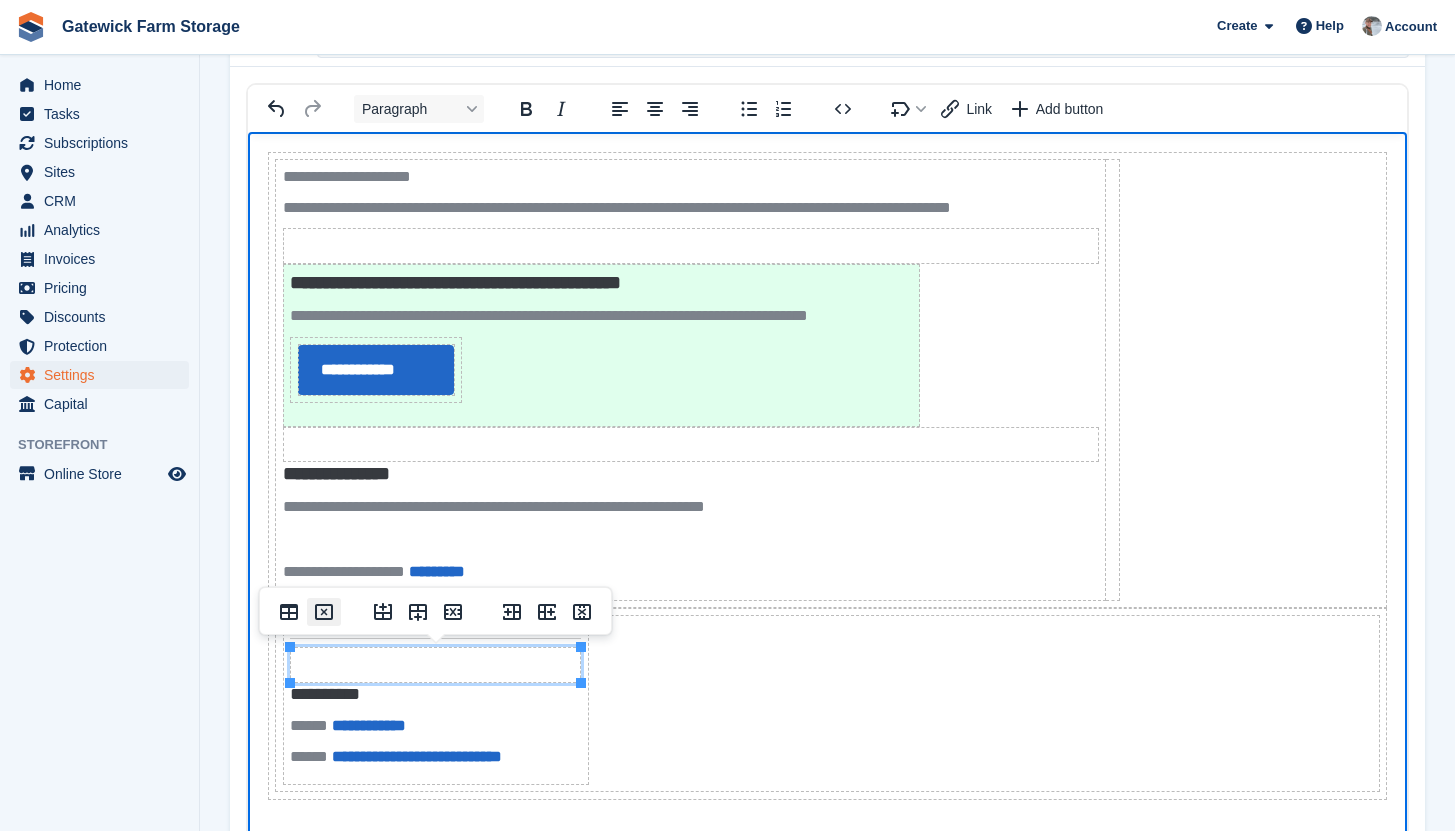 click 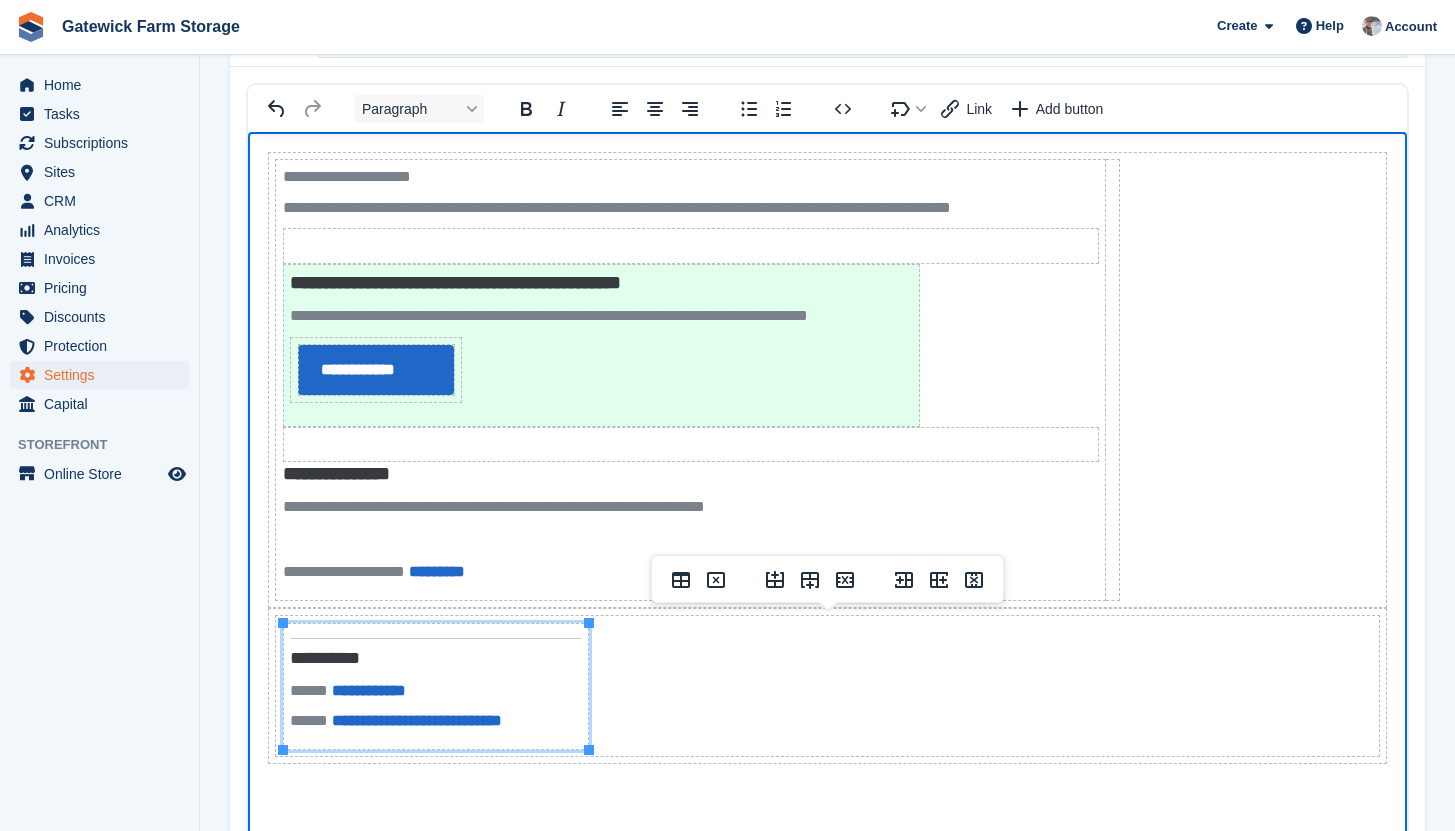 click on "**********" at bounding box center [827, 686] 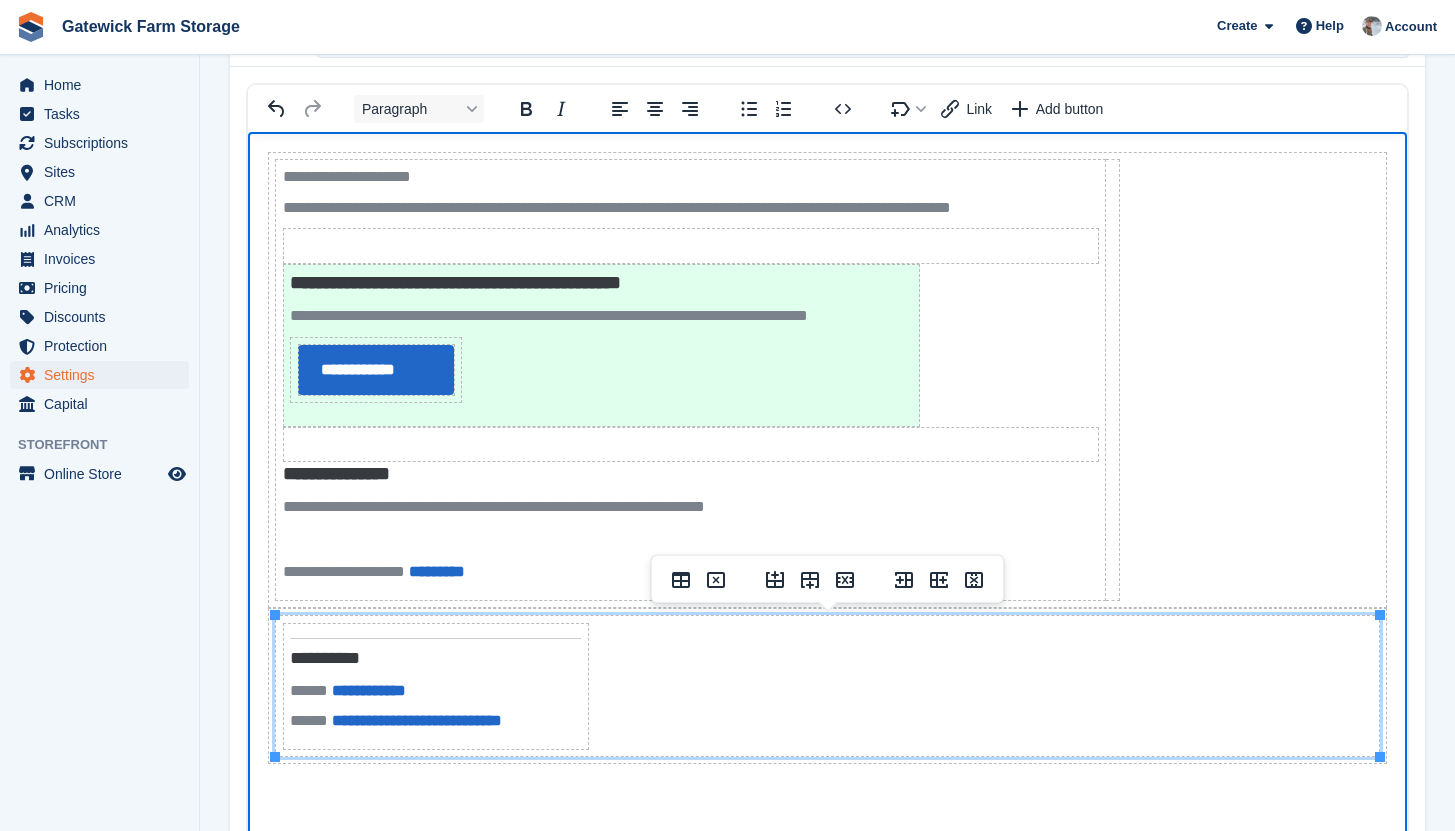 click on "**********" at bounding box center [435, 686] 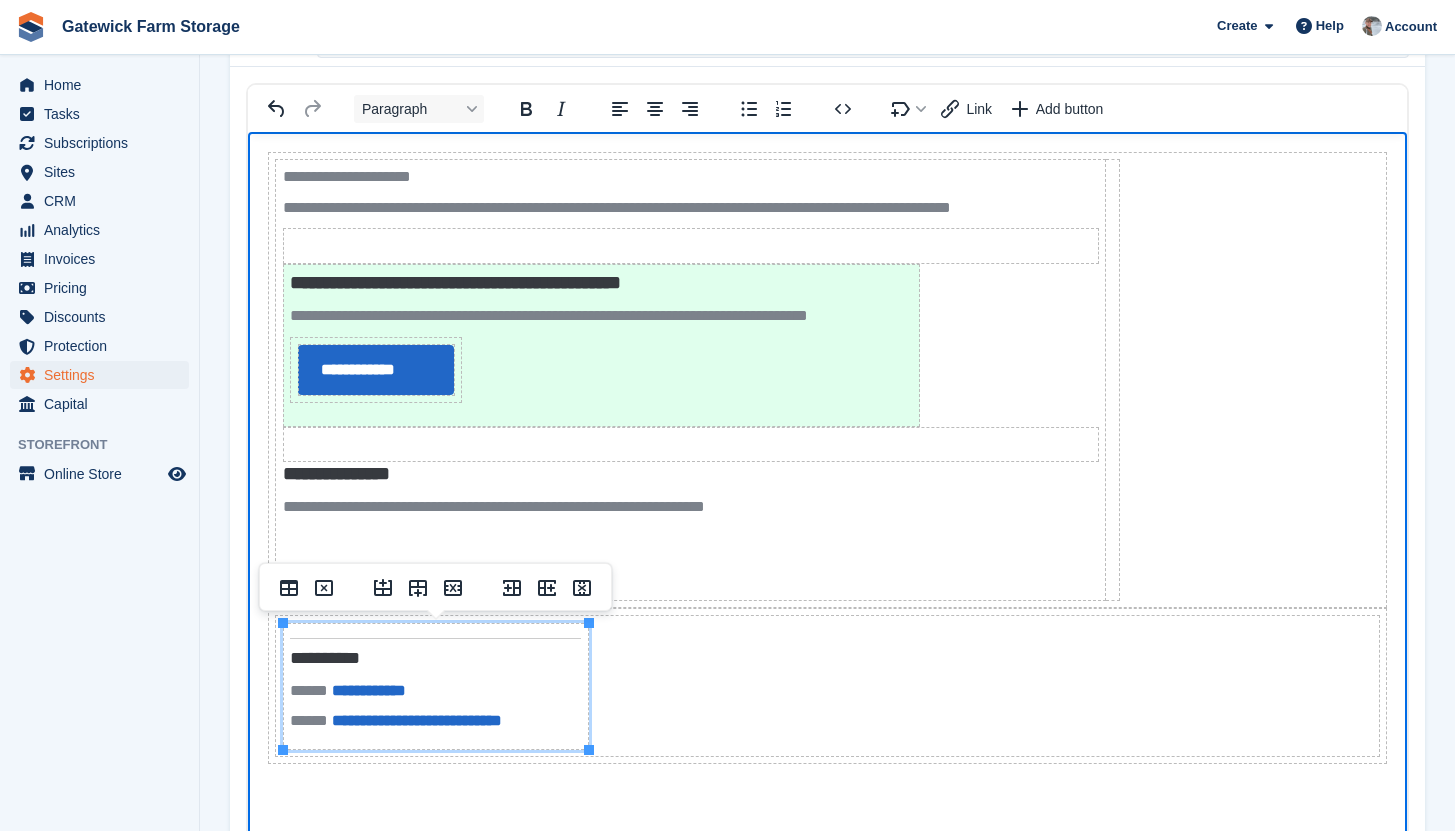 click on "**********" at bounding box center (827, 686) 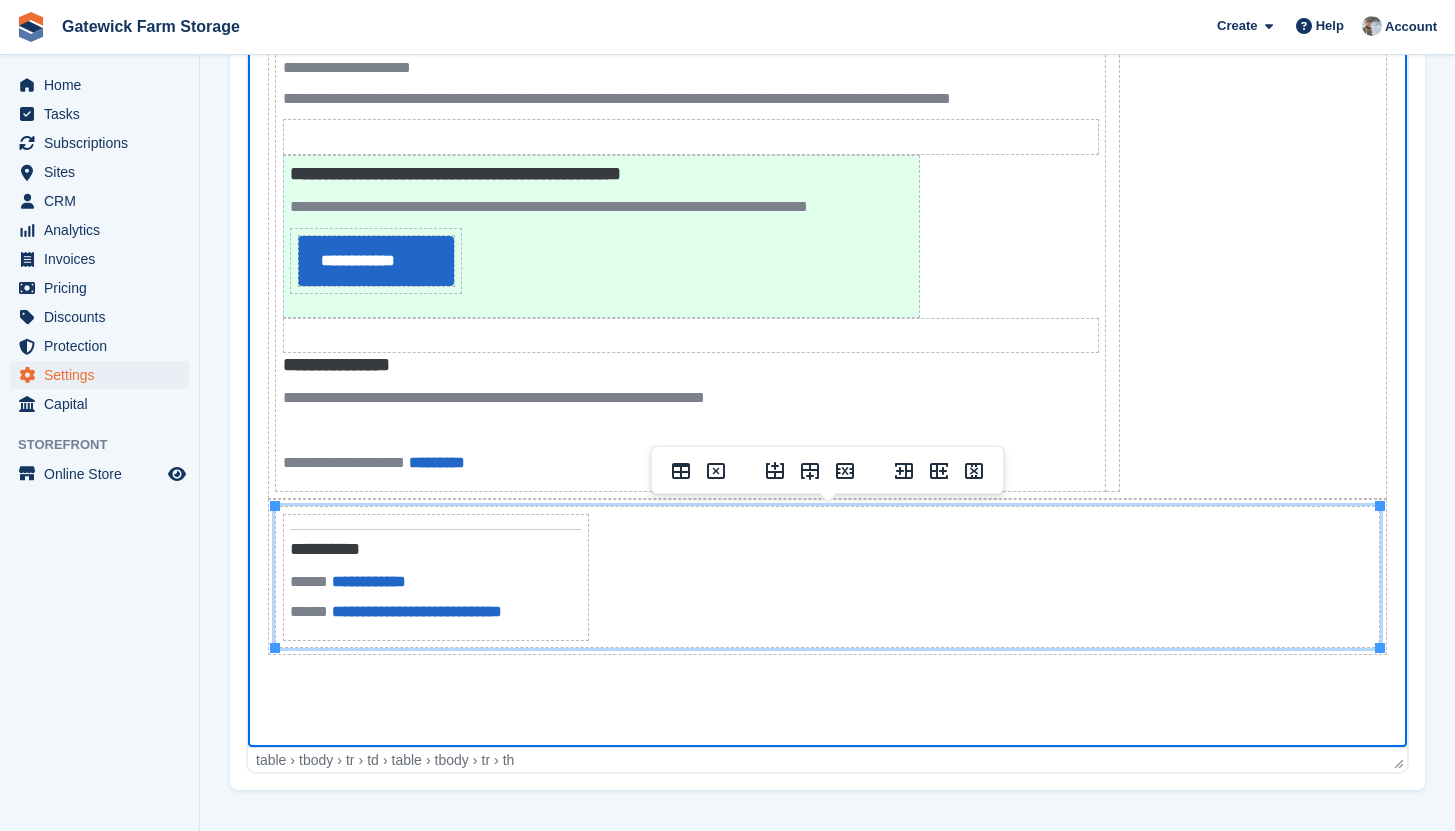 scroll, scrollTop: 435, scrollLeft: 0, axis: vertical 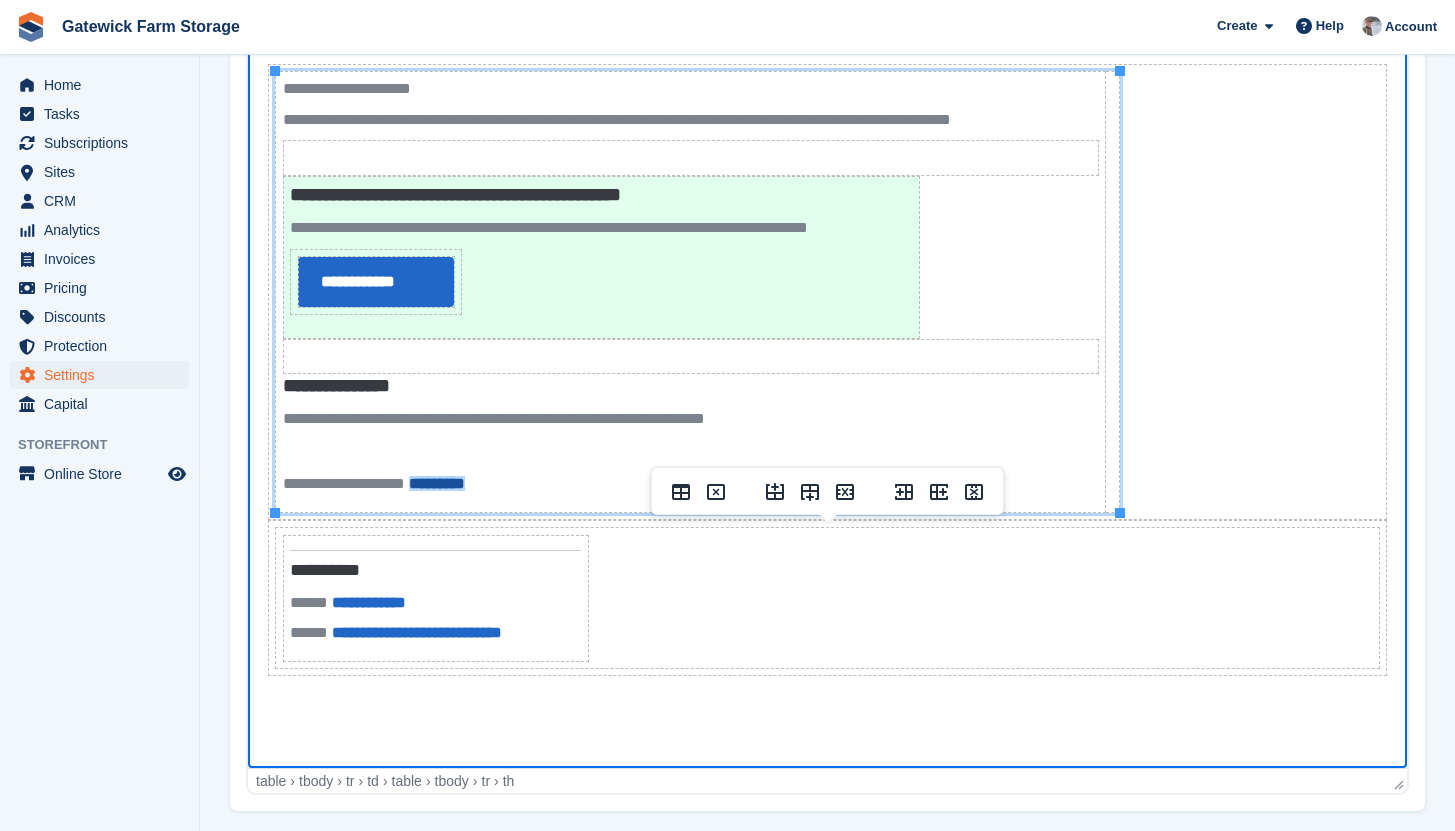click on "*********" at bounding box center (437, 483) 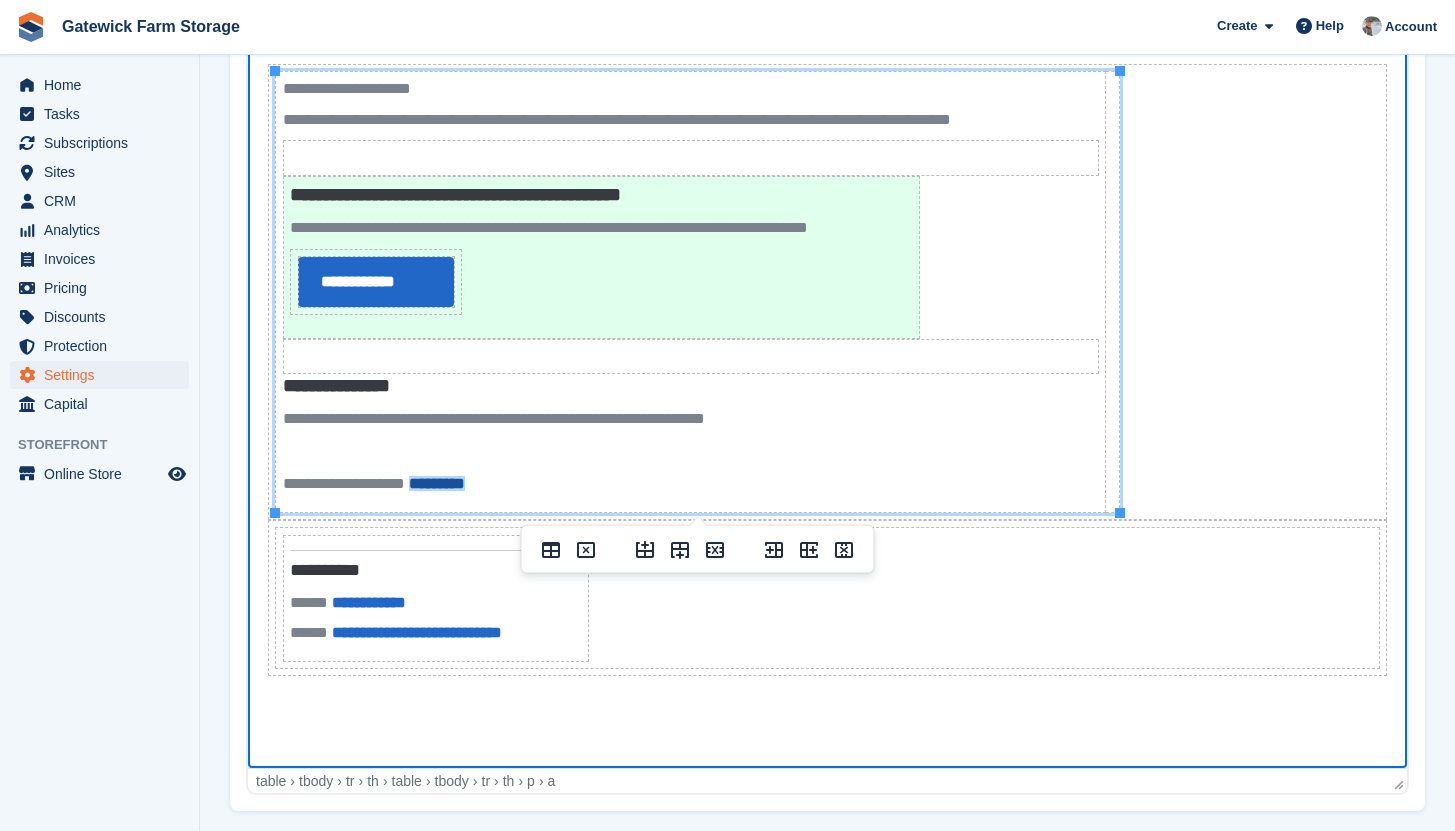 click on "*********" at bounding box center [437, 483] 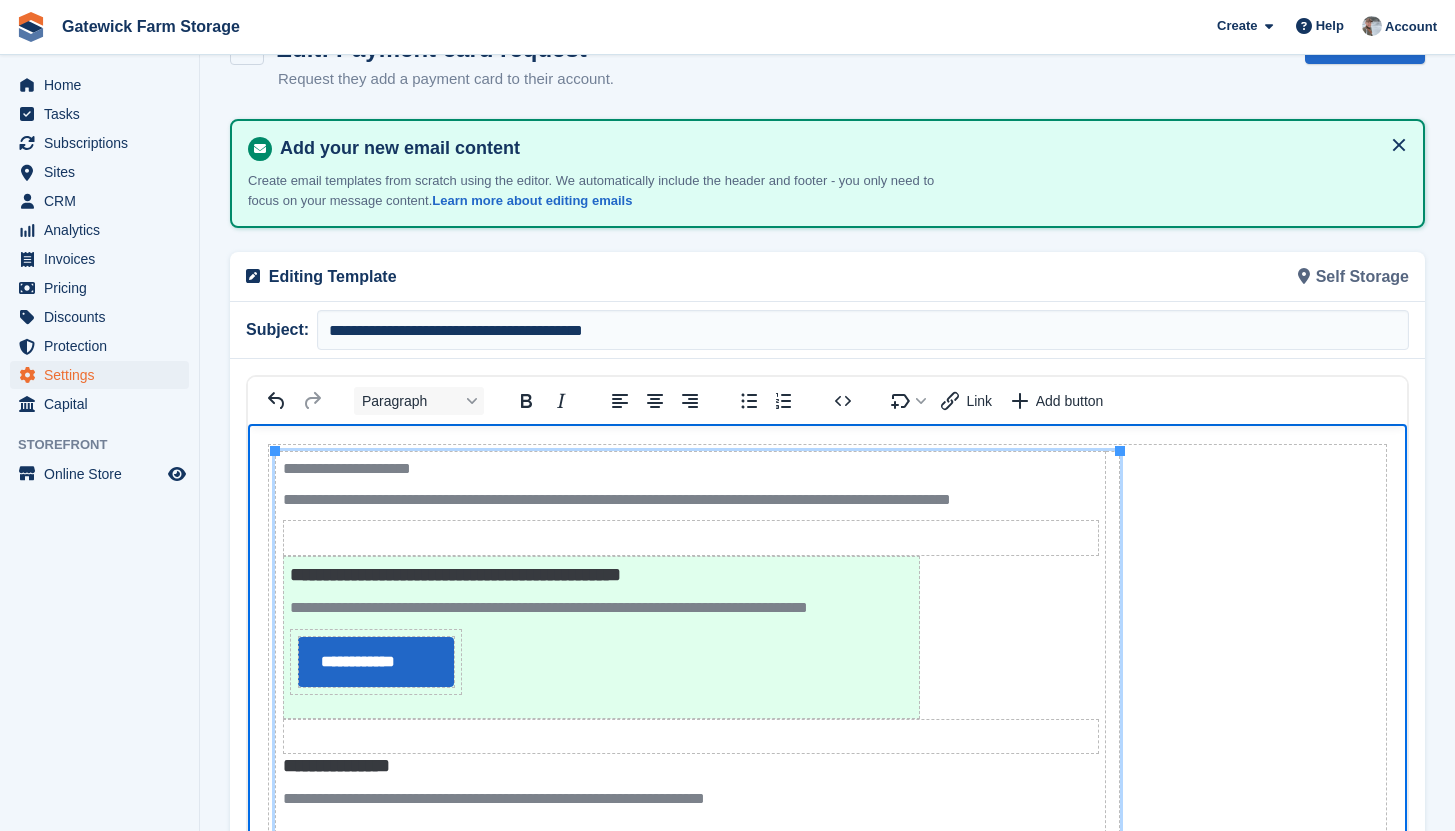 scroll, scrollTop: 0, scrollLeft: 0, axis: both 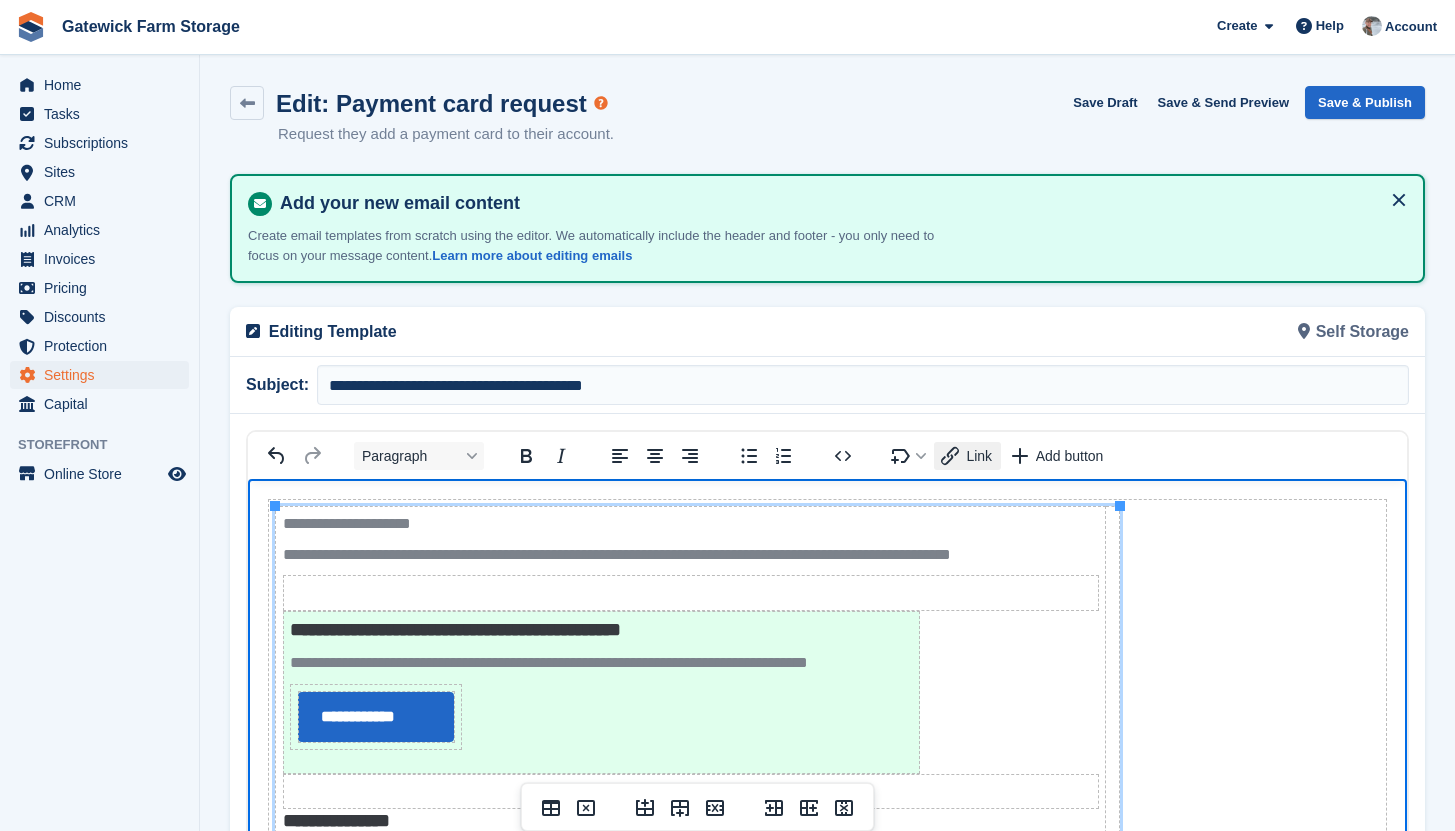 click on "Link" at bounding box center [967, 456] 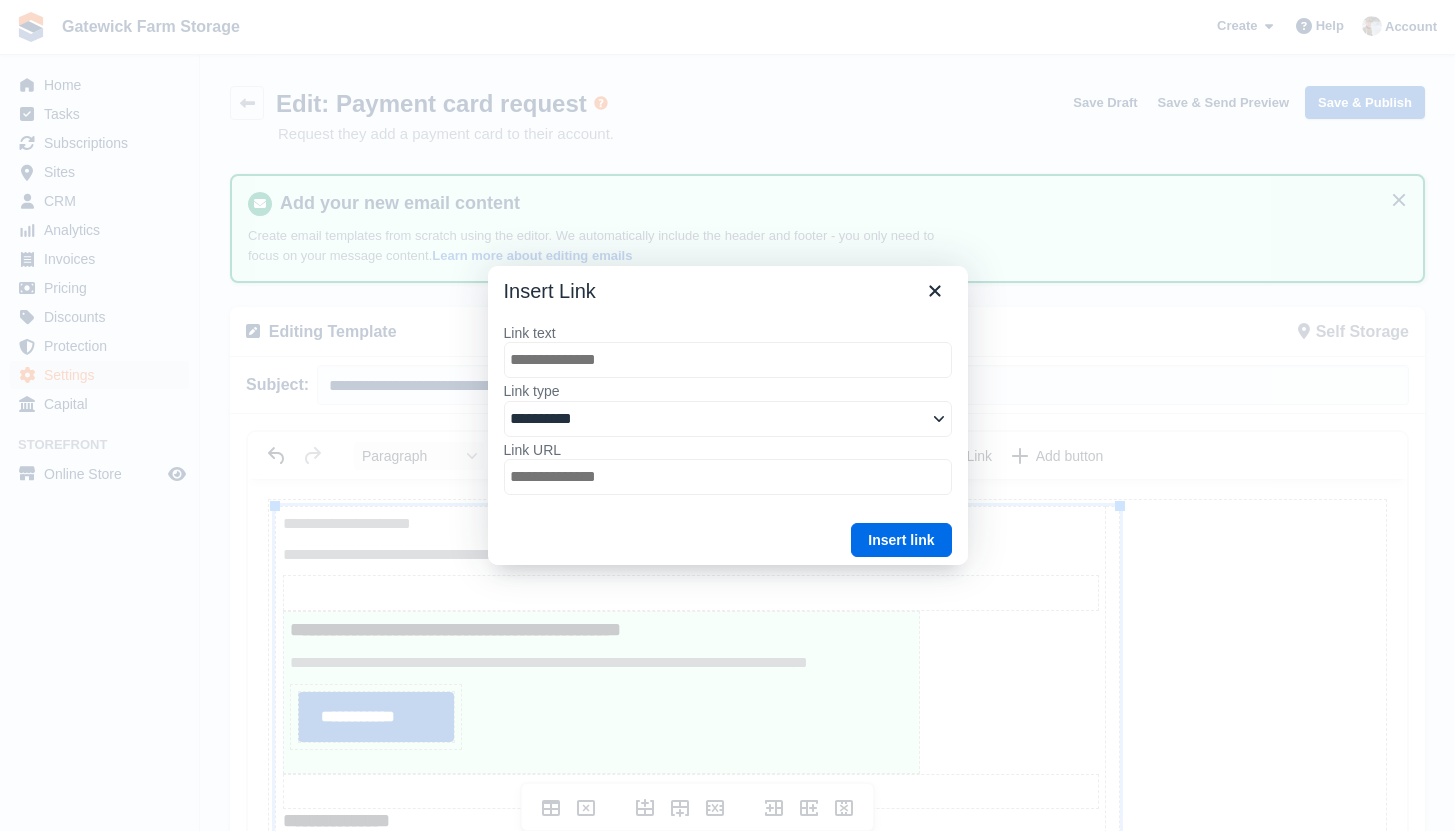 click on "Link text" at bounding box center (728, 360) 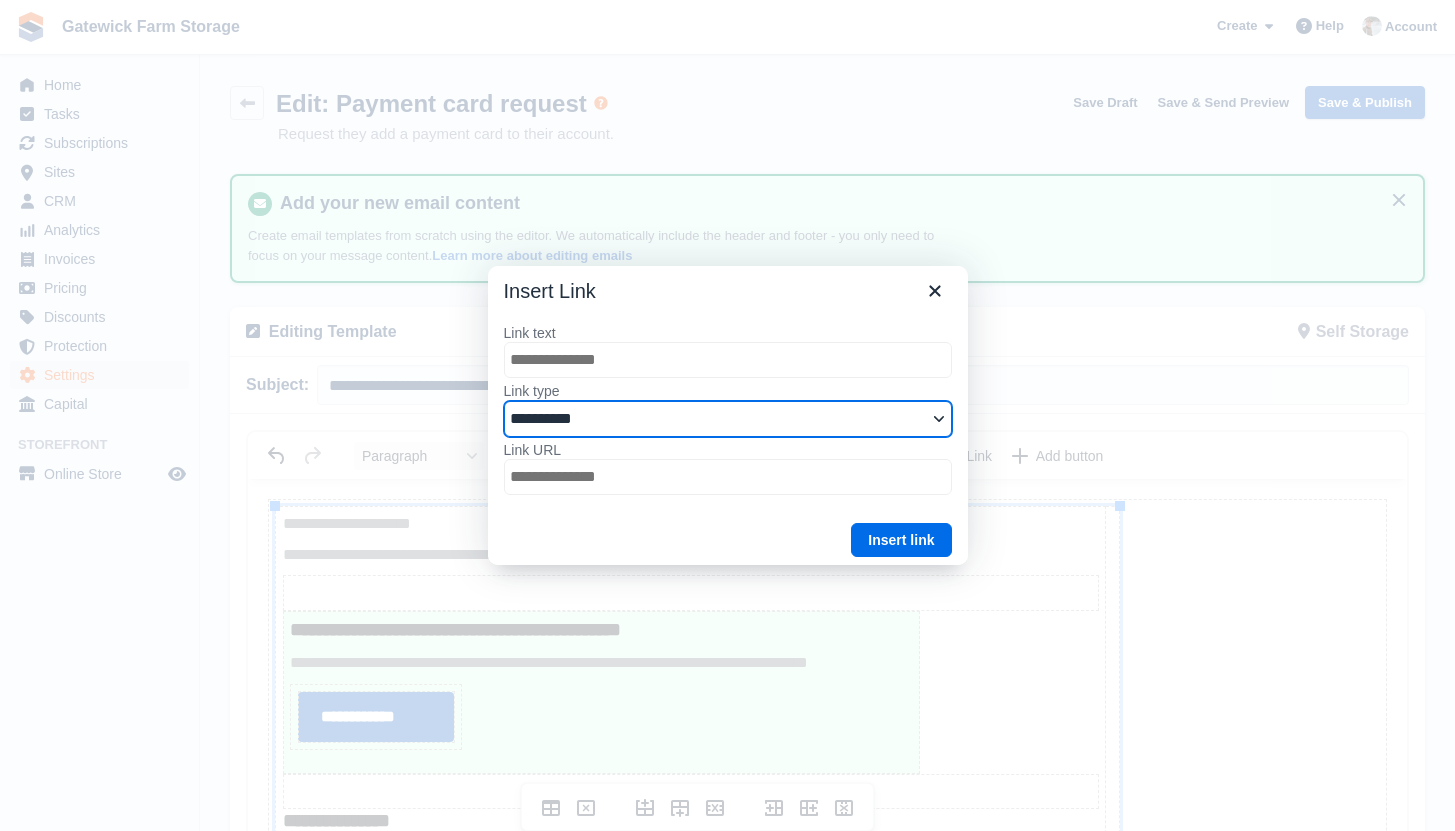 click on "**********" at bounding box center (728, 419) 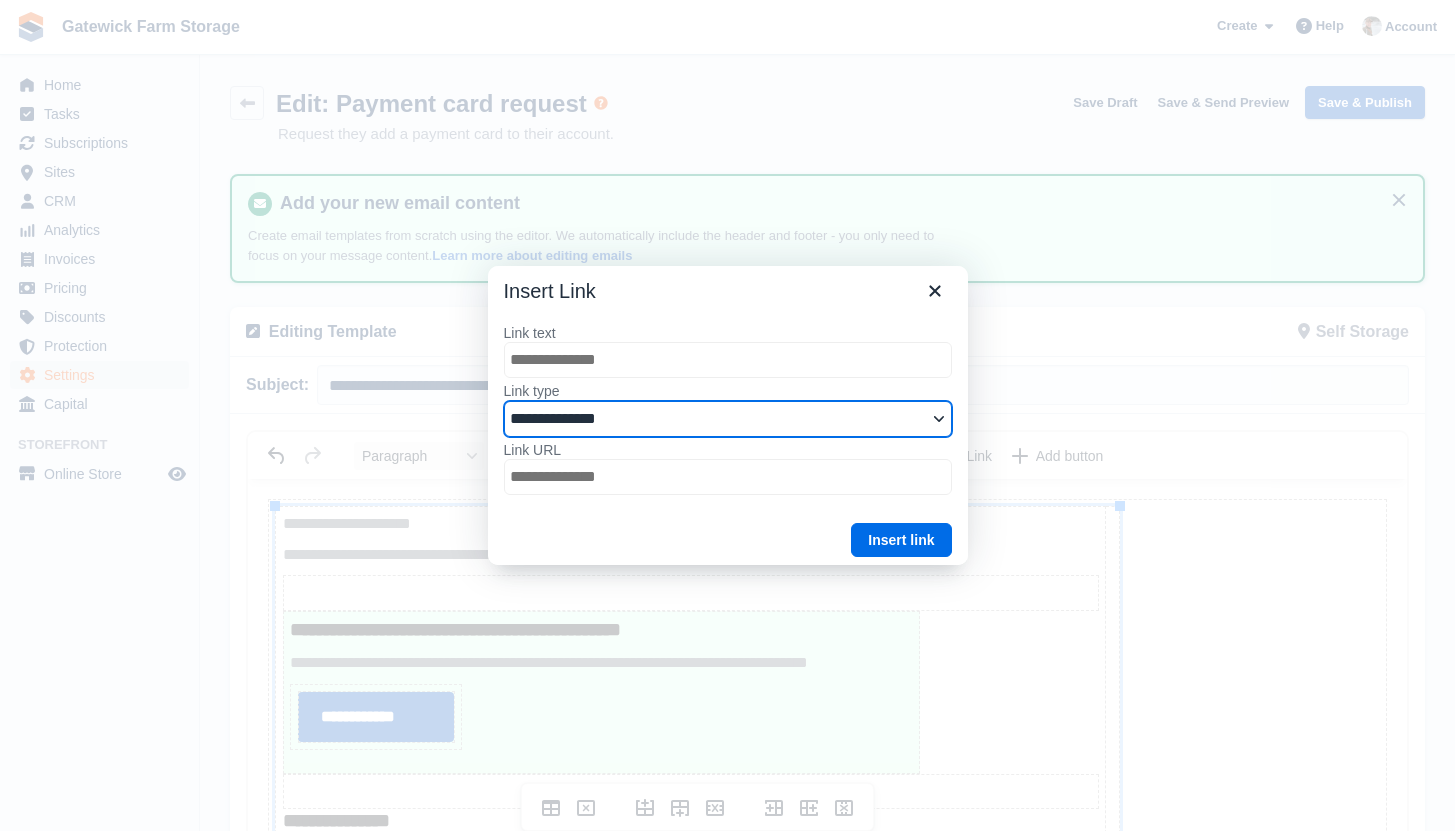 select on "*********" 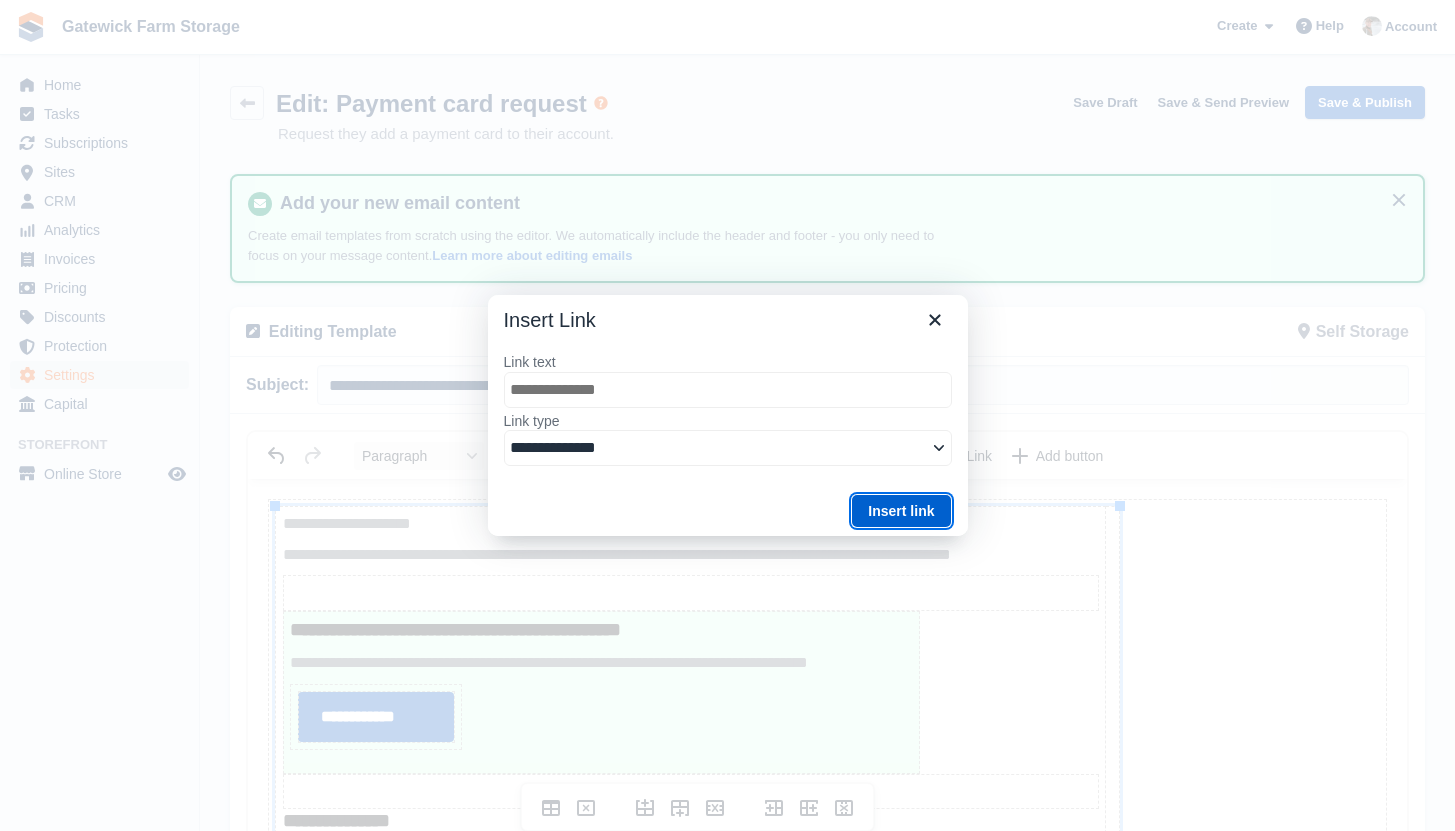 click on "Insert link" at bounding box center [901, 511] 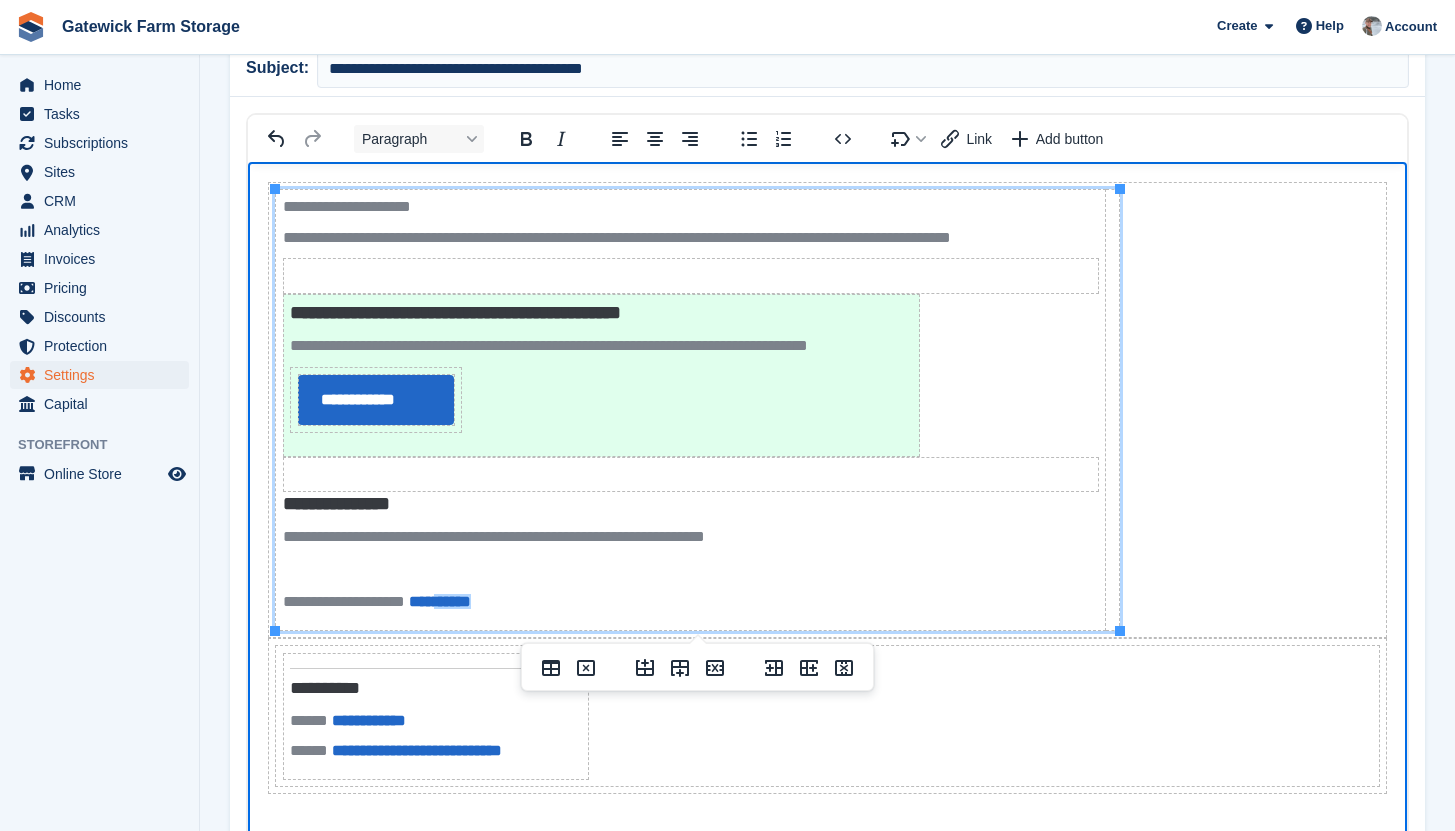 scroll, scrollTop: 320, scrollLeft: 0, axis: vertical 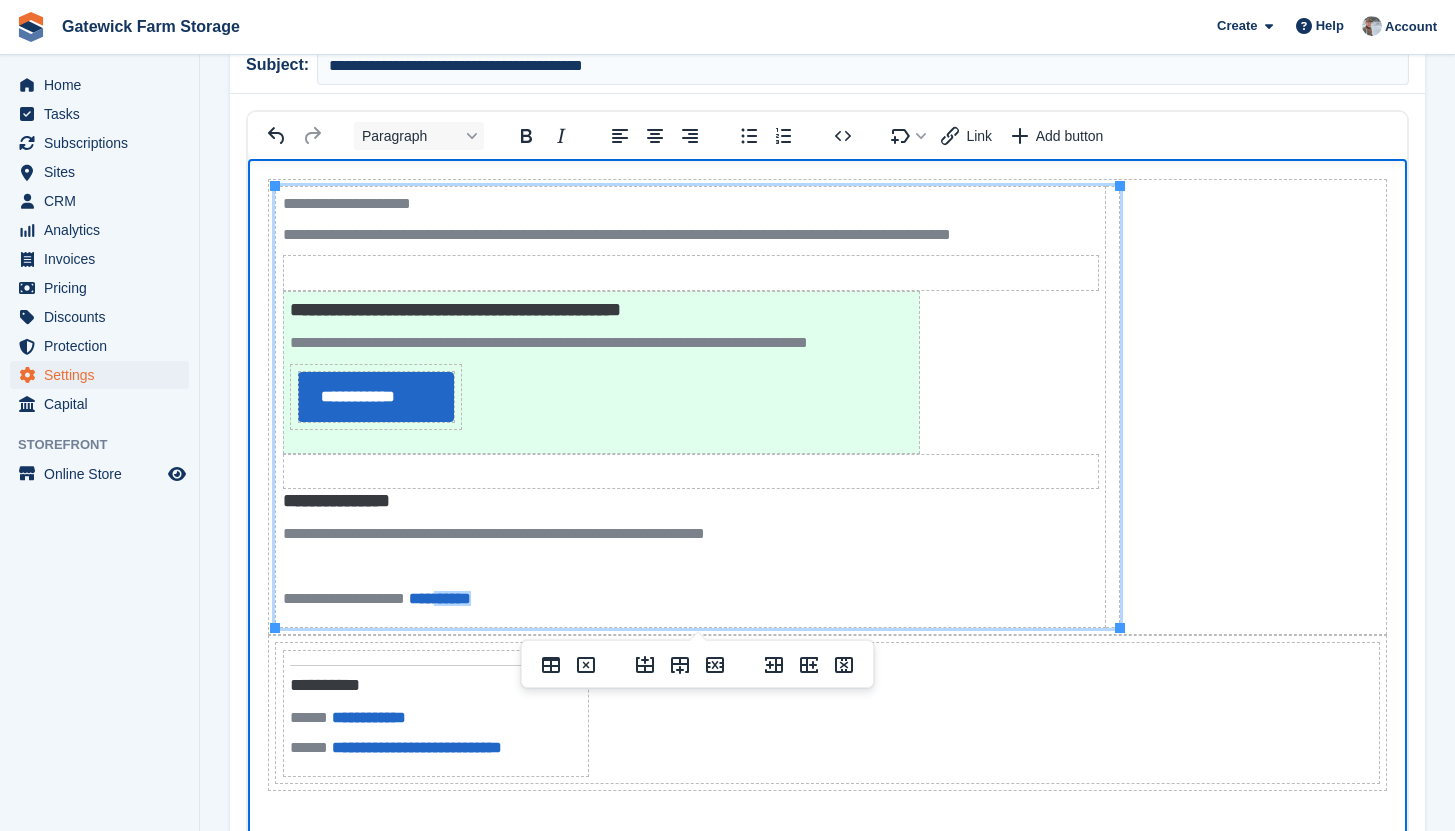 click on "**********" at bounding box center (691, 407) 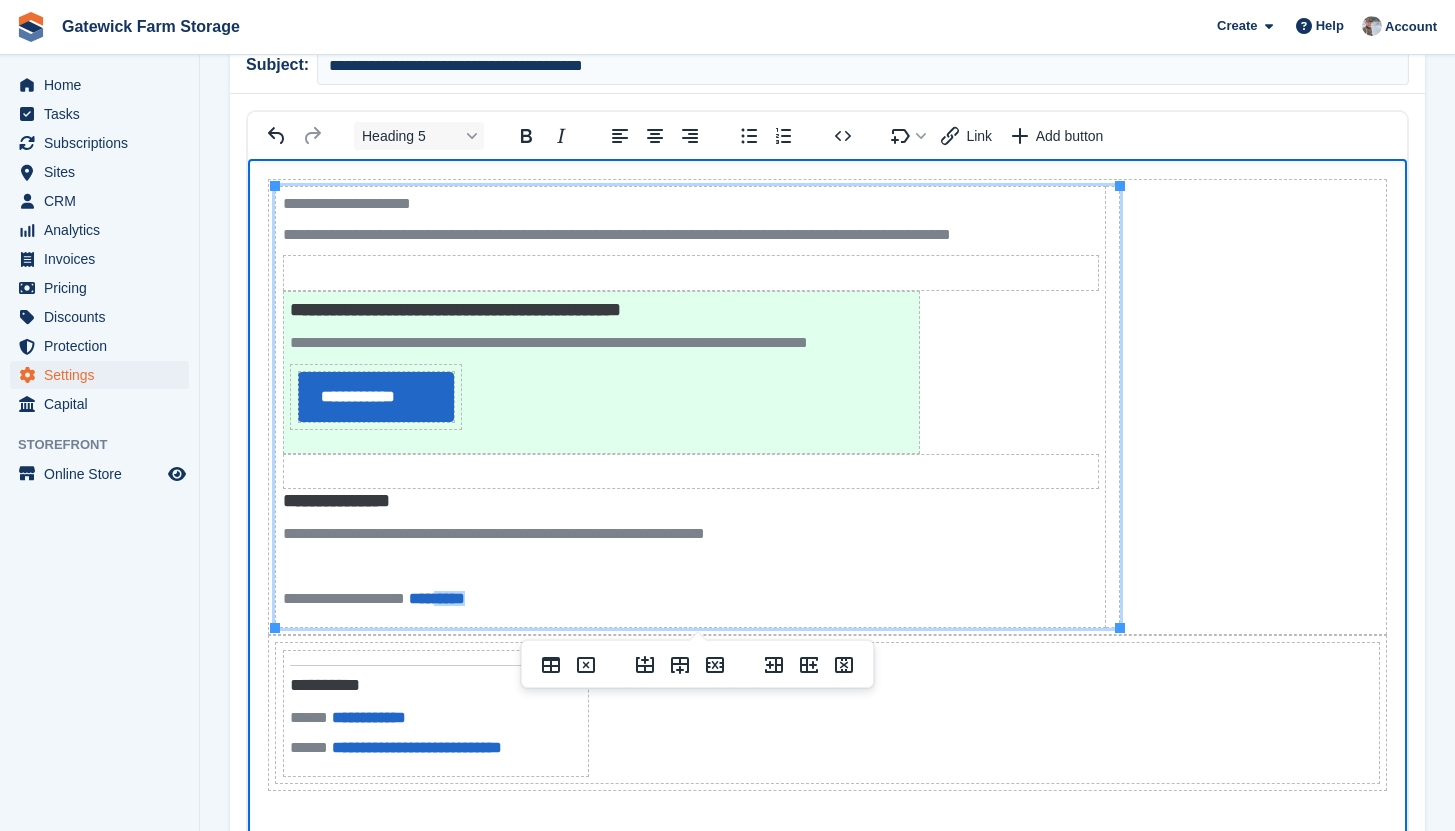 click at bounding box center (691, 567) 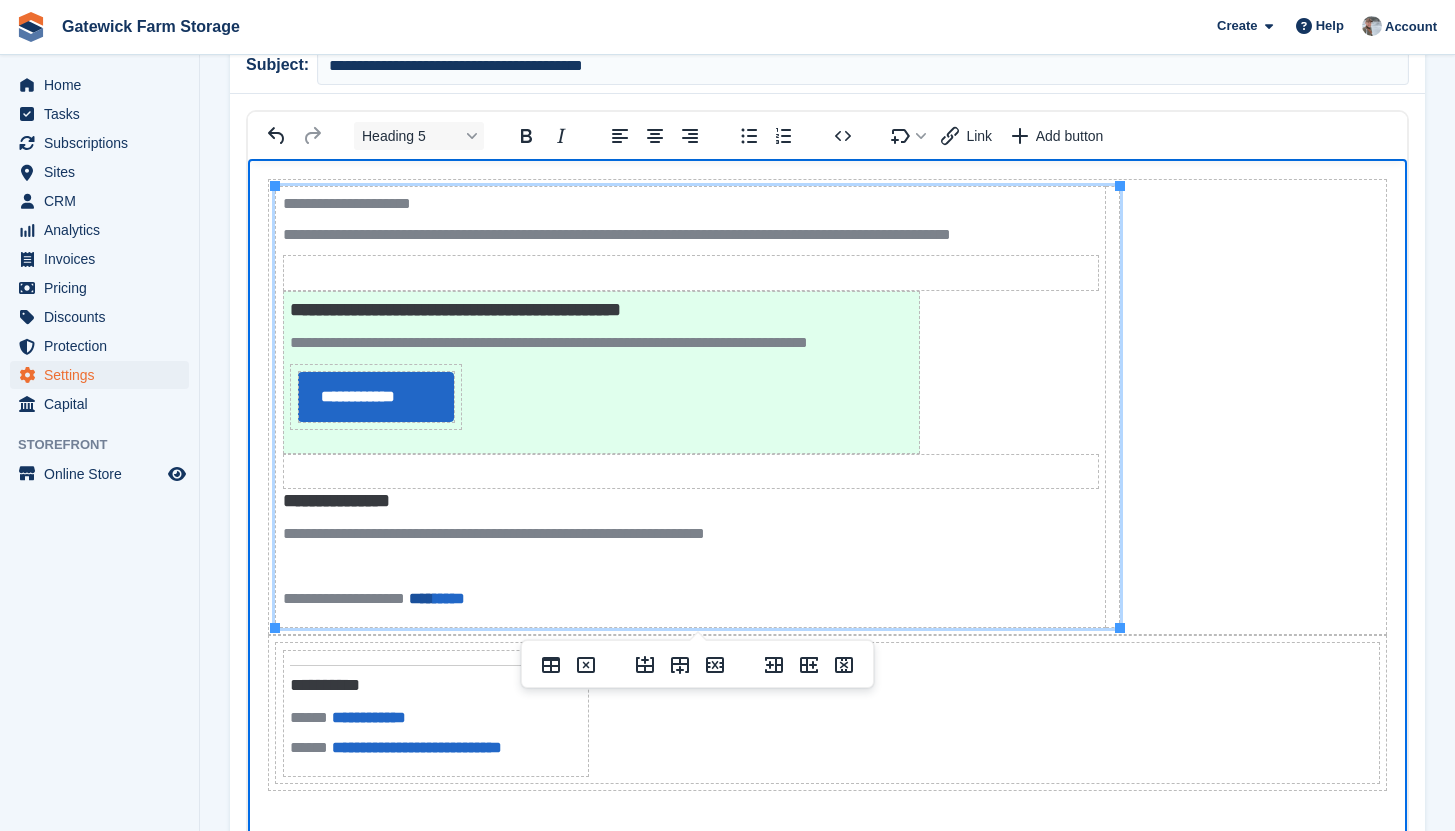 click on "****" at bounding box center [421, 598] 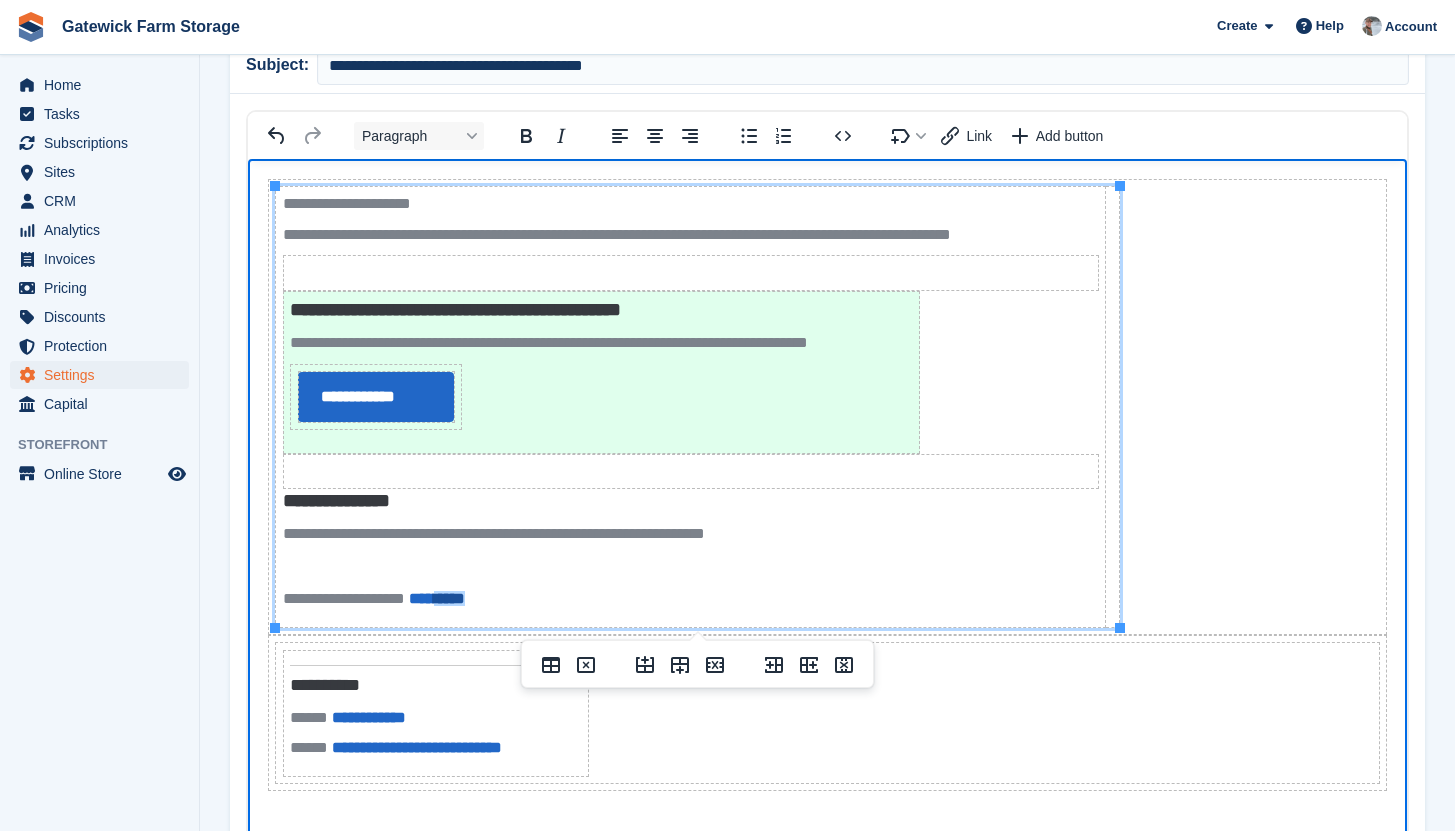 click on "*****" at bounding box center [449, 598] 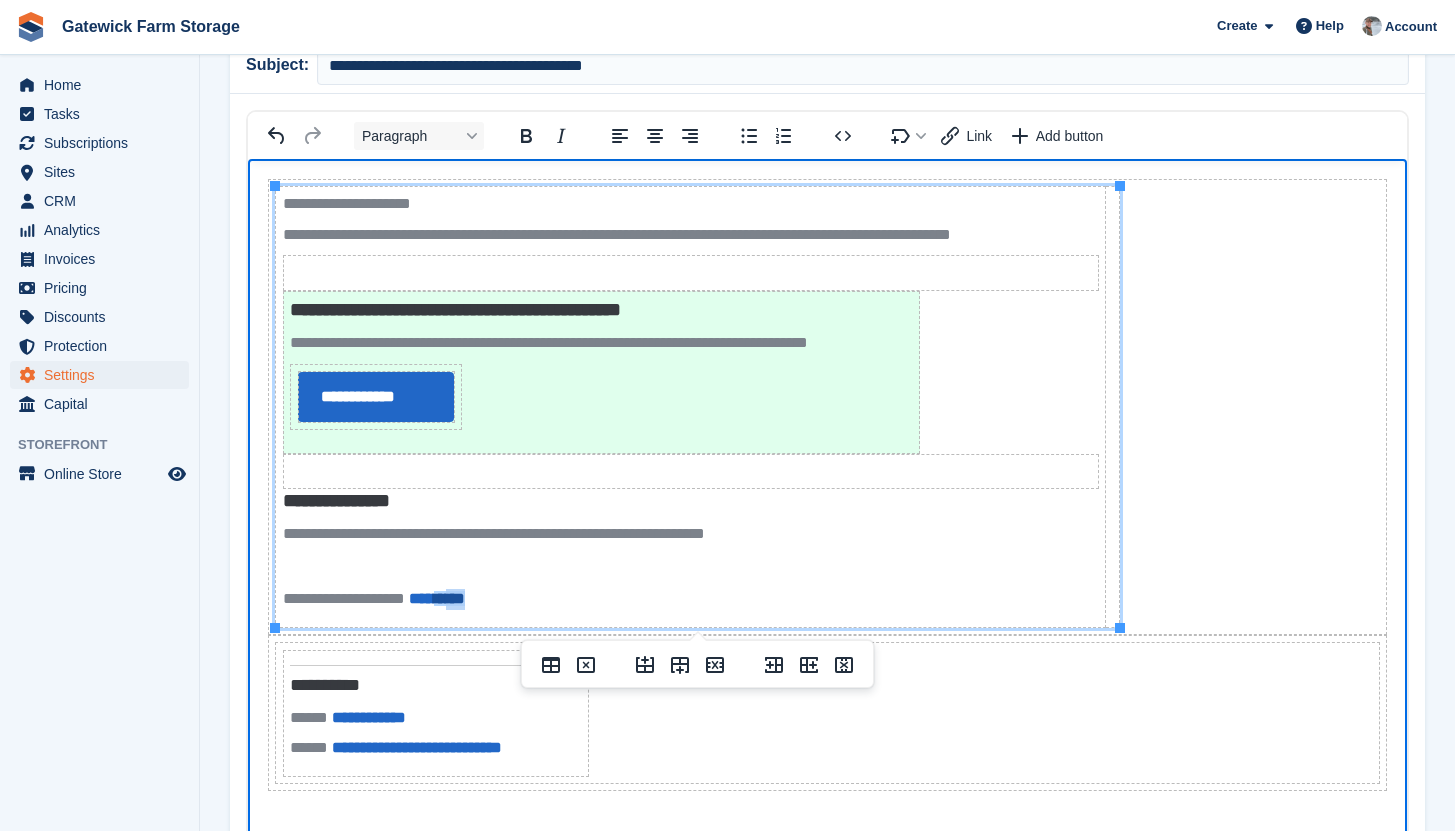 click on "*****" at bounding box center [449, 598] 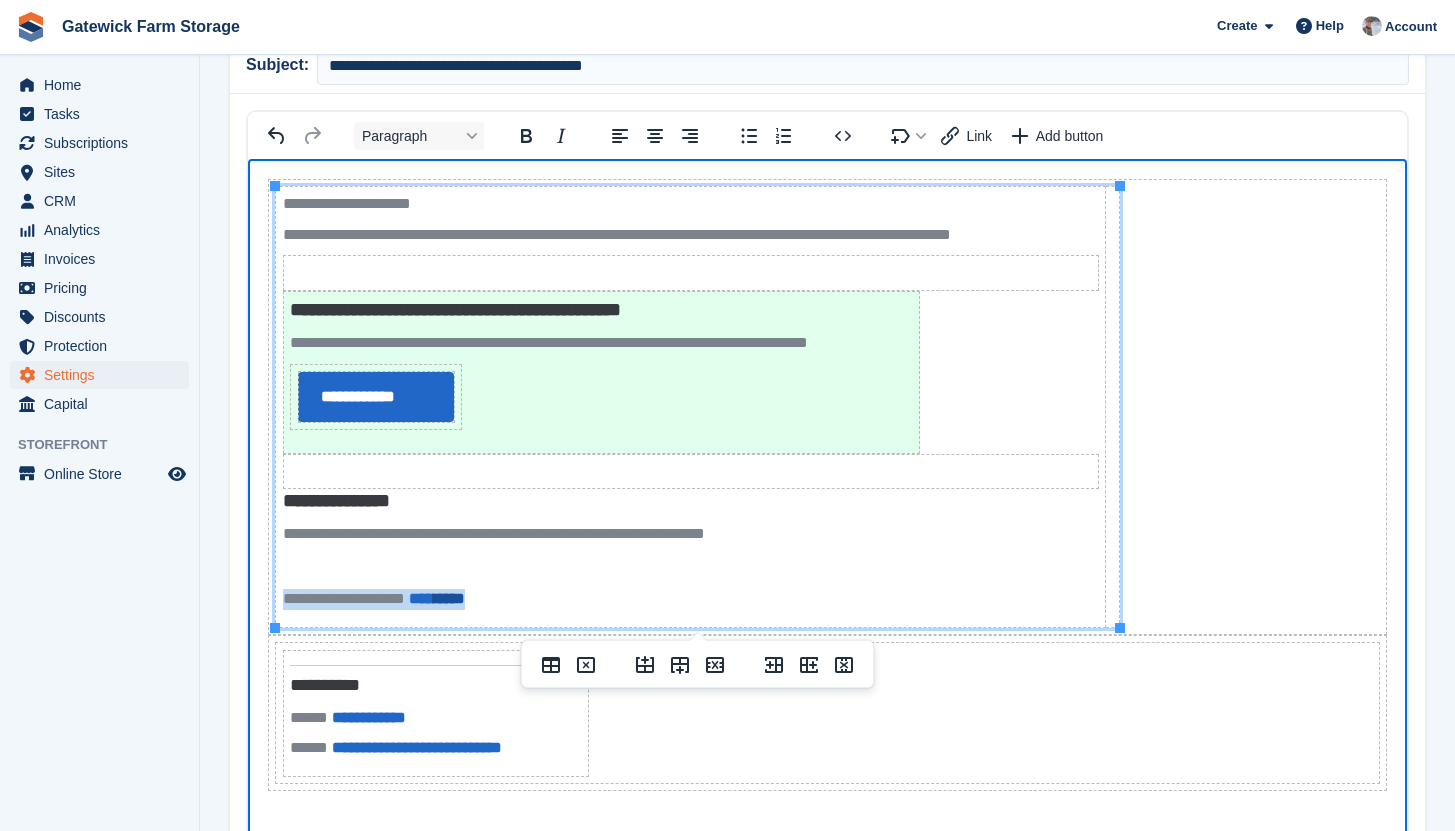 click on "*****" at bounding box center (449, 598) 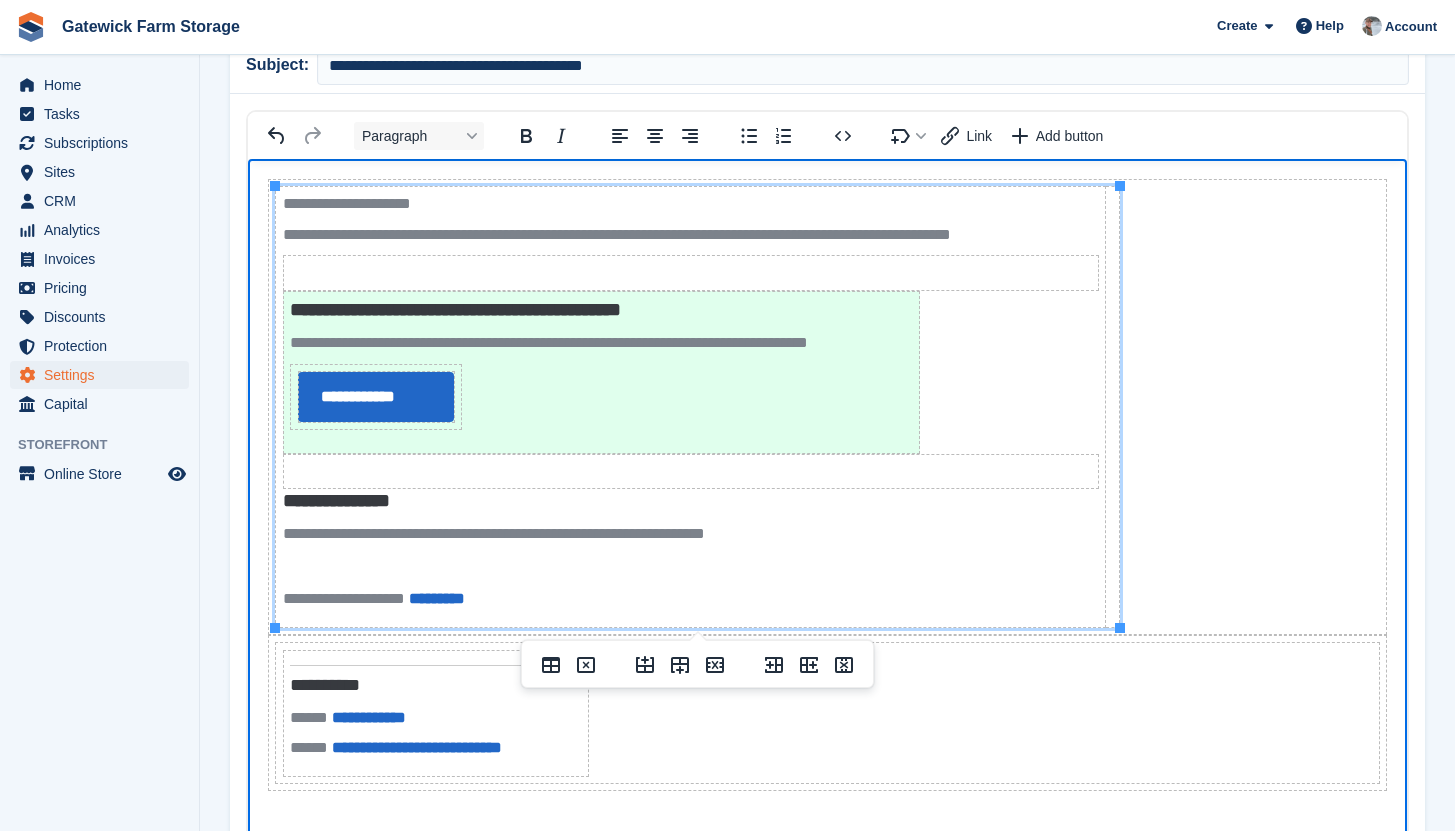 click on "**********" at bounding box center (691, 599) 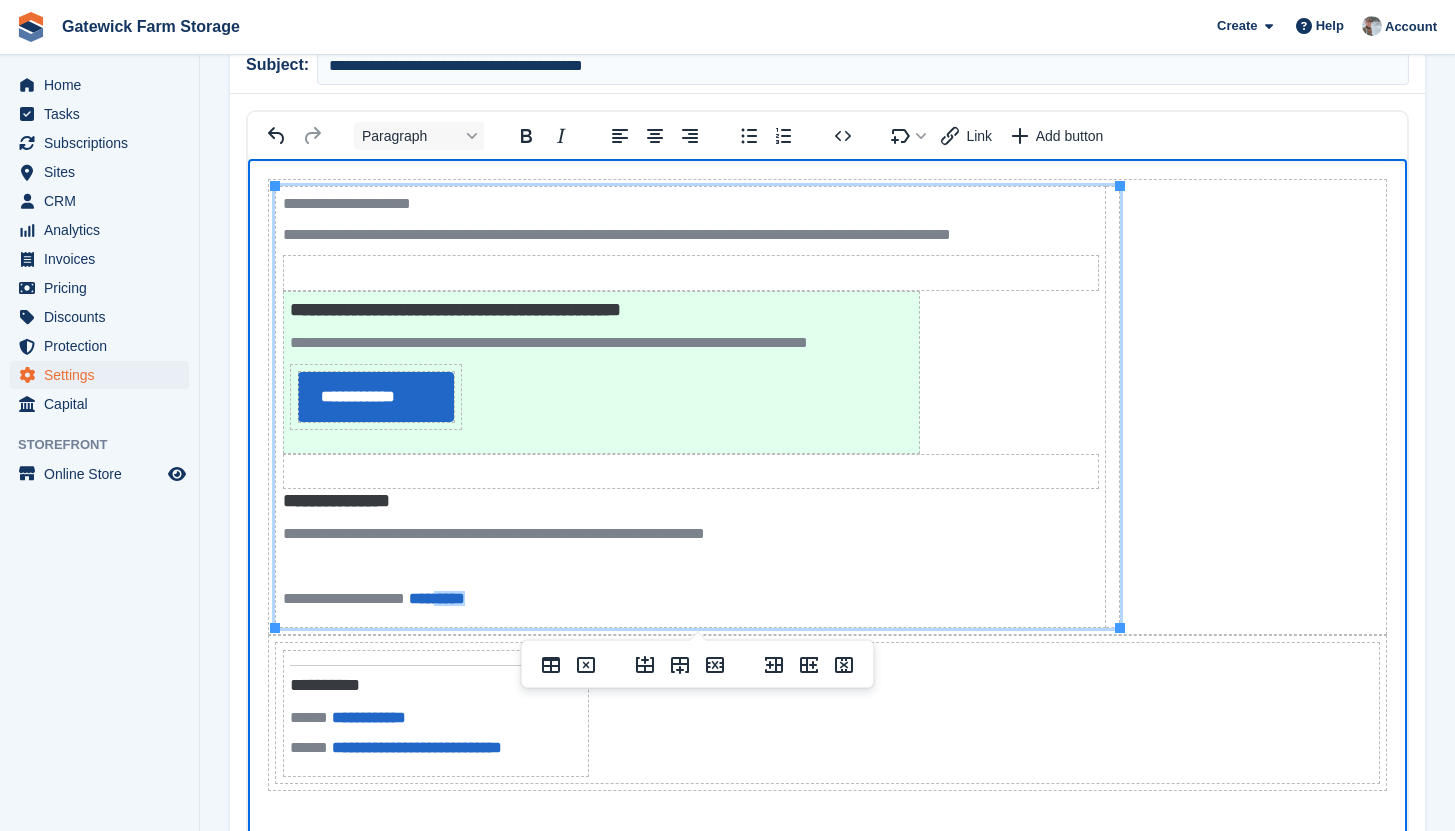 click on "**********" at bounding box center [691, 599] 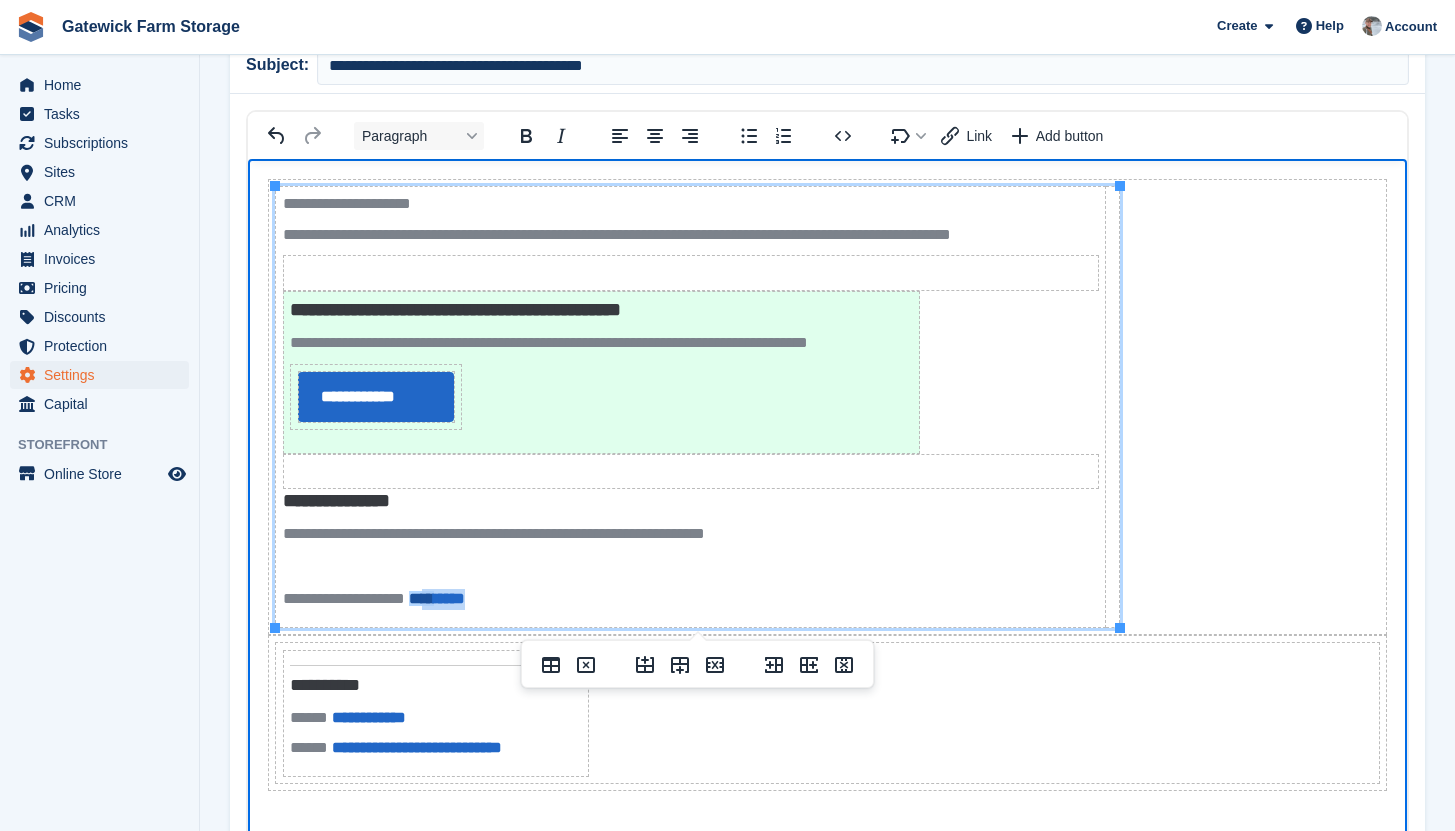 drag, startPoint x: 533, startPoint y: 589, endPoint x: 454, endPoint y: 592, distance: 79.05694 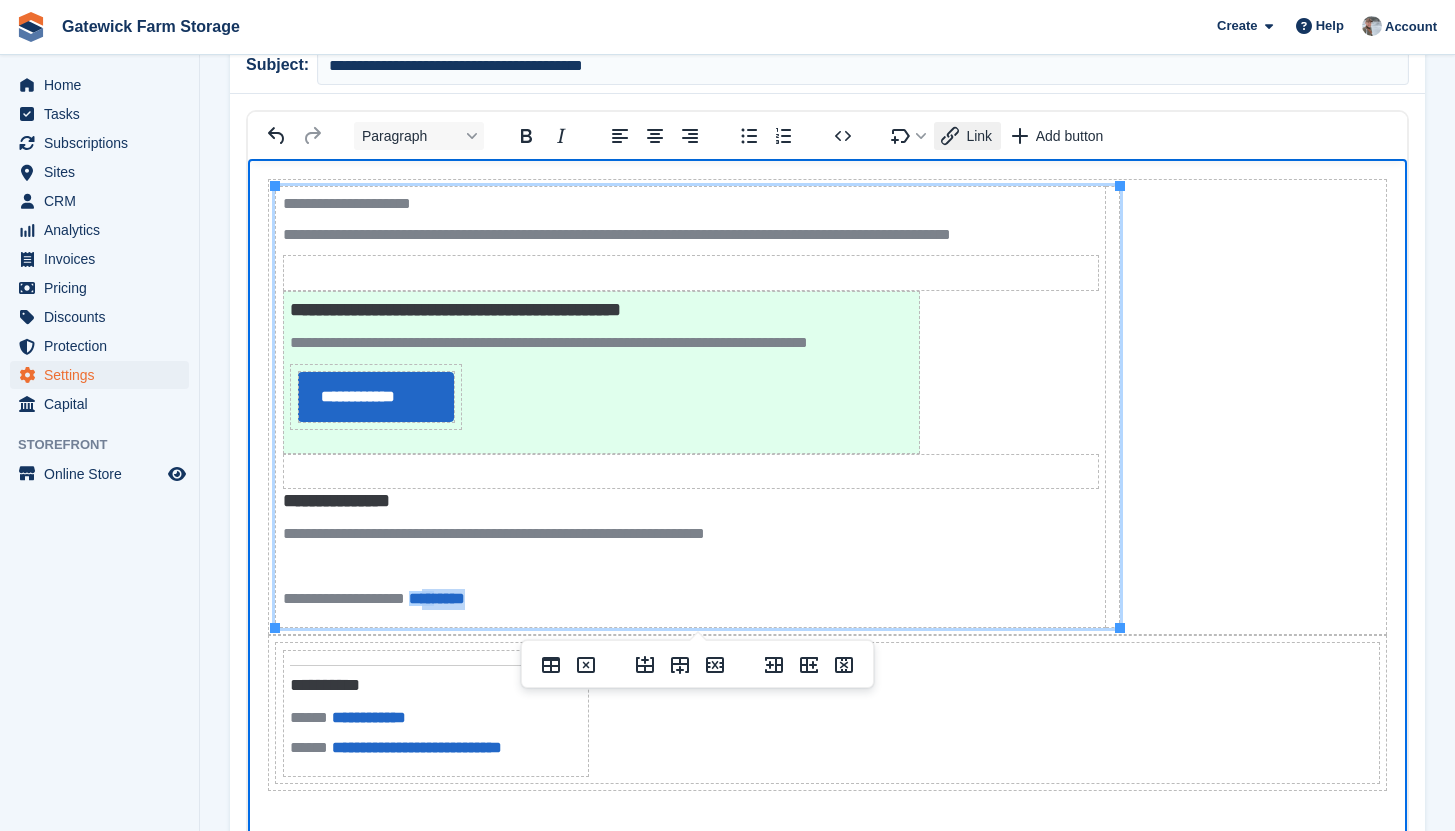 click 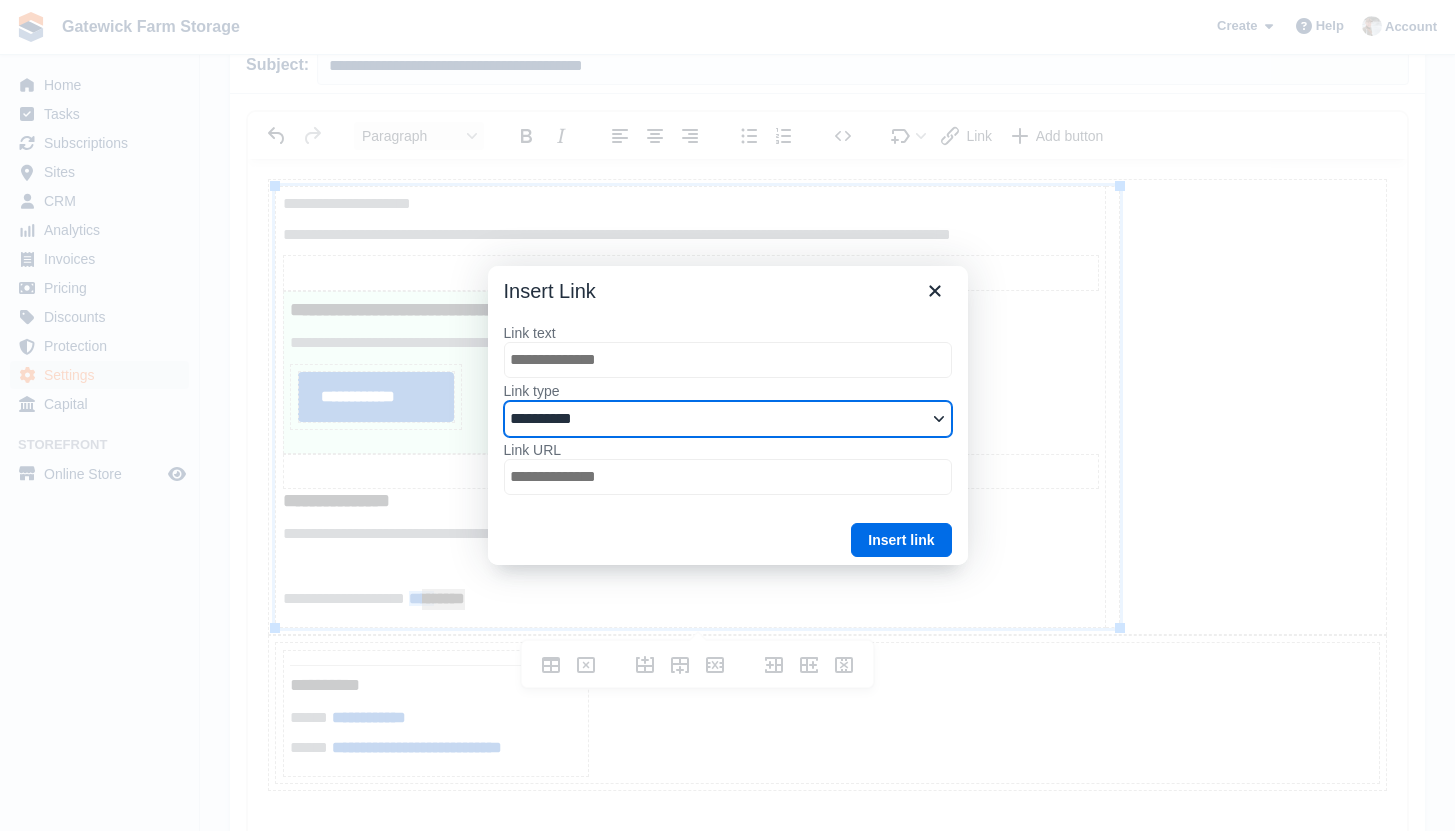 click on "**********" at bounding box center [728, 419] 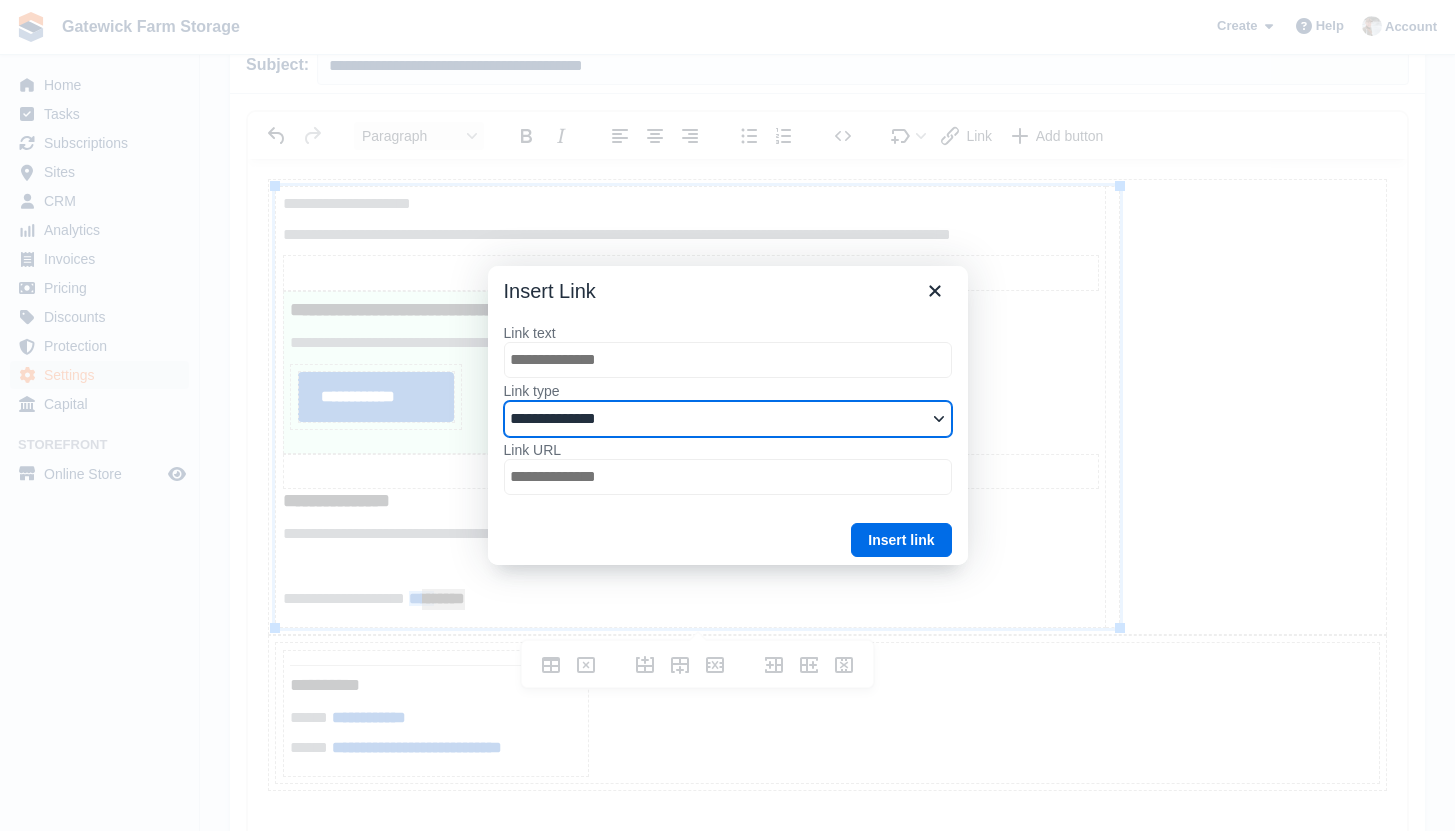select on "*********" 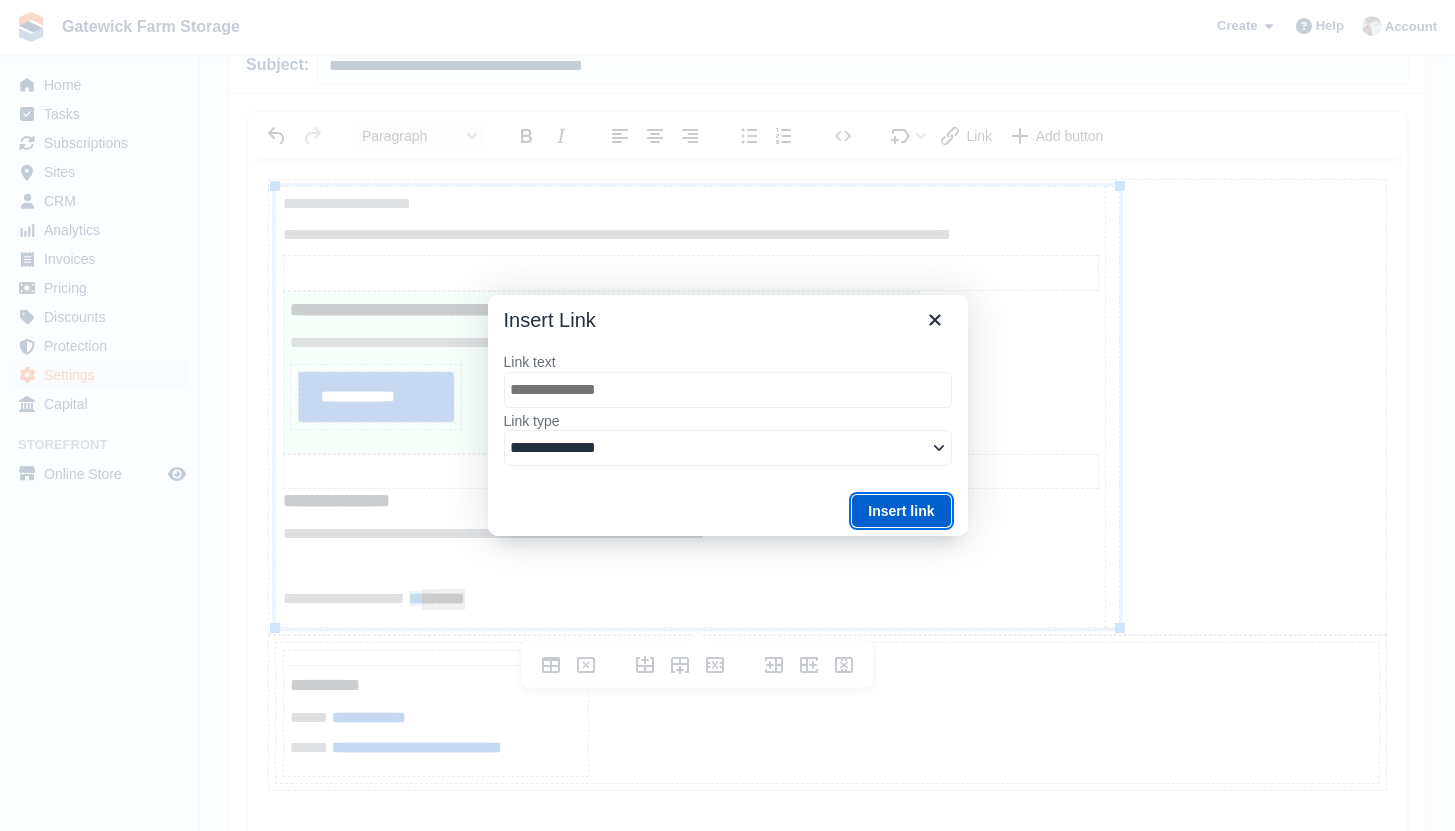 click on "Insert link" at bounding box center (901, 511) 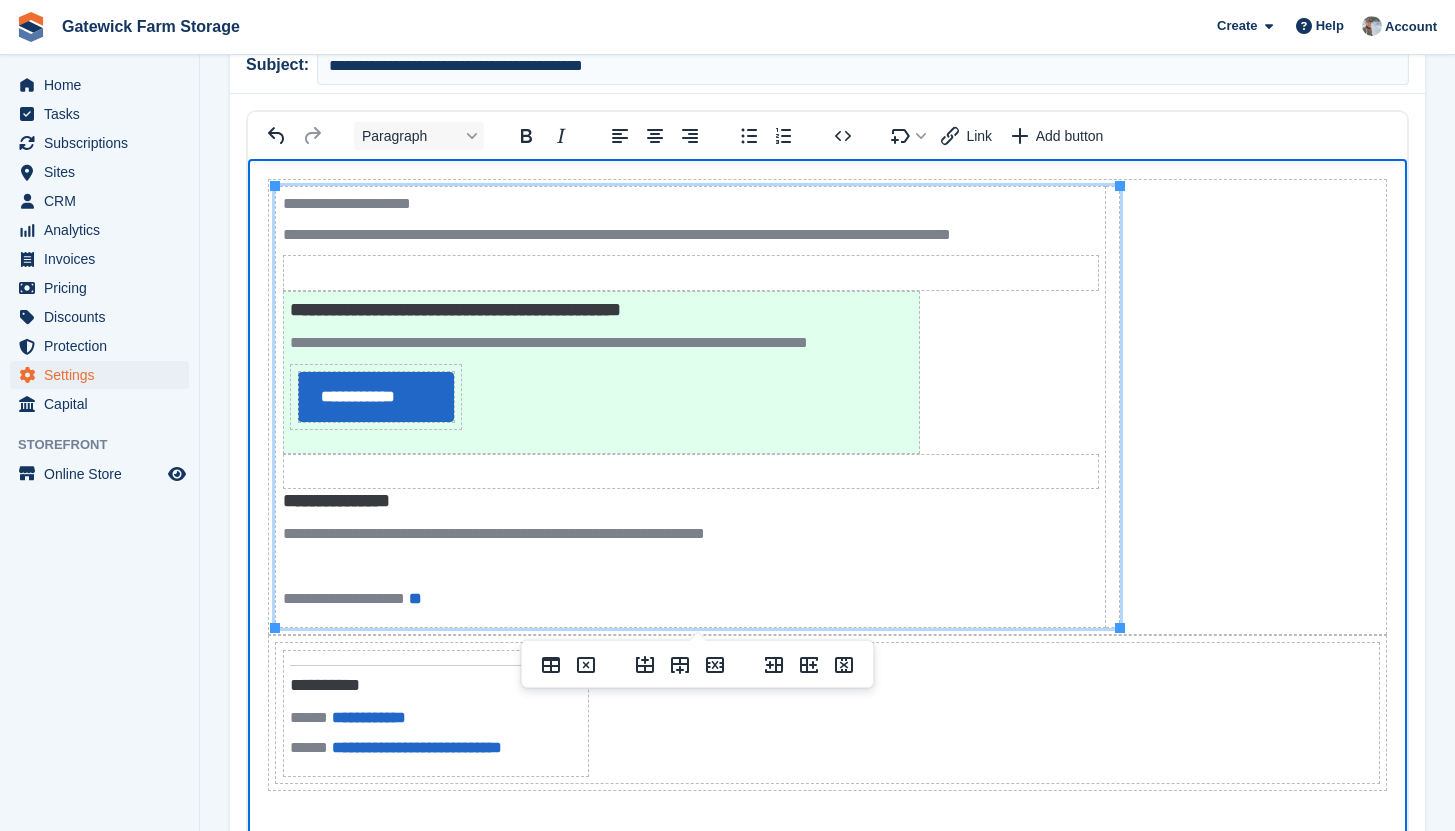 click on "**********" at bounding box center (691, 599) 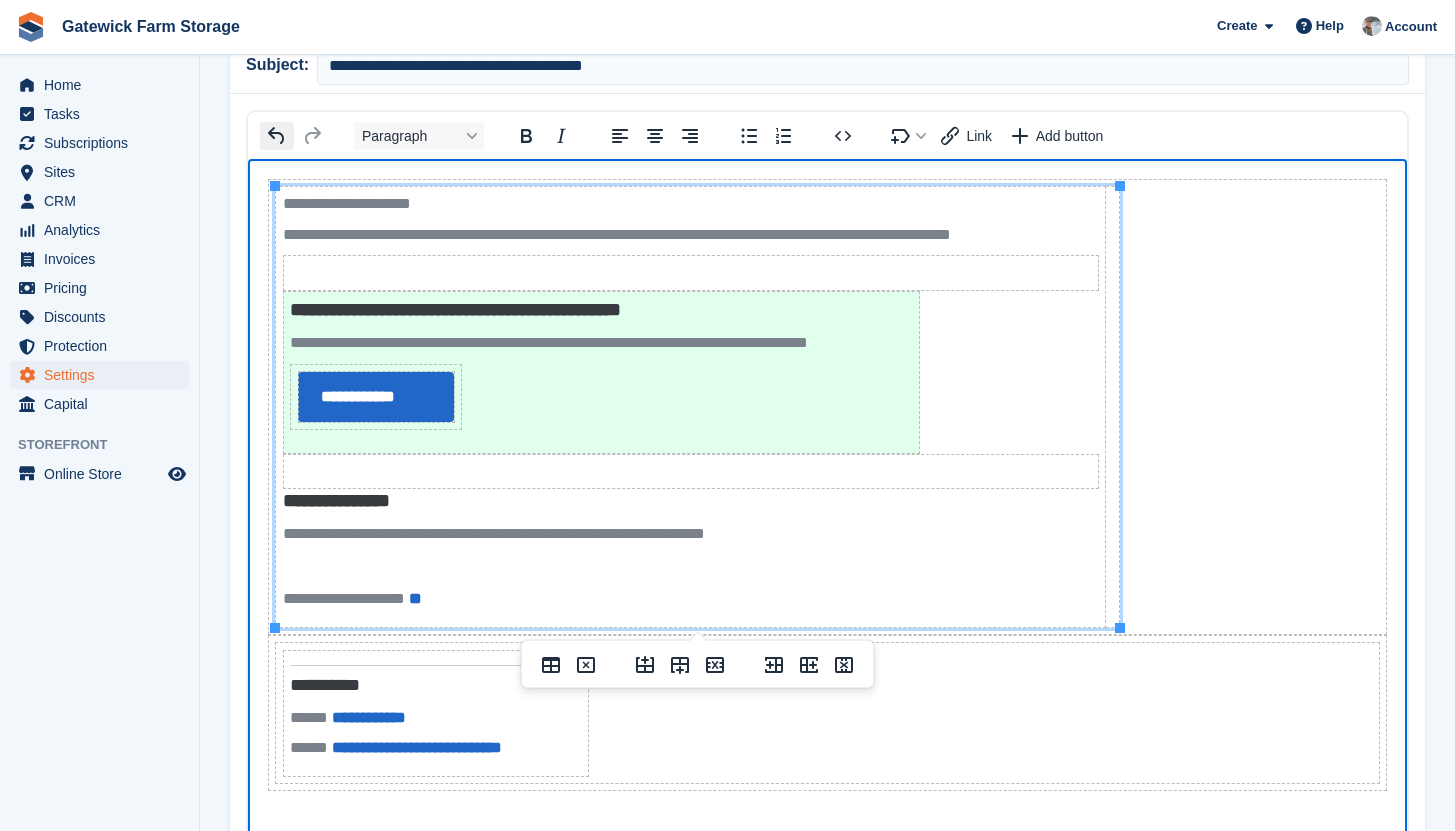click 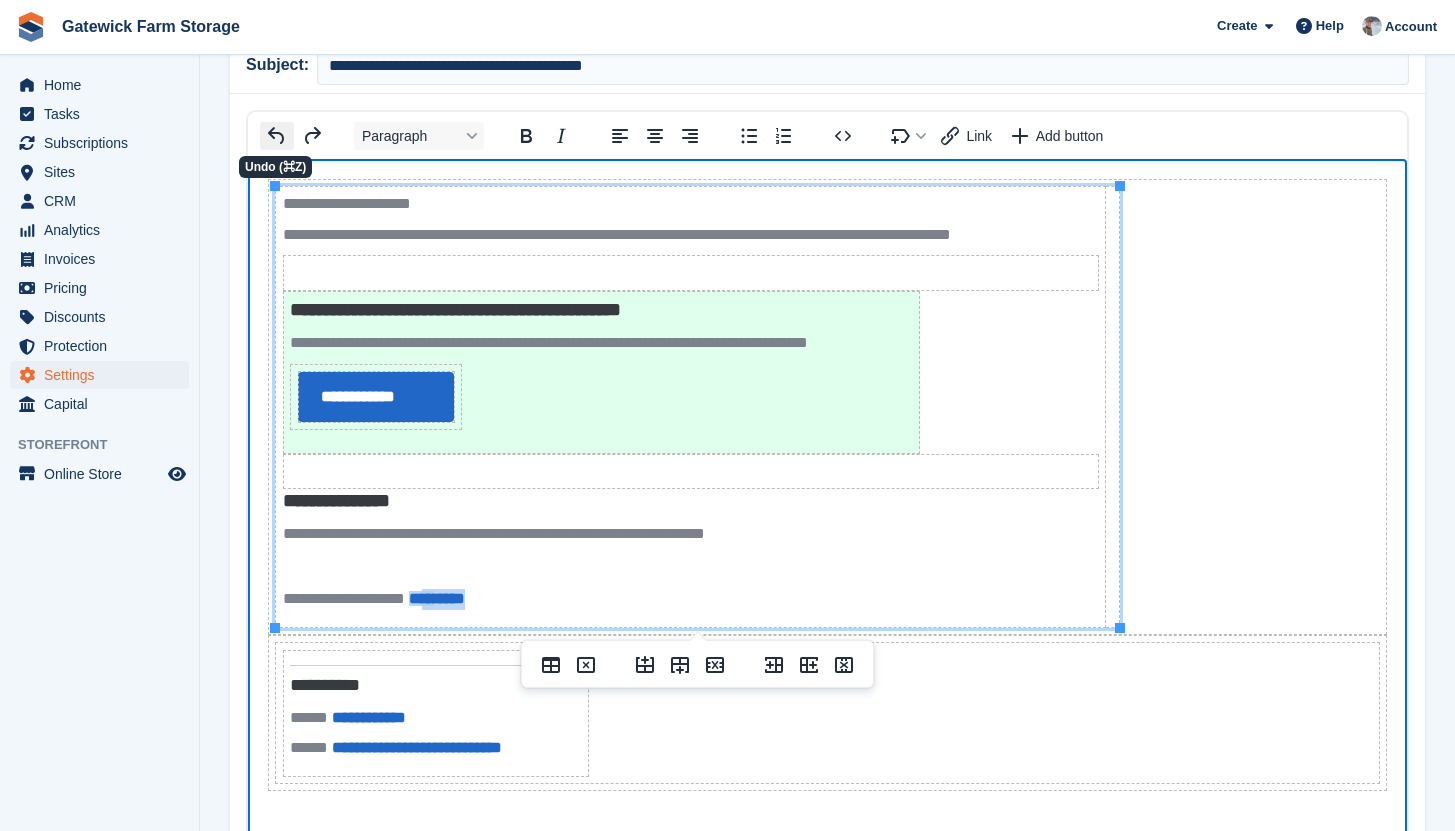 click 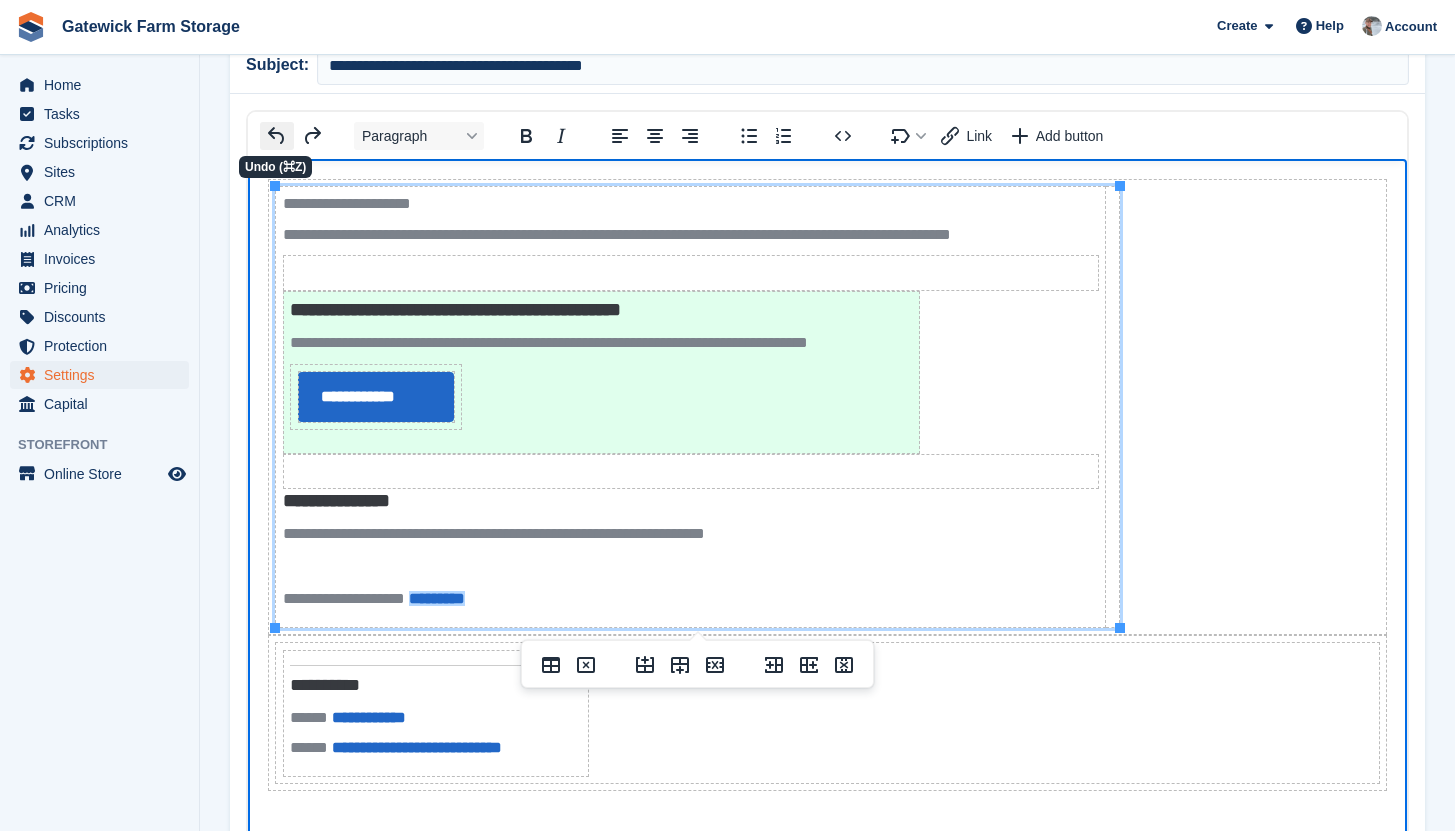 click 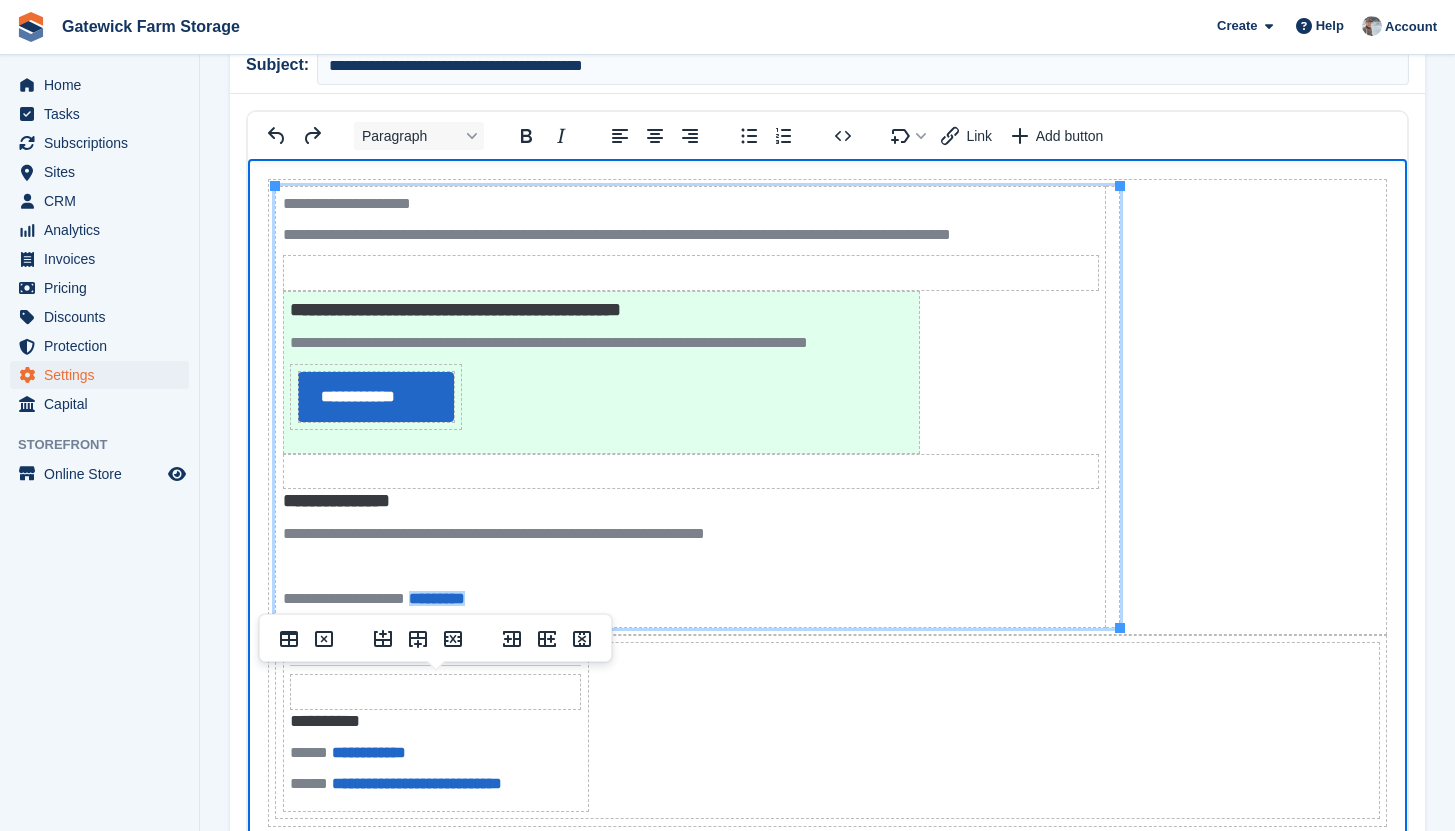 click on "**********" at bounding box center [691, 599] 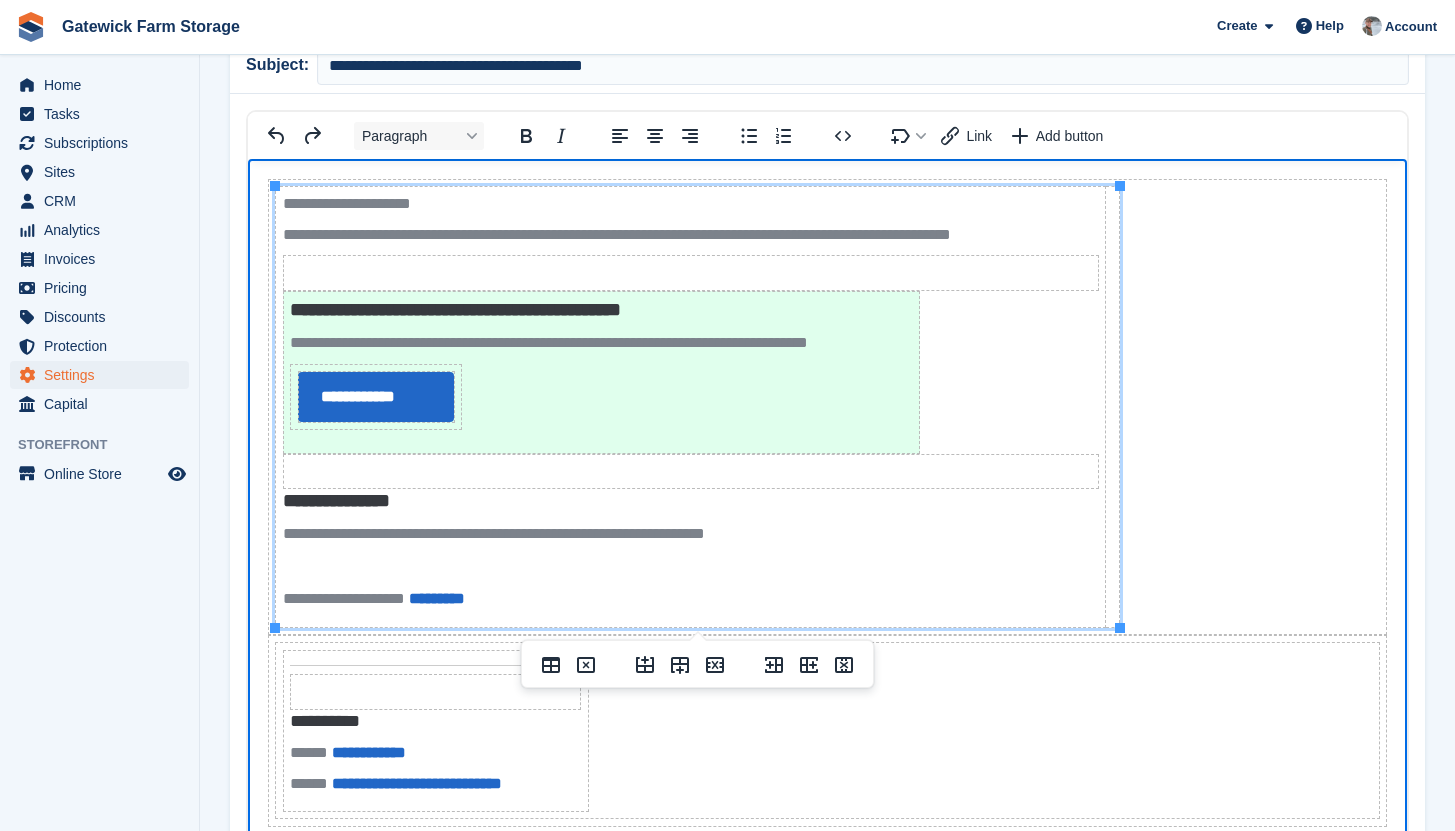 click on "**********" at bounding box center (691, 599) 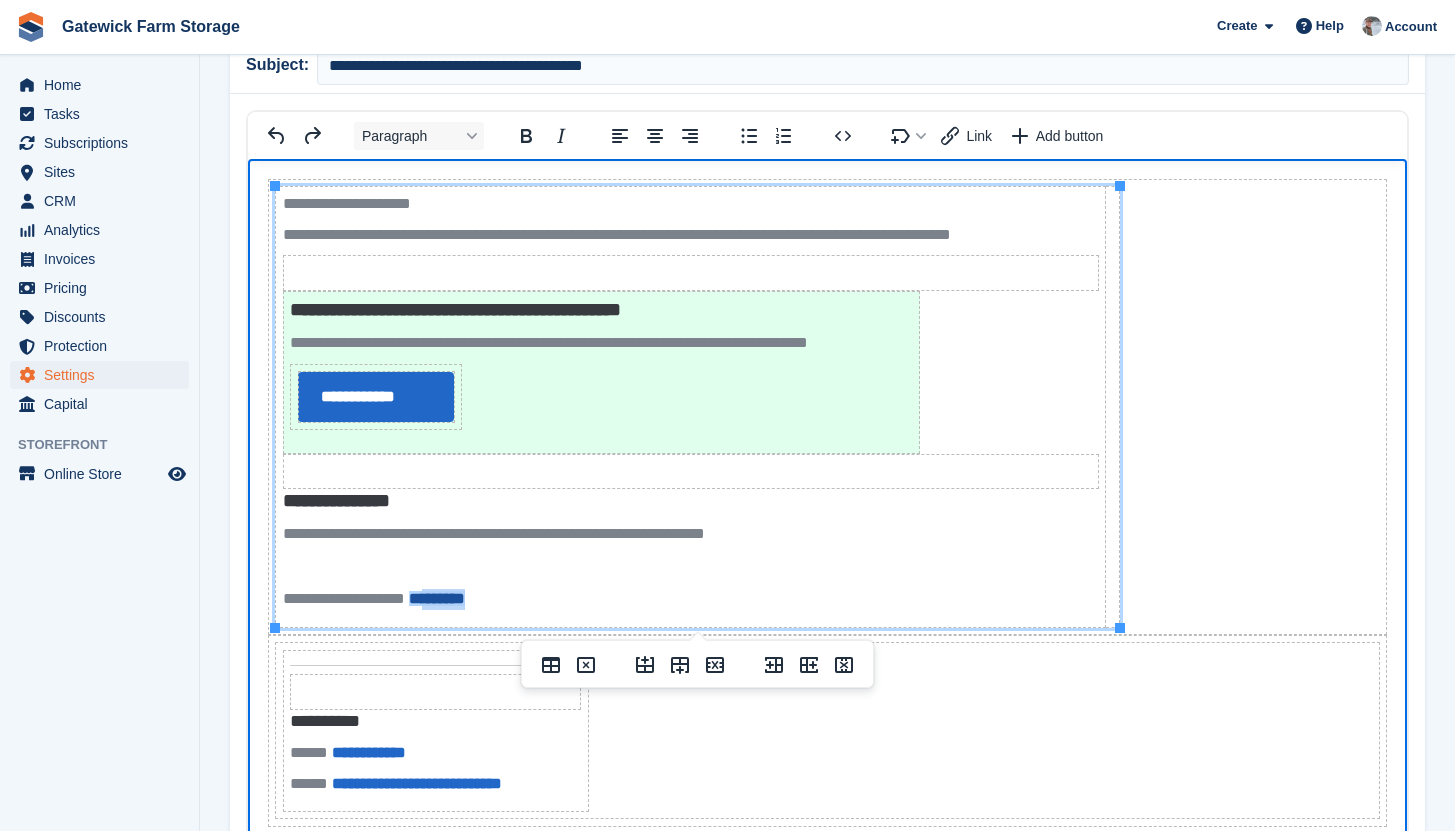 drag, startPoint x: 538, startPoint y: 595, endPoint x: 457, endPoint y: 593, distance: 81.02469 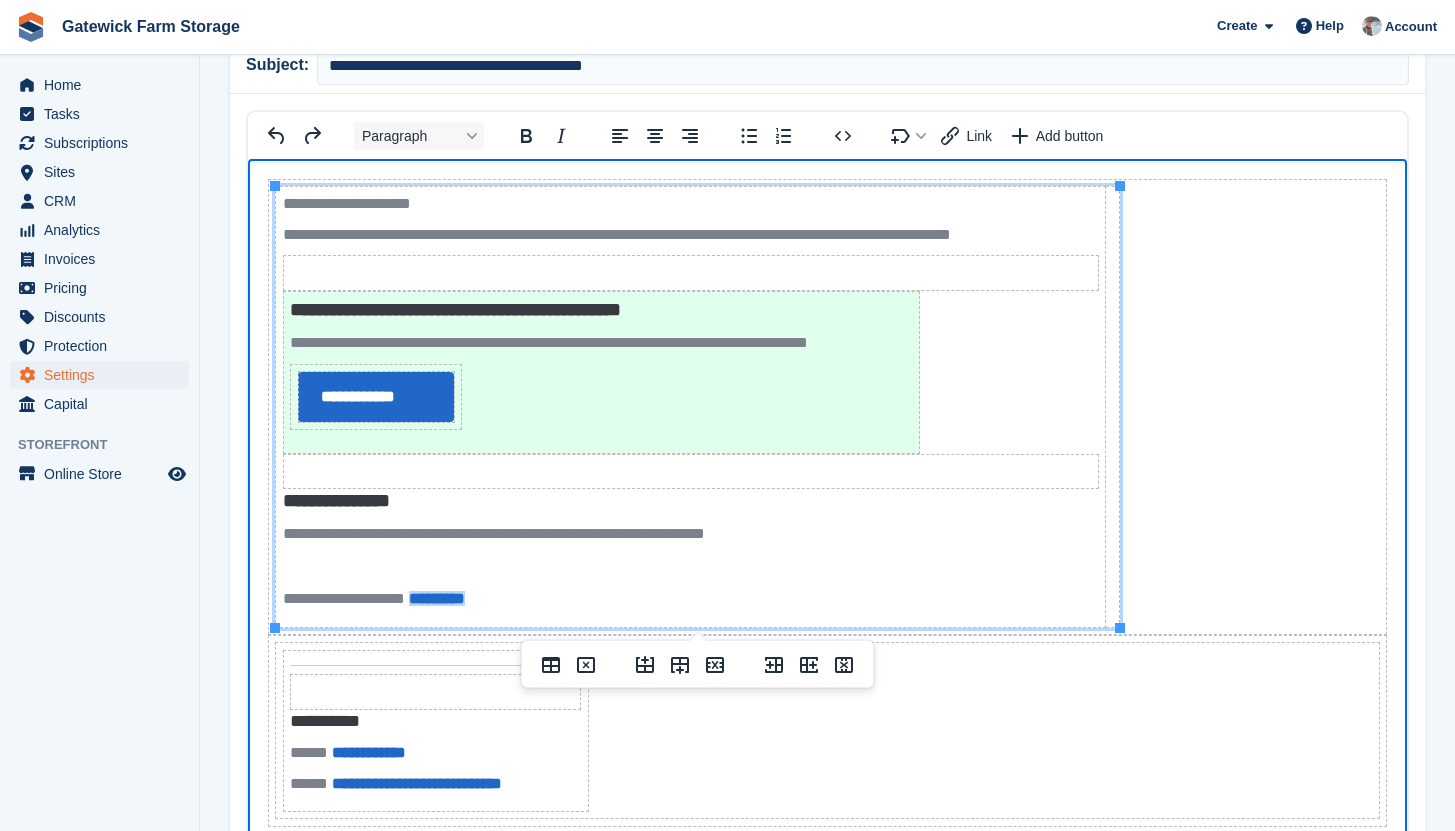 click on "**********" at bounding box center (691, 599) 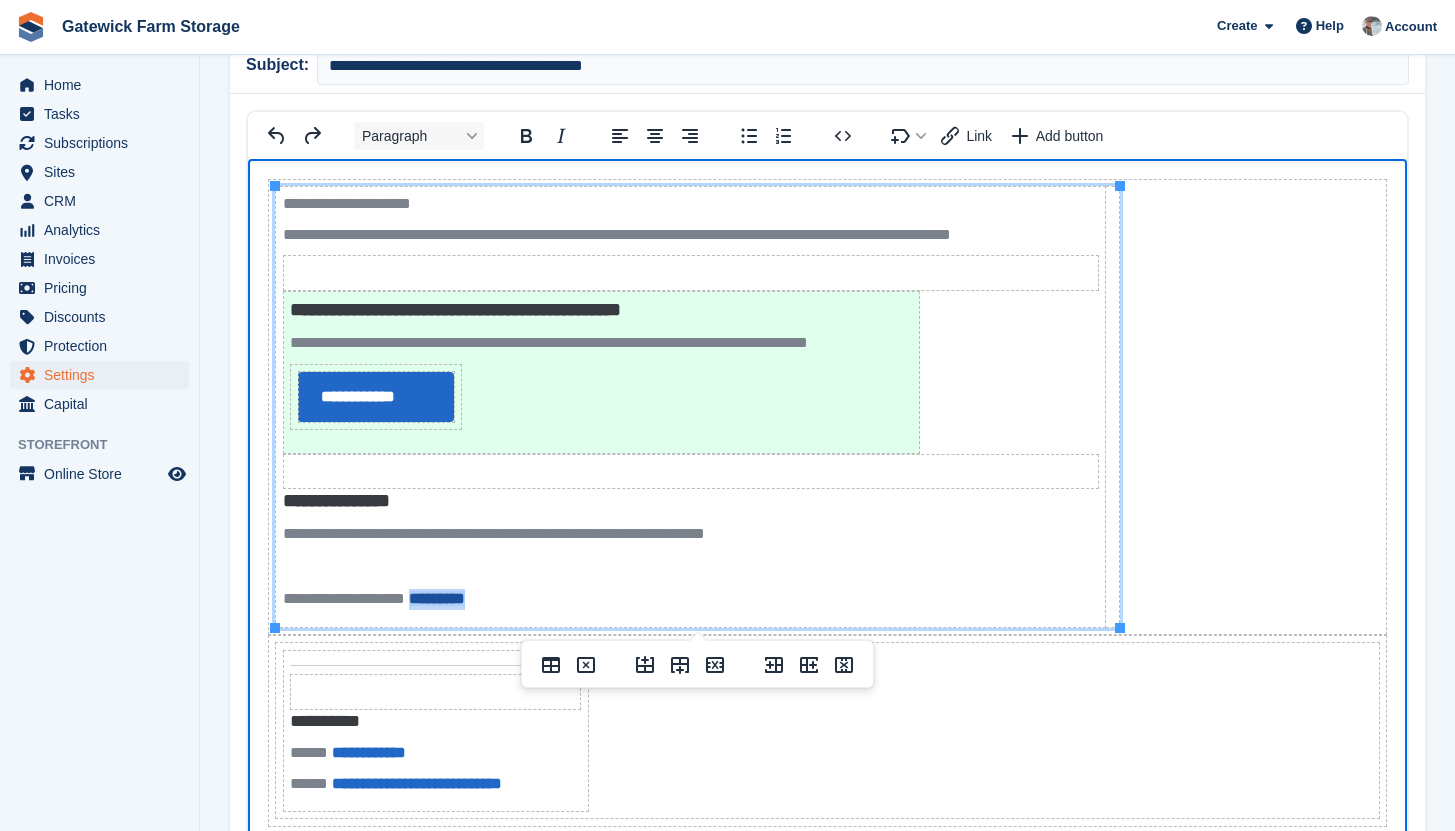 drag, startPoint x: 536, startPoint y: 597, endPoint x: 441, endPoint y: 596, distance: 95.005264 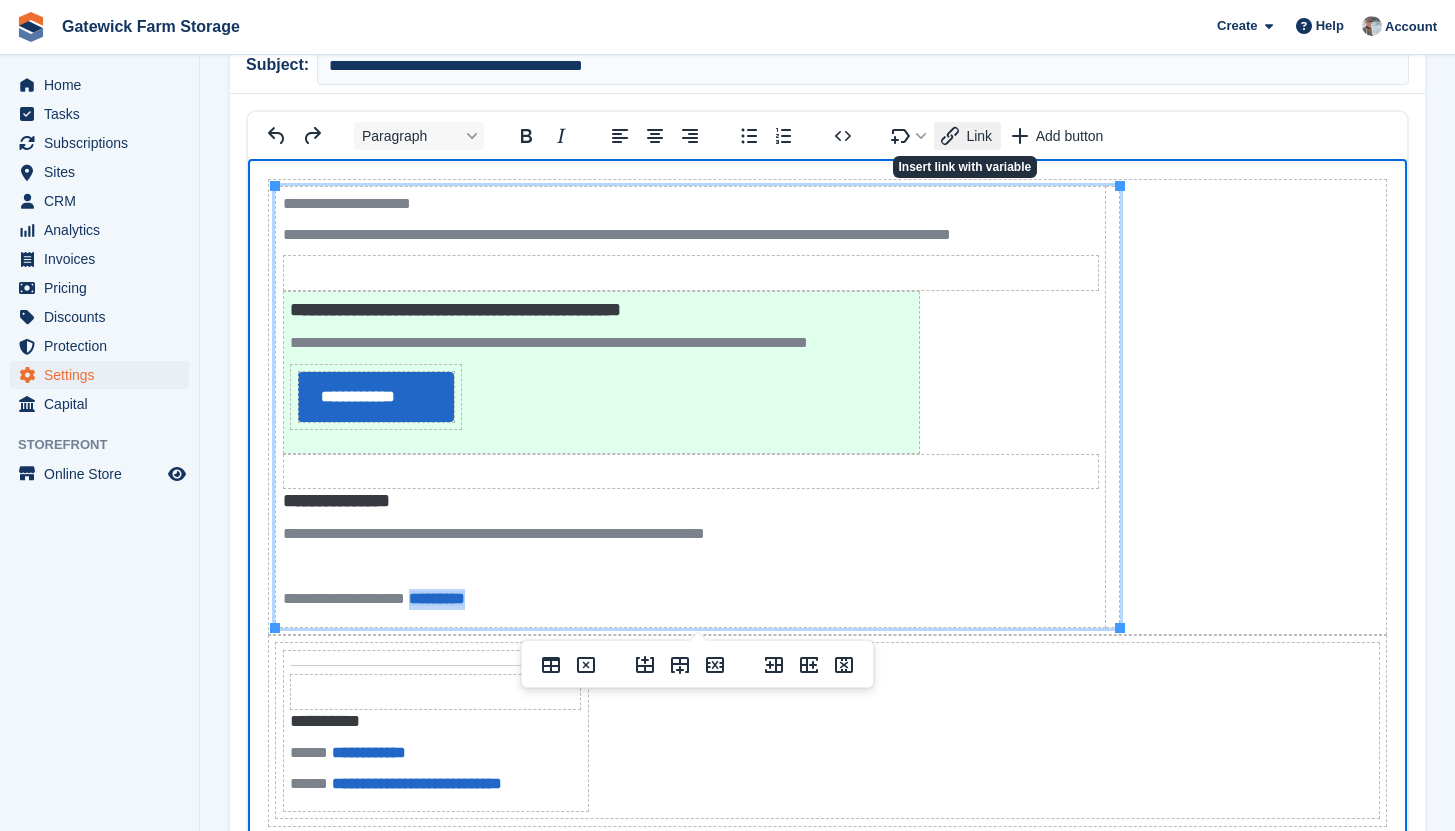 click on "Link" at bounding box center (967, 136) 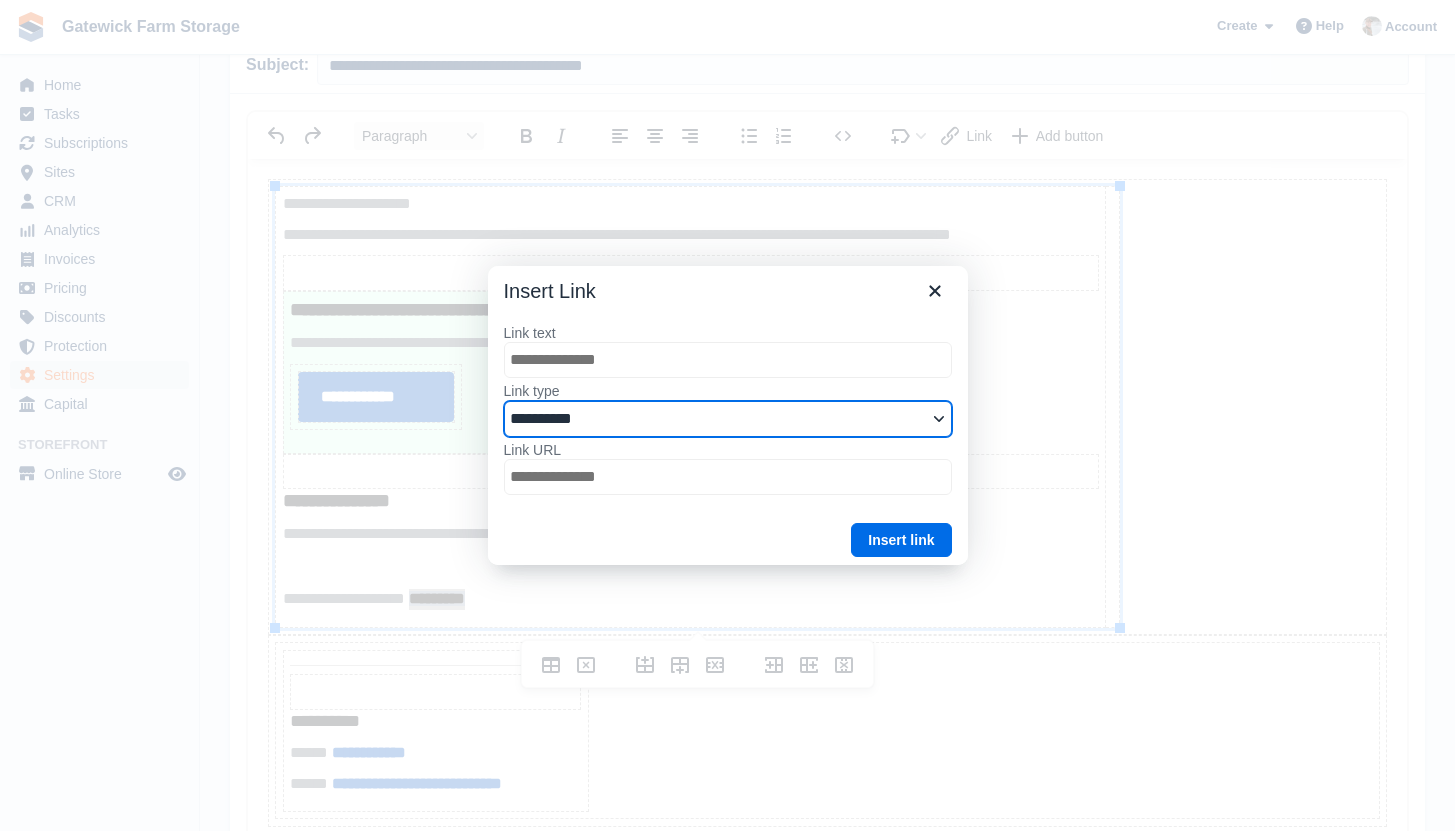 click on "**********" at bounding box center [728, 419] 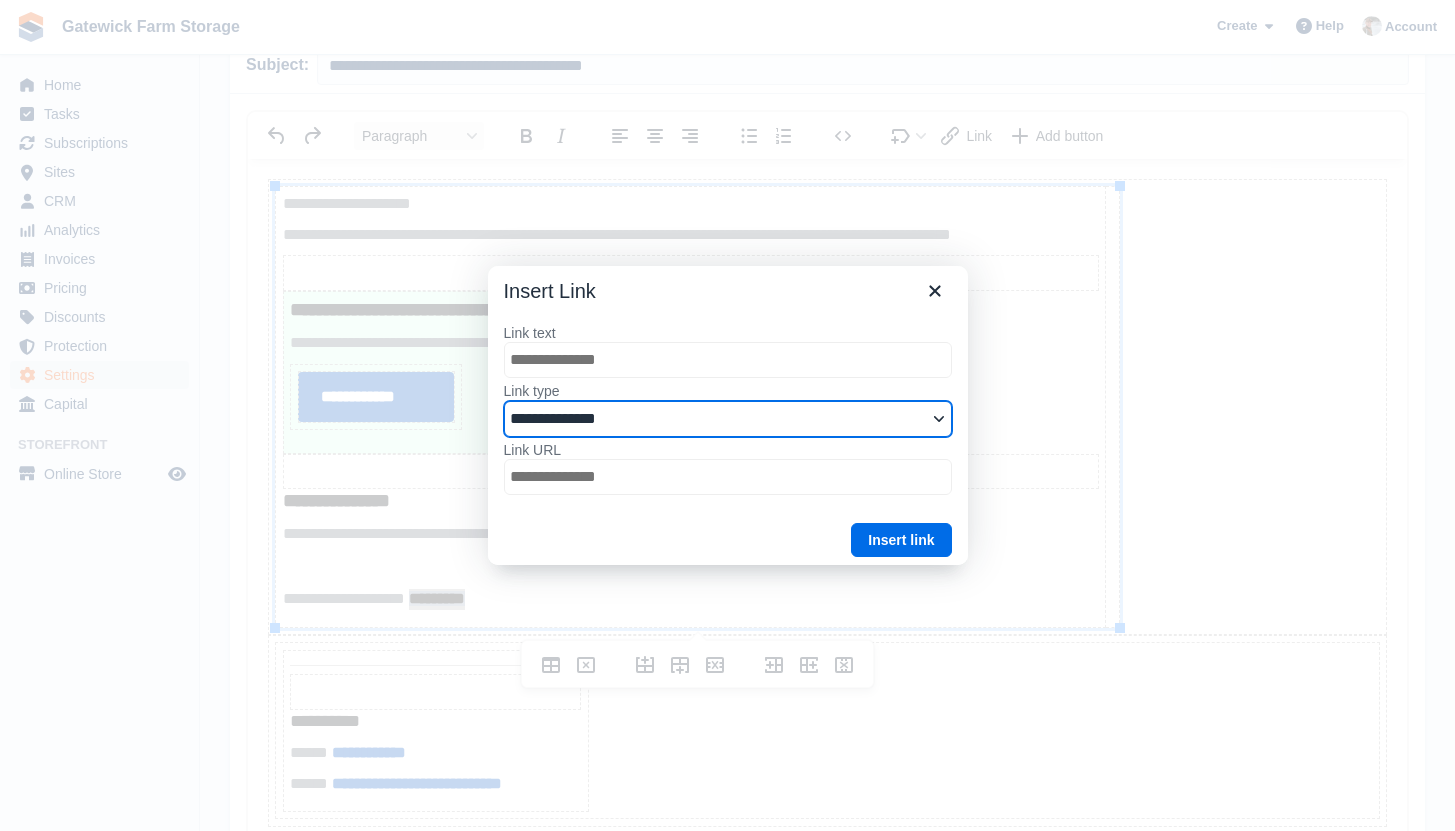 select on "*********" 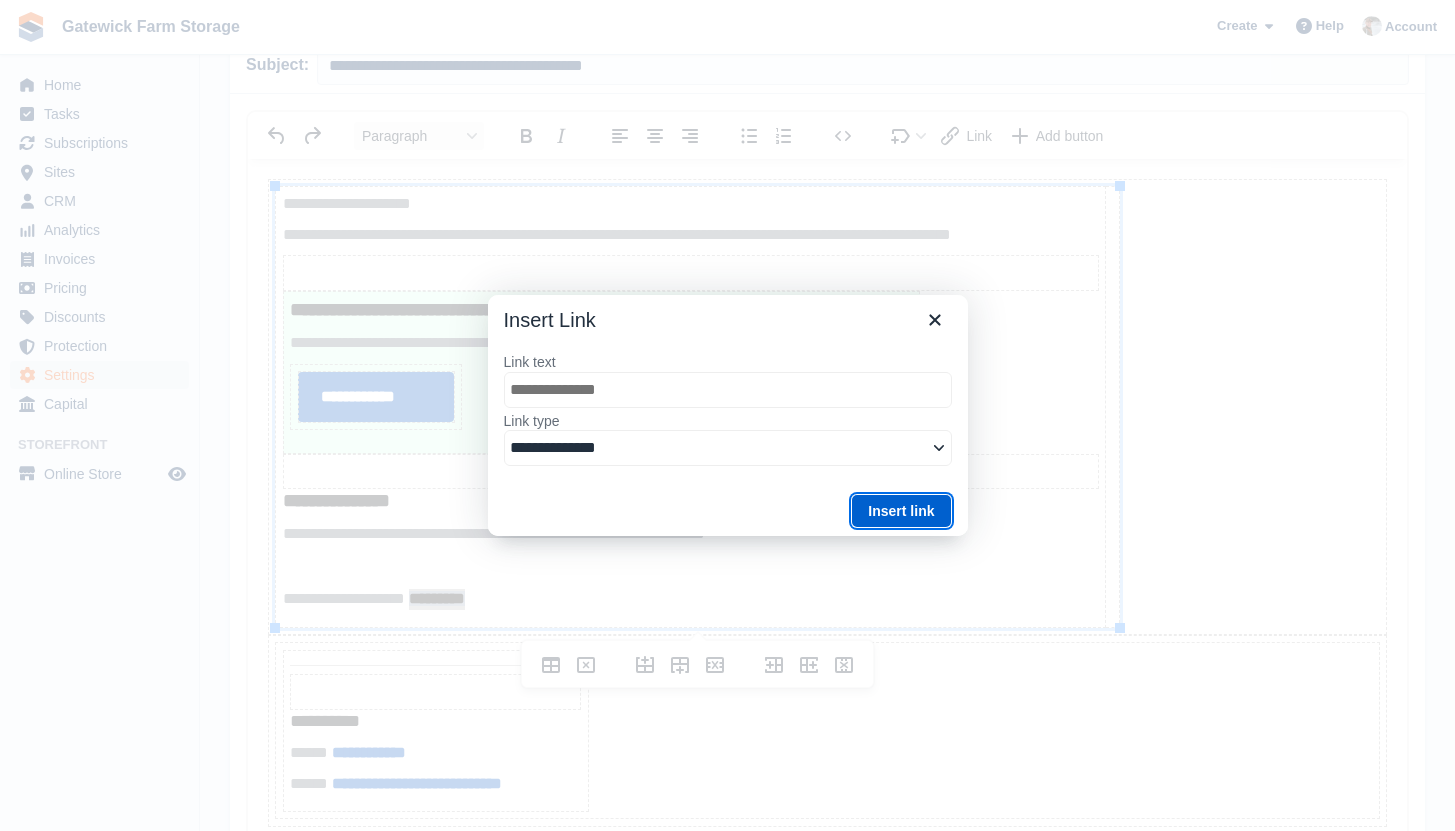 click on "Insert link" at bounding box center [901, 511] 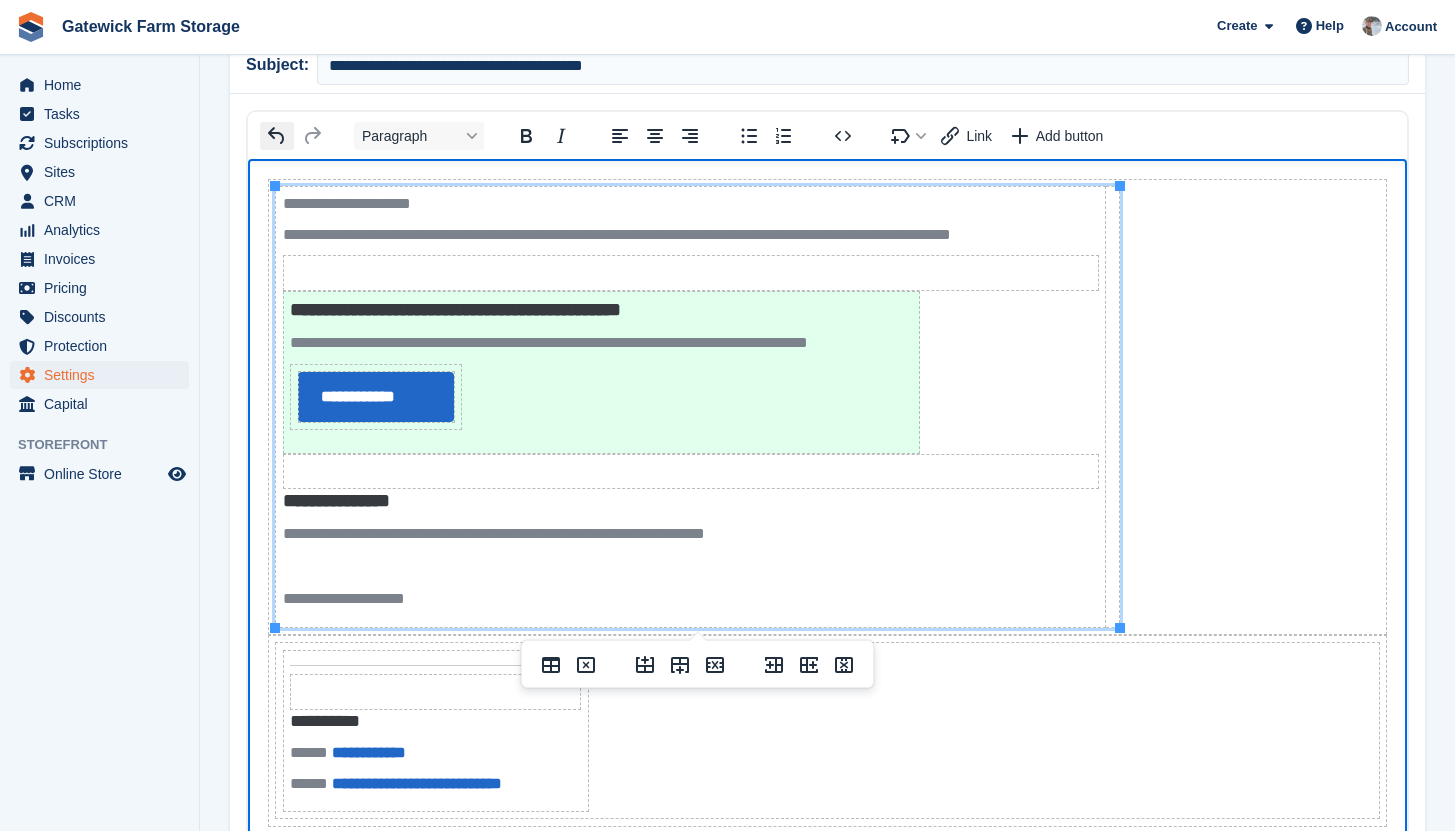 click 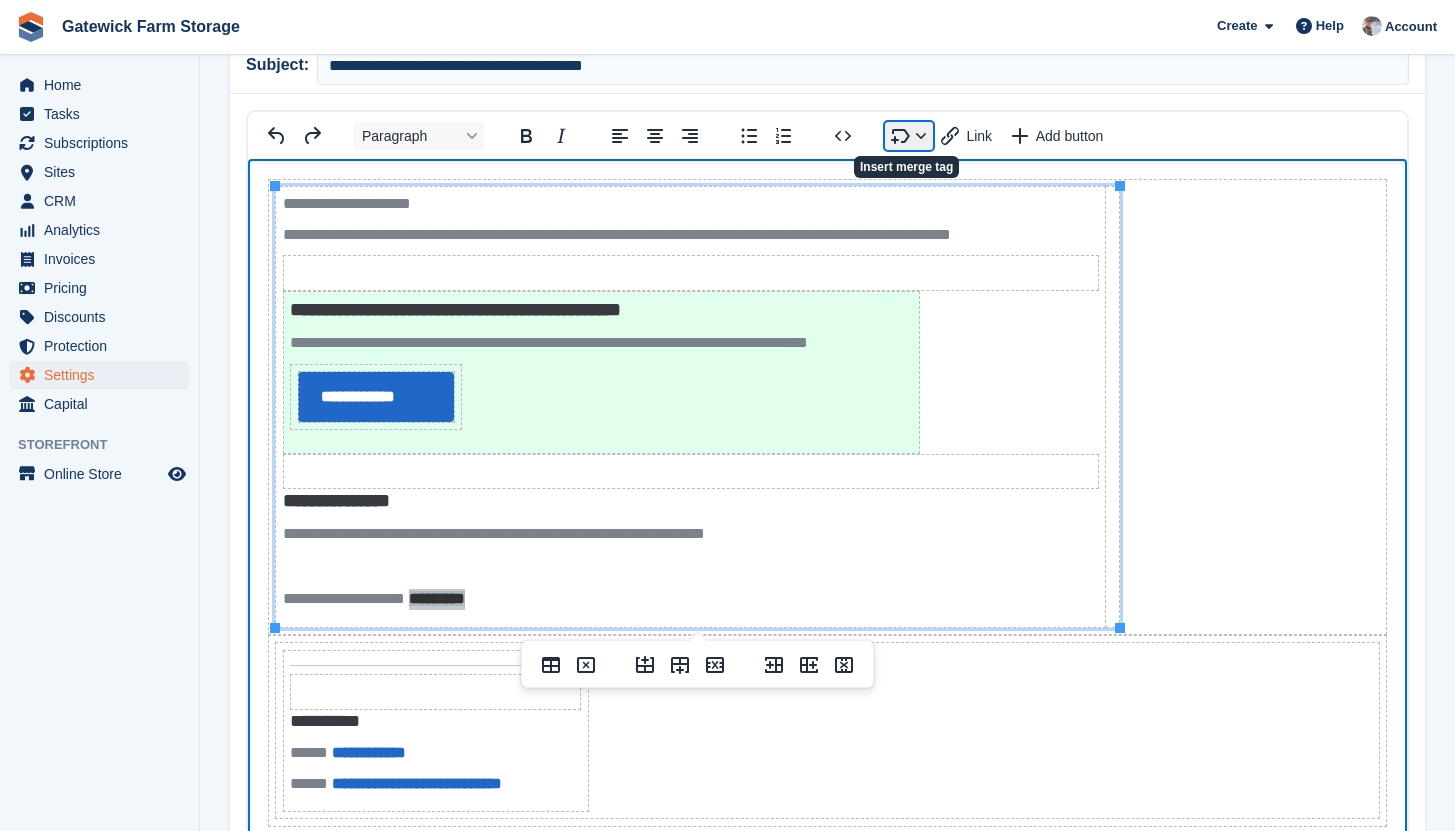 click at bounding box center (909, 136) 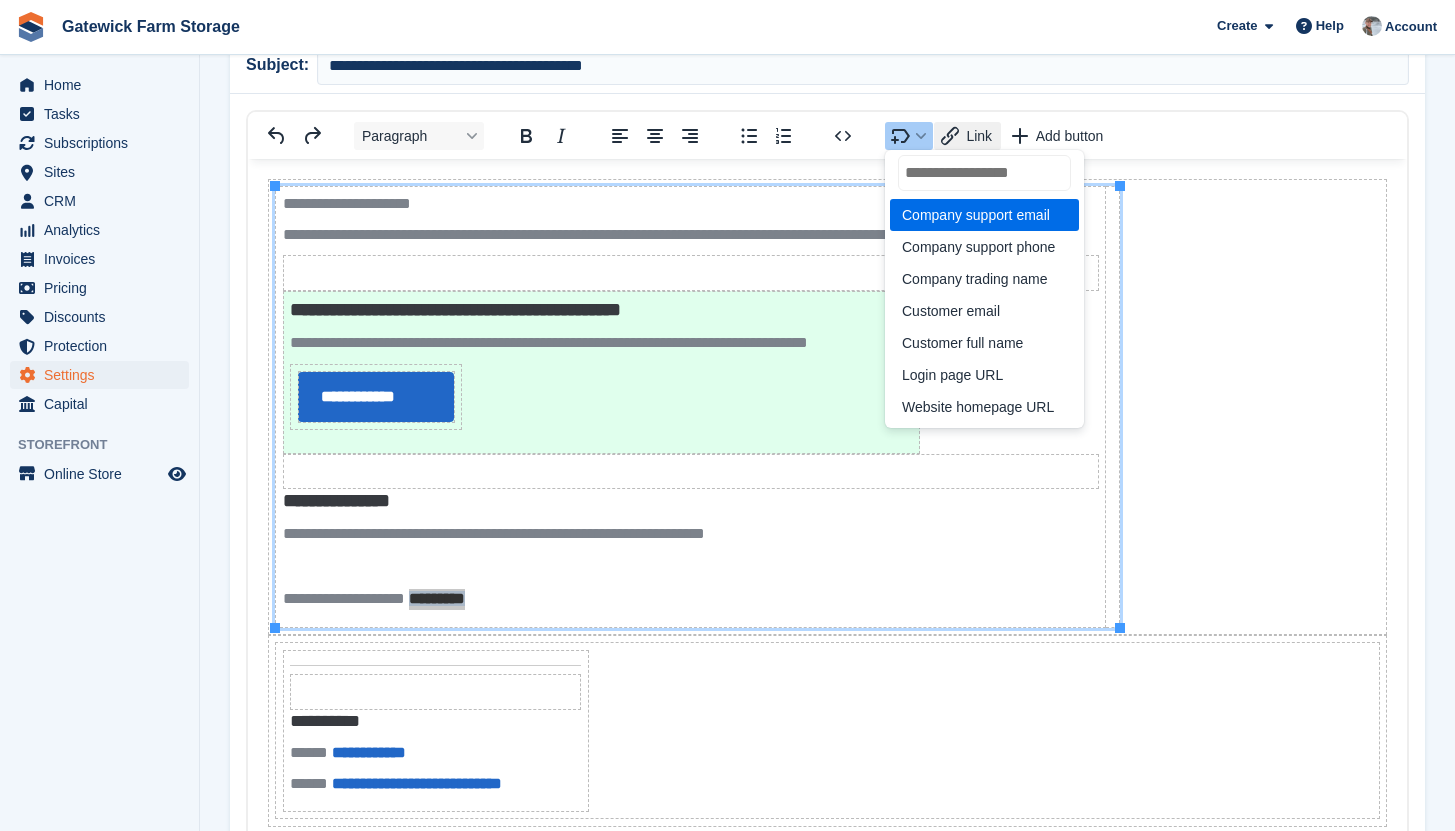 click on "Link" at bounding box center (967, 136) 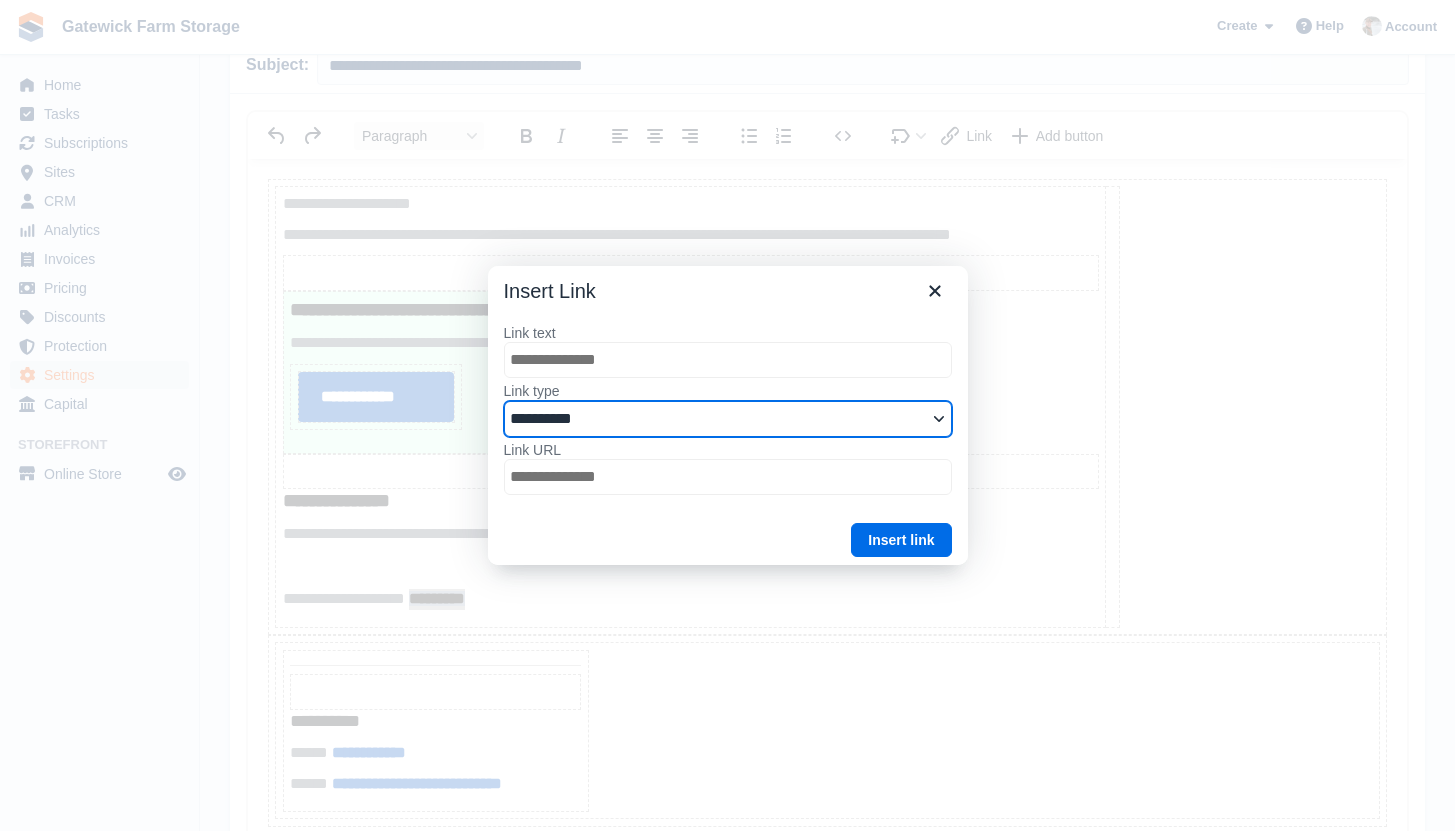 click on "**********" at bounding box center [728, 419] 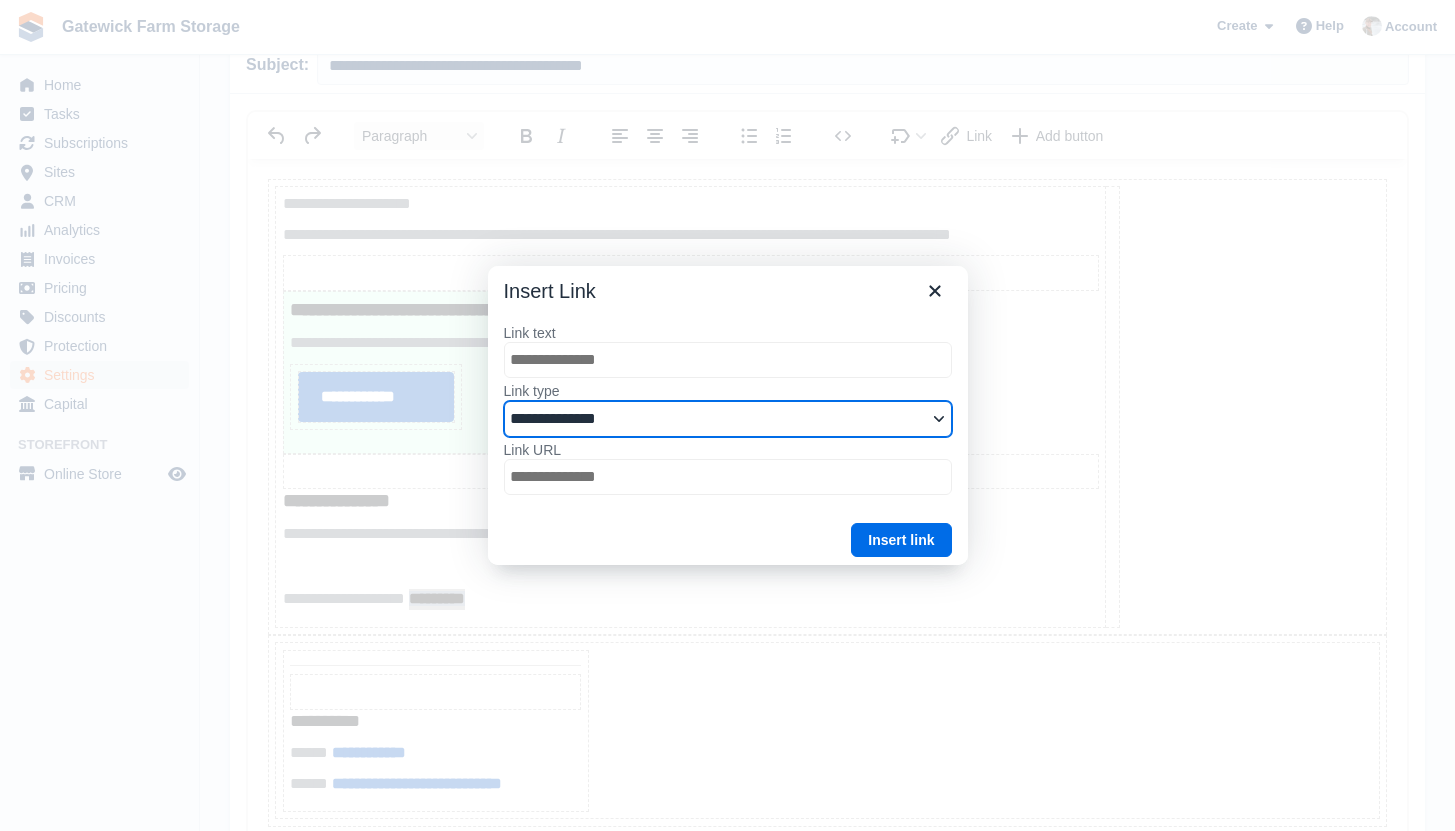 select on "*********" 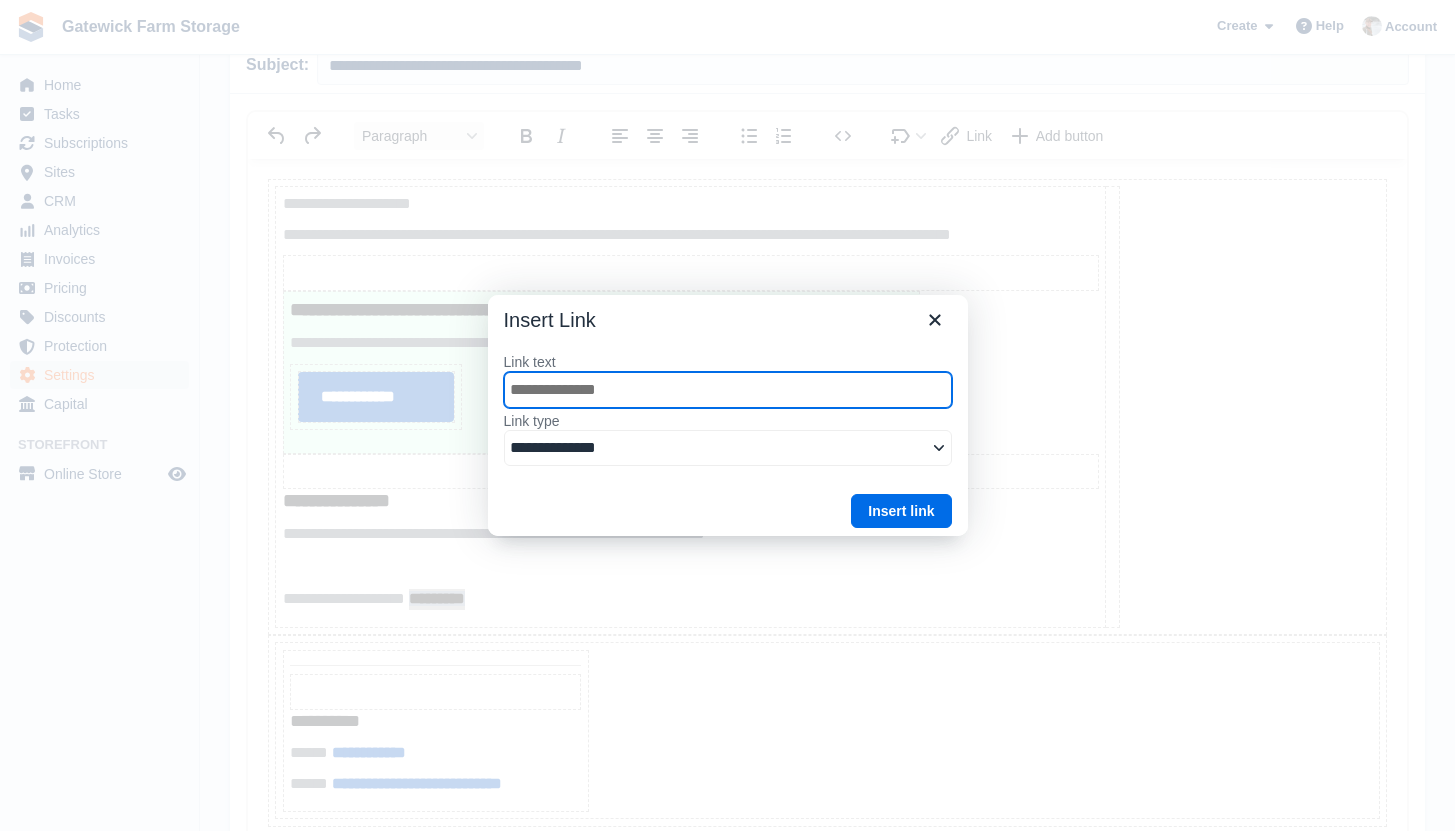 click on "Link text" at bounding box center [728, 390] 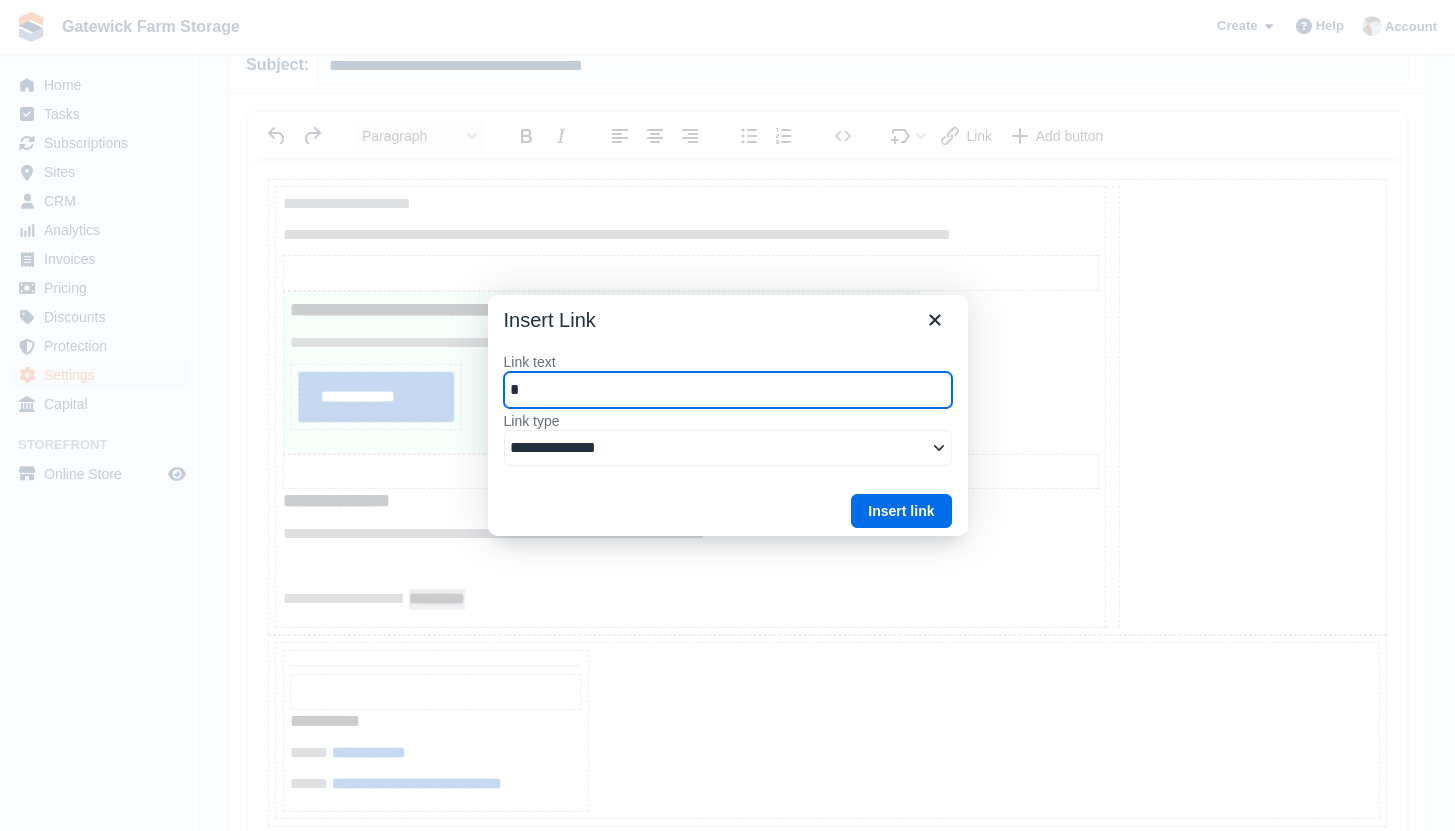 select on "*********" 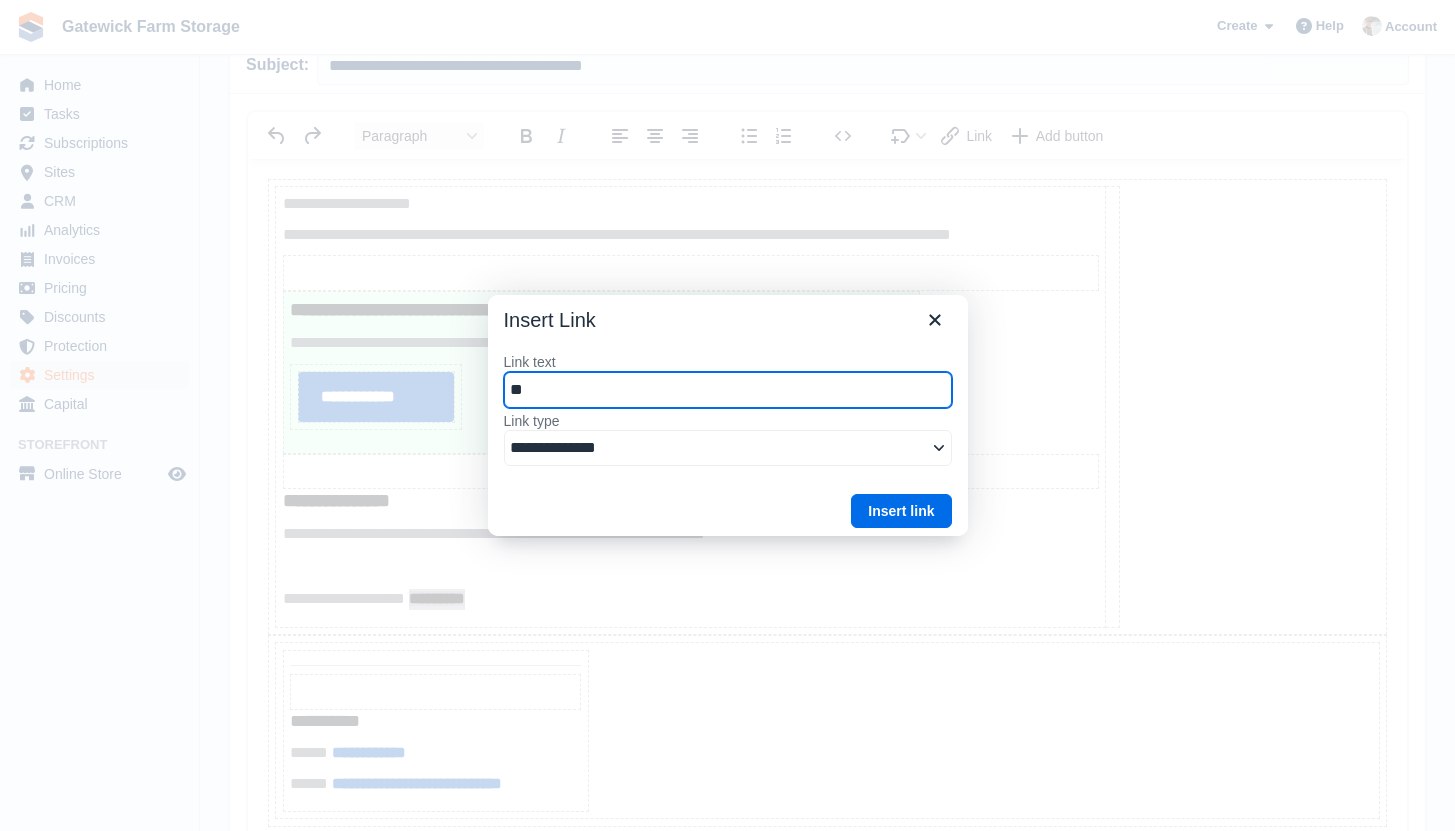 type on "***" 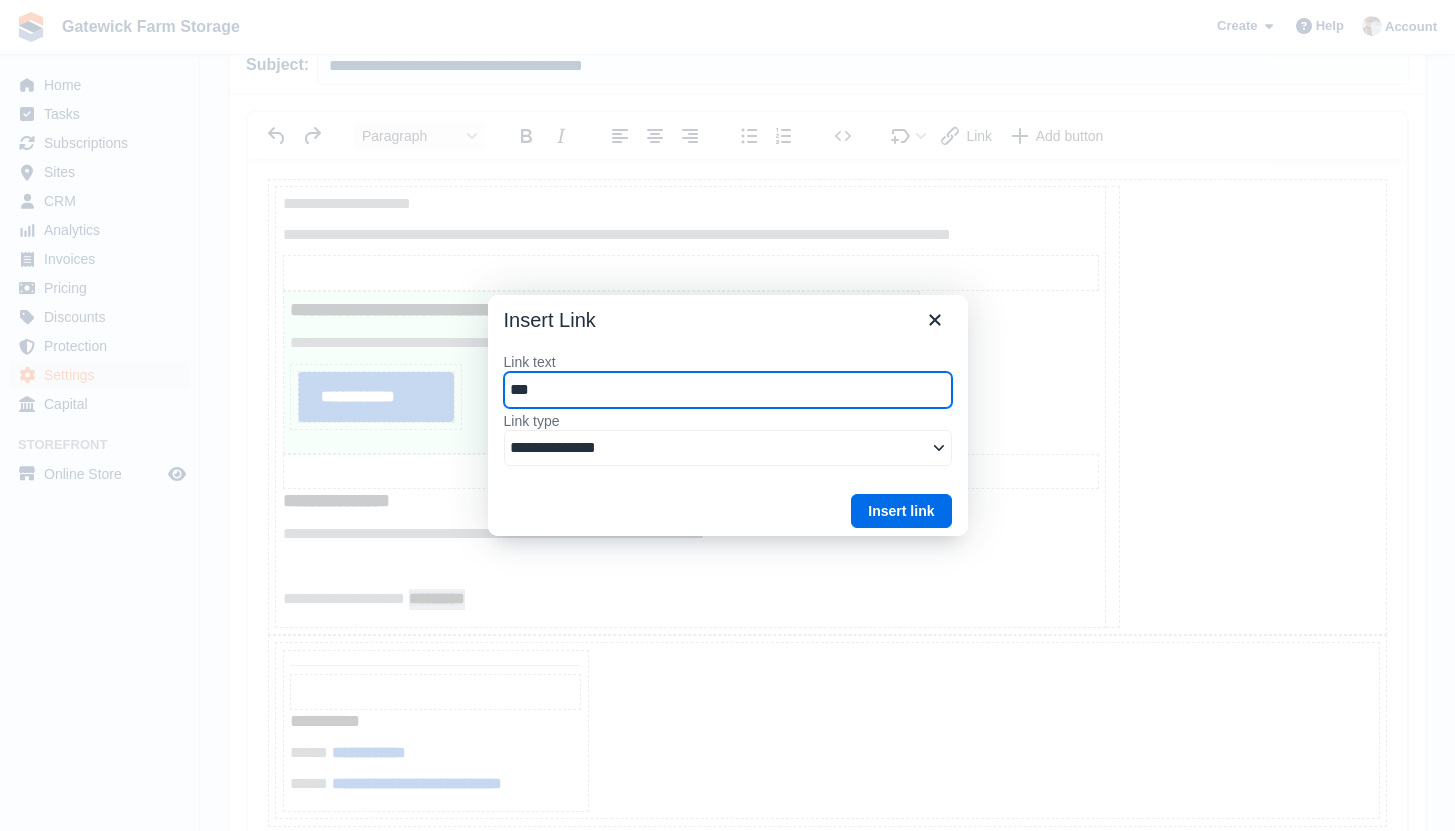 type on "****" 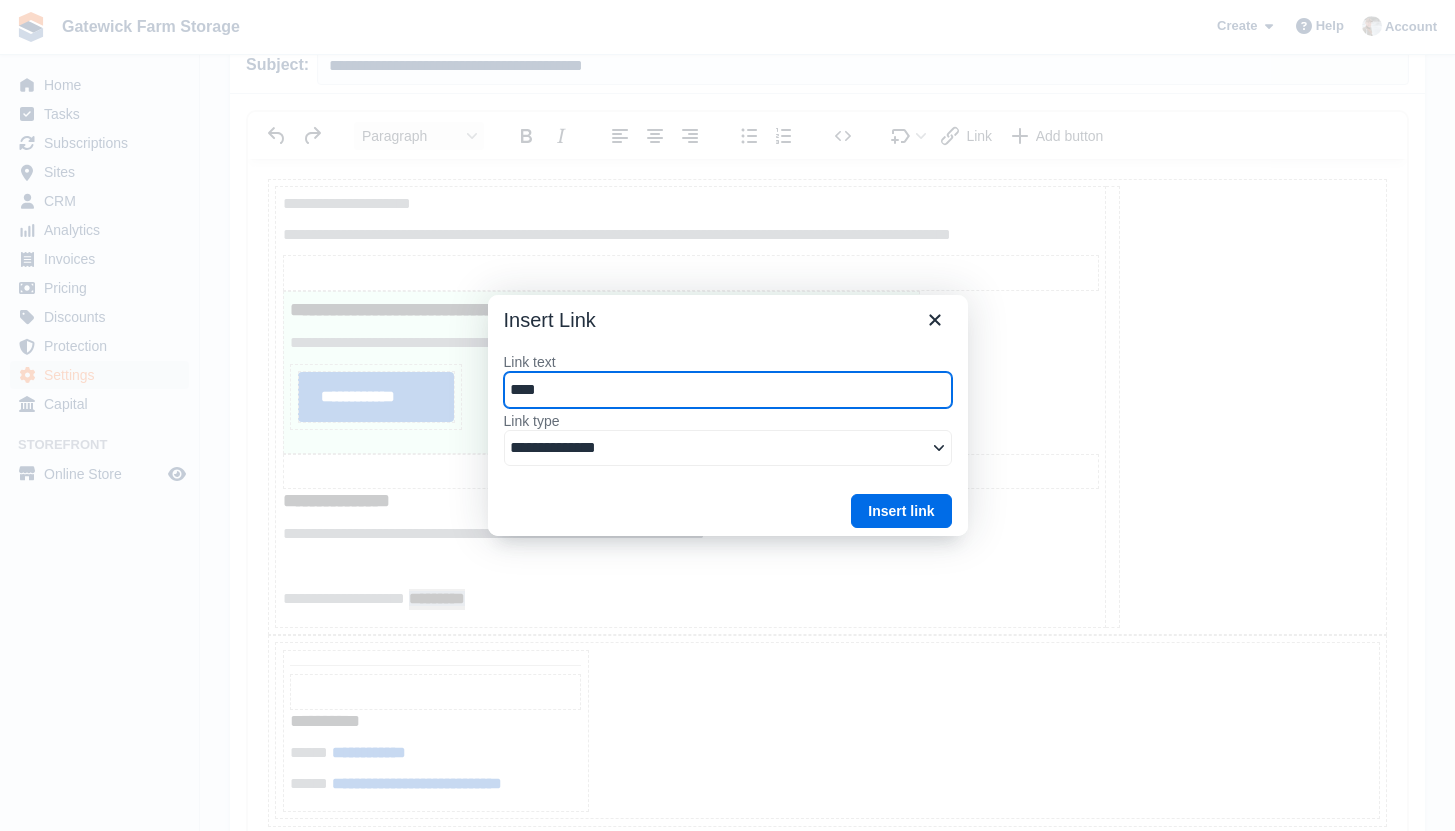 type on "*****" 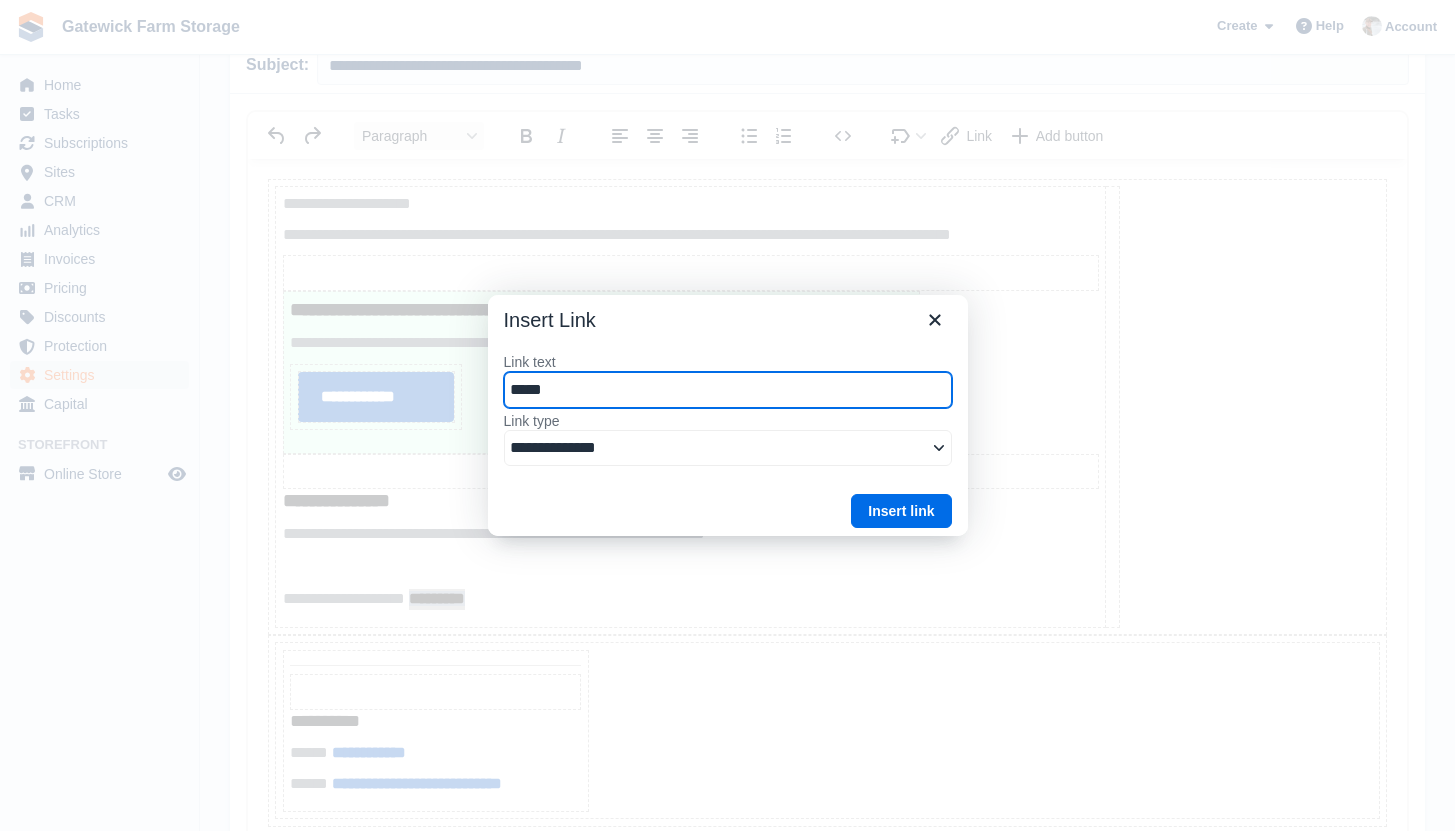 type on "*****" 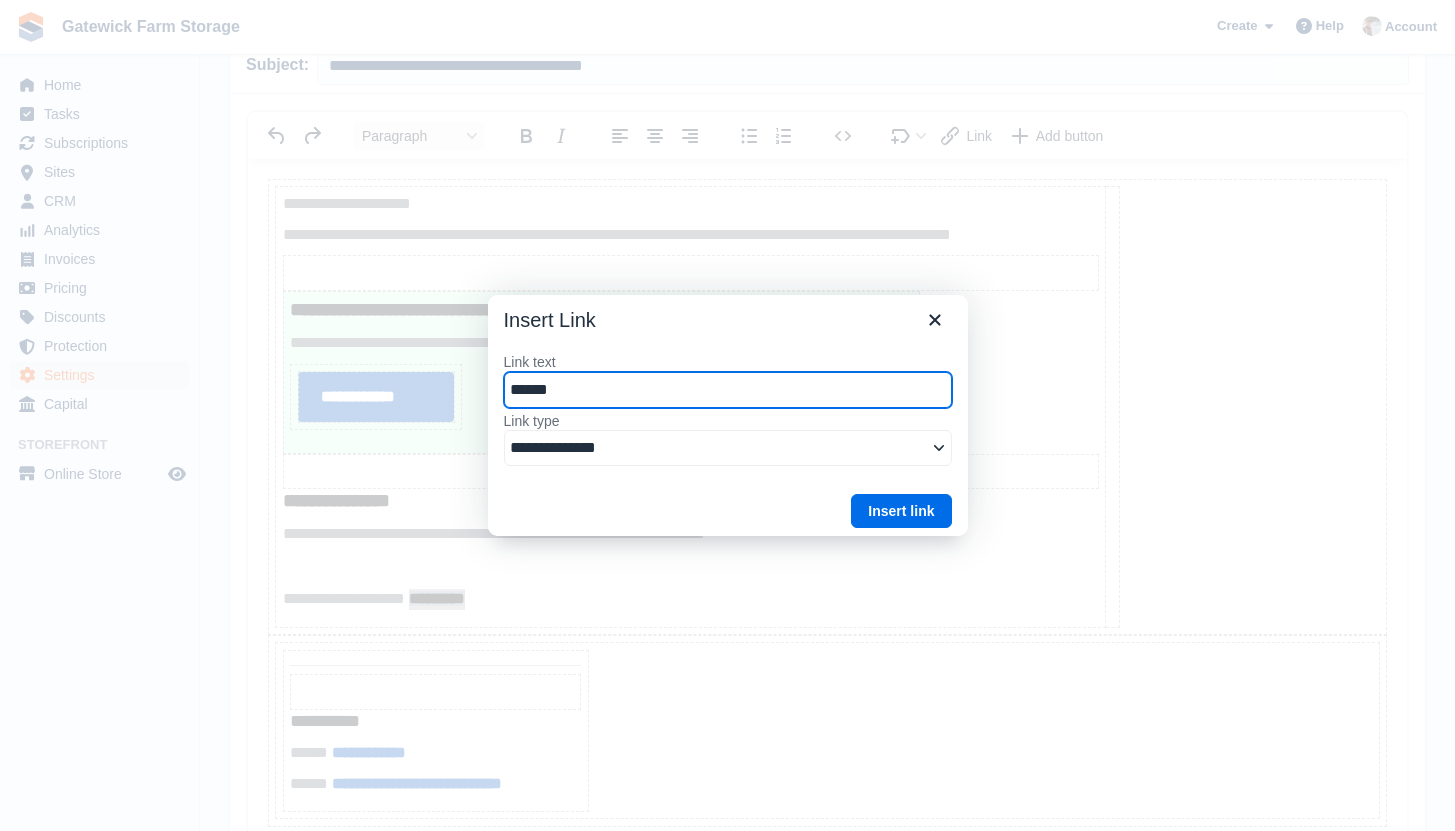 type on "*******" 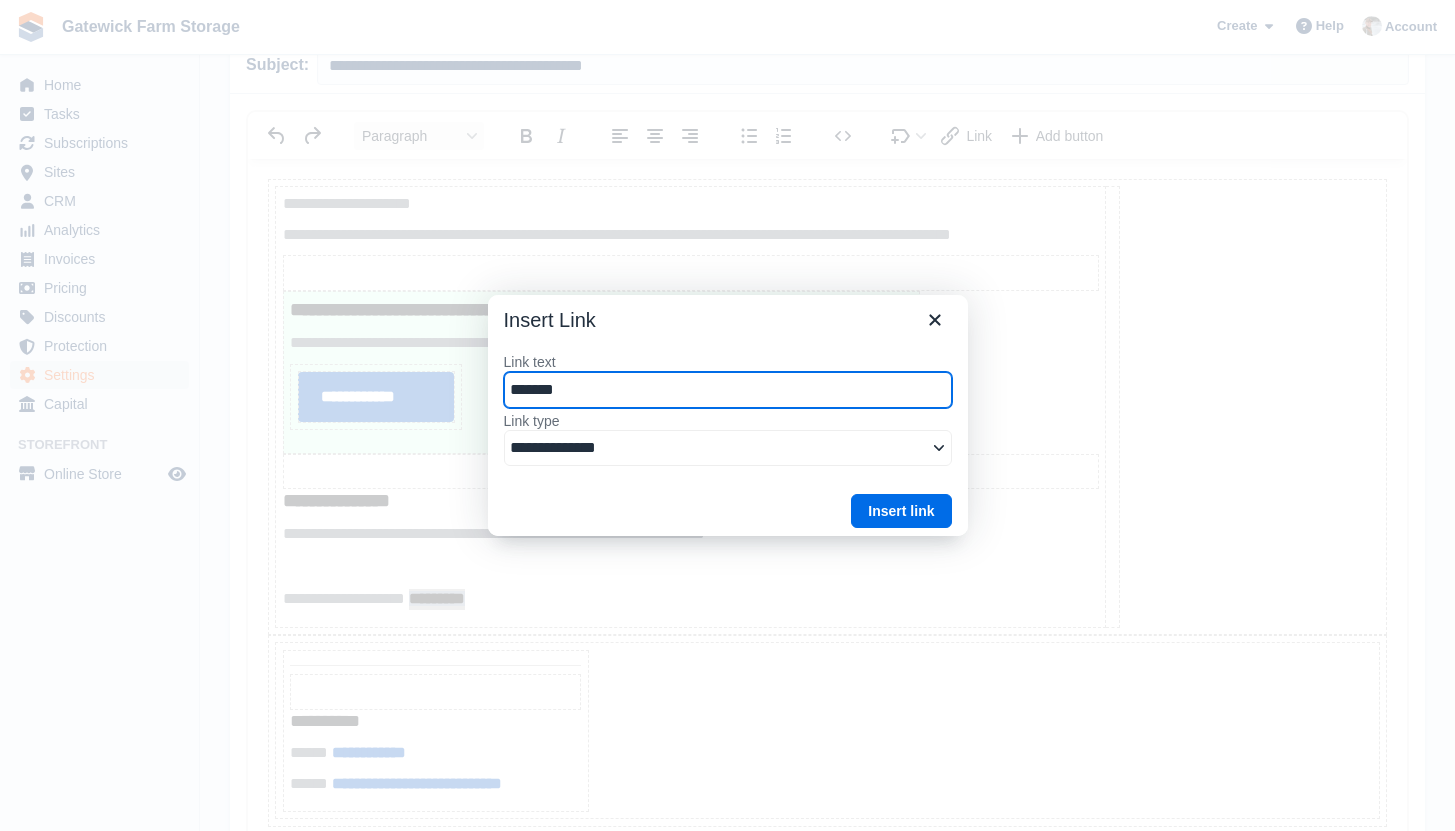 type on "*****" 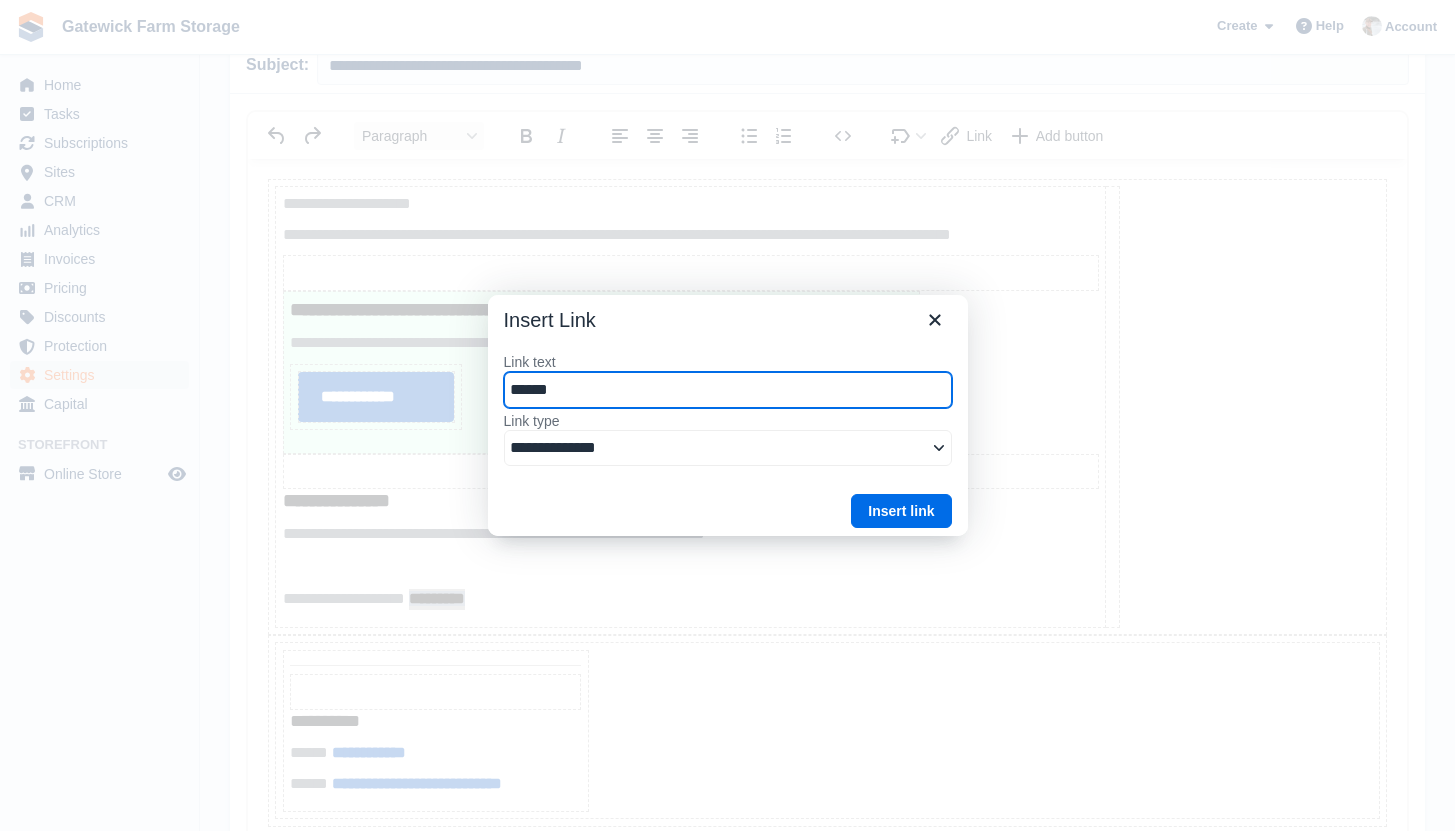 type on "*******" 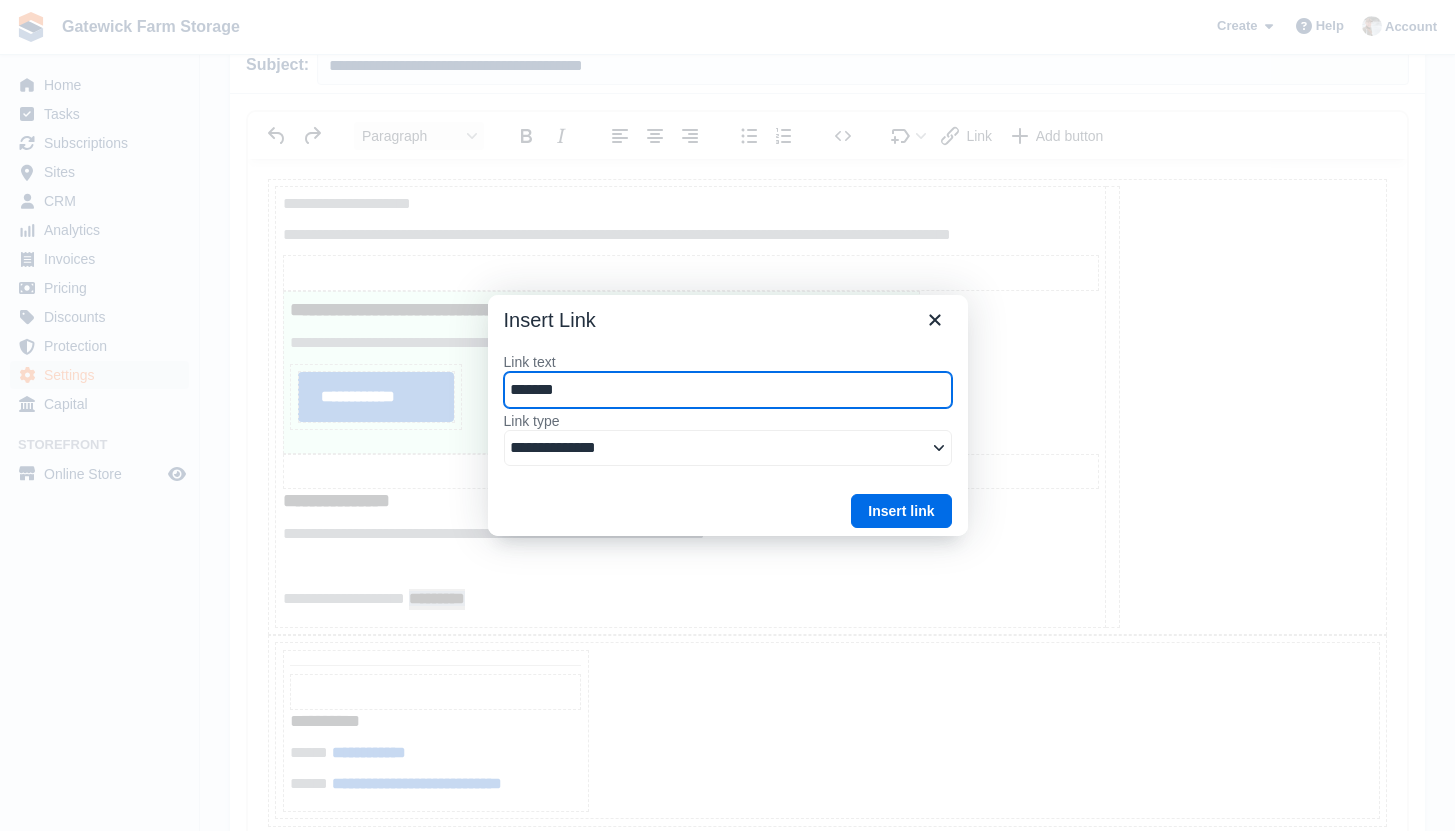 type on "********" 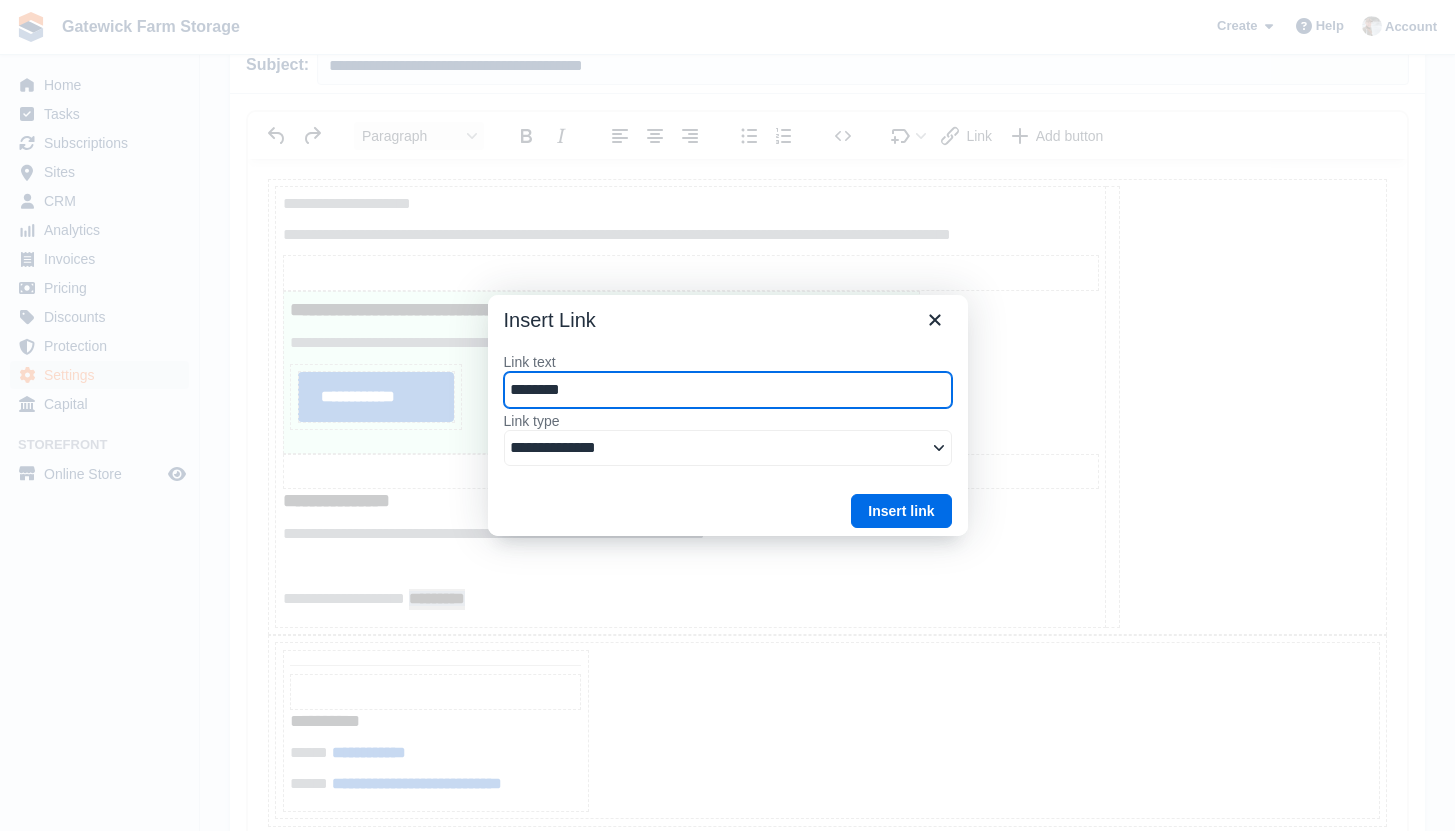 type on "*********" 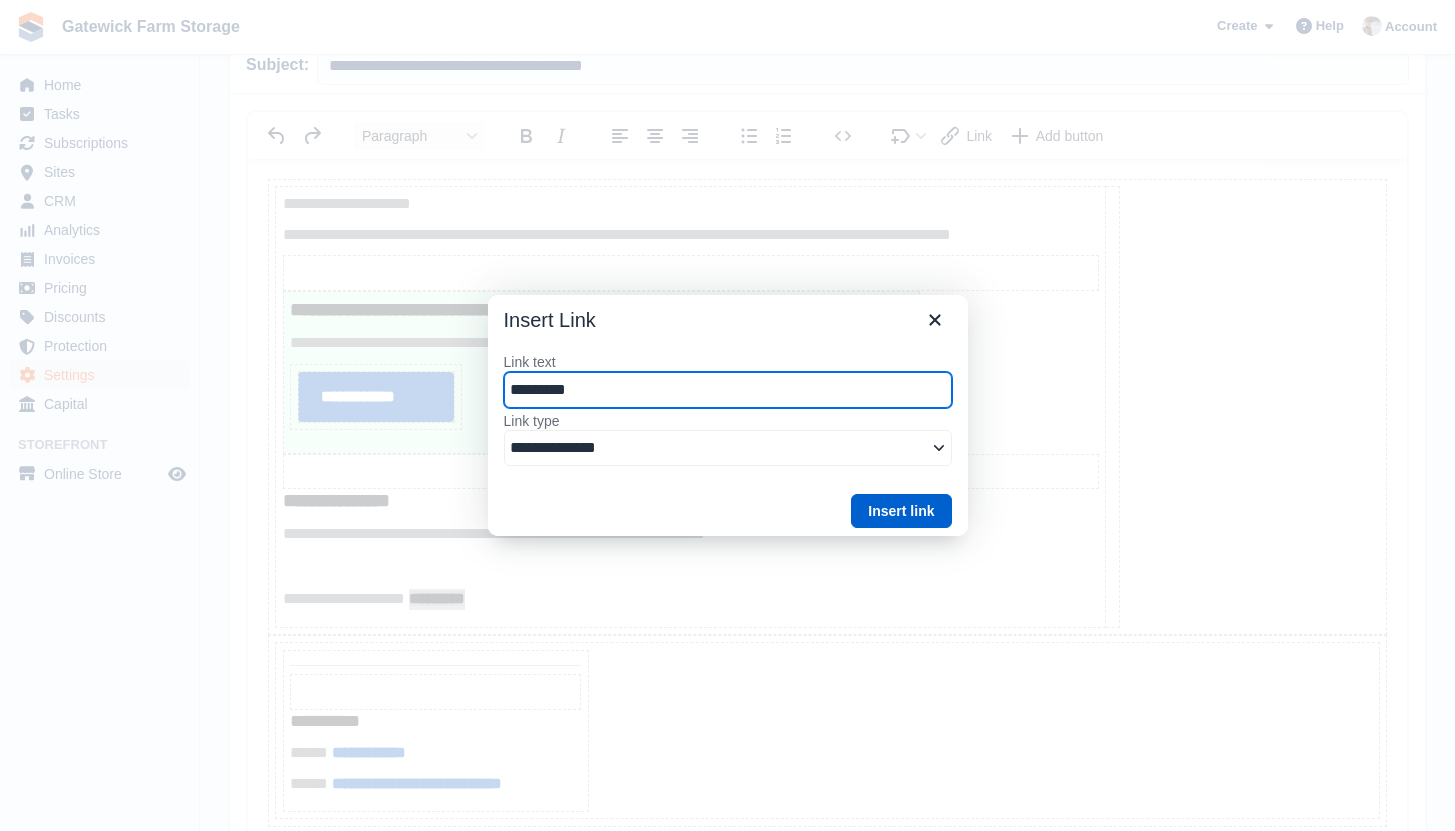 type on "*********" 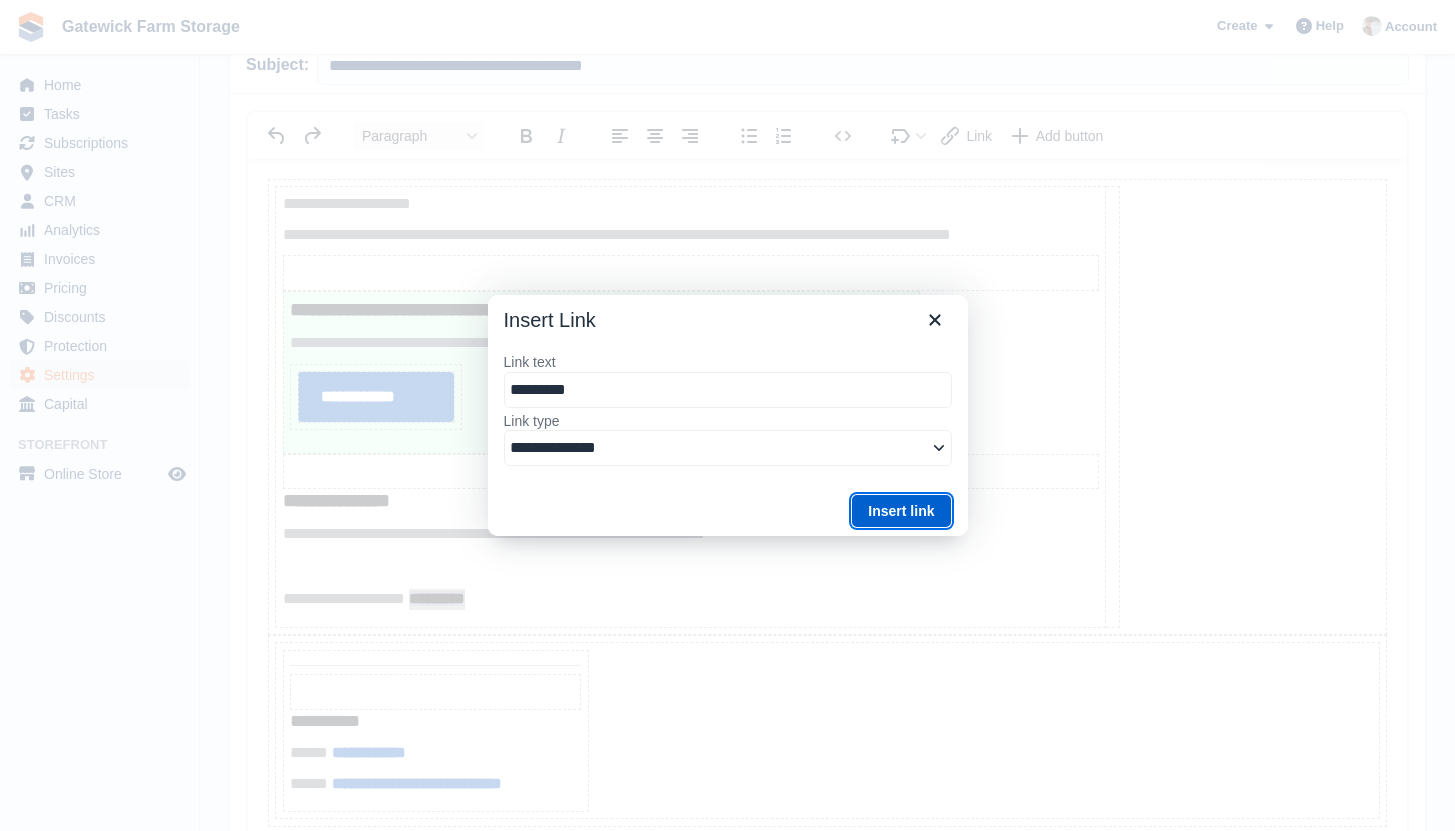 click on "Insert link" at bounding box center [901, 511] 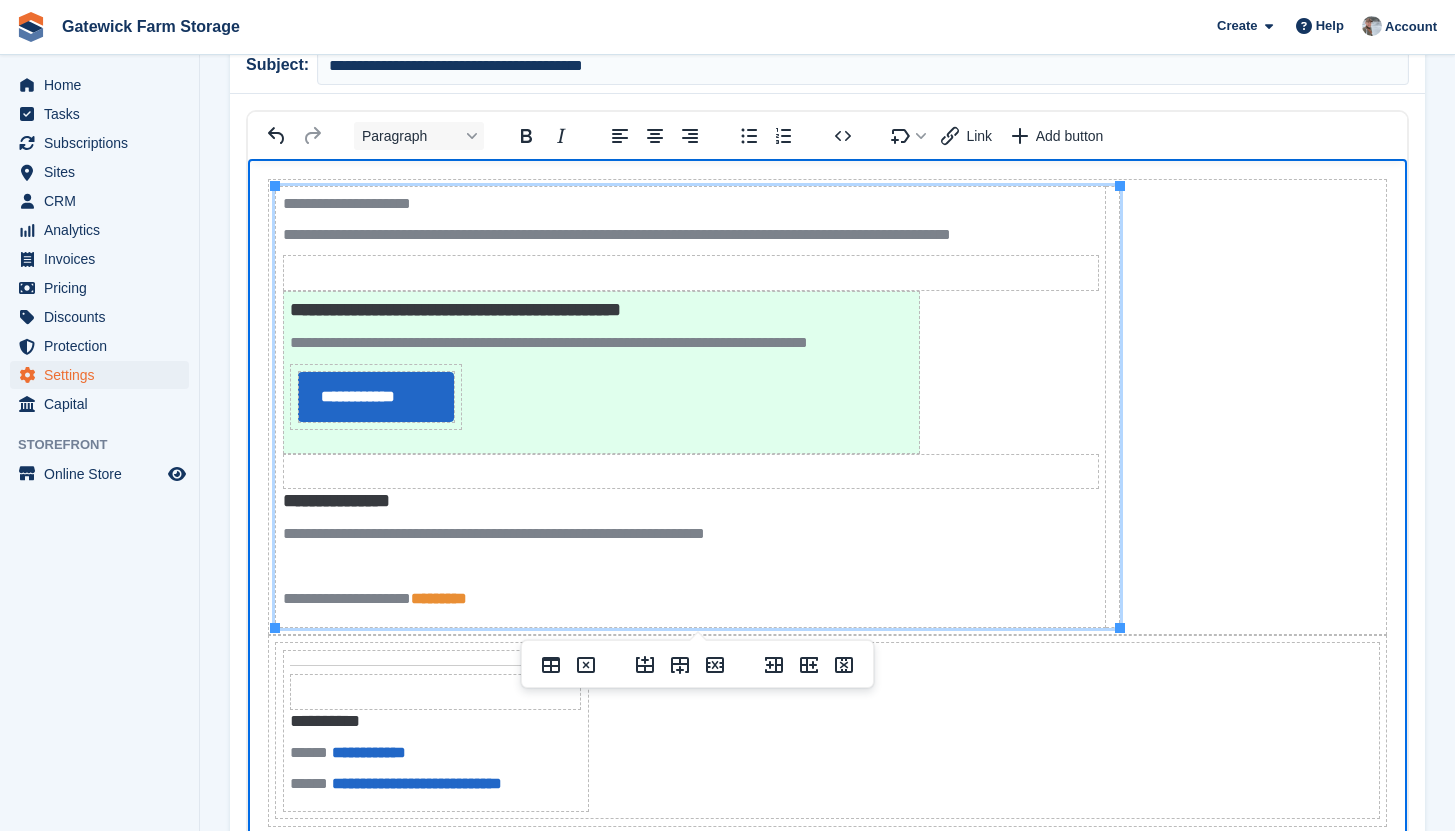 click on "**********" at bounding box center [691, 599] 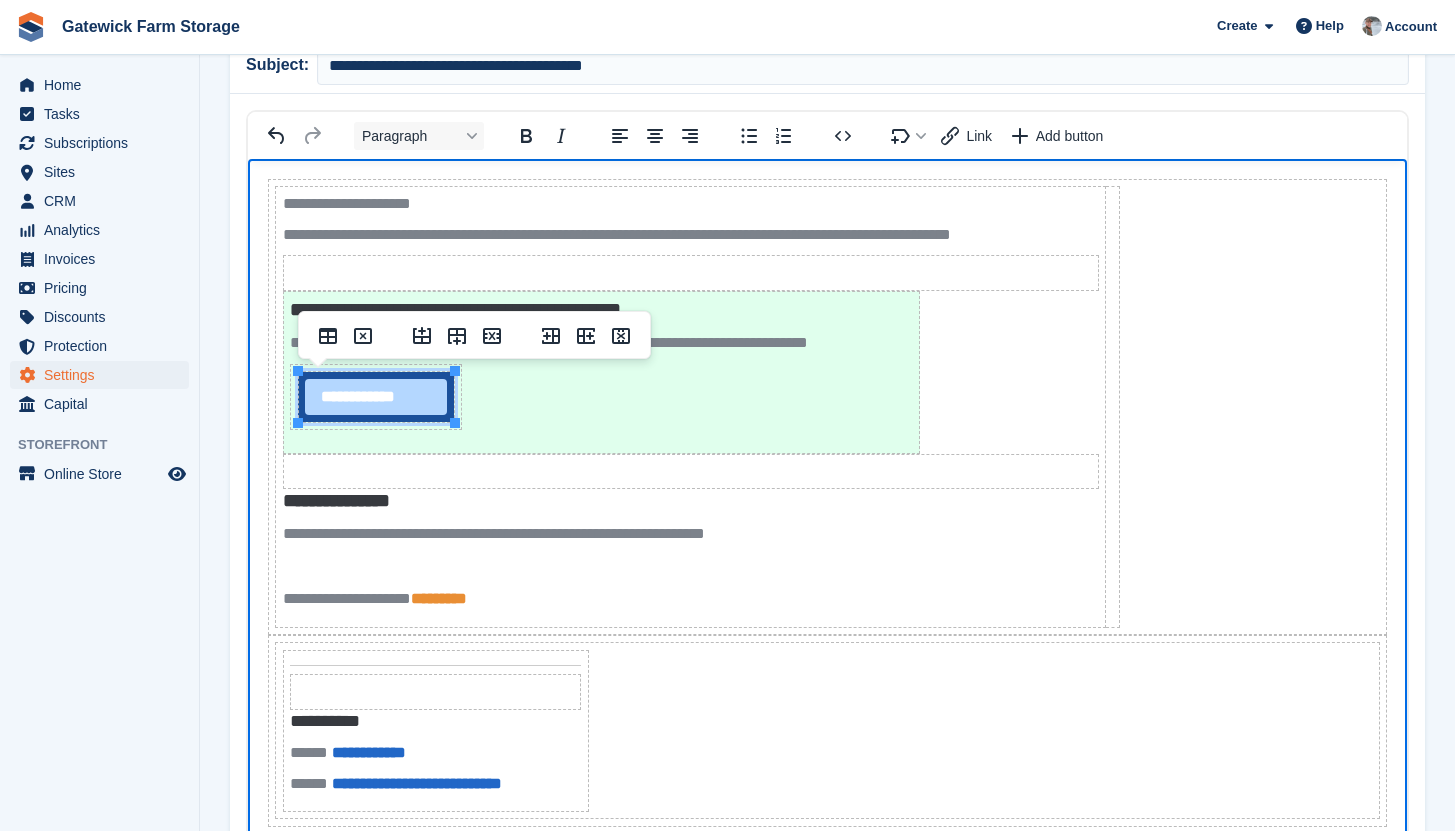 click on "**********" at bounding box center [376, 397] 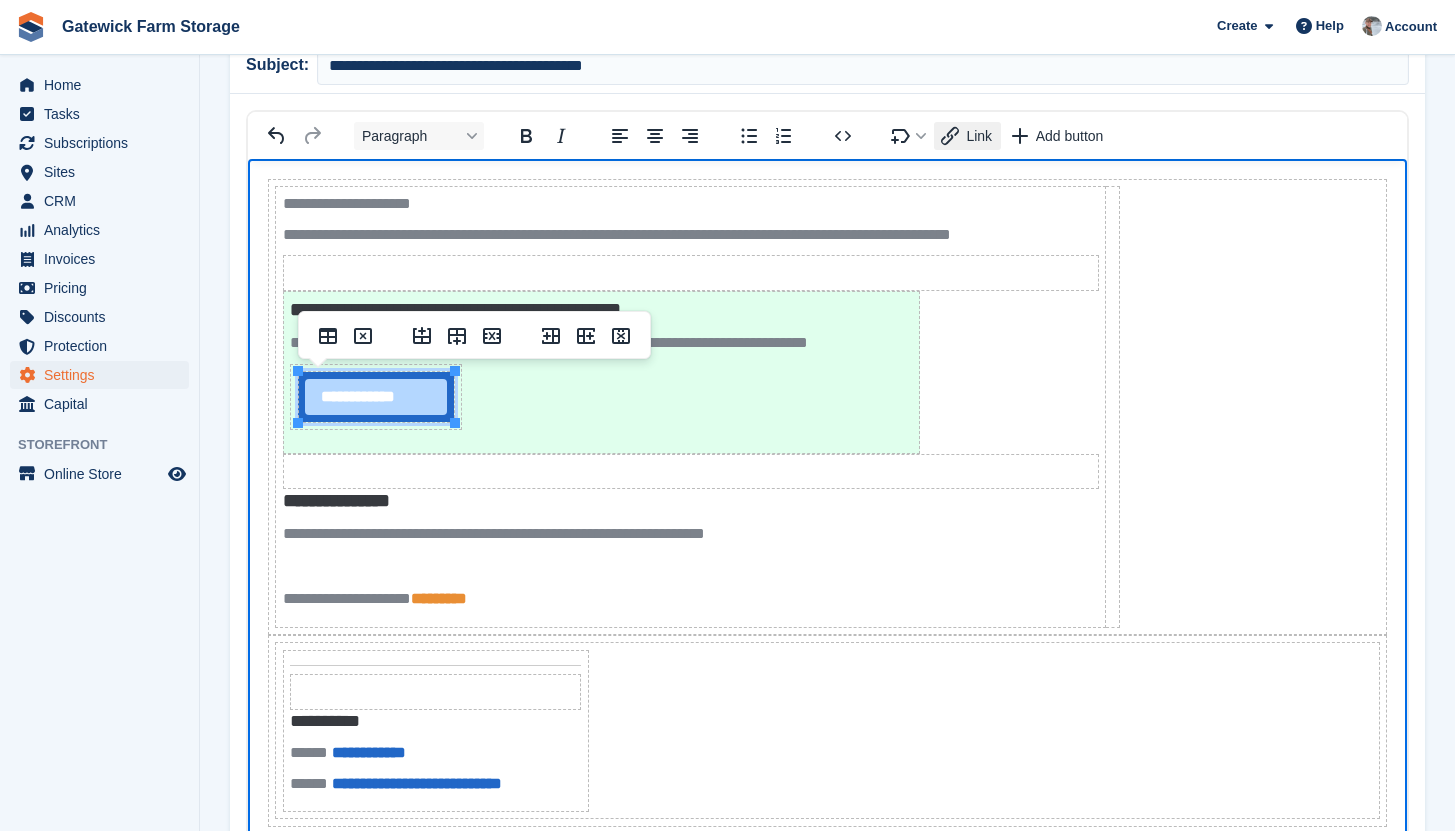 click on "Link" at bounding box center [967, 136] 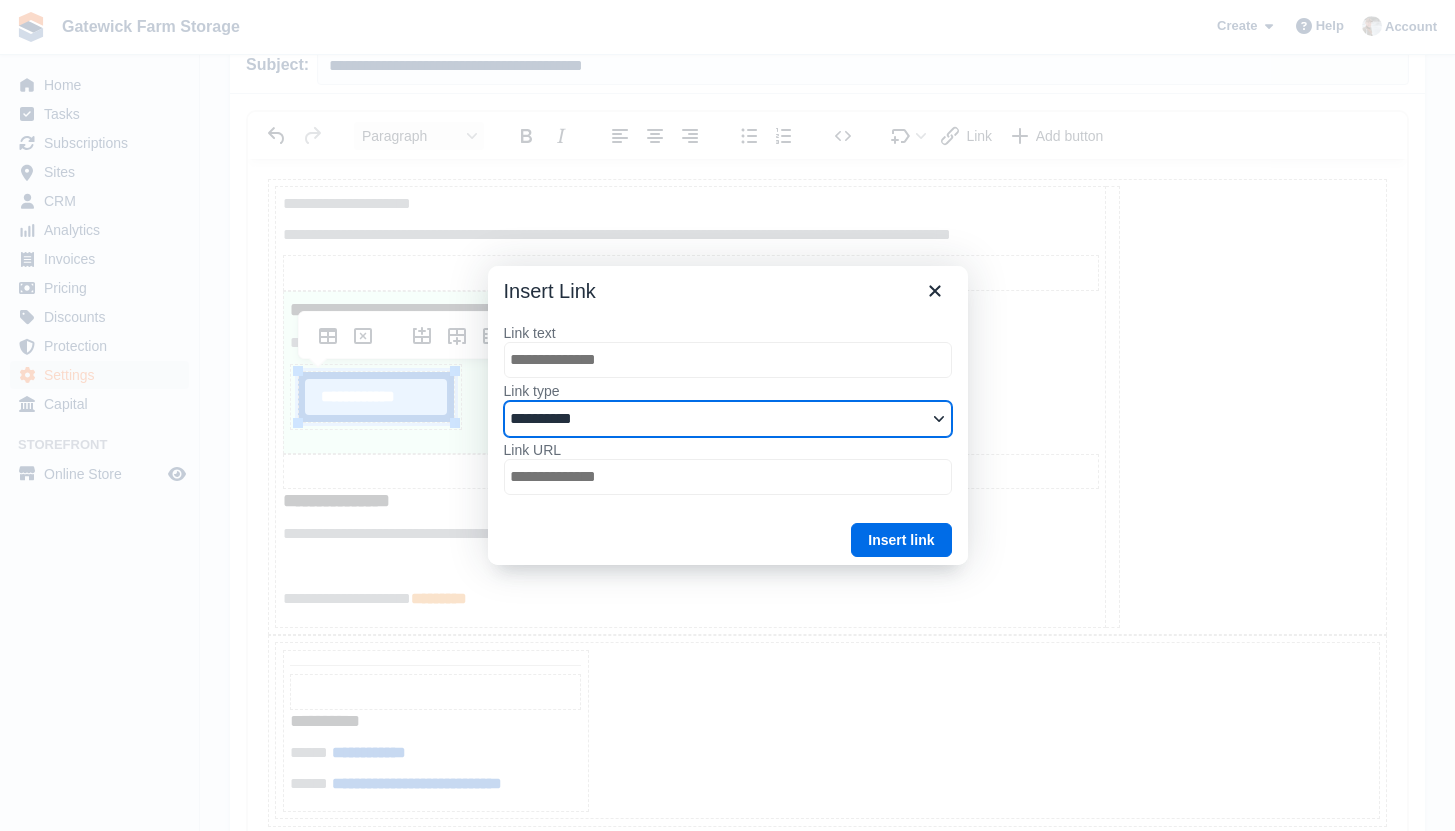 click on "**********" at bounding box center [728, 419] 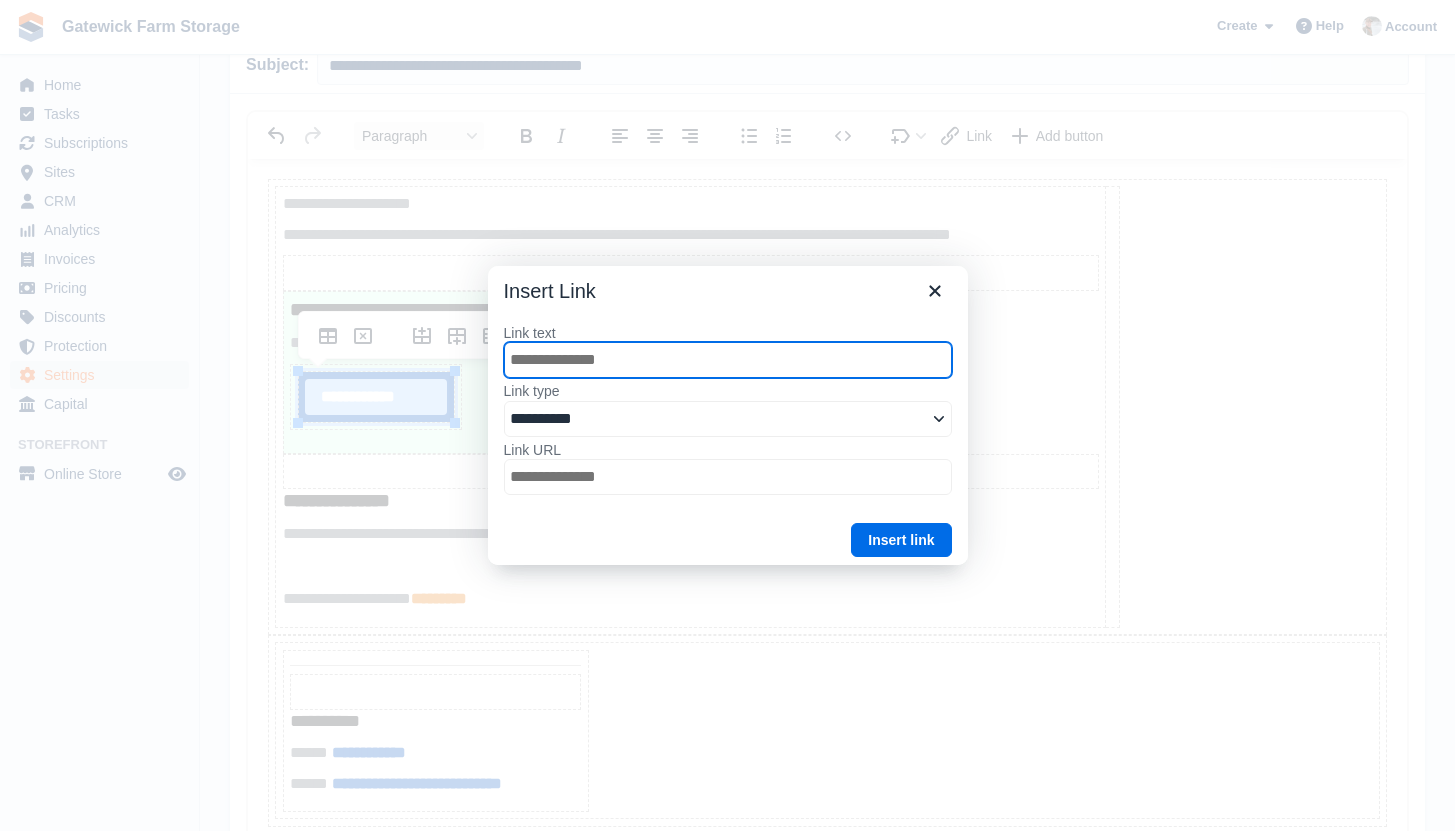 click at bounding box center [727, 415] 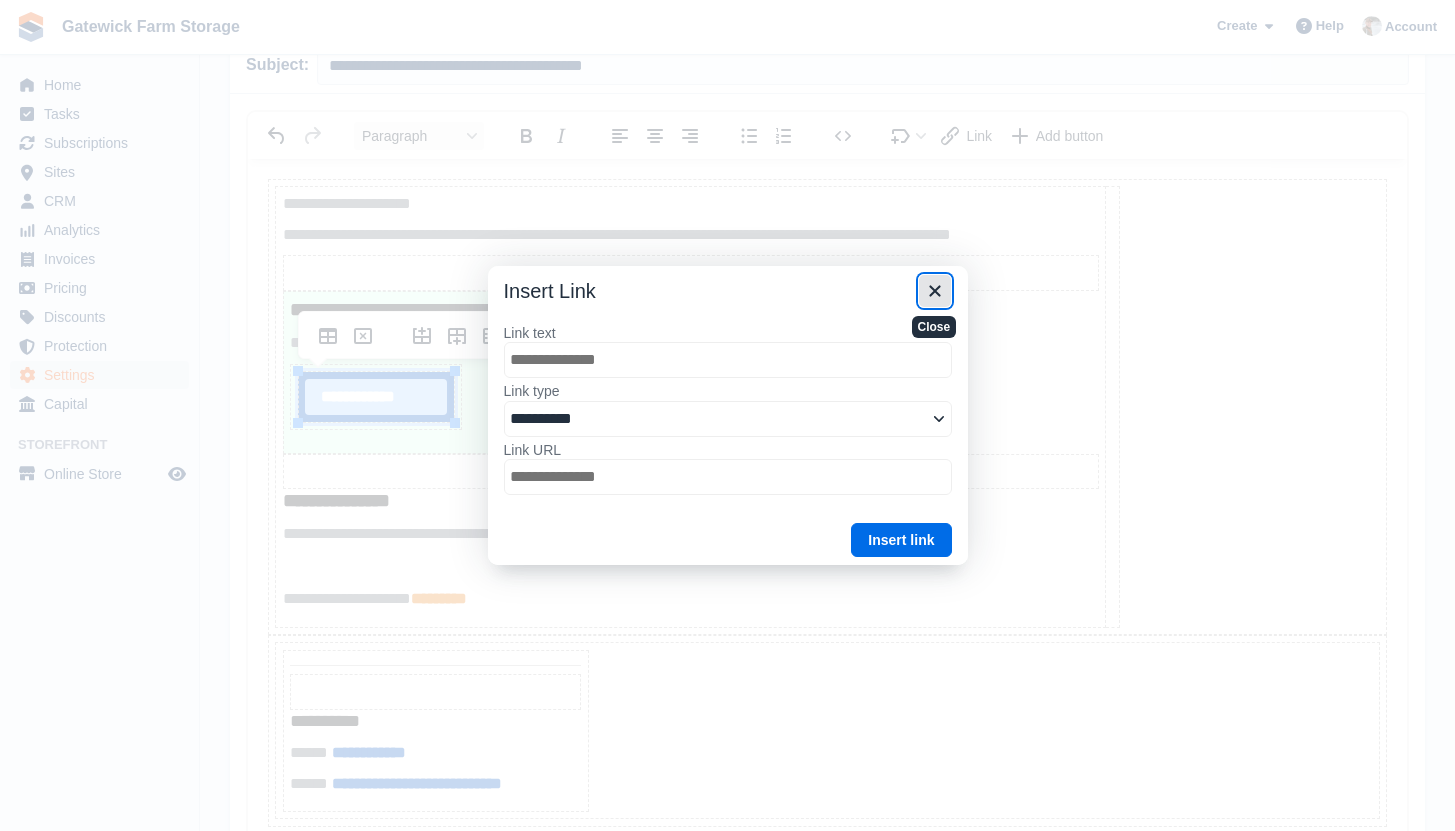 click 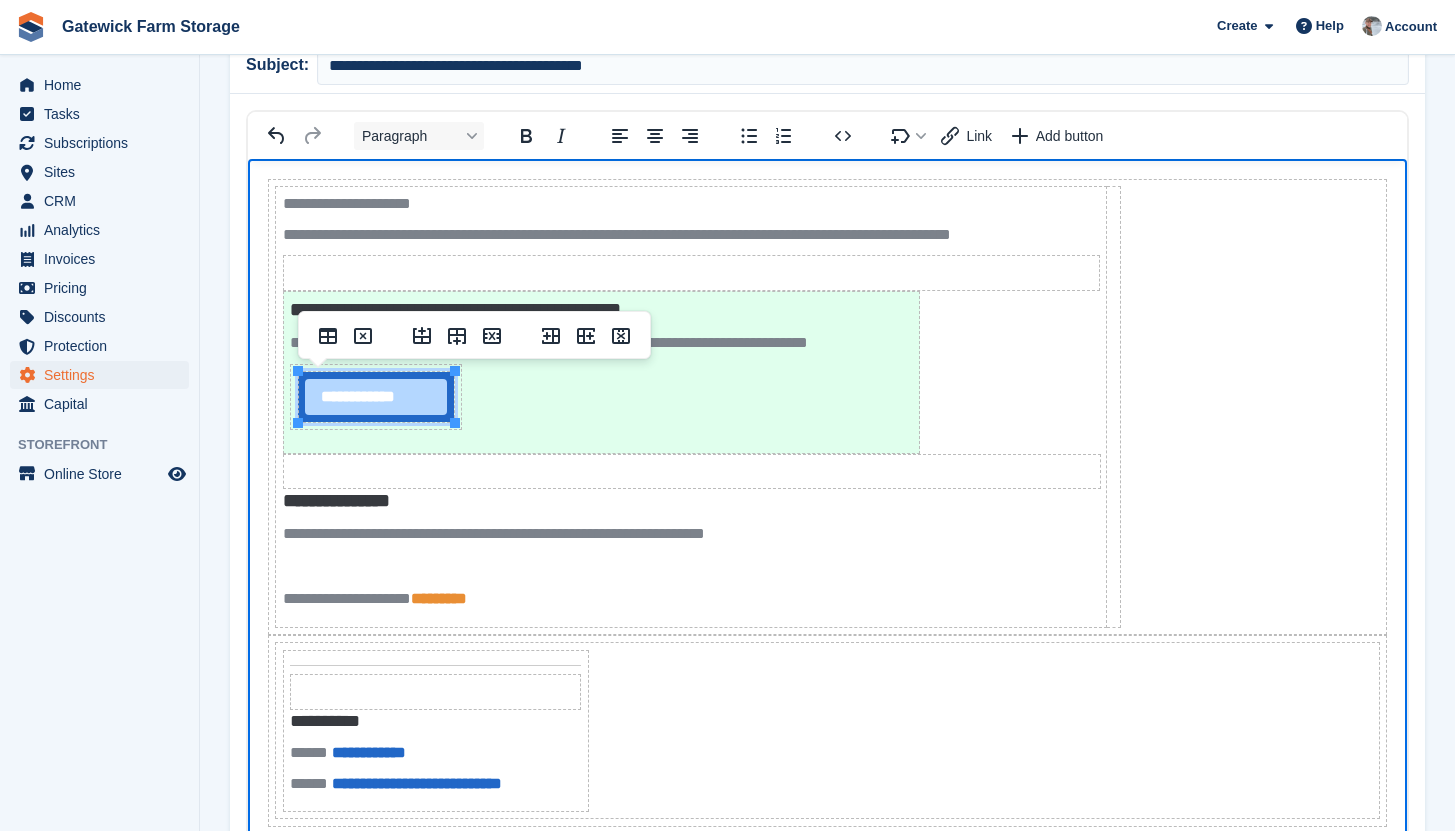 click on "**********" at bounding box center [601, 372] 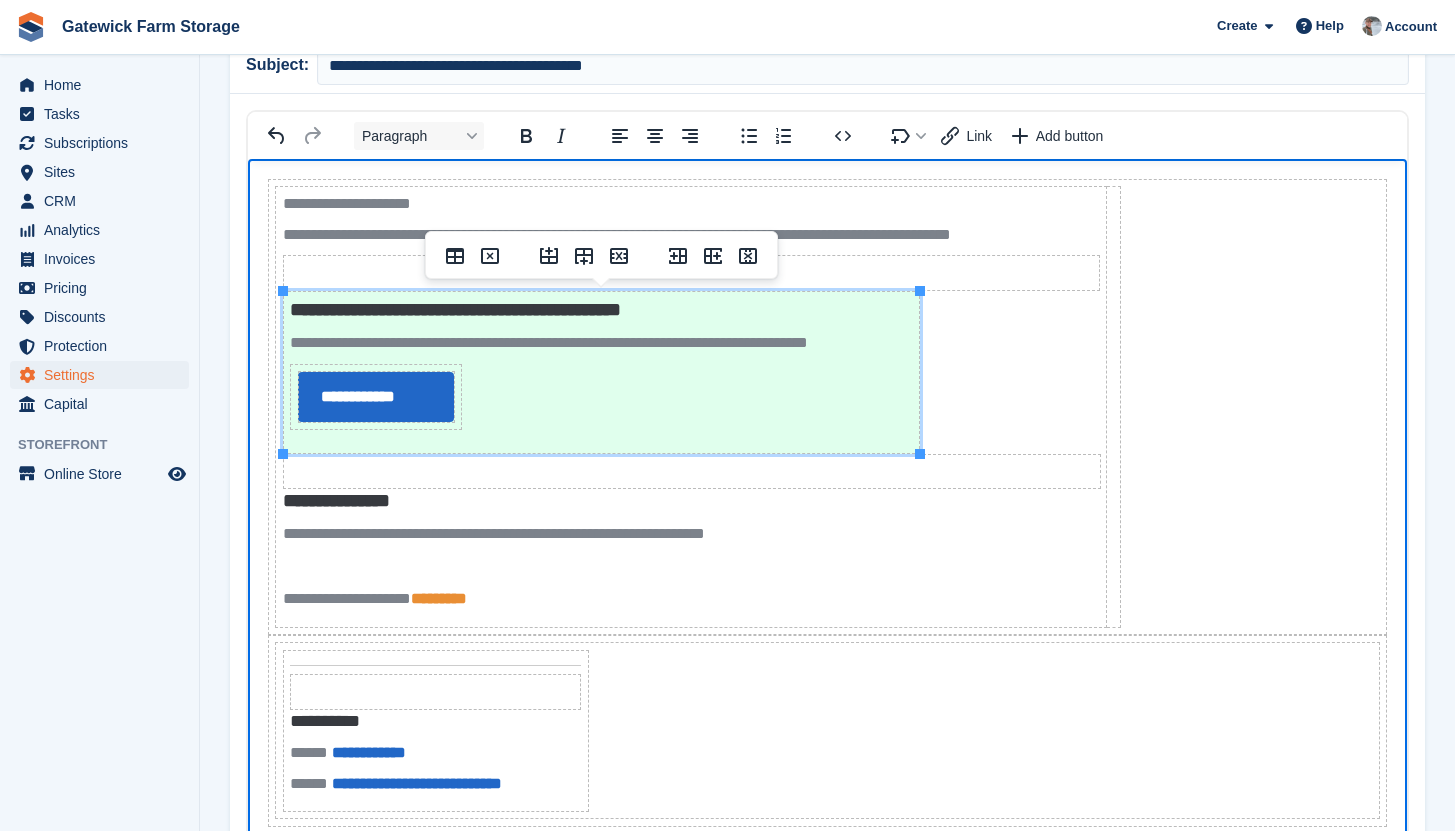 click on "**********" at bounding box center [601, 372] 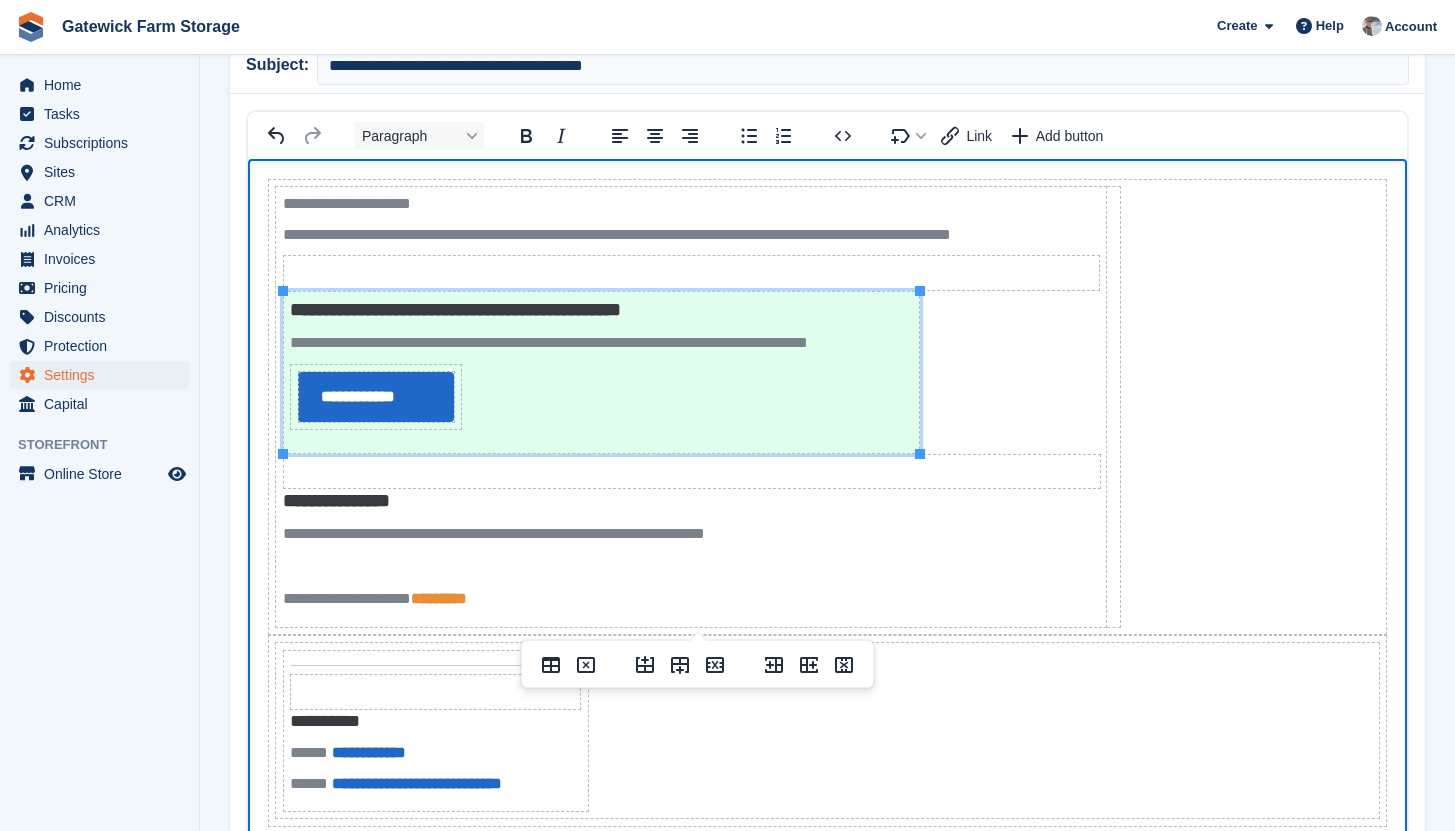 click on "**********" at bounding box center (691, 407) 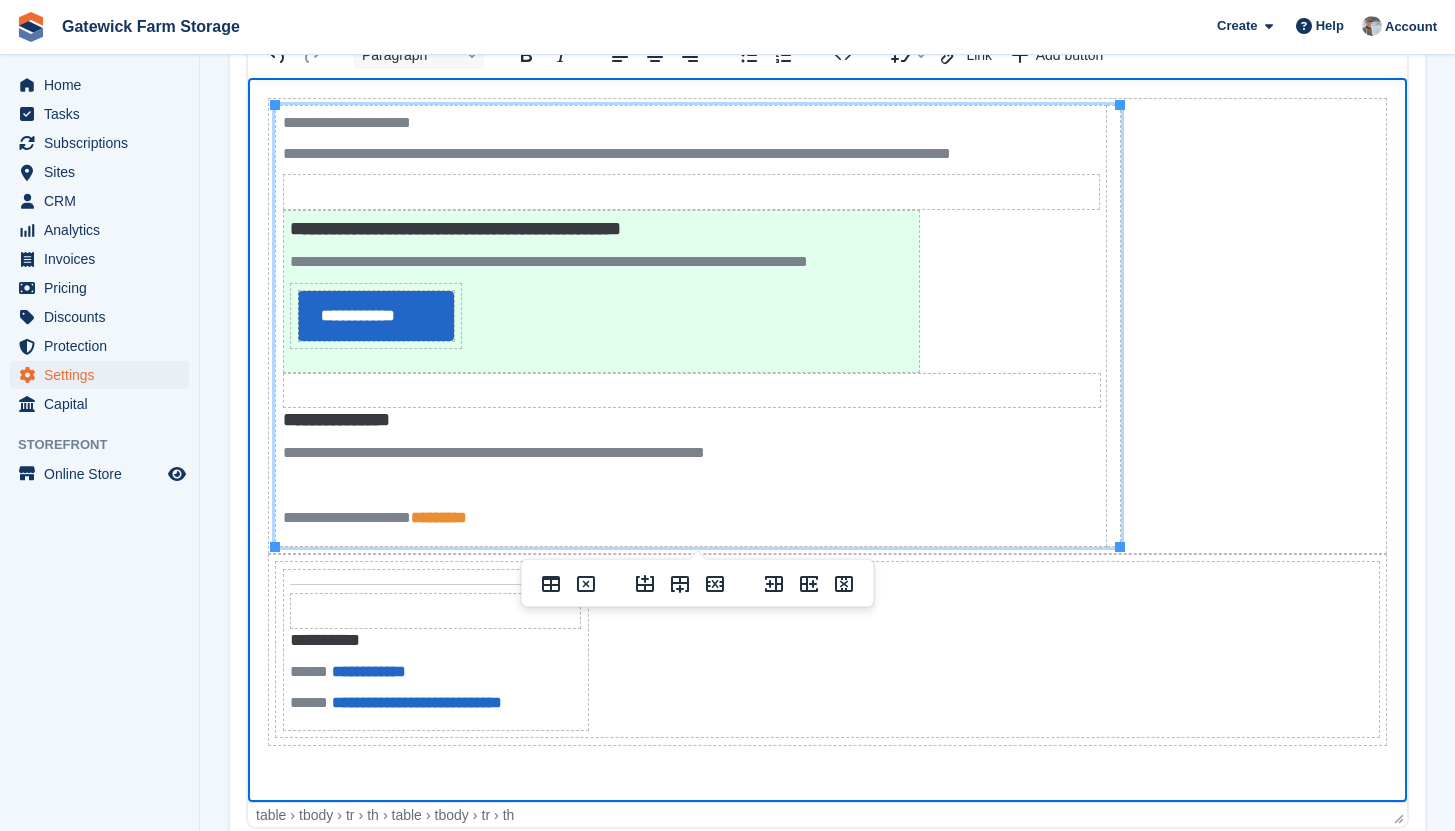 scroll, scrollTop: 456, scrollLeft: 0, axis: vertical 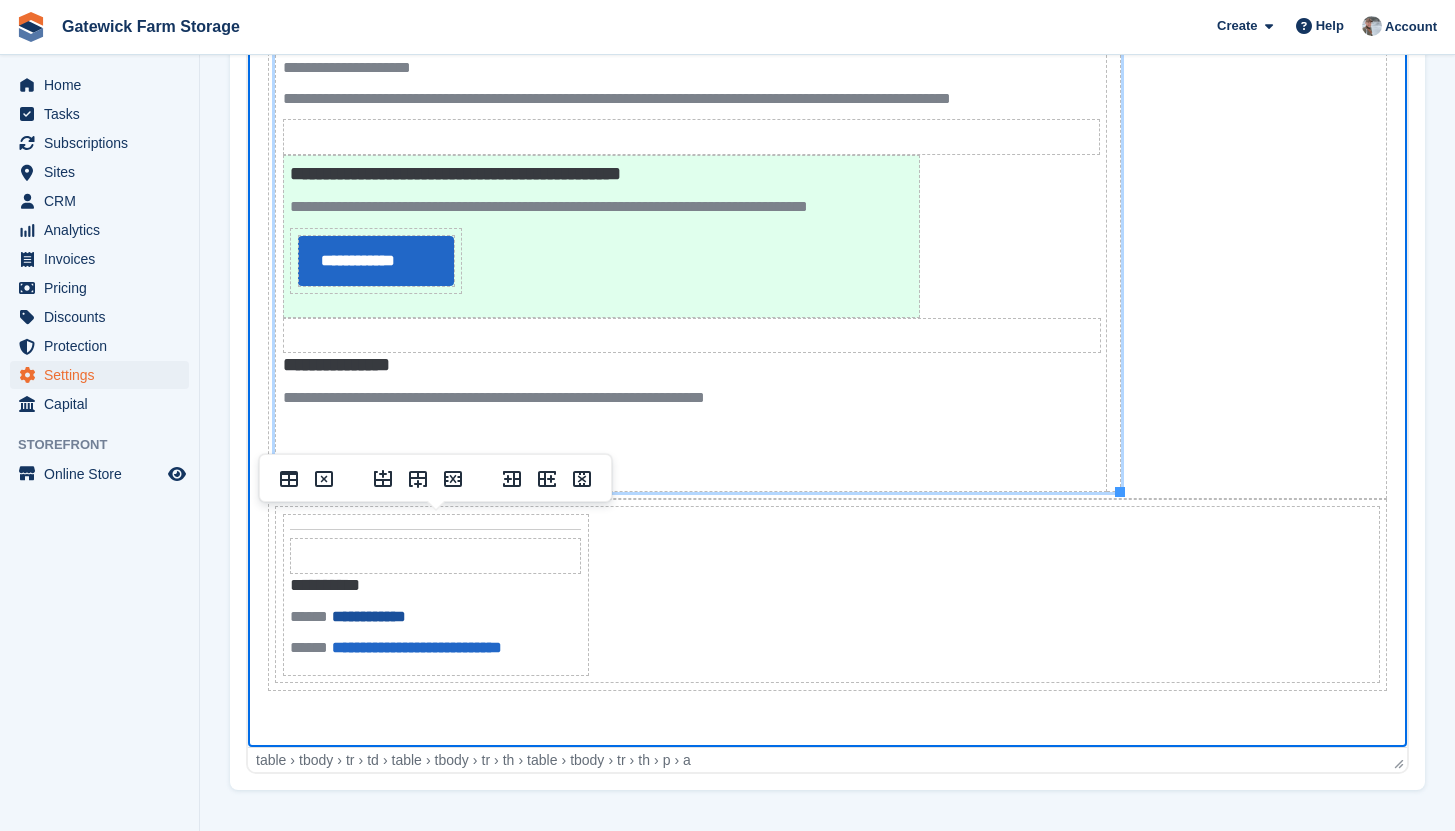click on "**********" at bounding box center [369, 616] 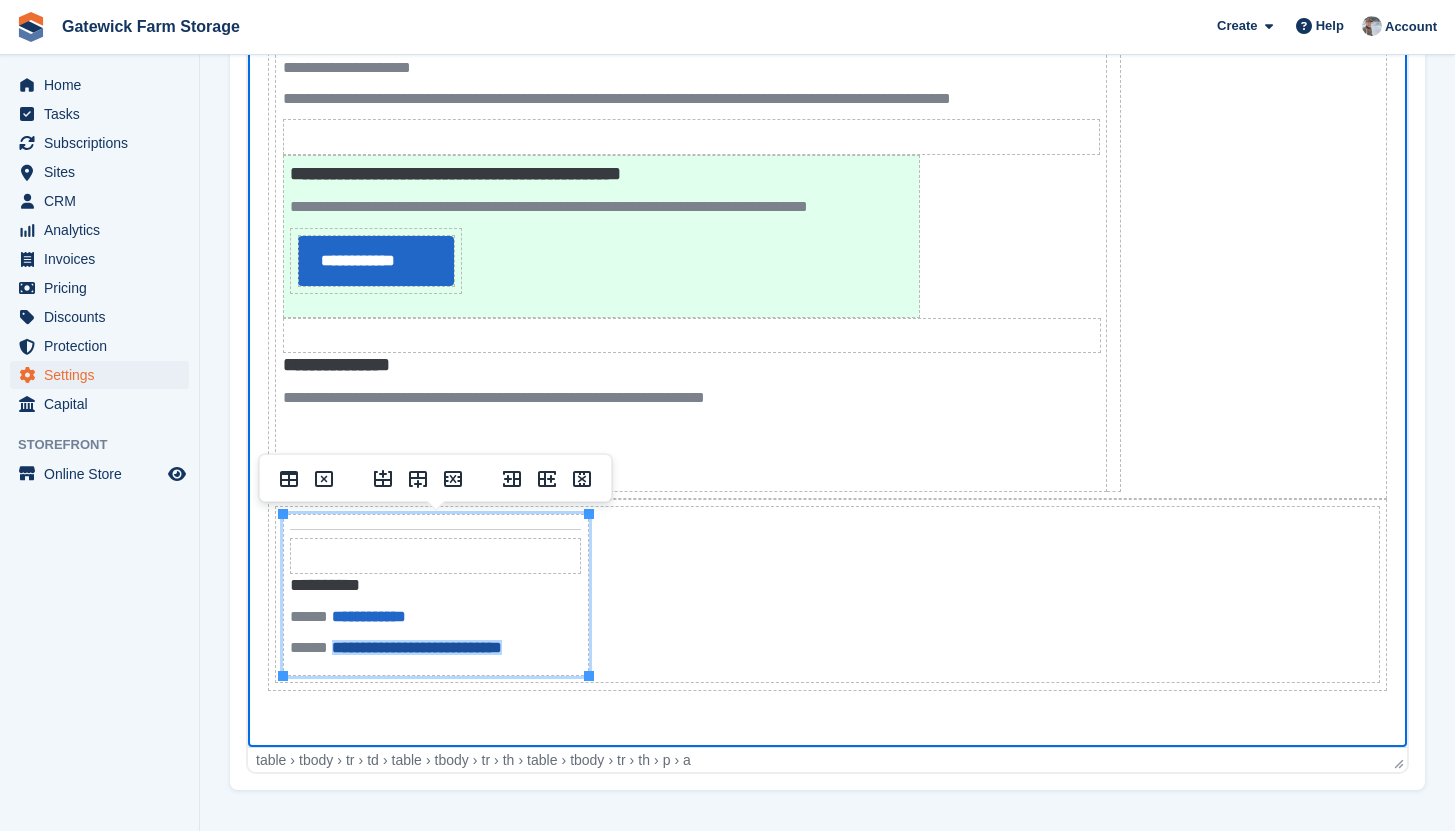 click on "**********" at bounding box center (417, 647) 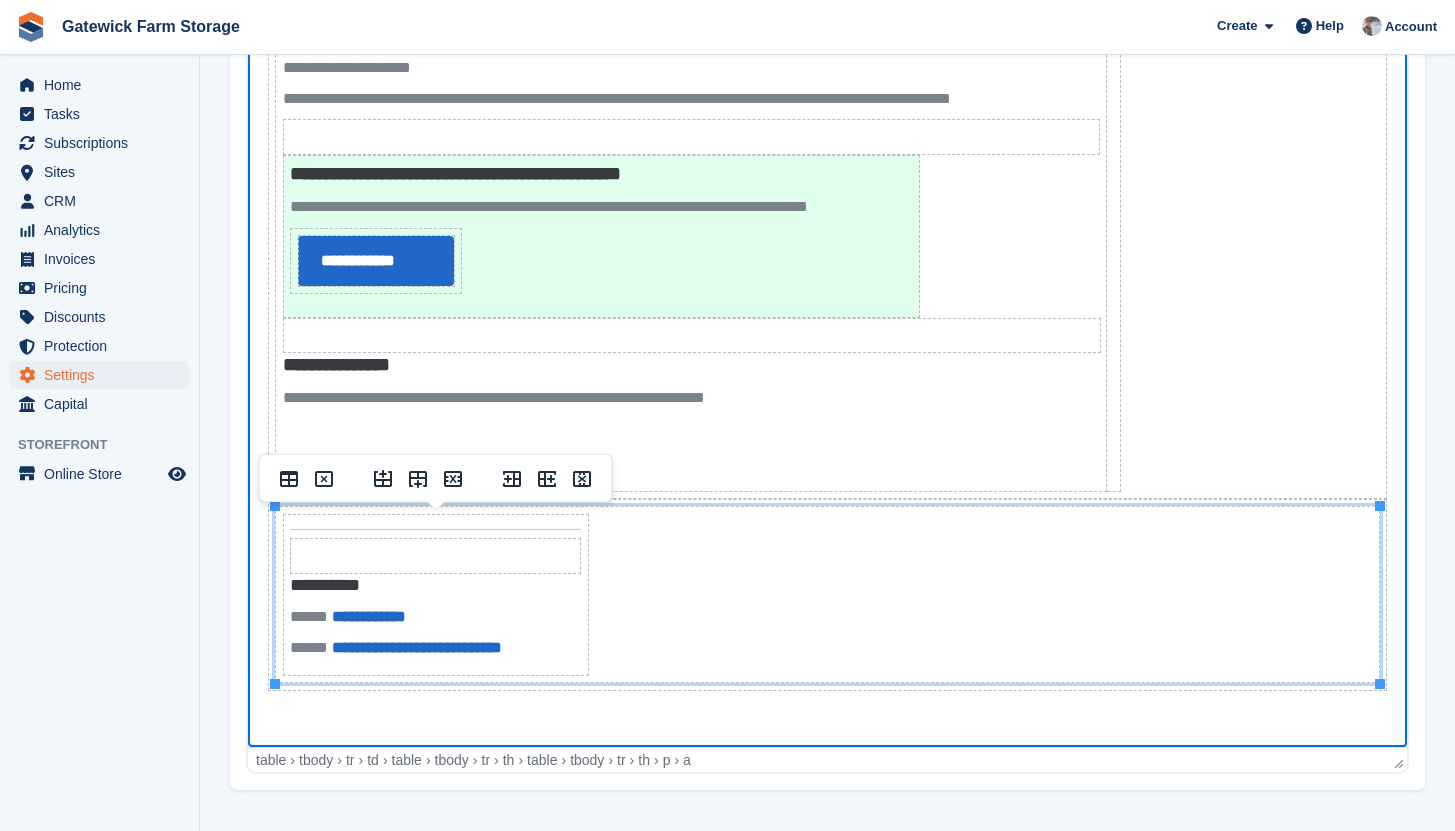 click on "**********" at bounding box center [827, 595] 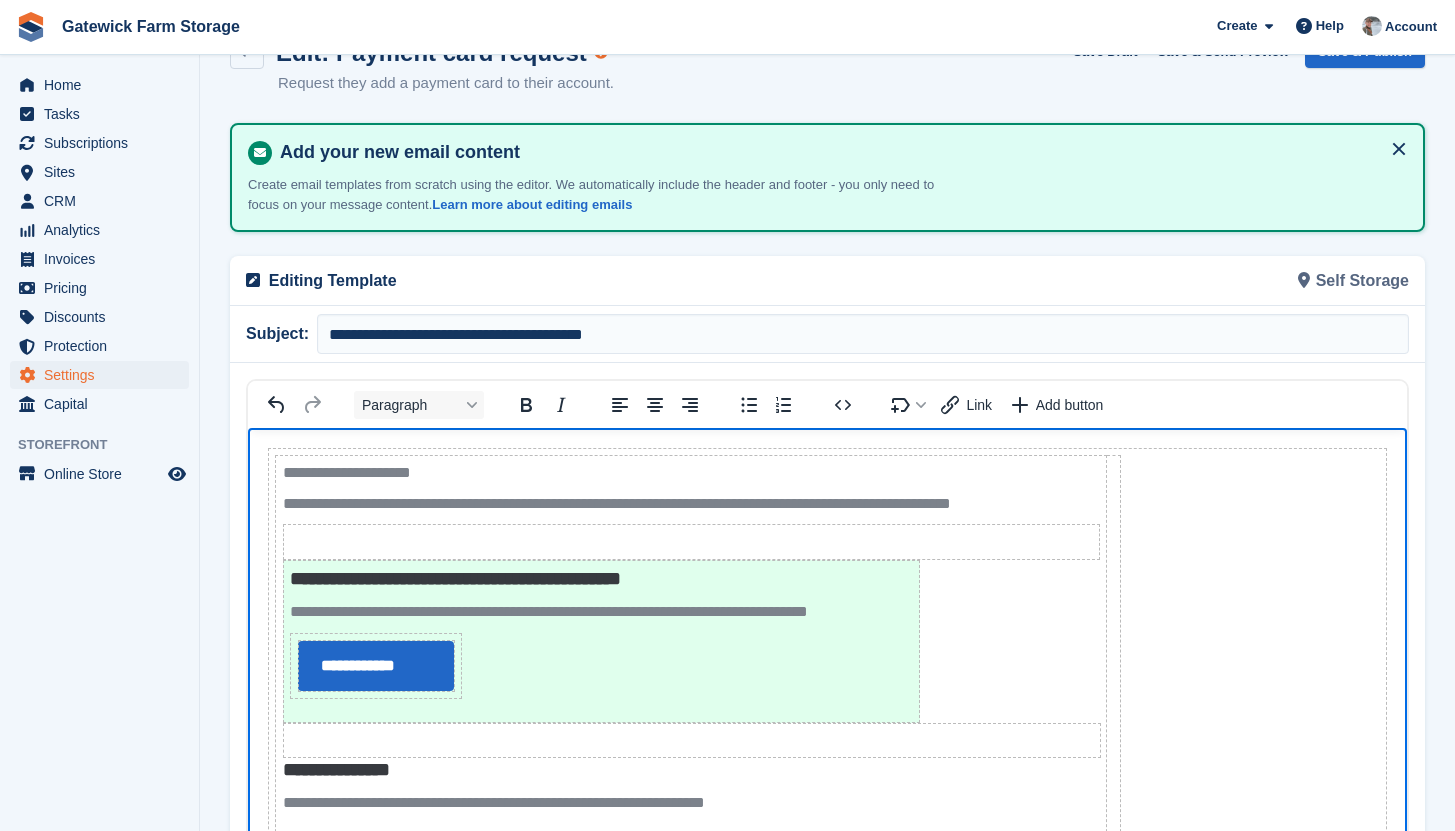 scroll, scrollTop: 0, scrollLeft: 0, axis: both 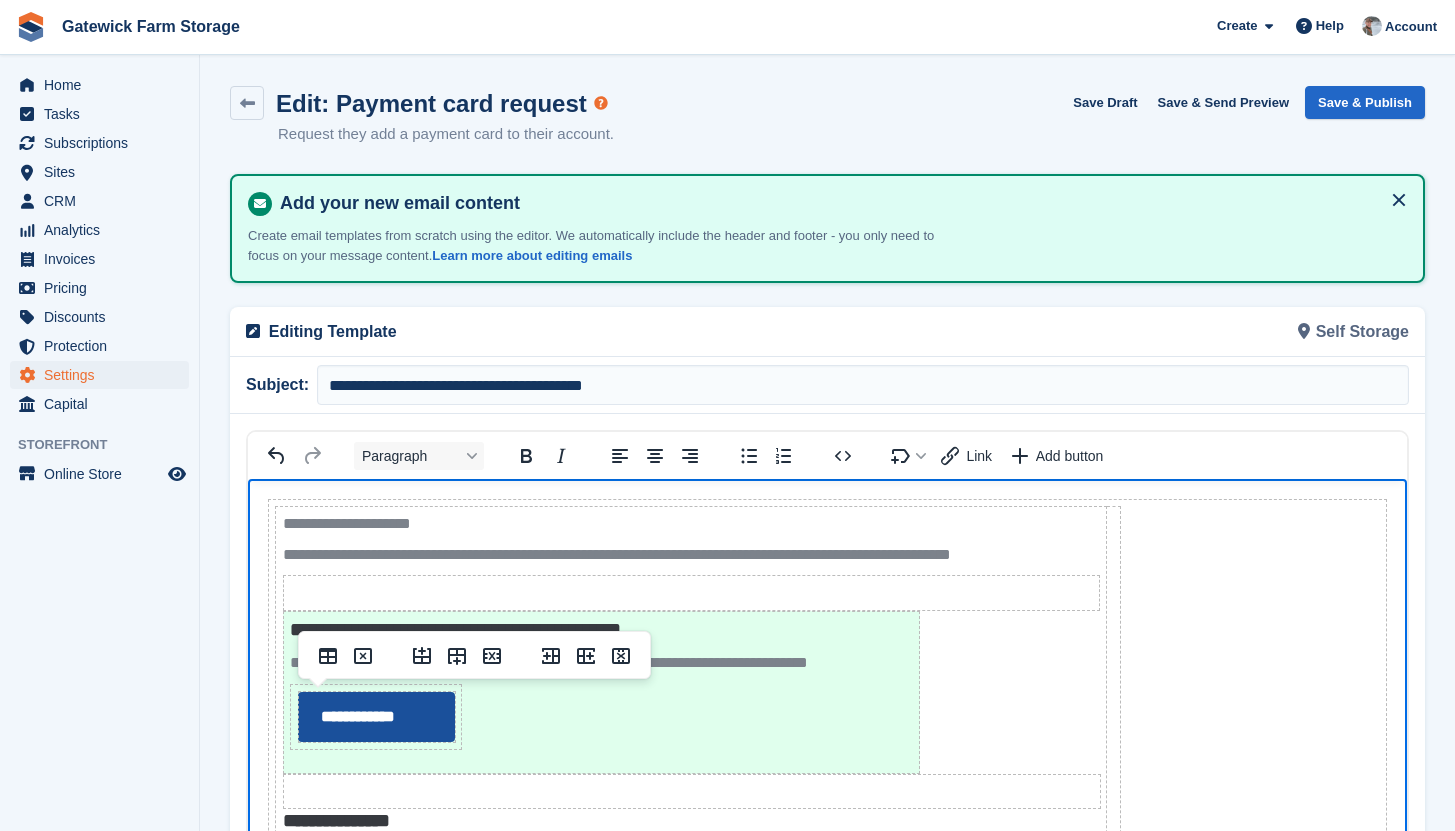 click on "**********" at bounding box center (376, 717) 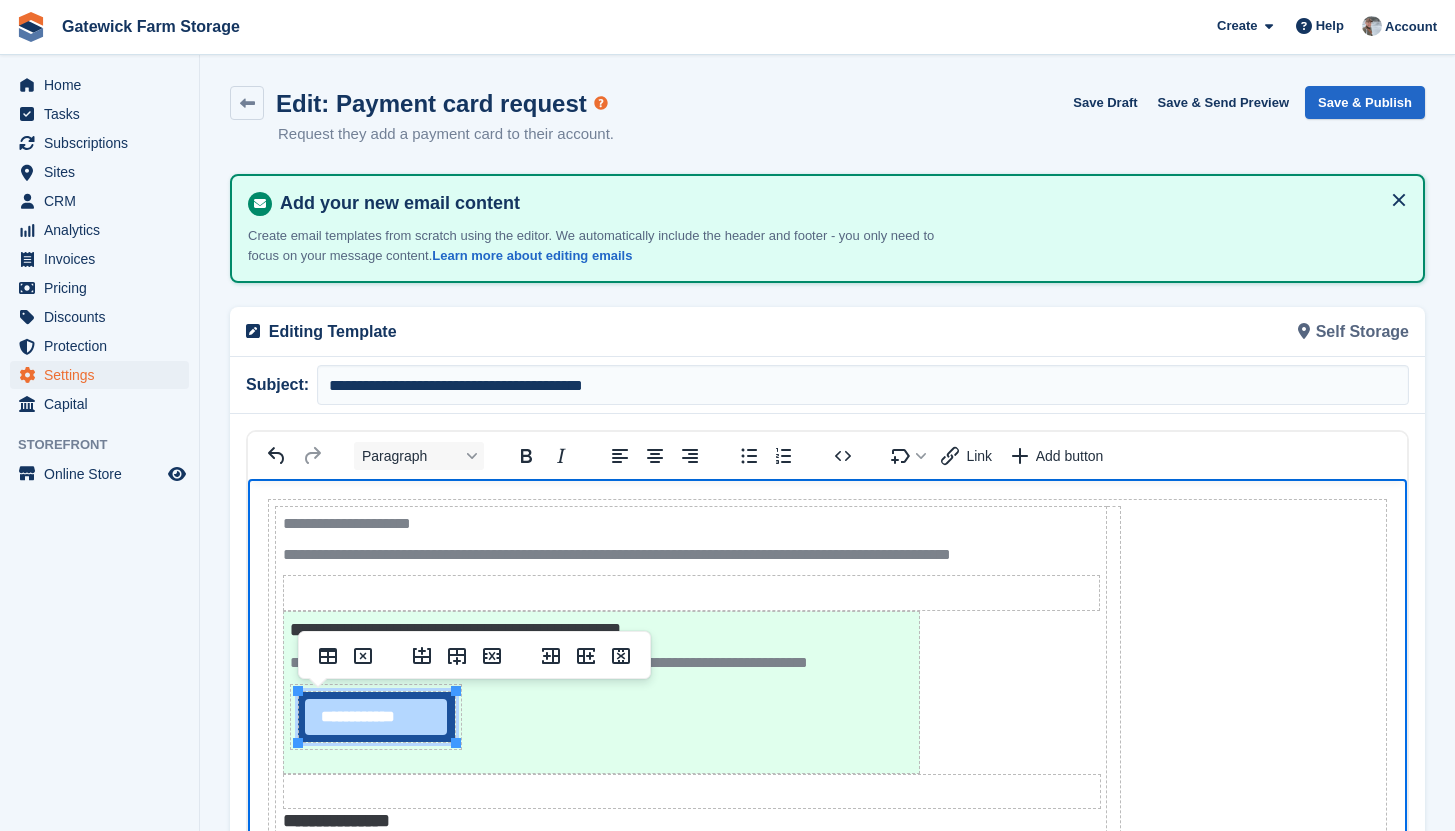 click on "**********" at bounding box center (376, 717) 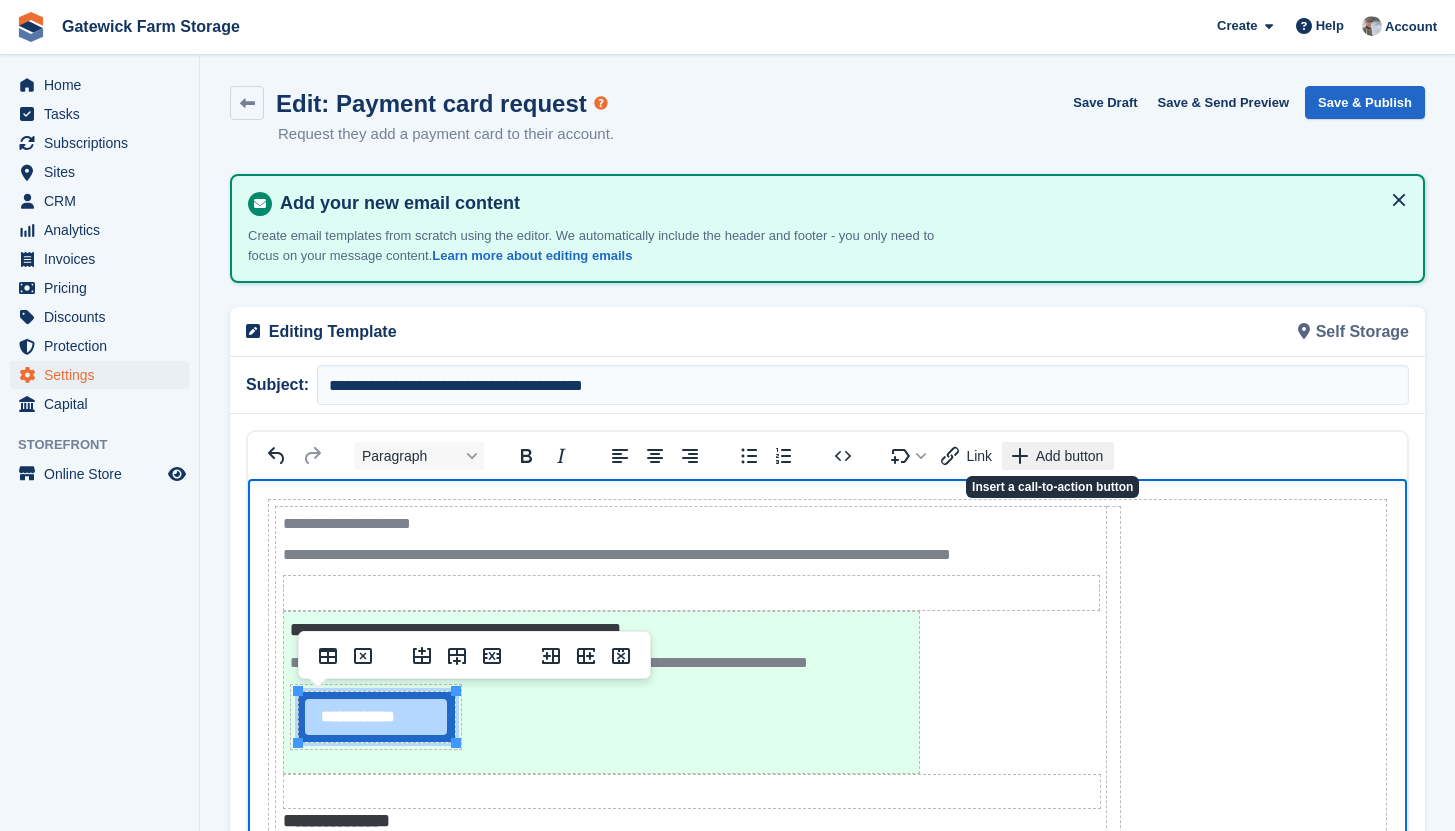 click on "Add button" at bounding box center [1058, 456] 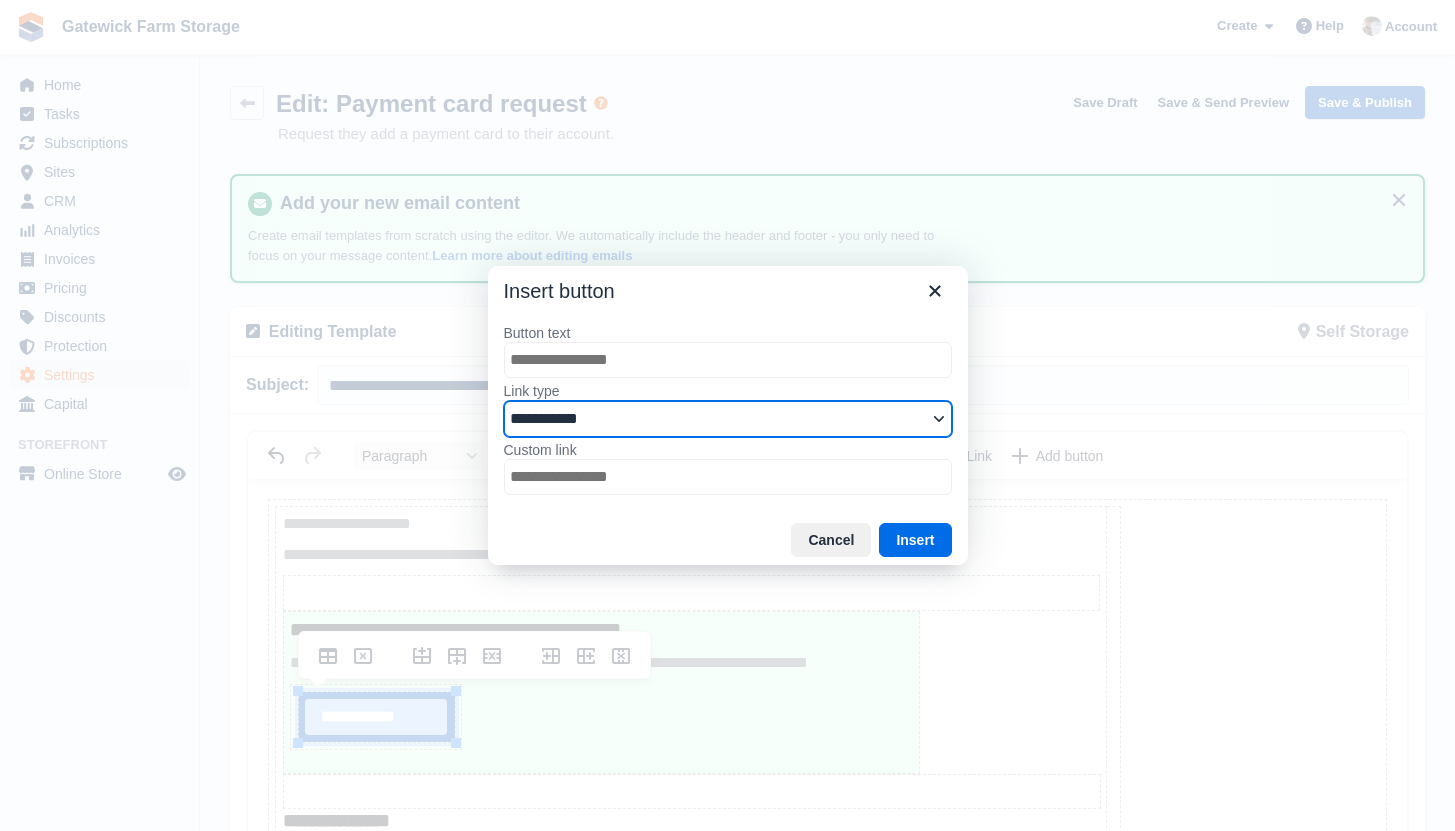 click on "**********" at bounding box center (728, 419) 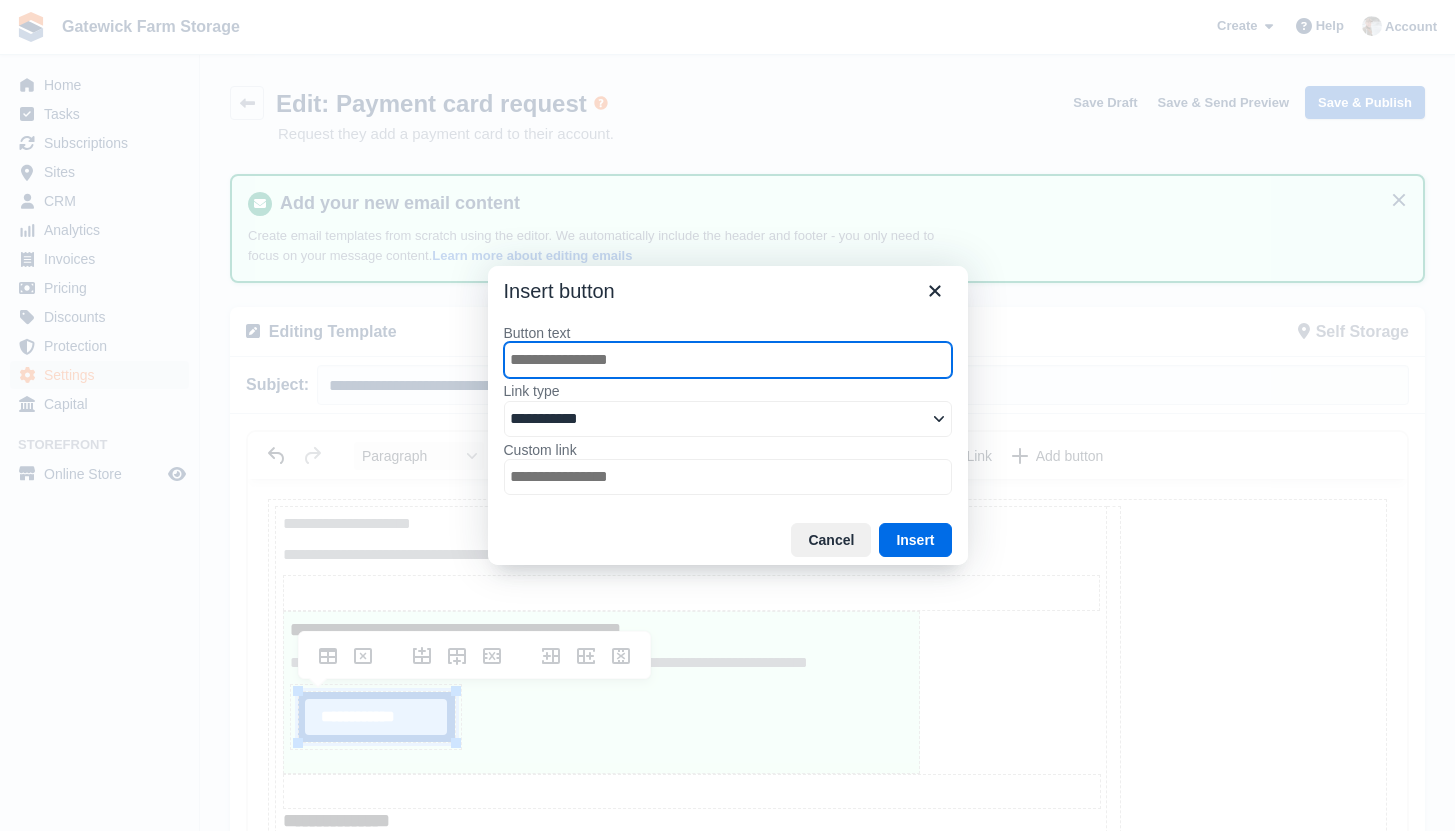 click on "Button text" at bounding box center (728, 360) 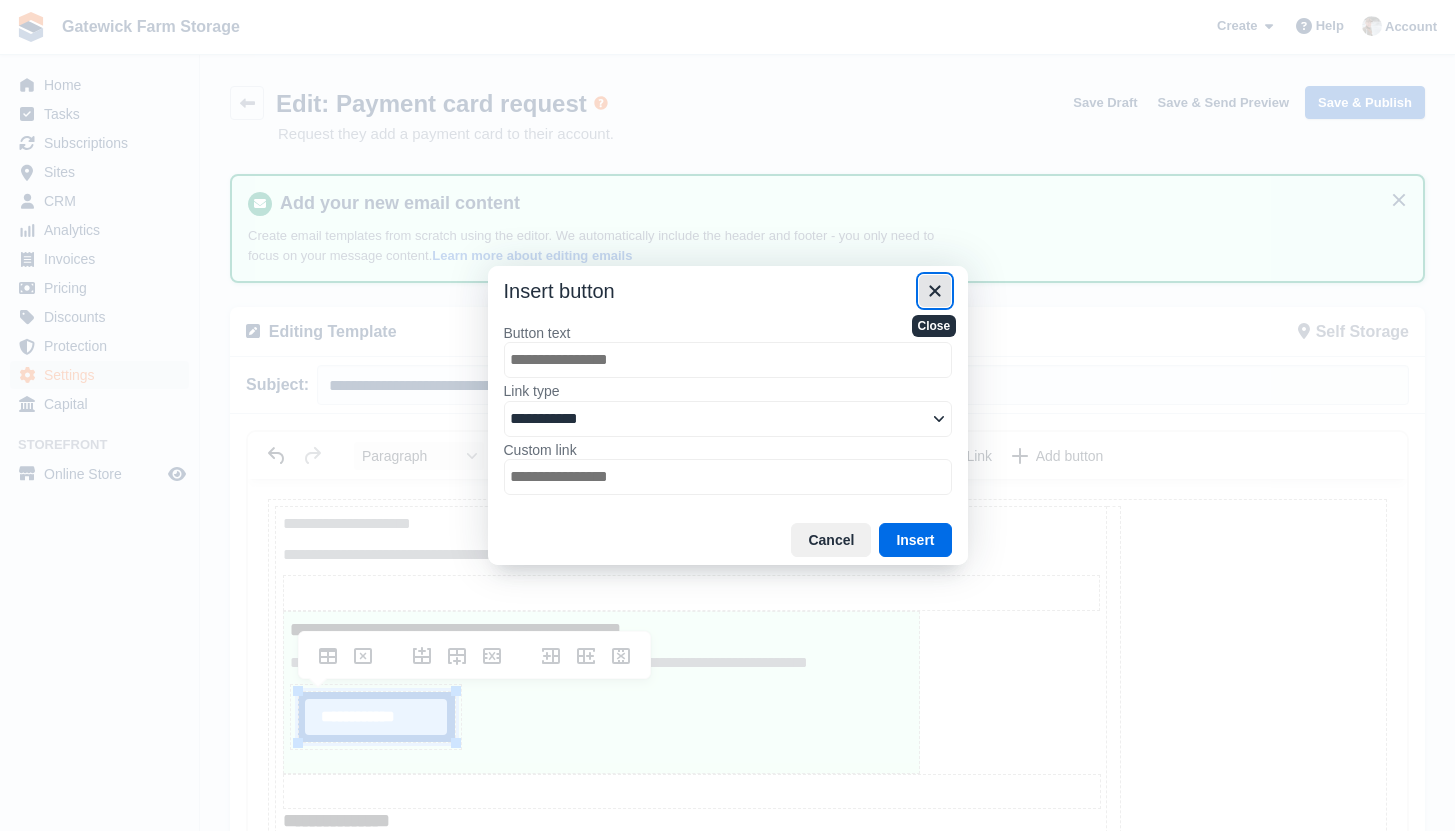 click 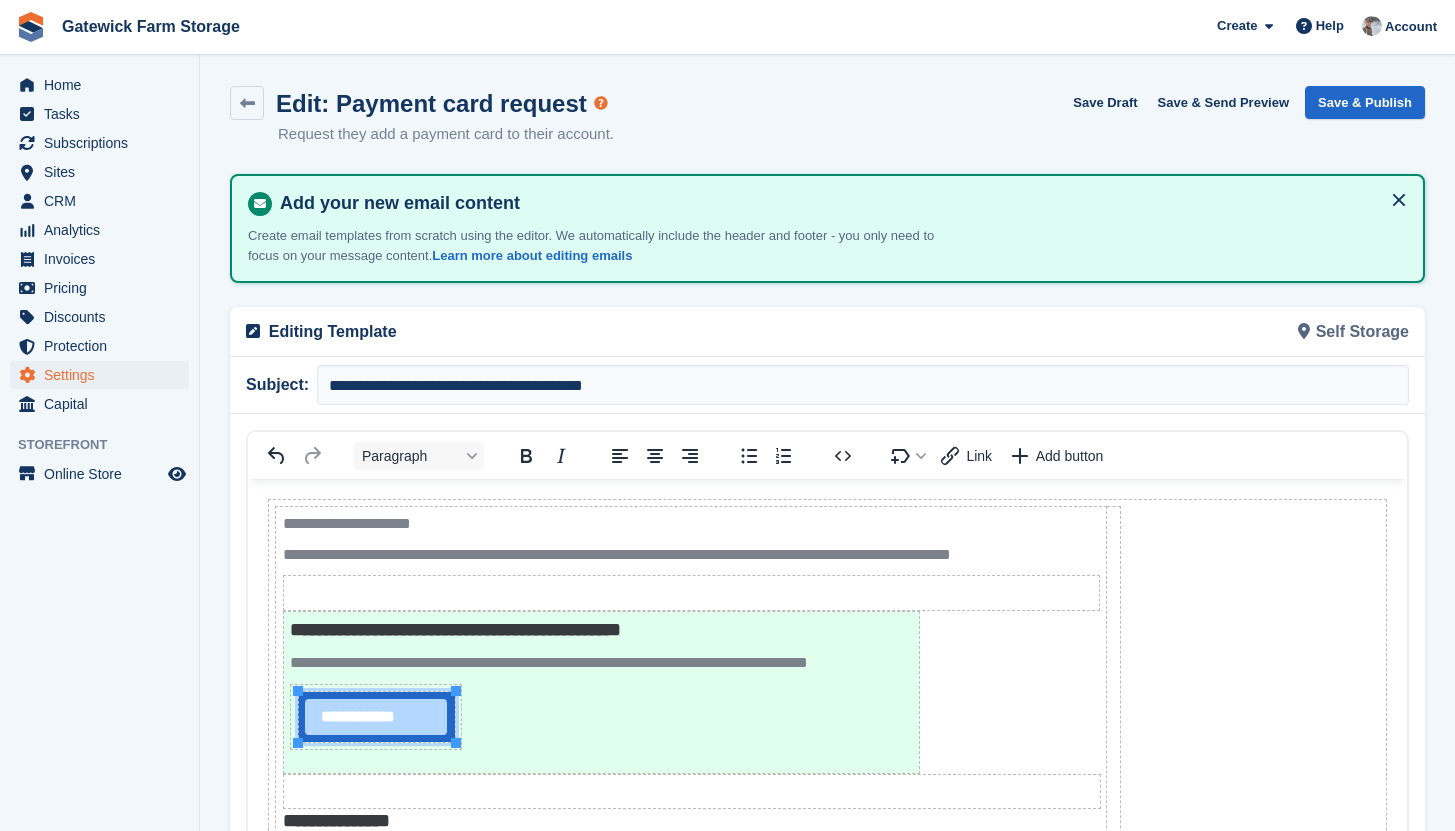 click on "Home
Tasks
Subscriptions
Subscriptions
Subscriptions
Contracts
Price increases
NEW
Contracts
Price increases
NEW
Sites
Sites
Sites
Vehicle Storage
Self Storage" at bounding box center (99, 420) 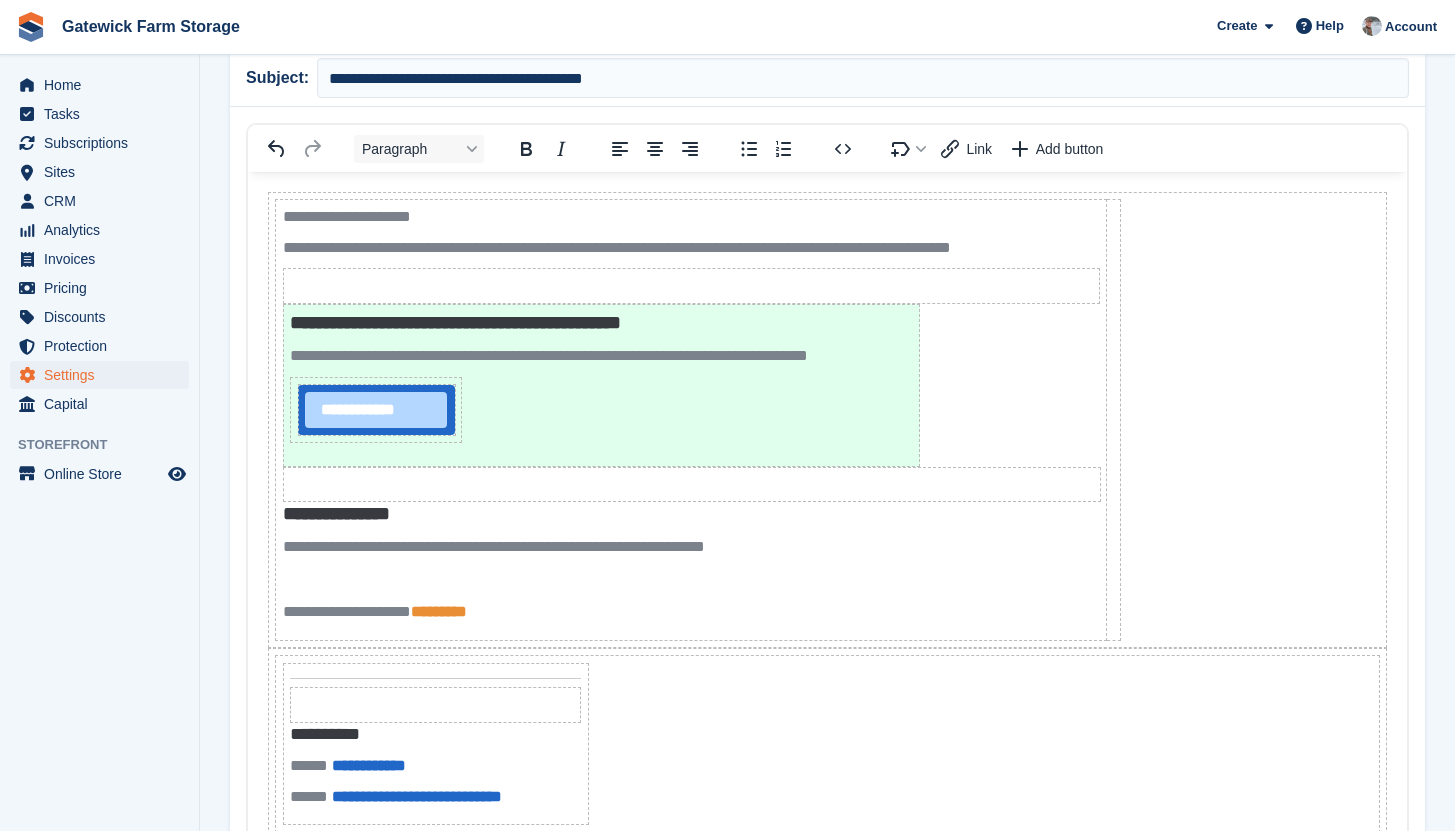 scroll, scrollTop: 0, scrollLeft: 0, axis: both 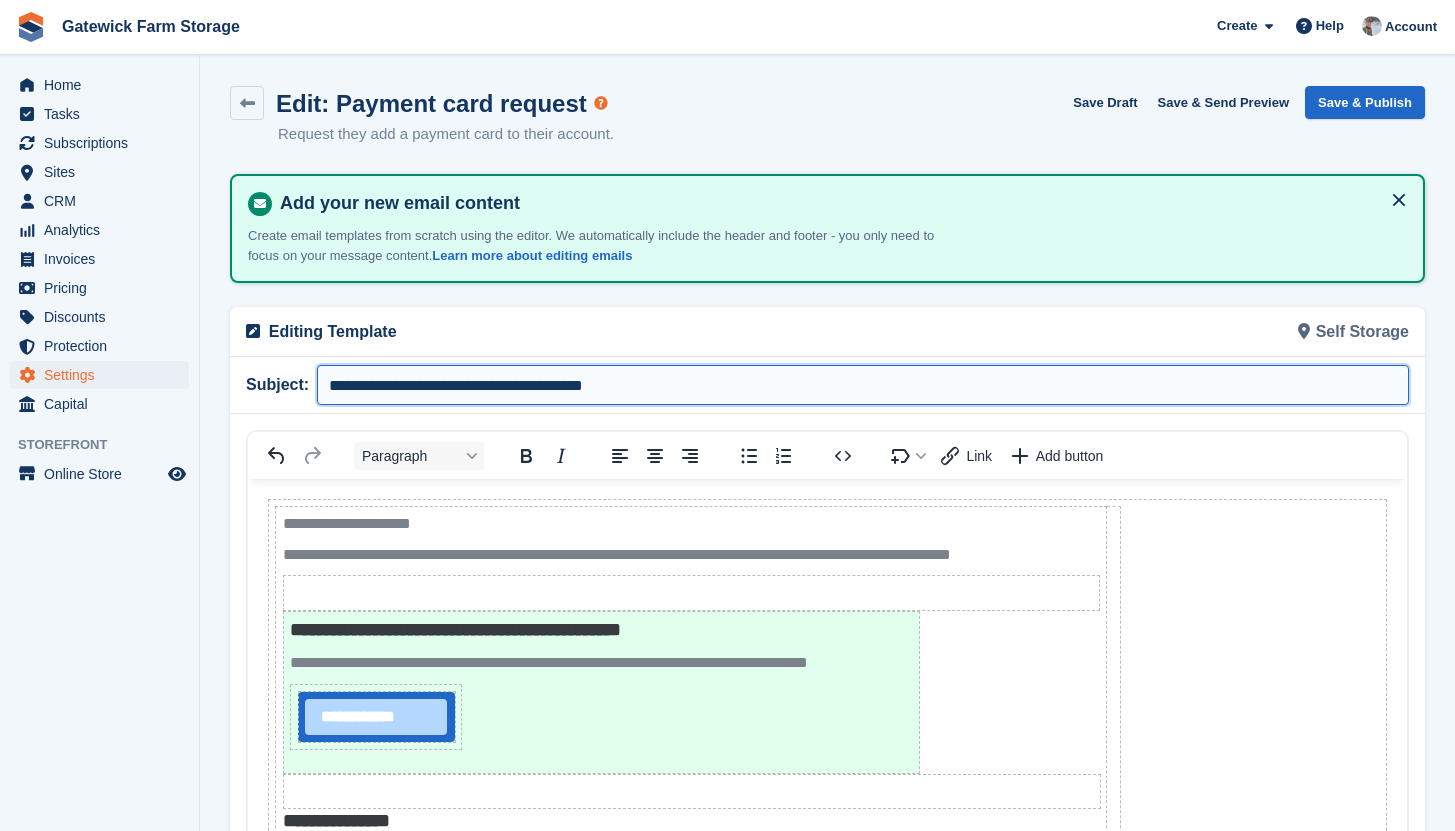 drag, startPoint x: 487, startPoint y: 384, endPoint x: 217, endPoint y: 392, distance: 270.1185 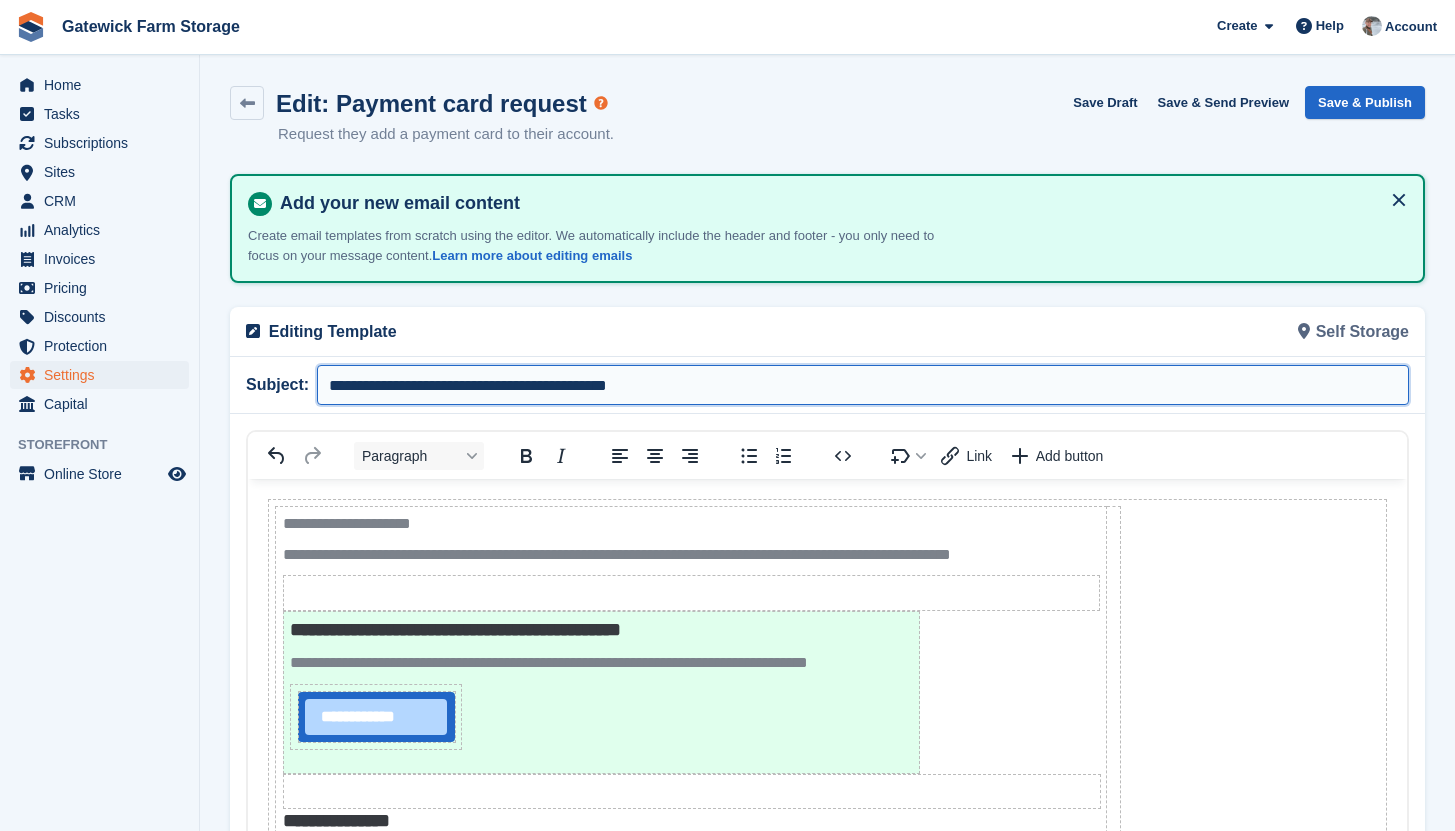 type on "**********" 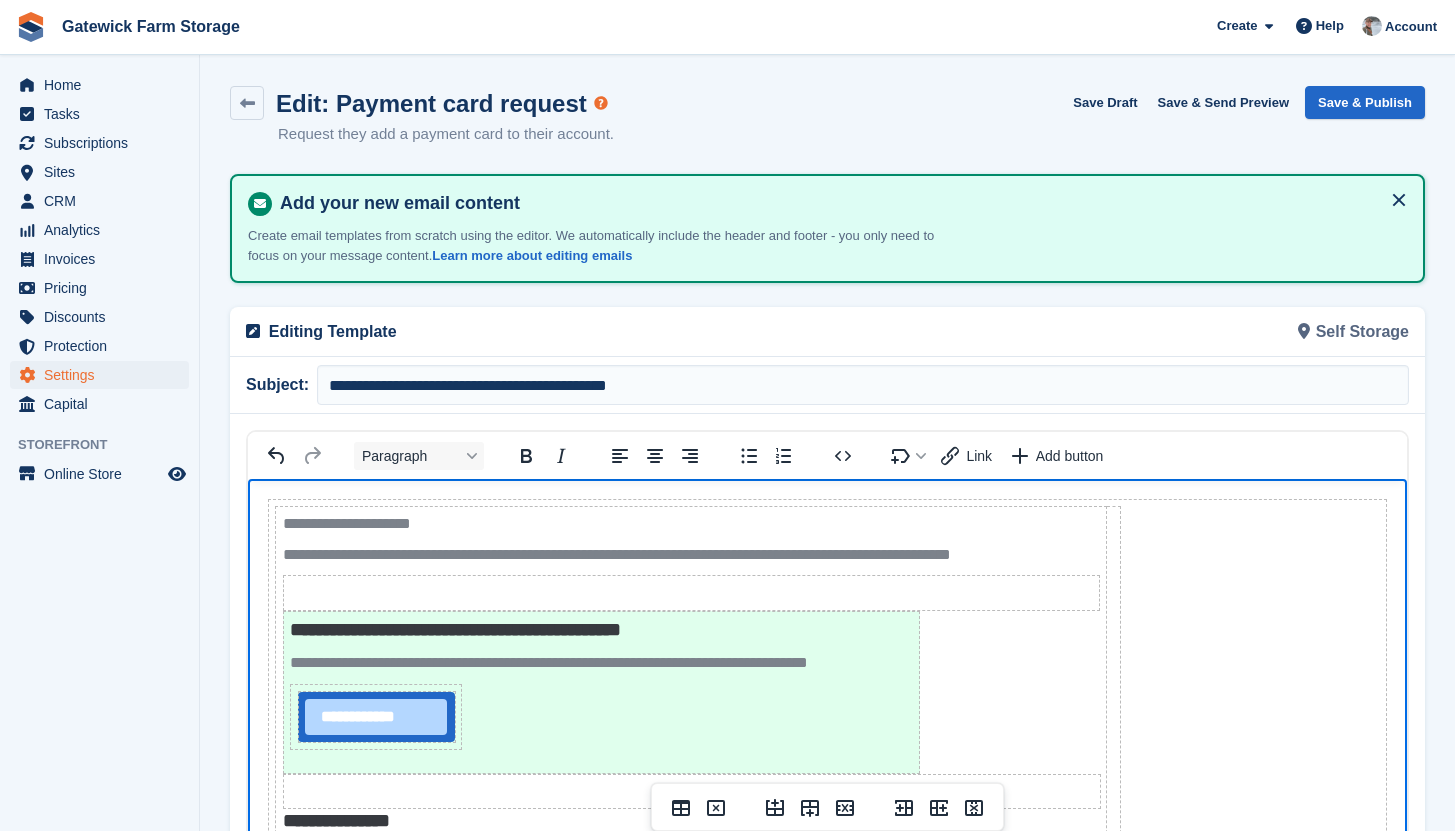 click on "**********" at bounding box center (828, 727) 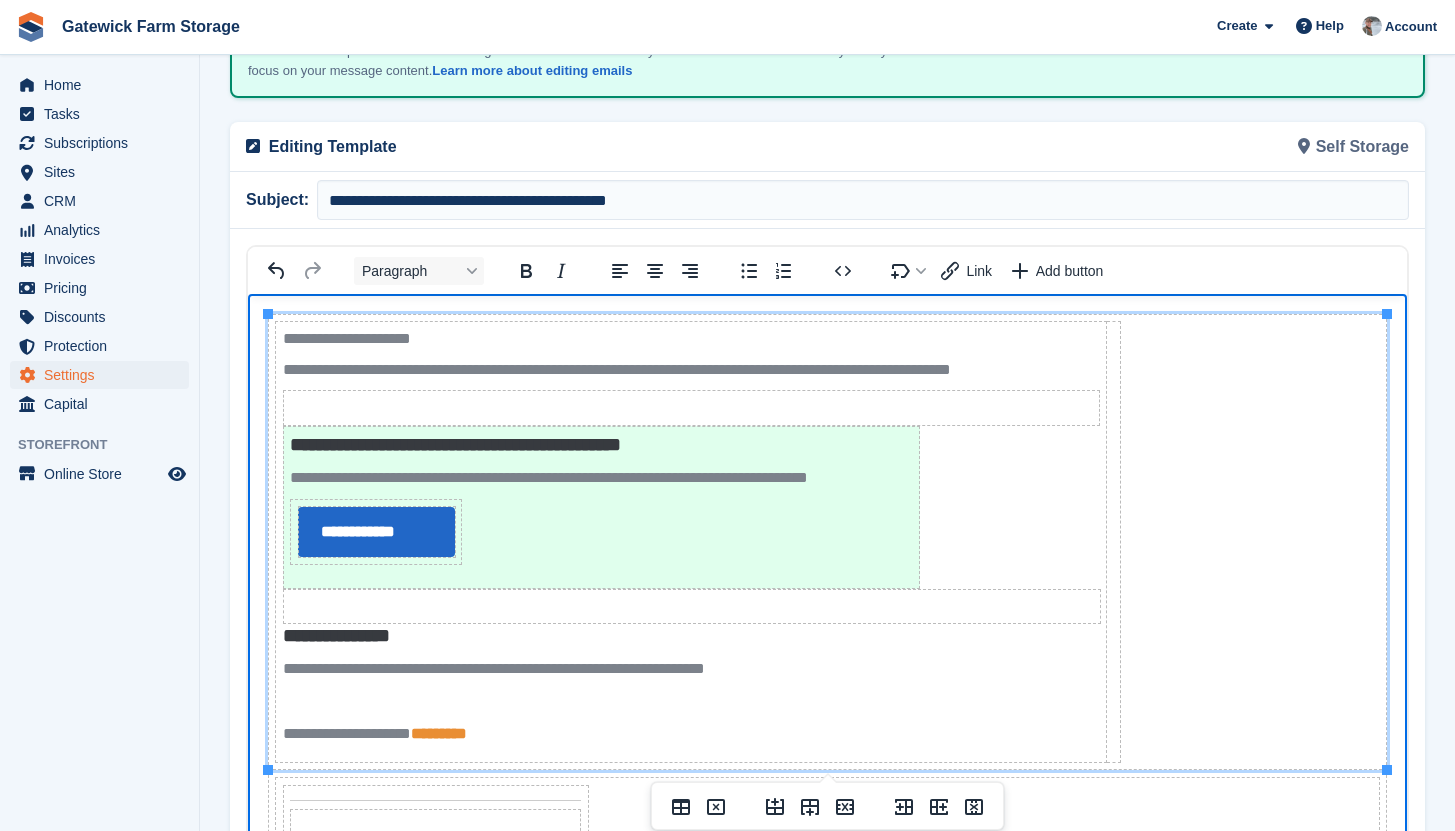 scroll, scrollTop: 186, scrollLeft: 0, axis: vertical 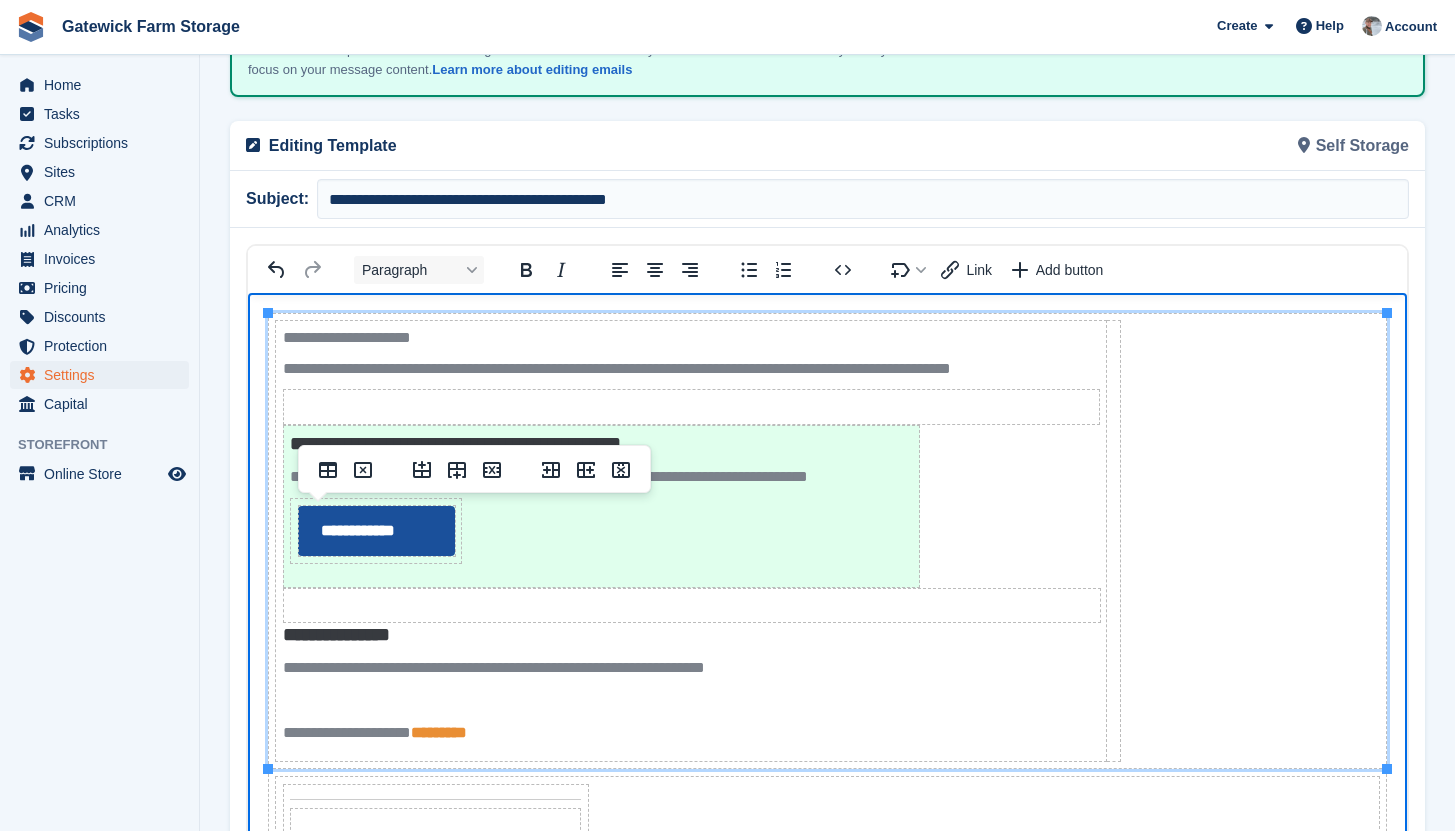 click on "**********" at bounding box center (376, 531) 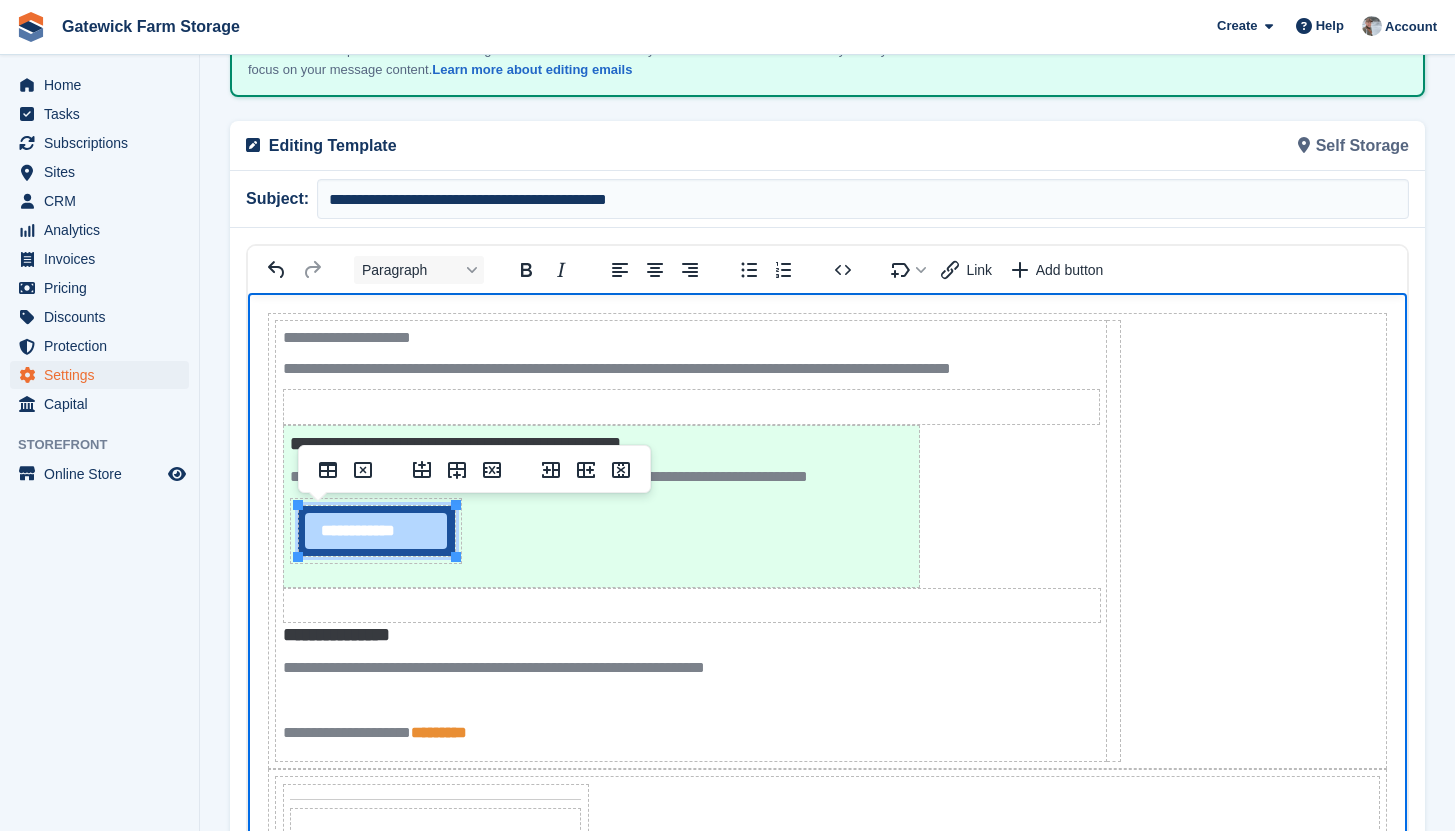 click on "**********" at bounding box center (376, 531) 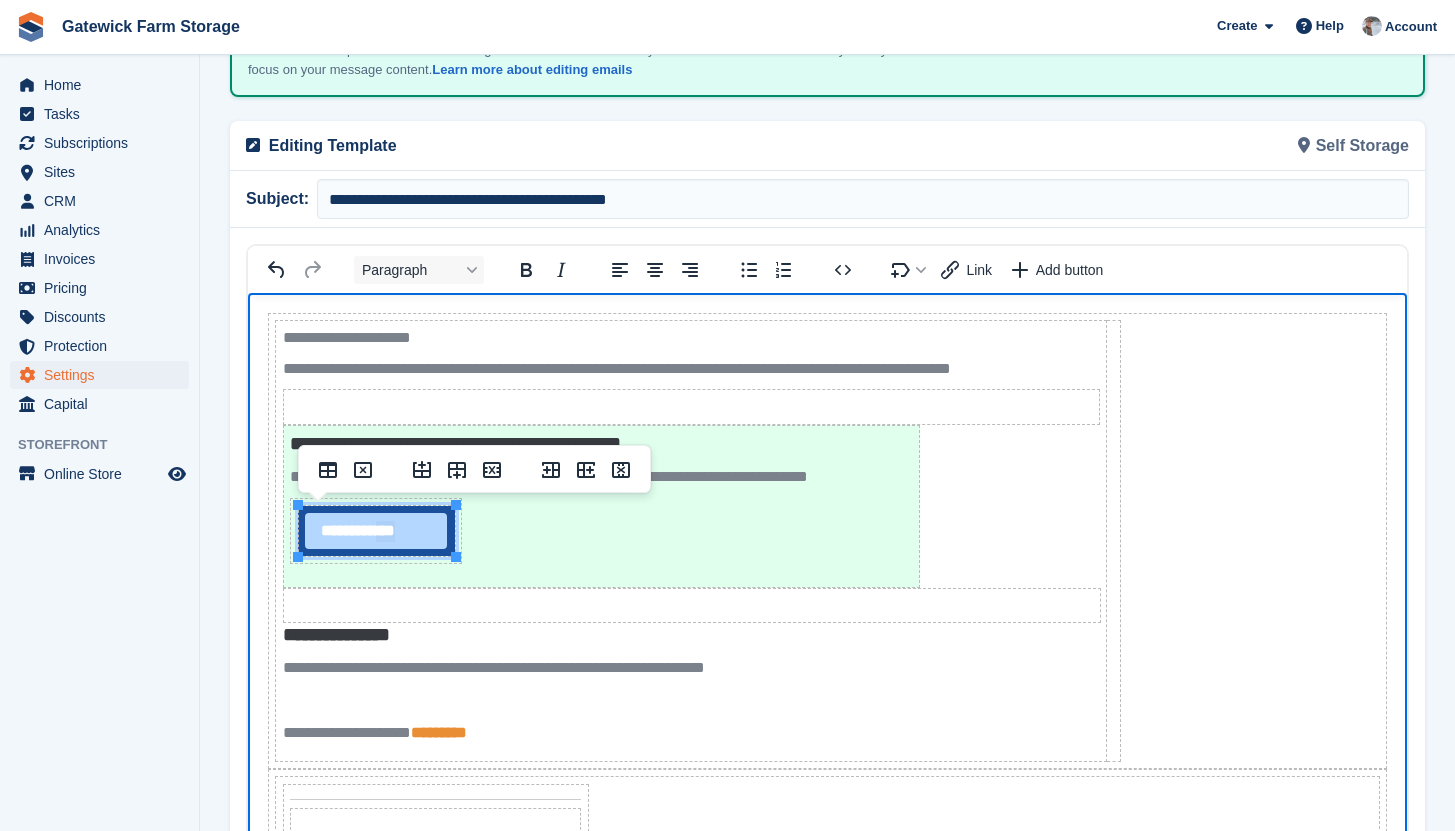 click on "**********" at bounding box center [376, 531] 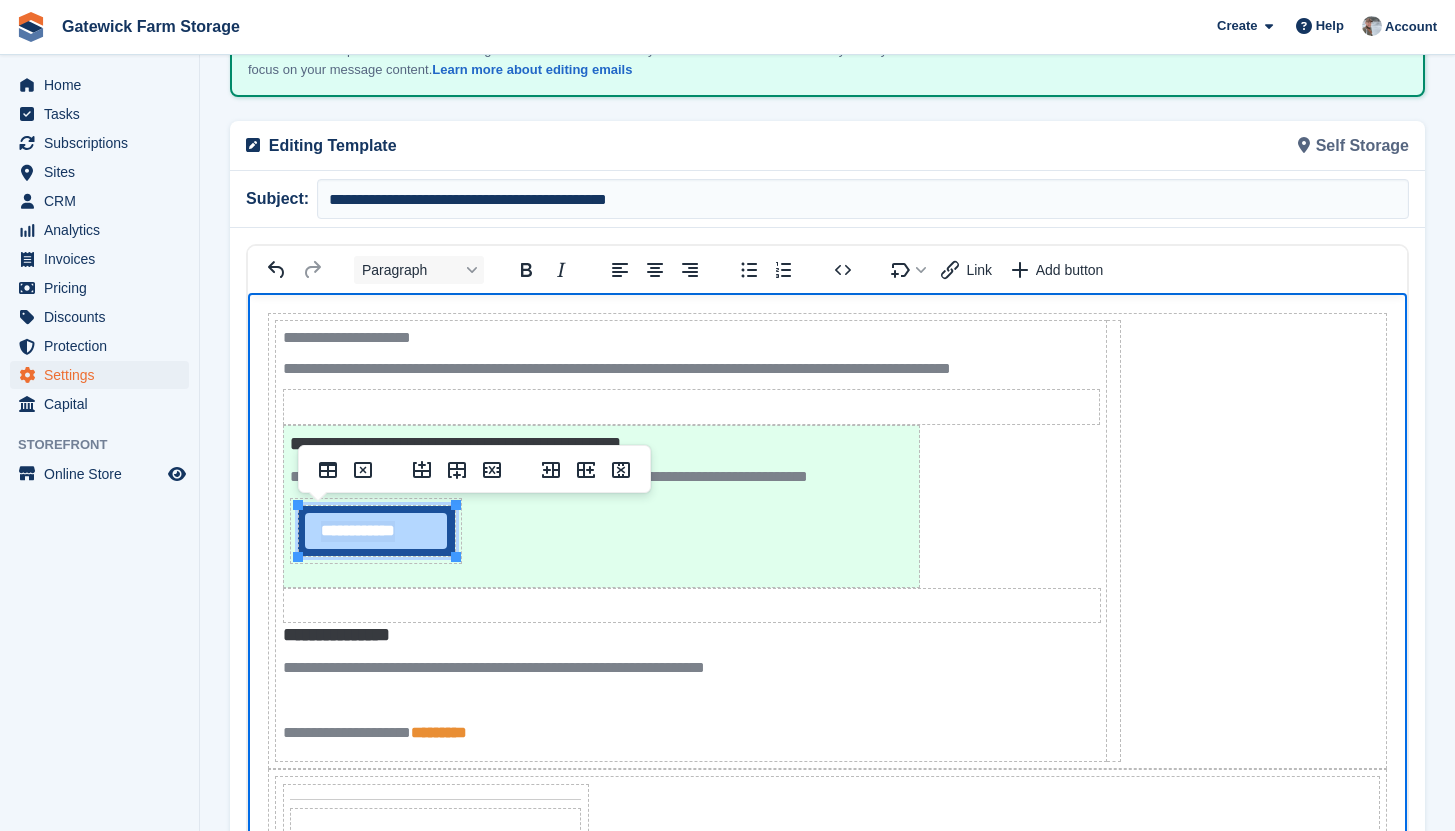 click on "**********" at bounding box center (376, 531) 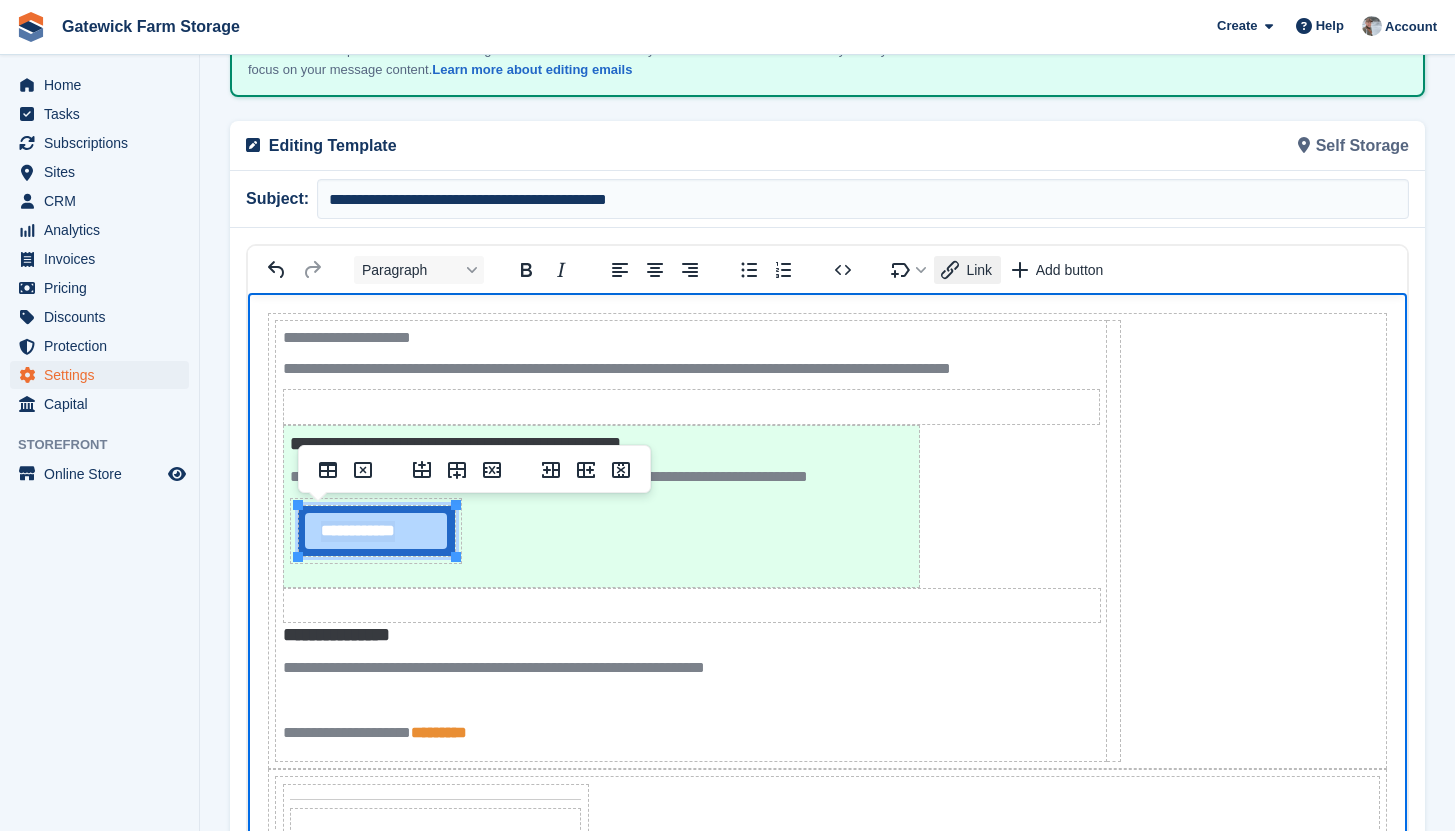 click on "Link" at bounding box center (979, 270) 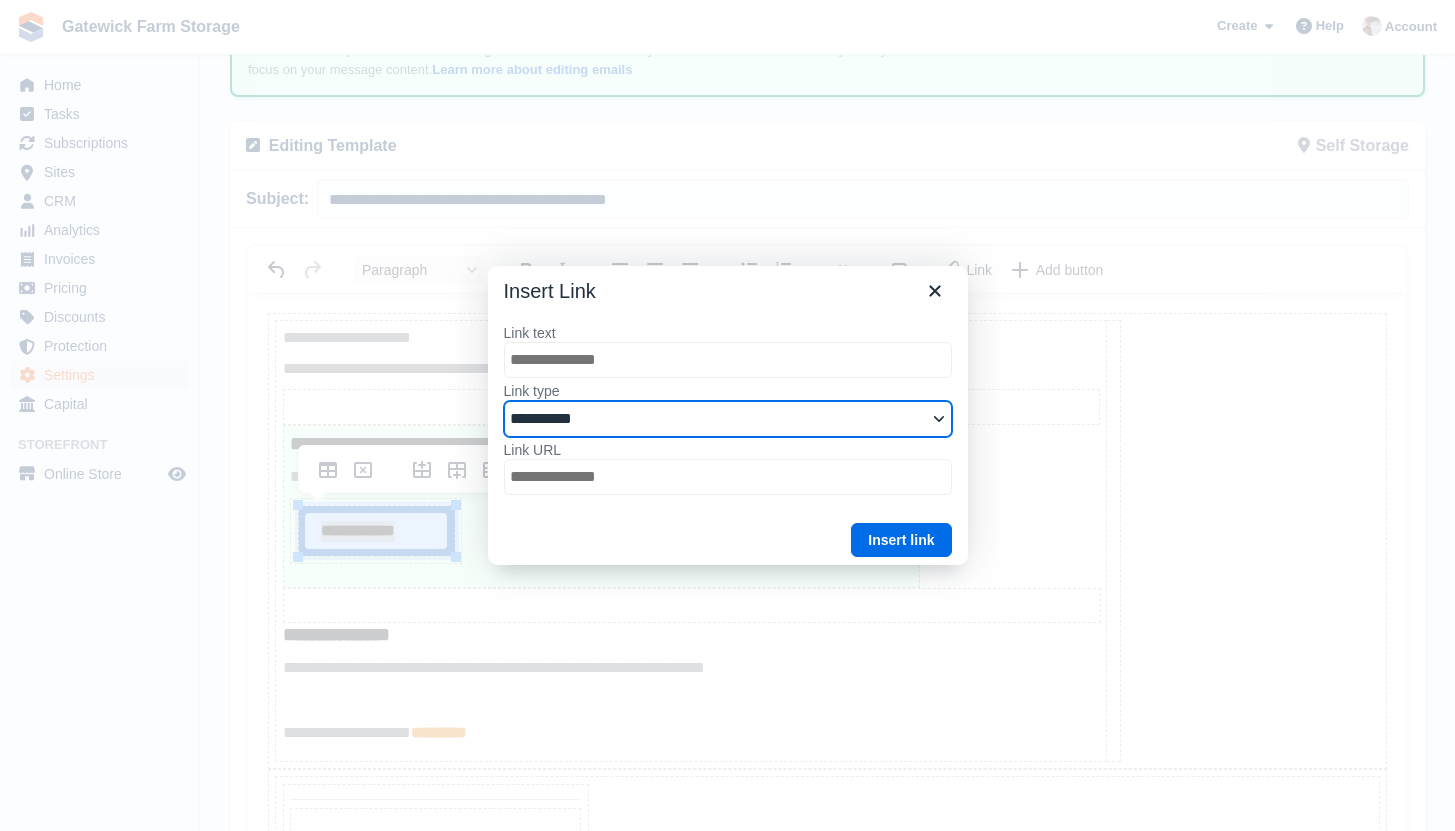 click on "**********" at bounding box center [728, 419] 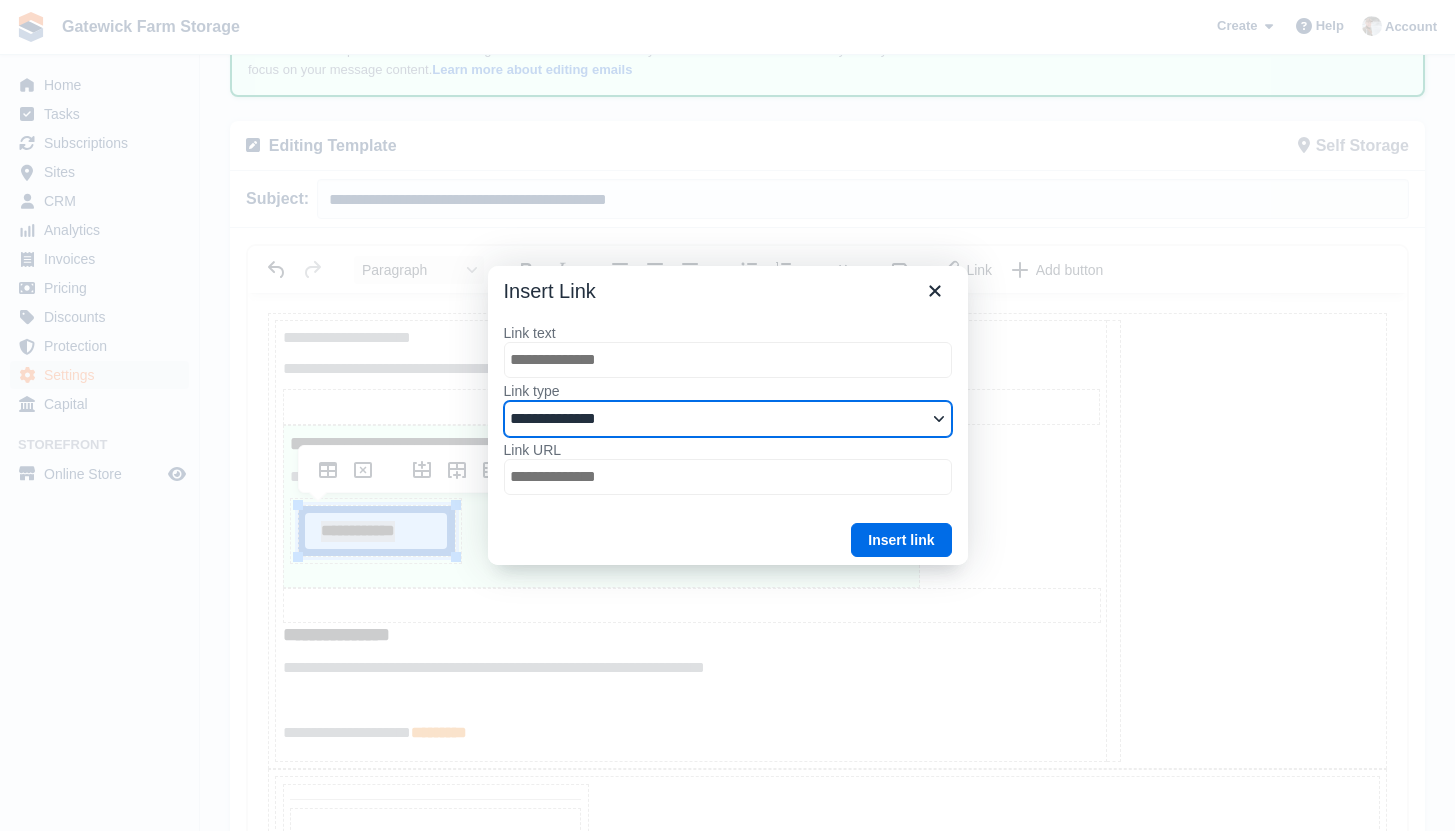select on "*********" 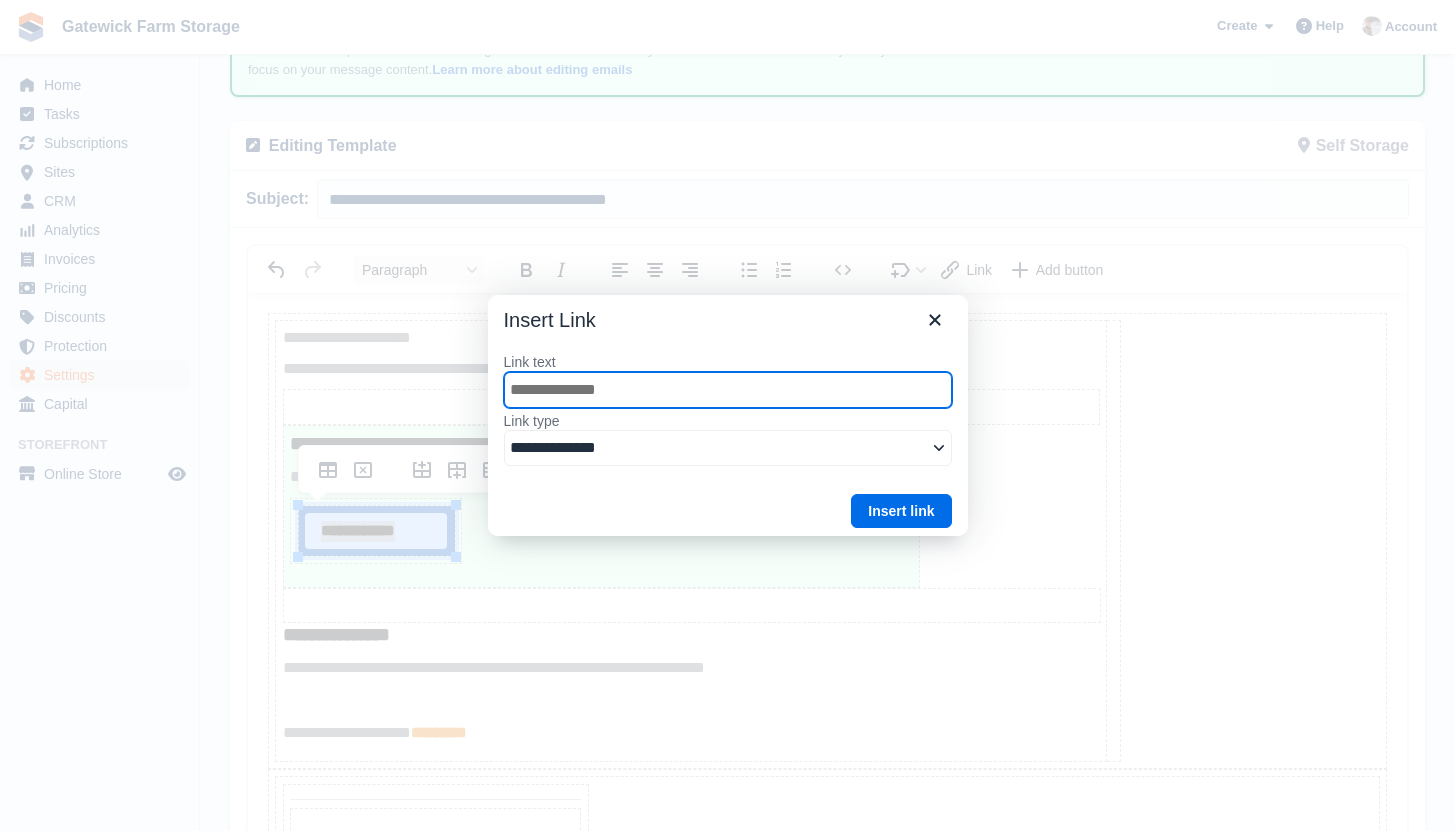 click on "Link text" at bounding box center [728, 390] 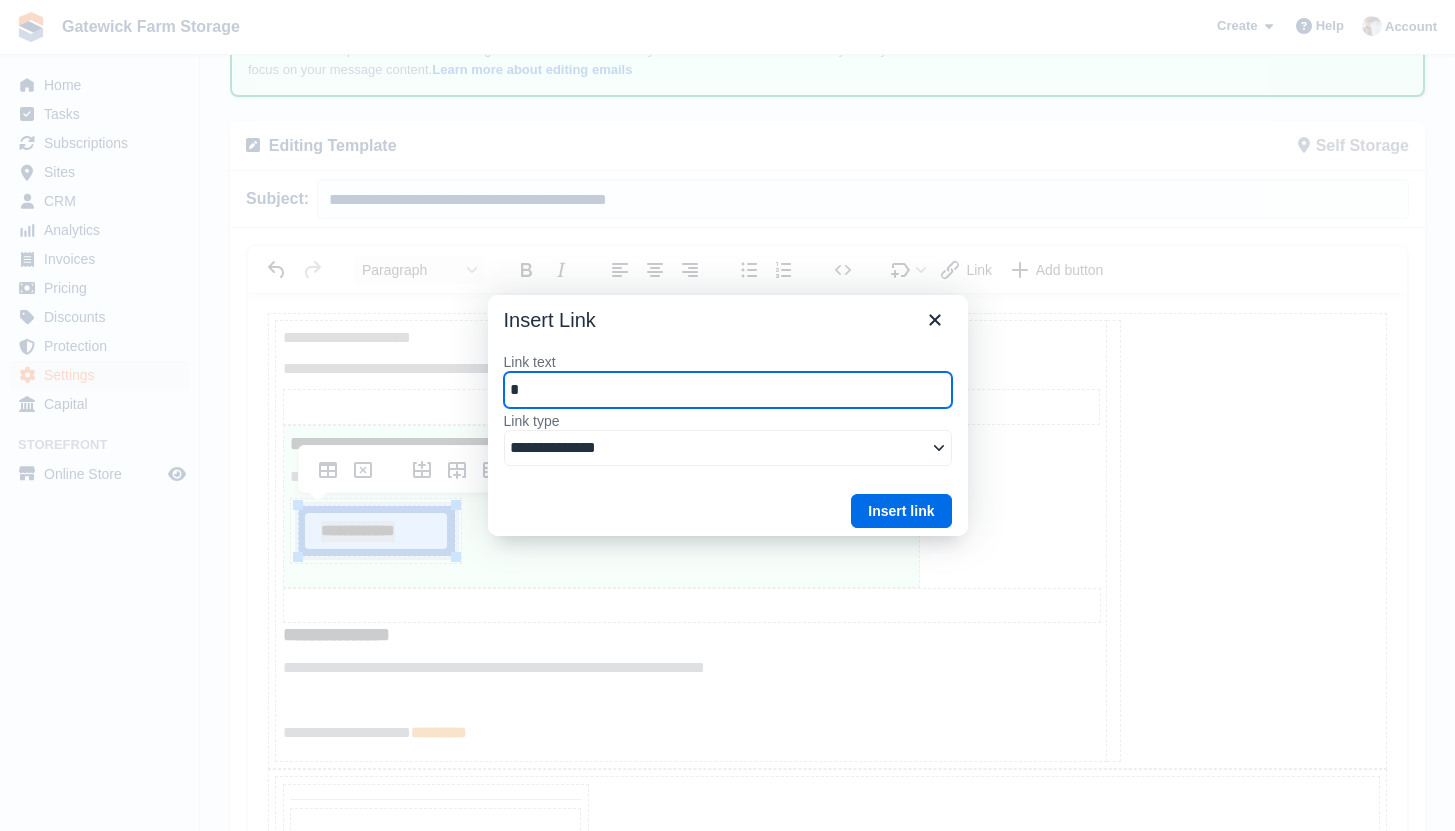 type on "**" 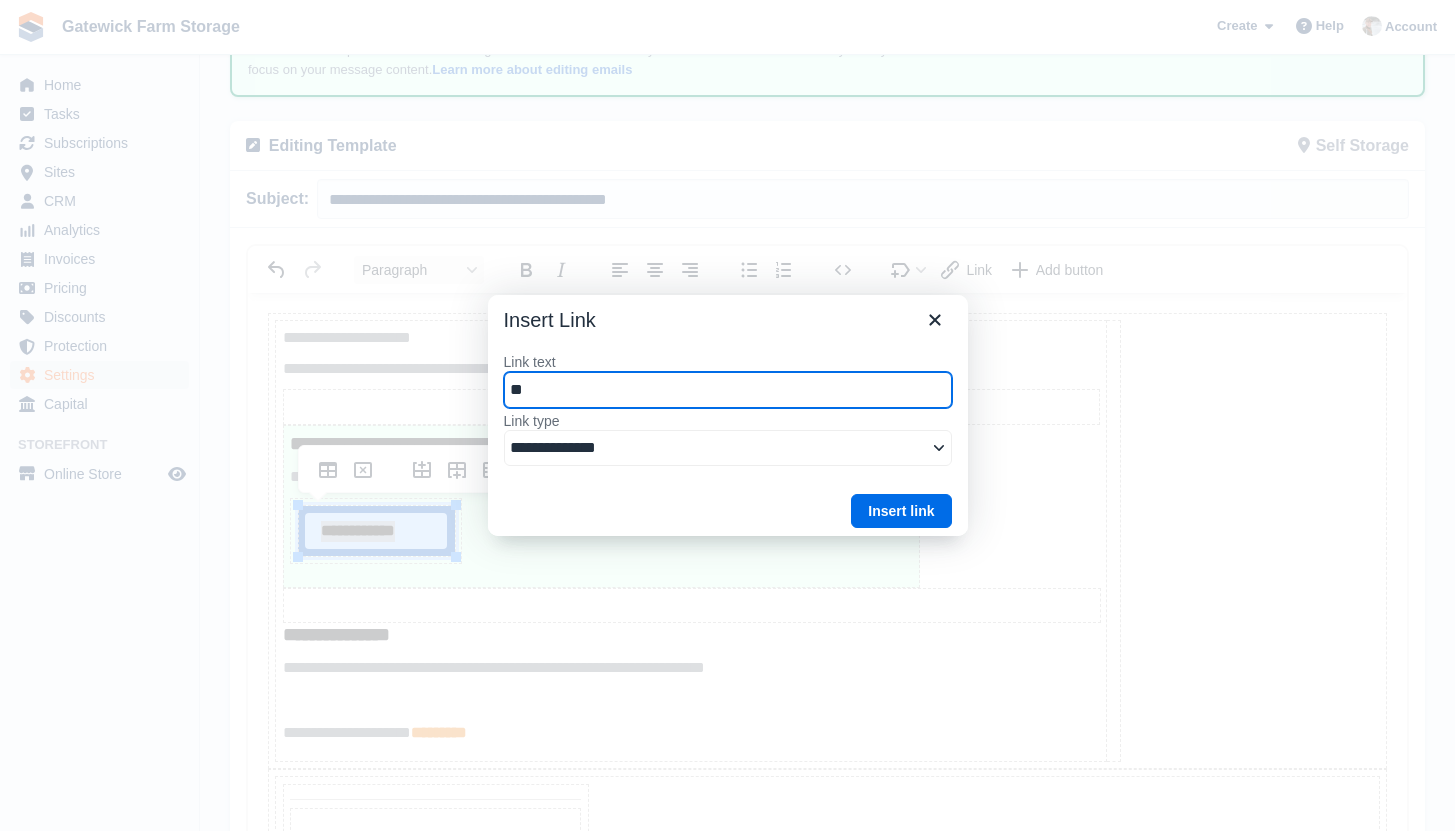 type on "***" 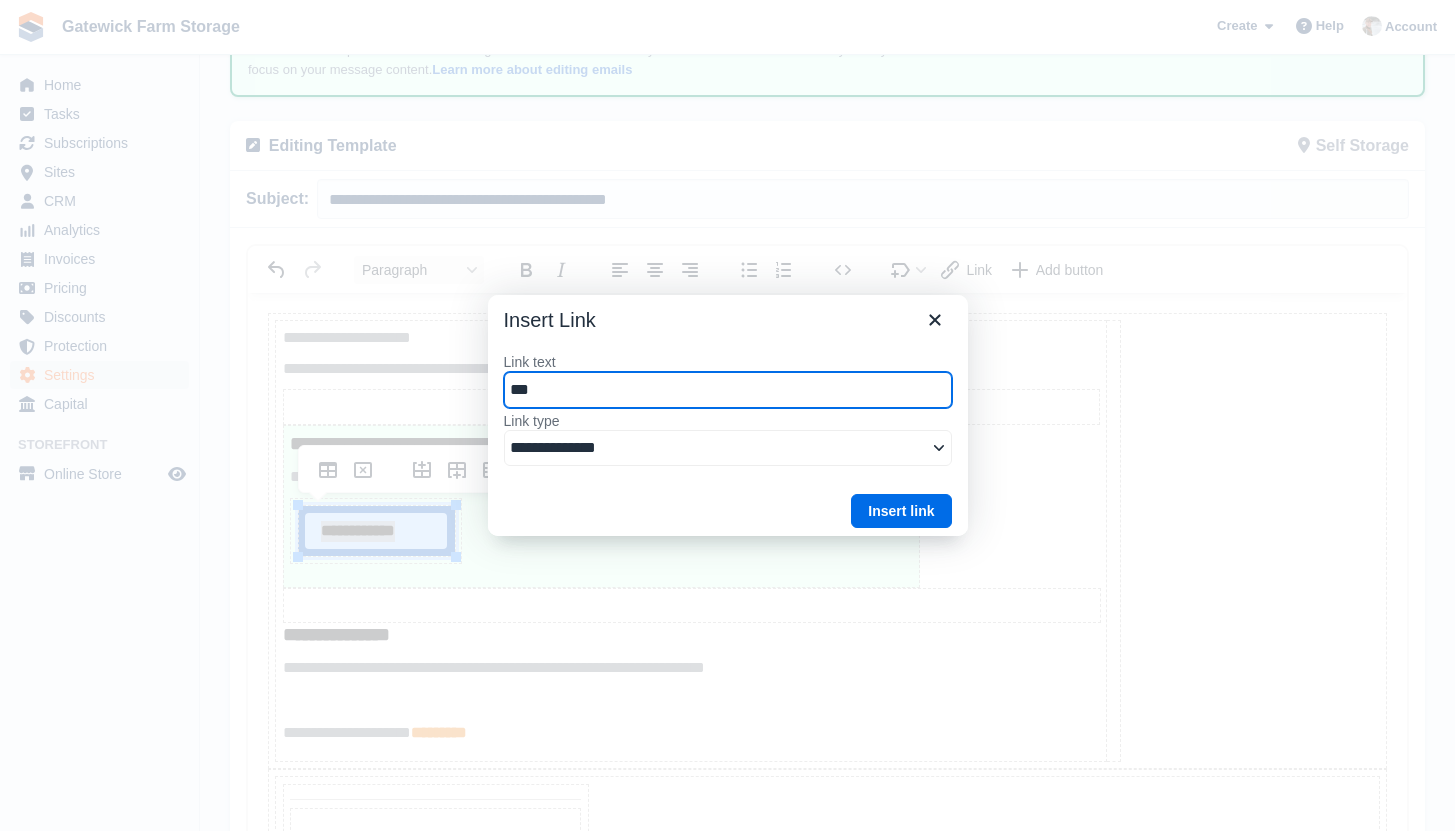 type on "***" 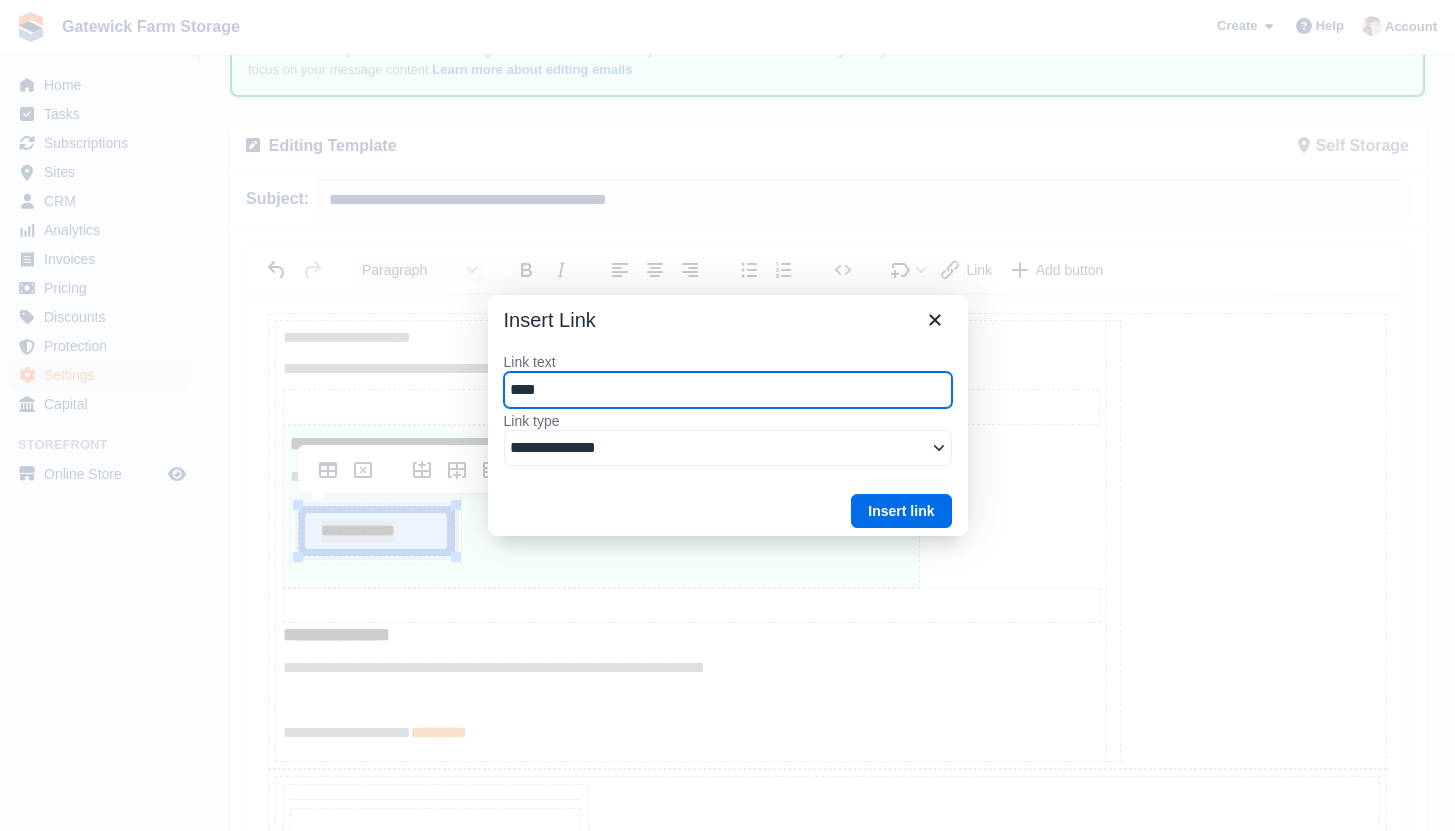 type on "*****" 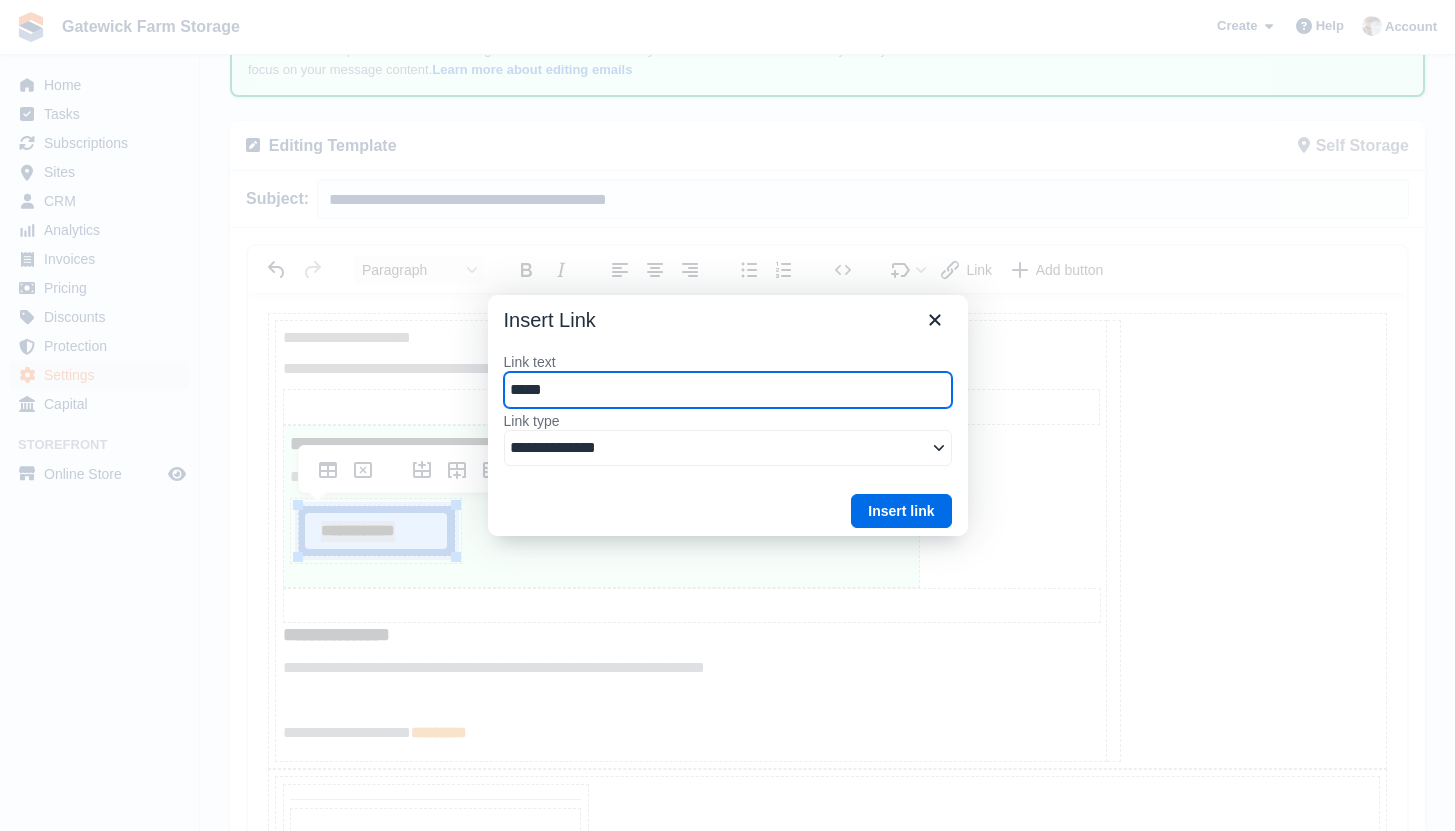 type on "******" 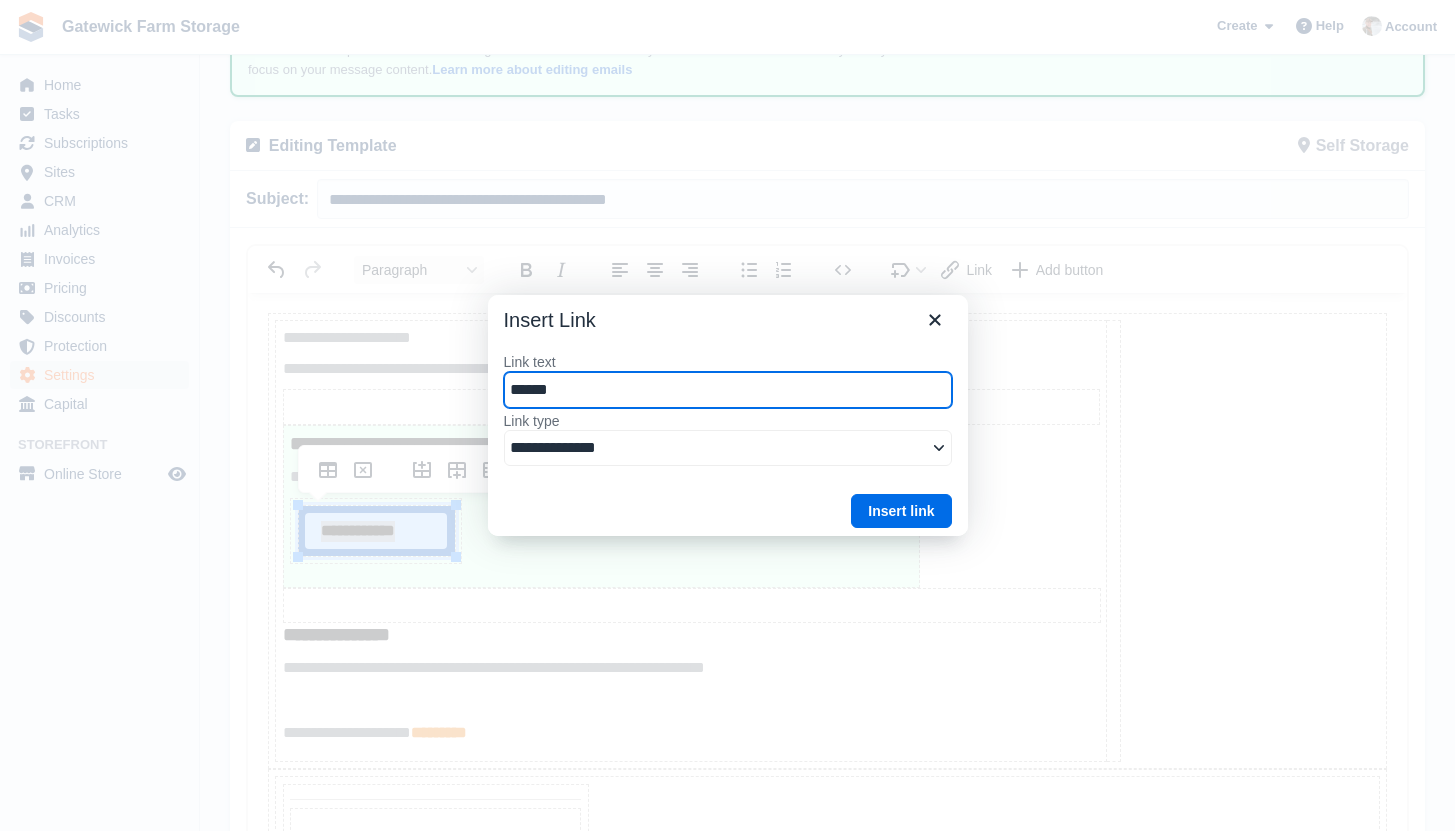 type on "*******" 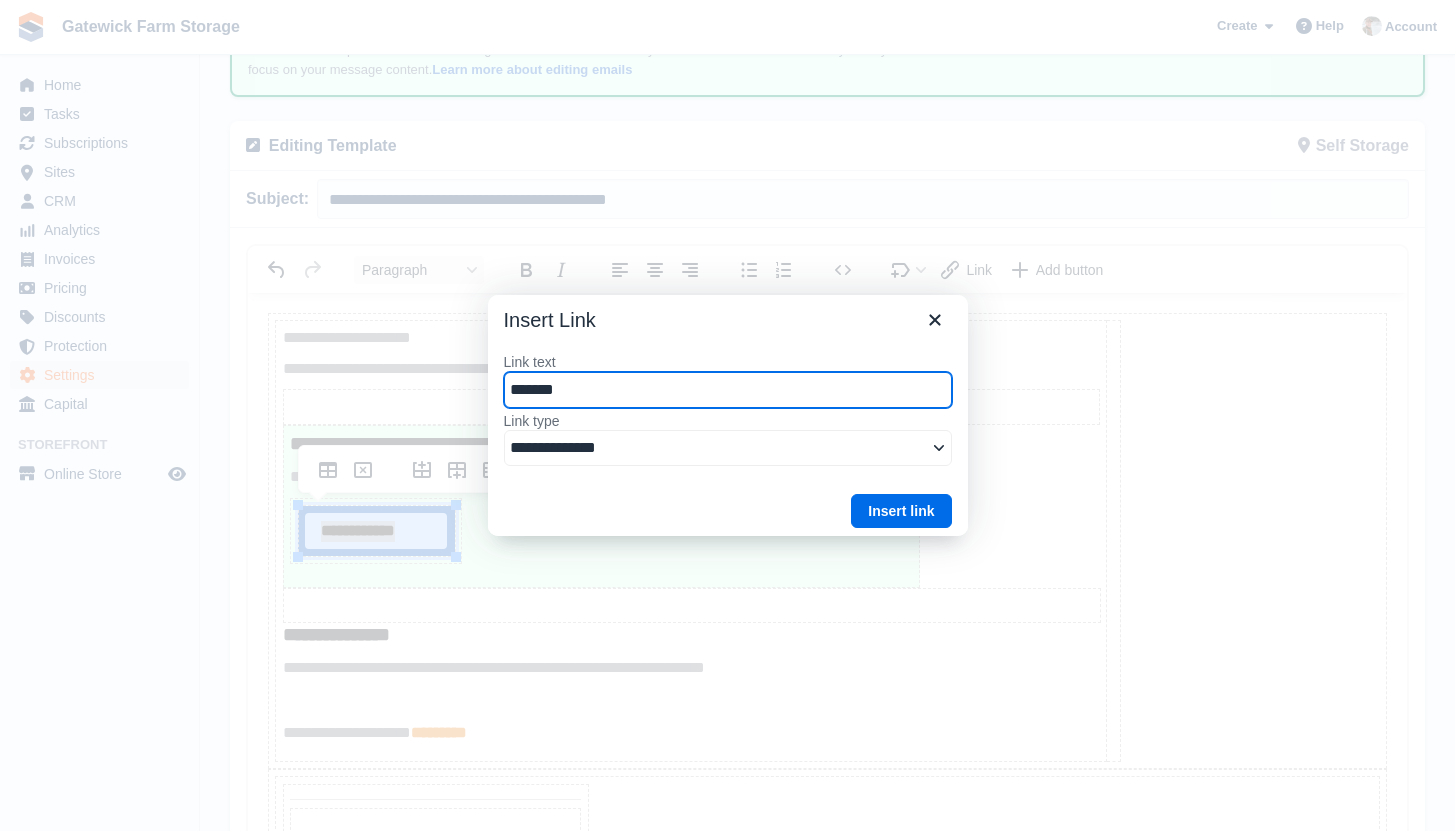 type on "********" 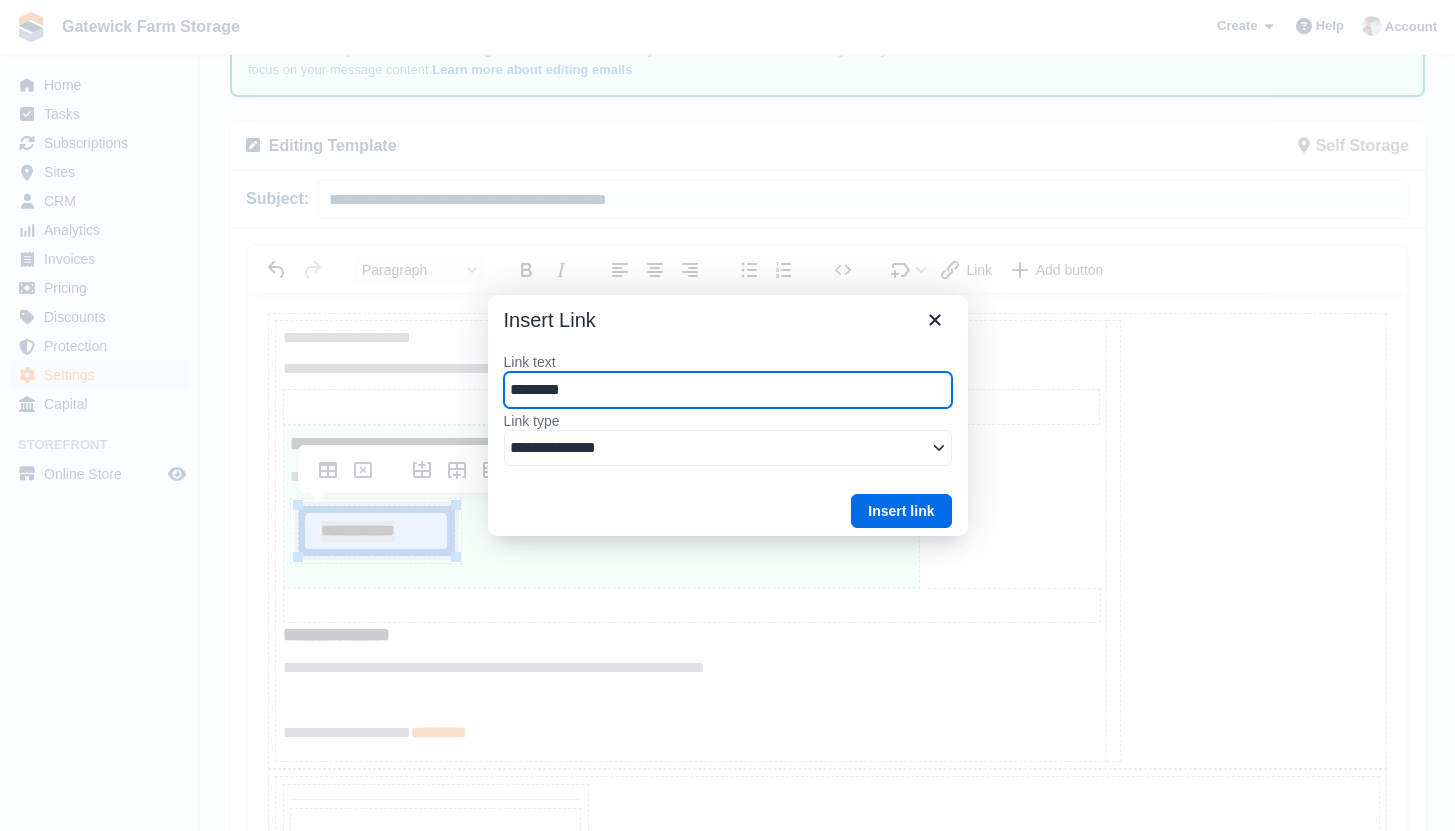 type on "********" 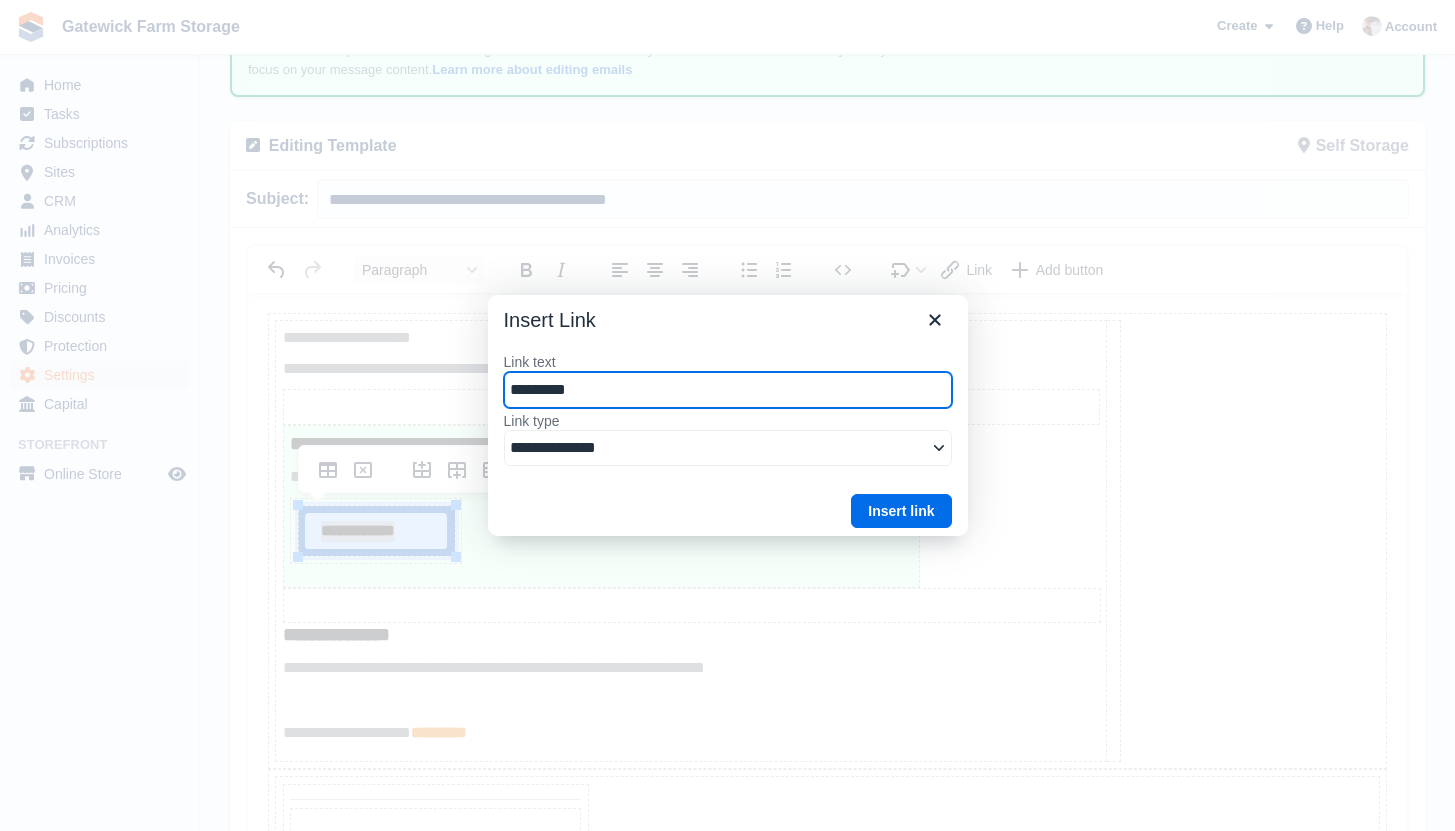 type on "**********" 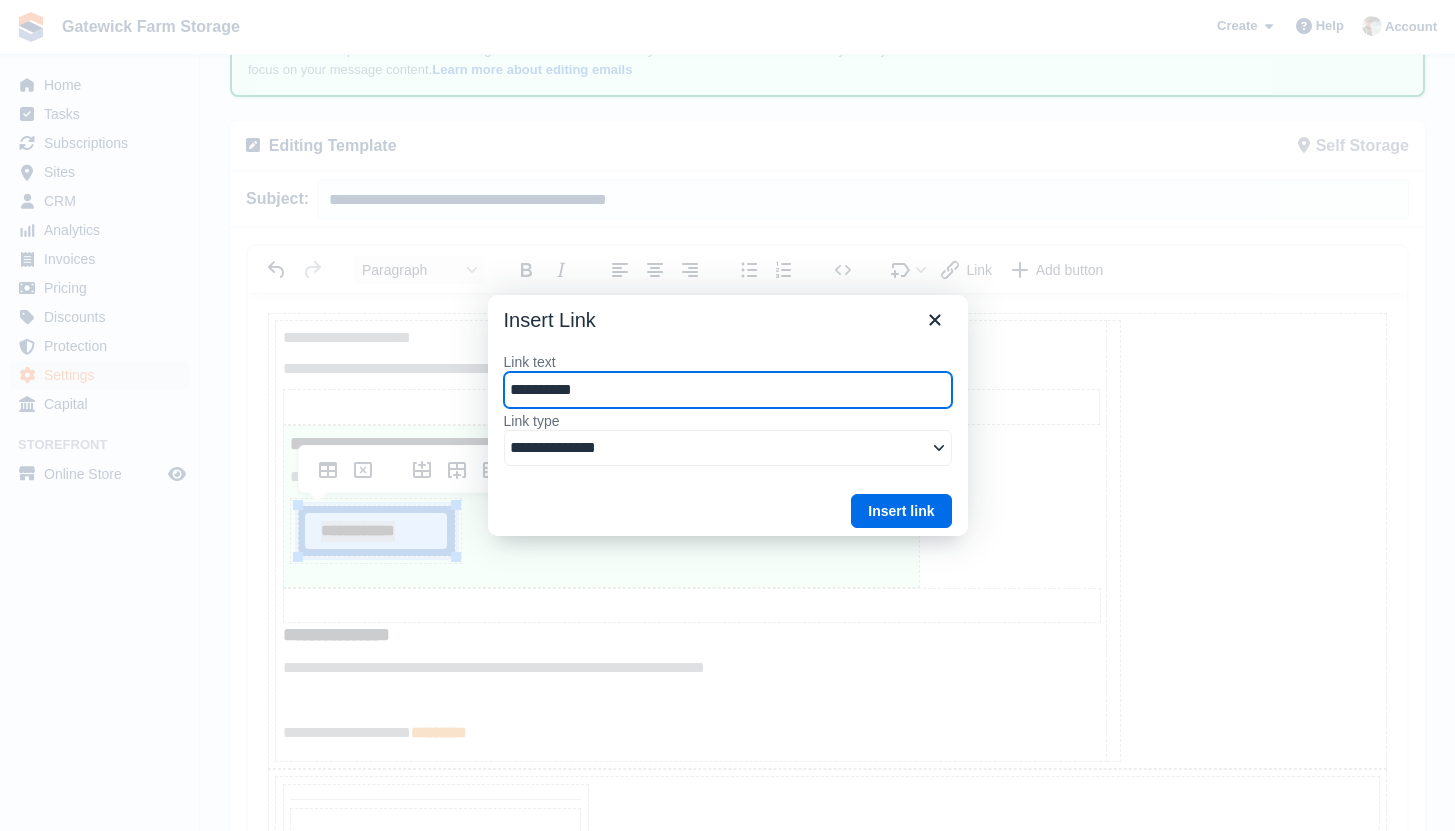 type on "**********" 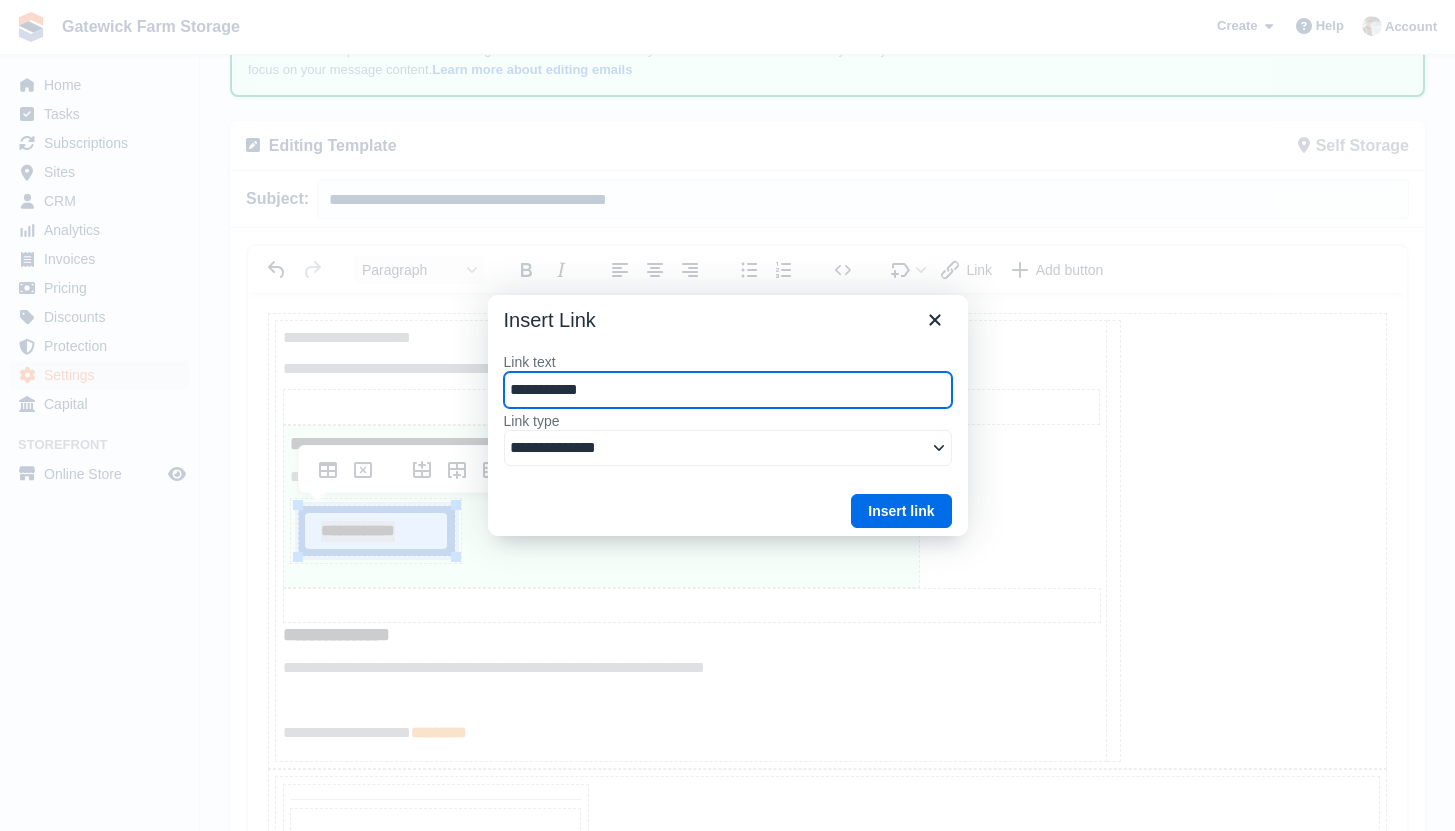 type on "**********" 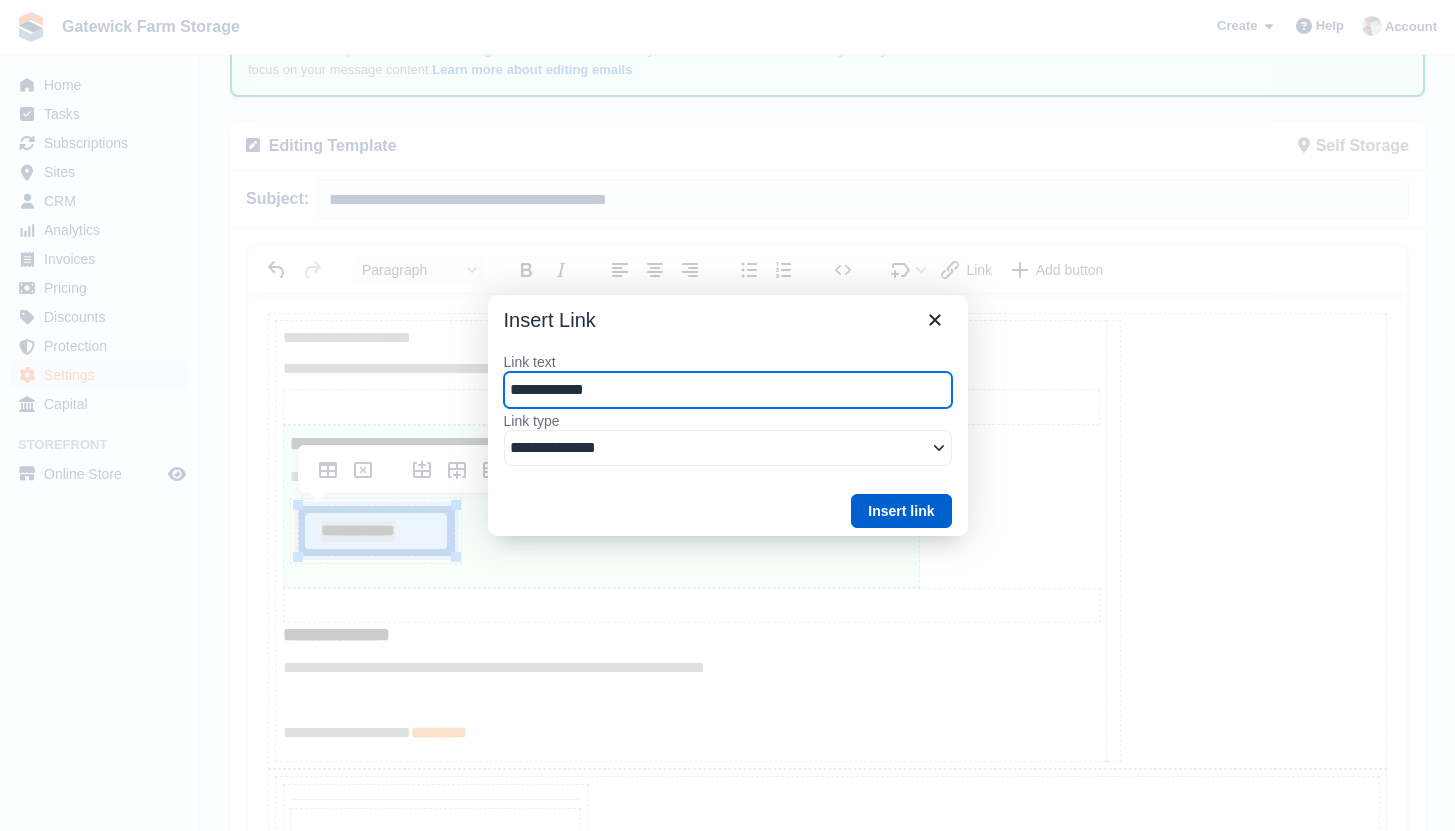 type on "**********" 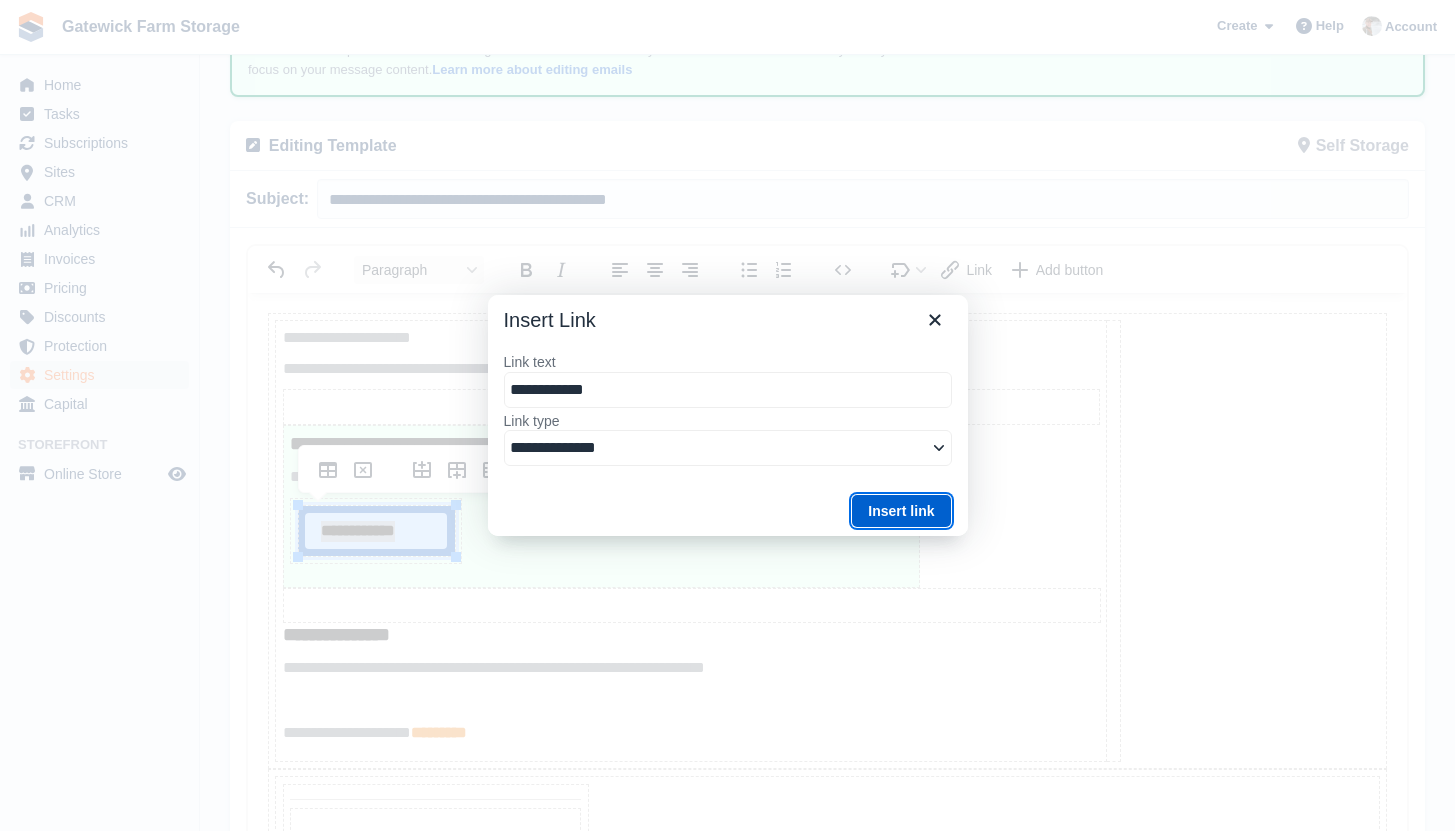 click on "Insert link" at bounding box center [901, 511] 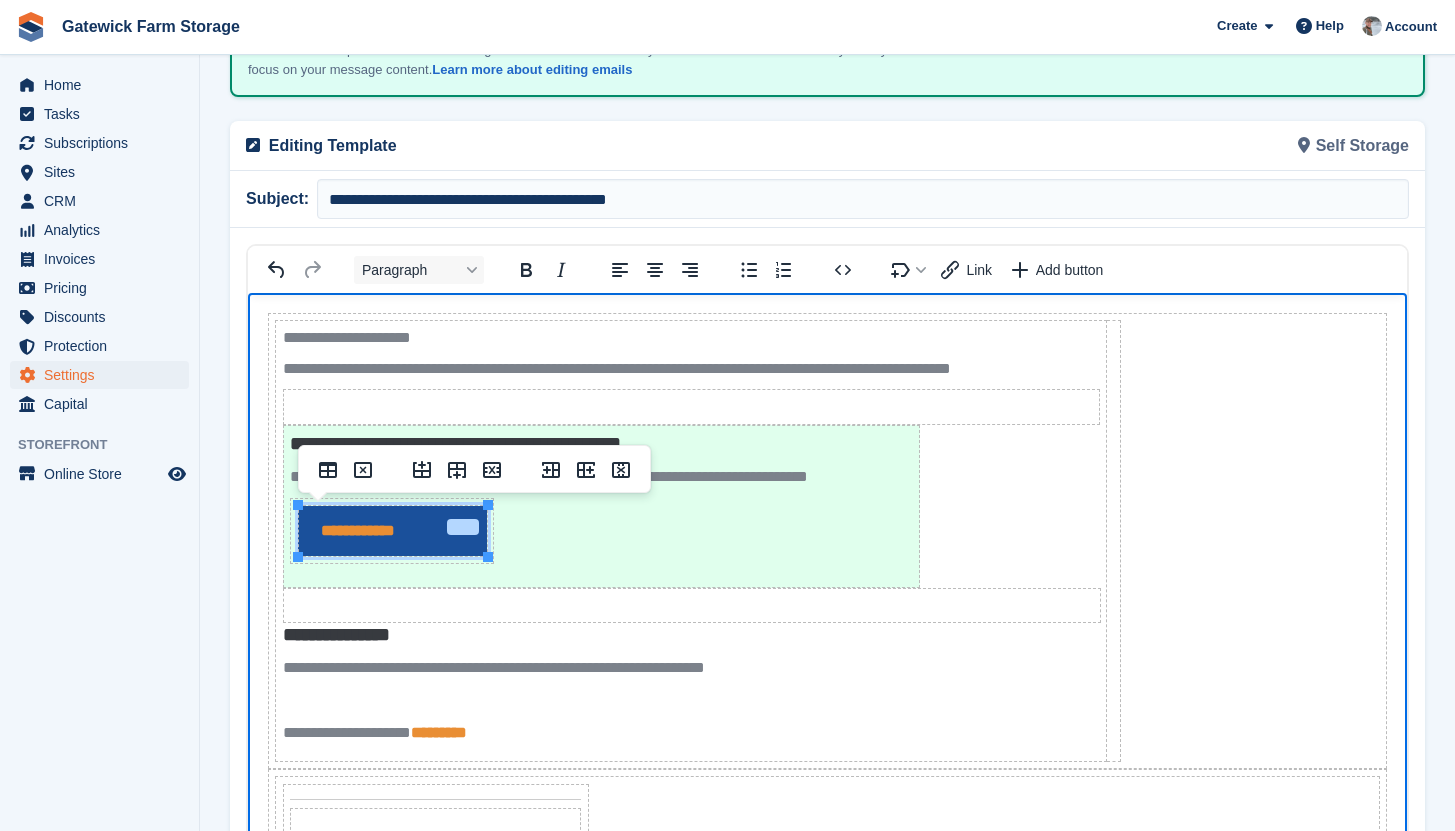 click at bounding box center [463, 527] 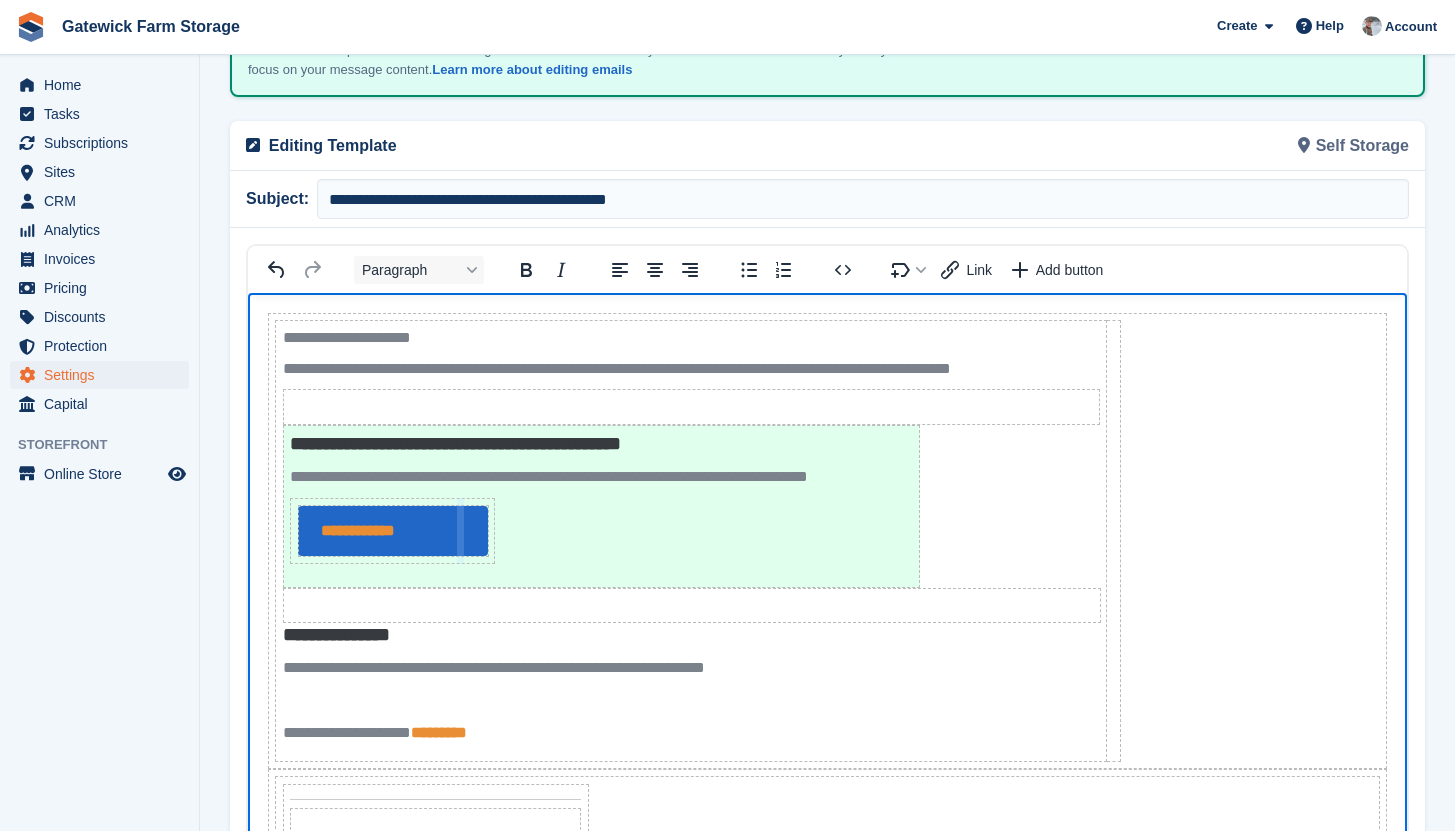 drag, startPoint x: 493, startPoint y: 534, endPoint x: 458, endPoint y: 529, distance: 35.35534 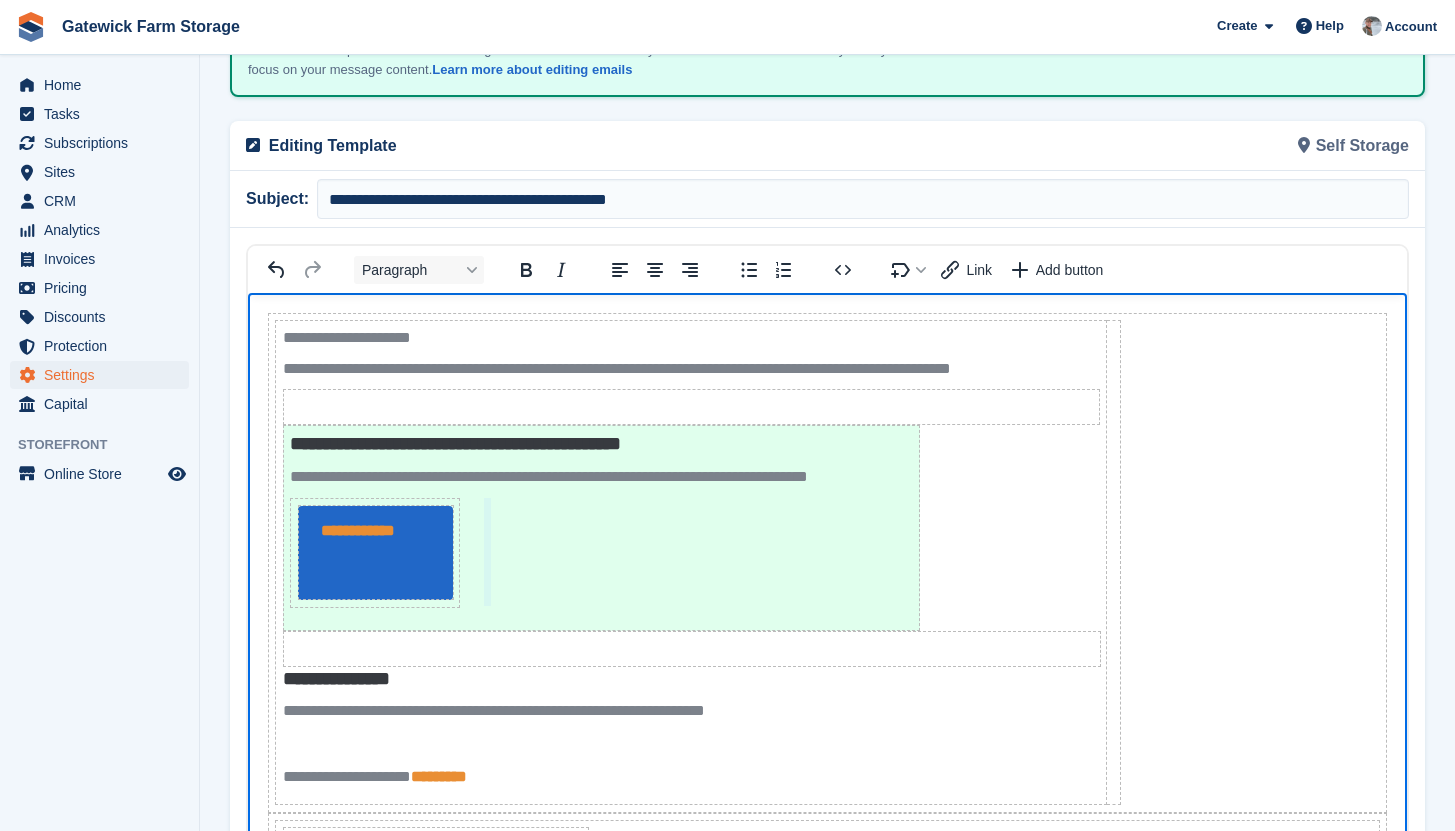 drag, startPoint x: 454, startPoint y: 560, endPoint x: 485, endPoint y: 557, distance: 31.144823 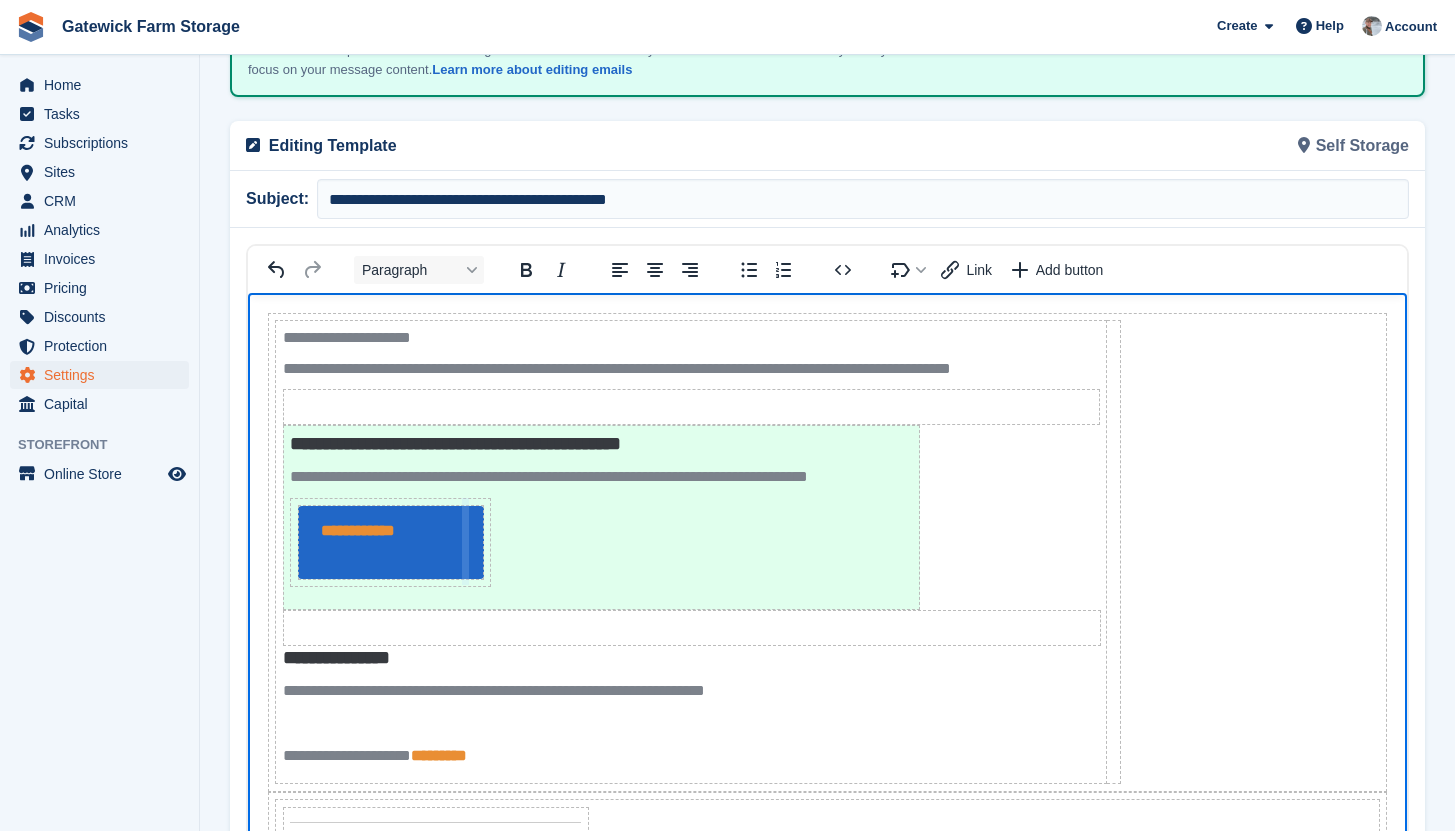 drag, startPoint x: 488, startPoint y: 532, endPoint x: 461, endPoint y: 532, distance: 27 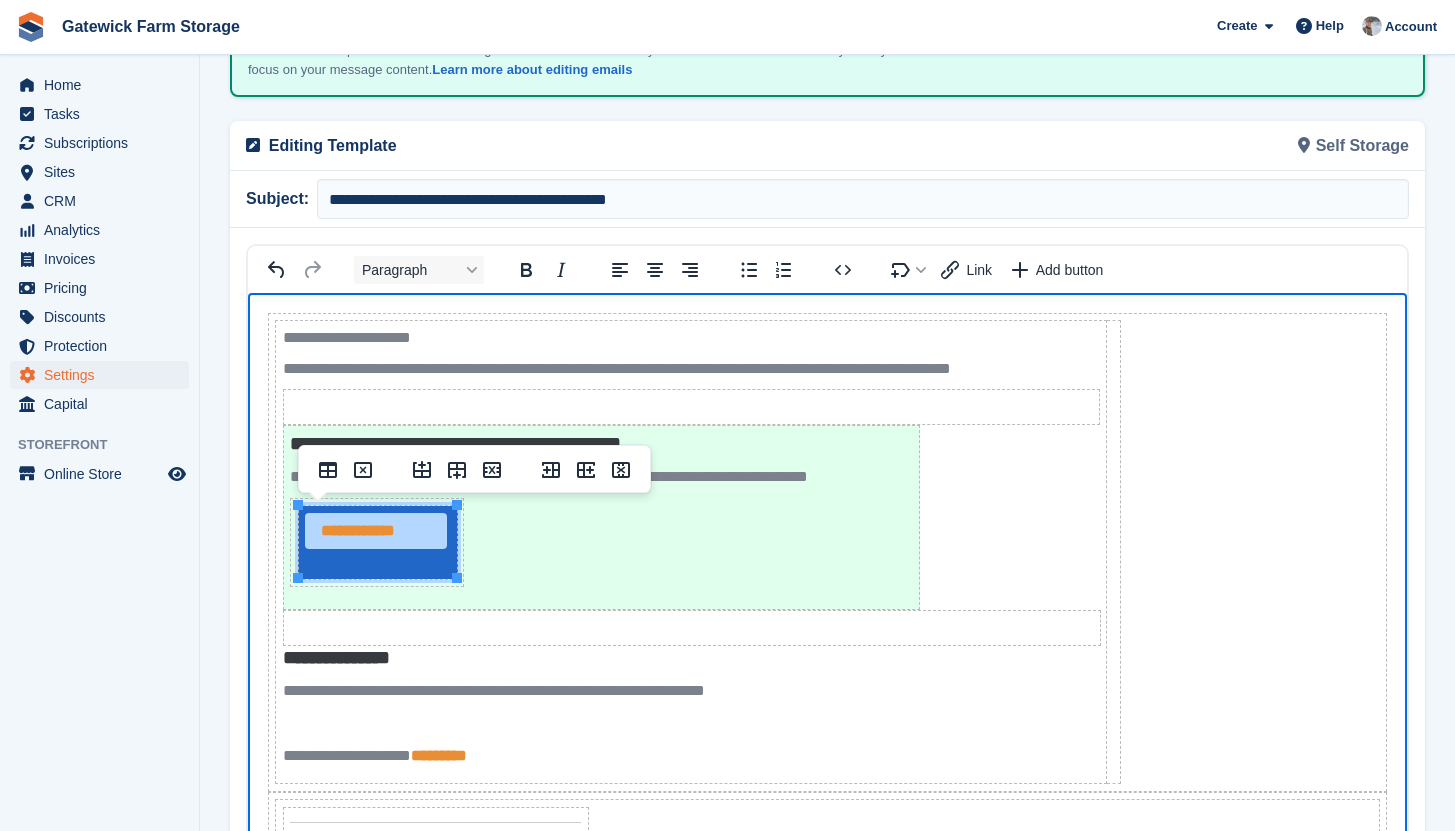 click on "**********" at bounding box center [601, 517] 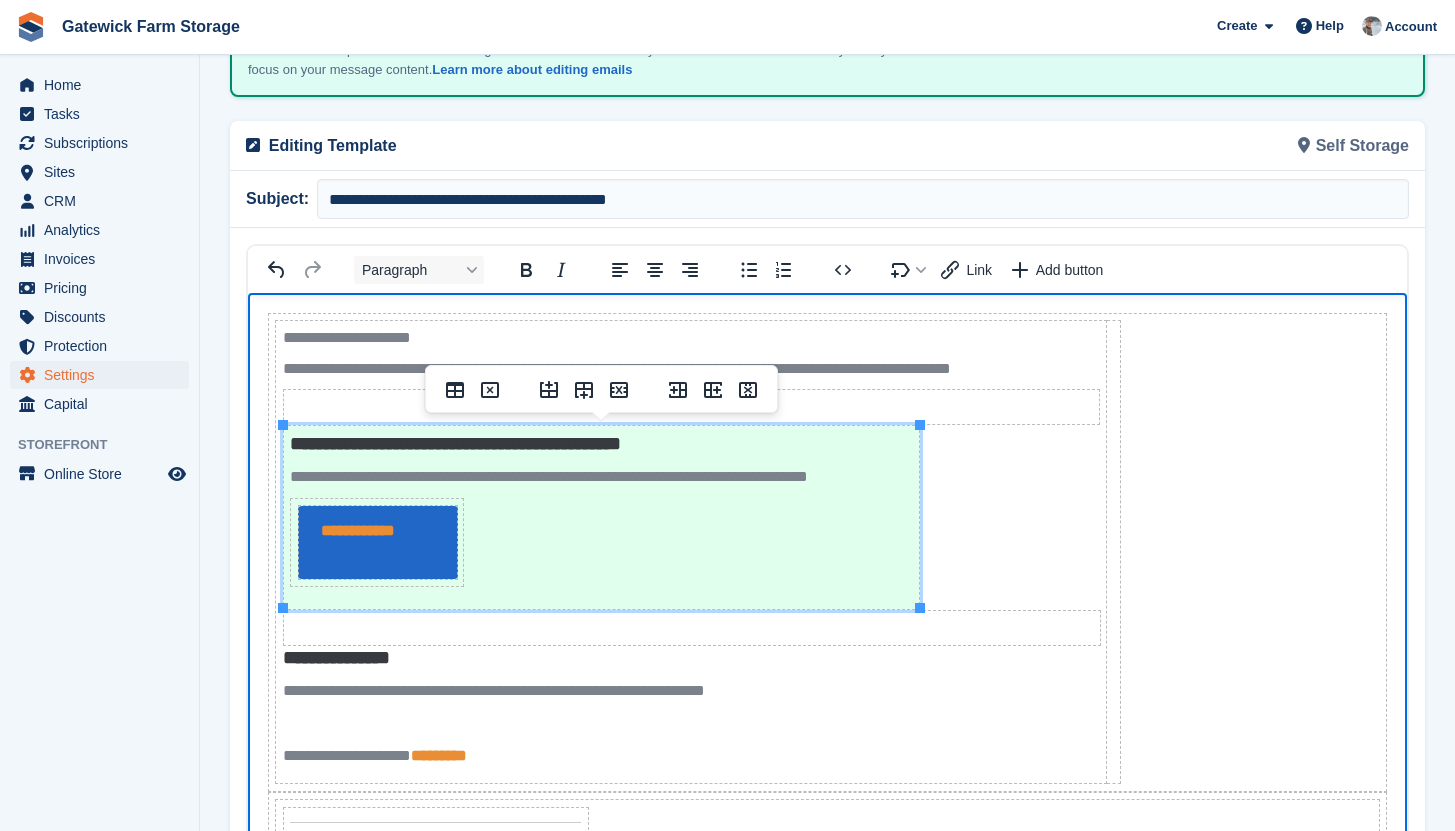 click on "**********" at bounding box center [601, 517] 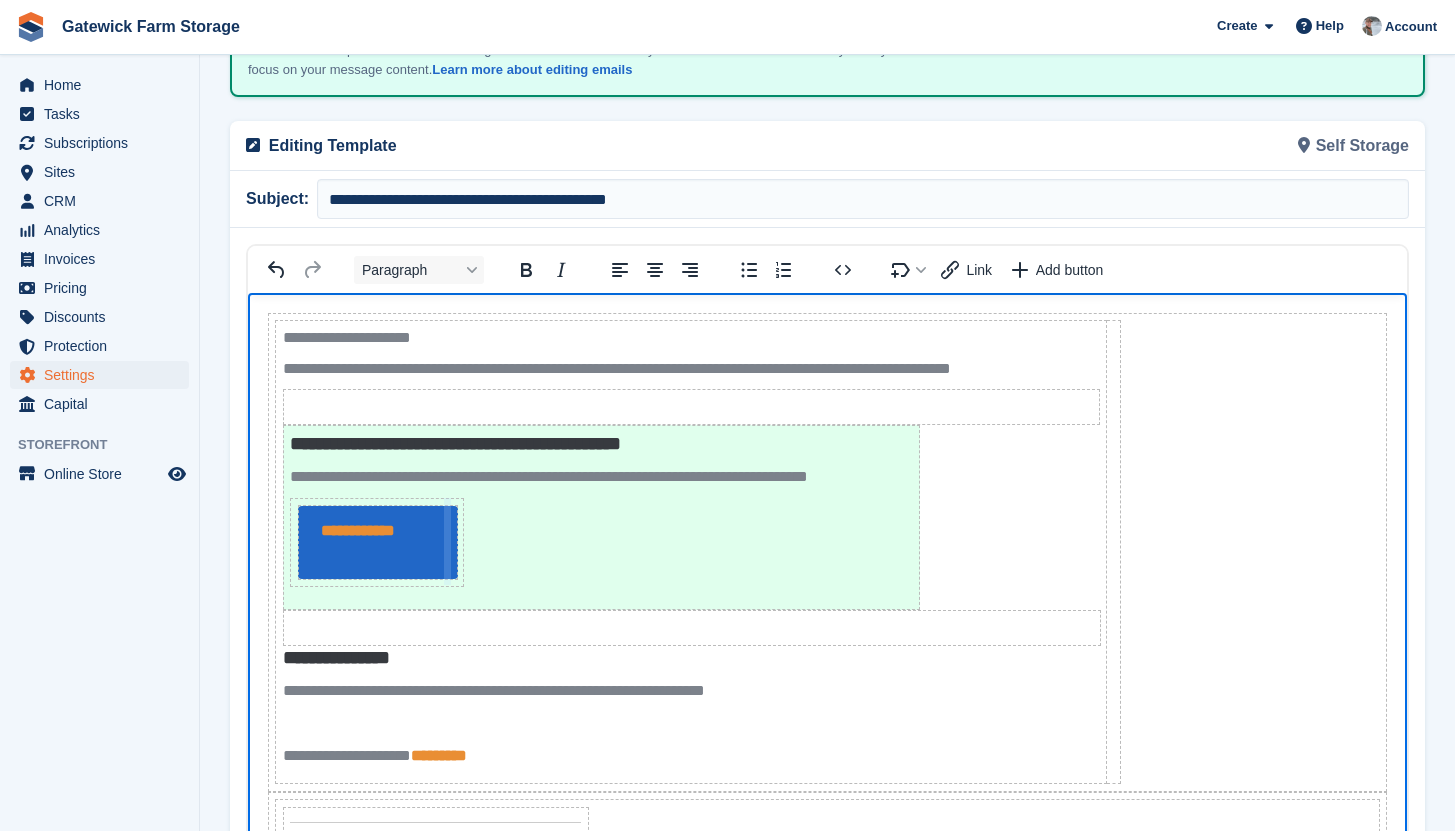 drag, startPoint x: 463, startPoint y: 534, endPoint x: 447, endPoint y: 535, distance: 16.03122 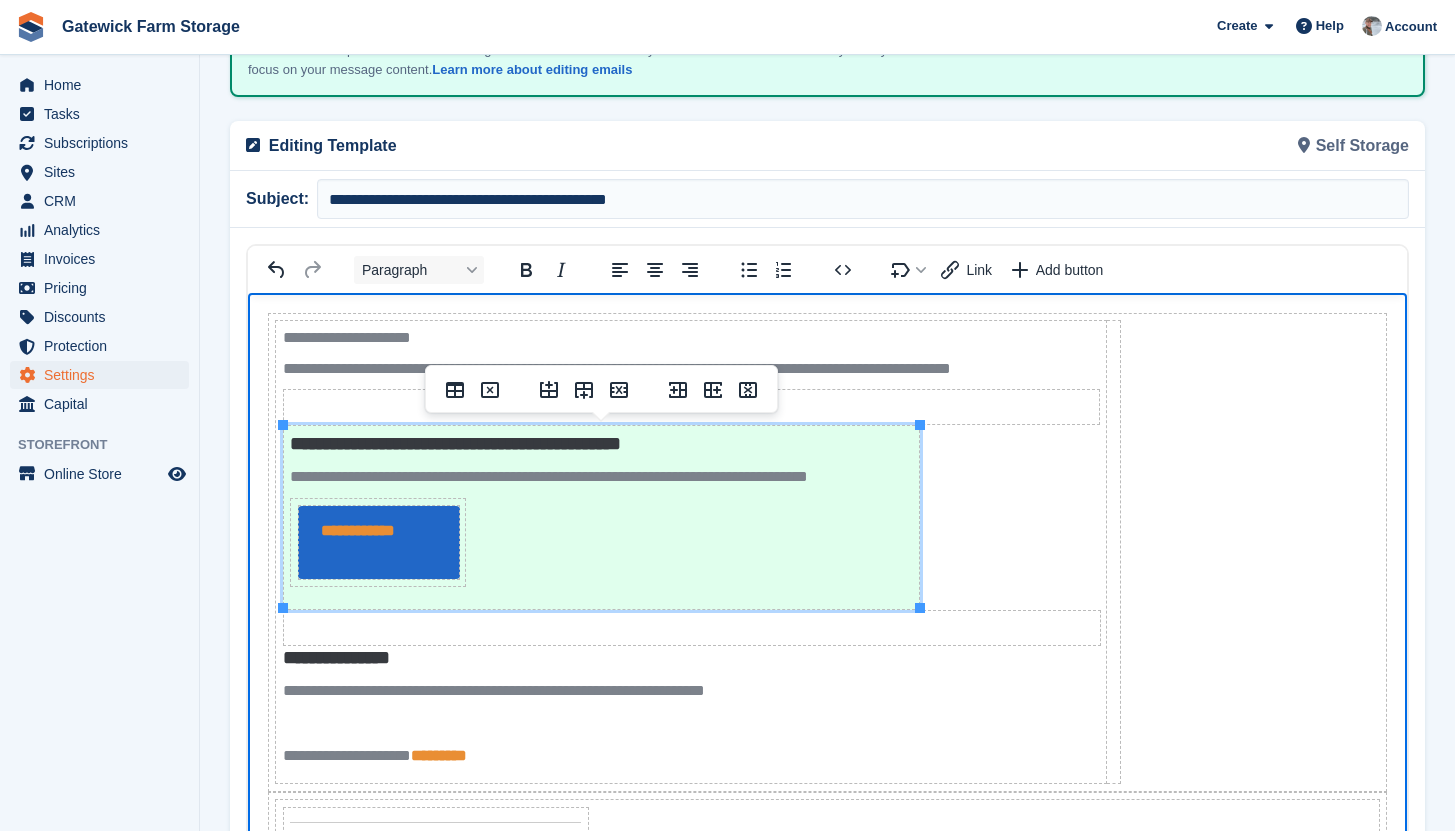 click on "**********" at bounding box center [601, 517] 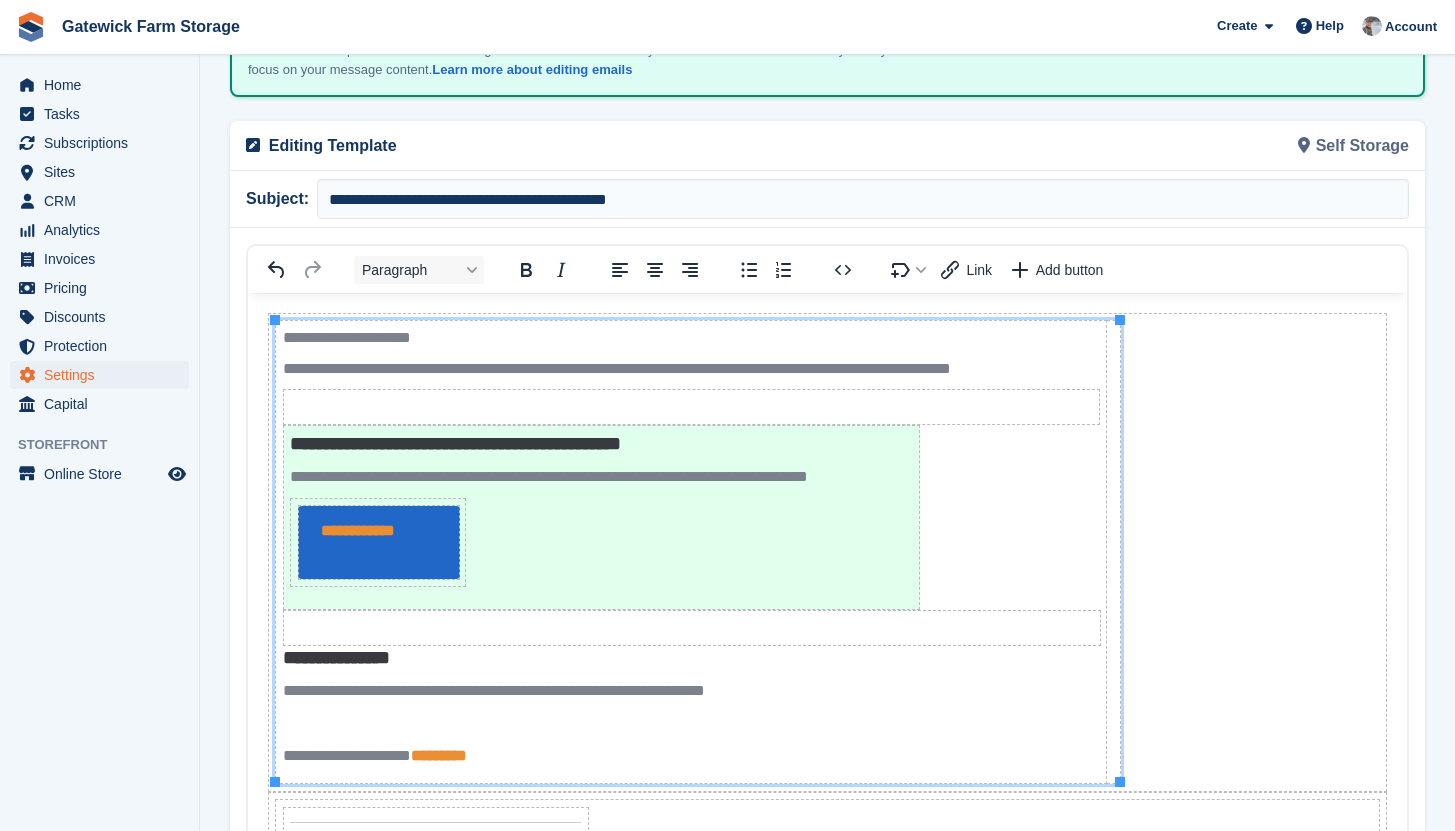 click on "Link Add button" at bounding box center [999, 269] 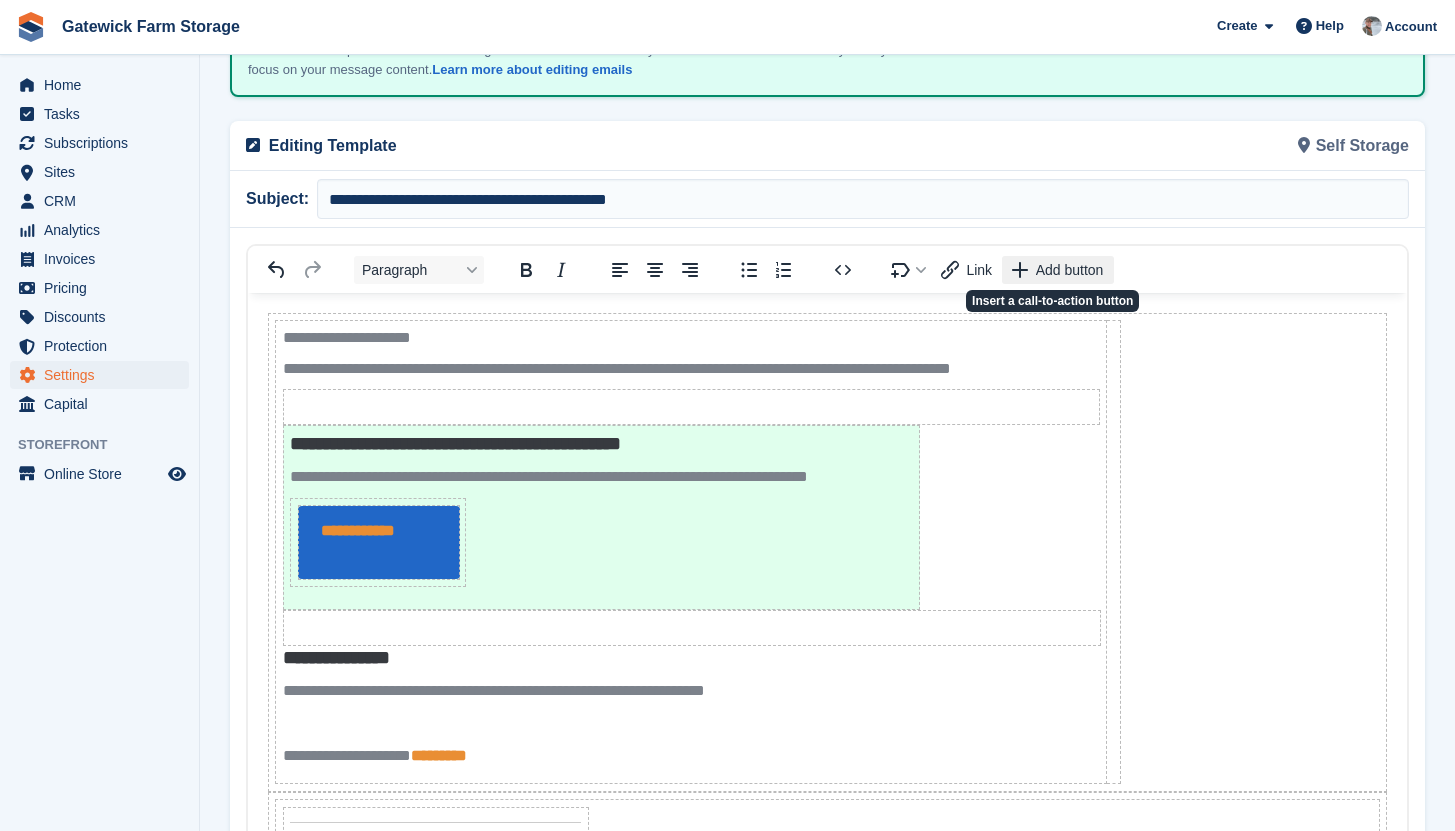 click on "Add button" at bounding box center [1070, 270] 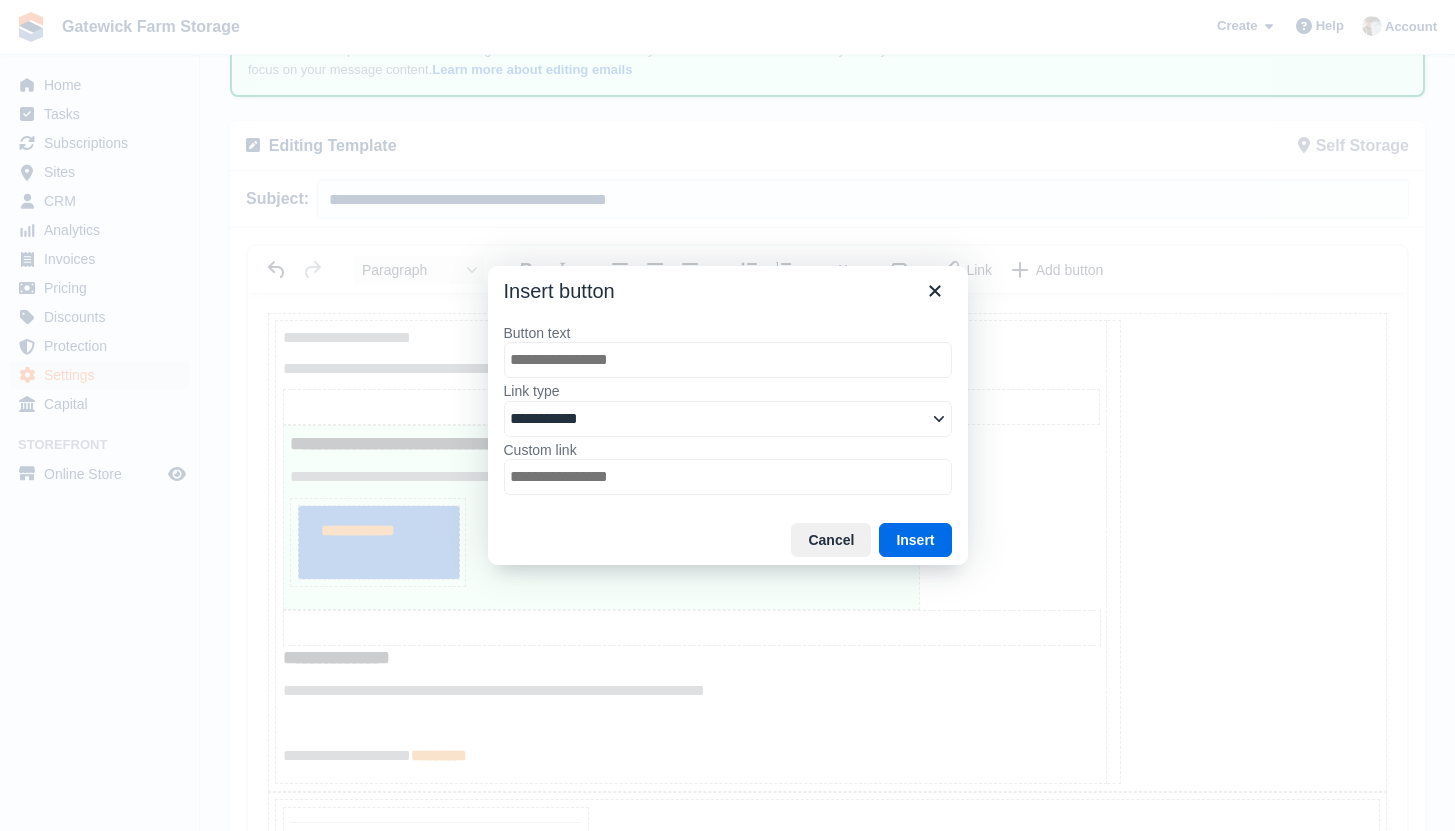 type on "*" 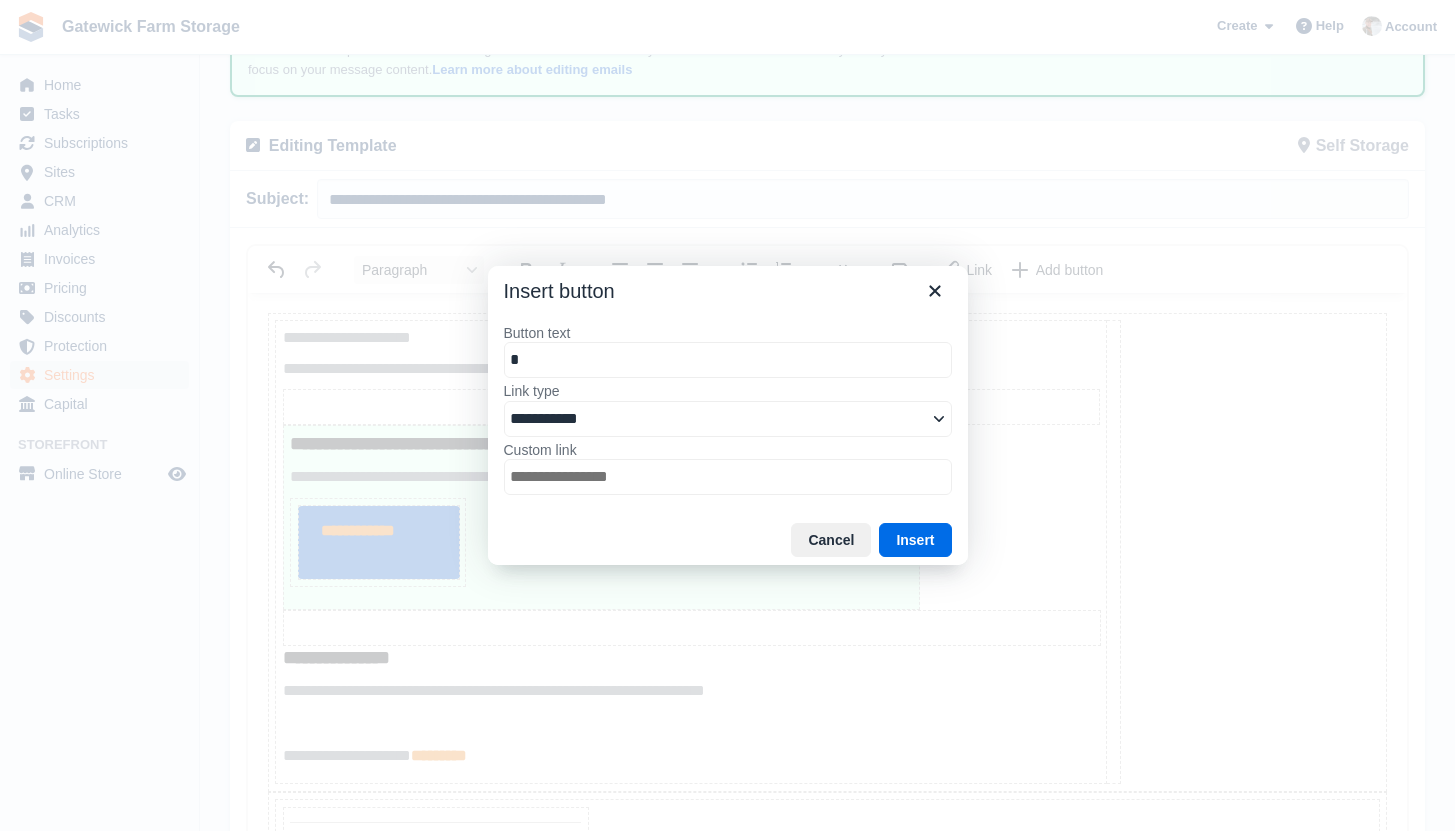 type on "**" 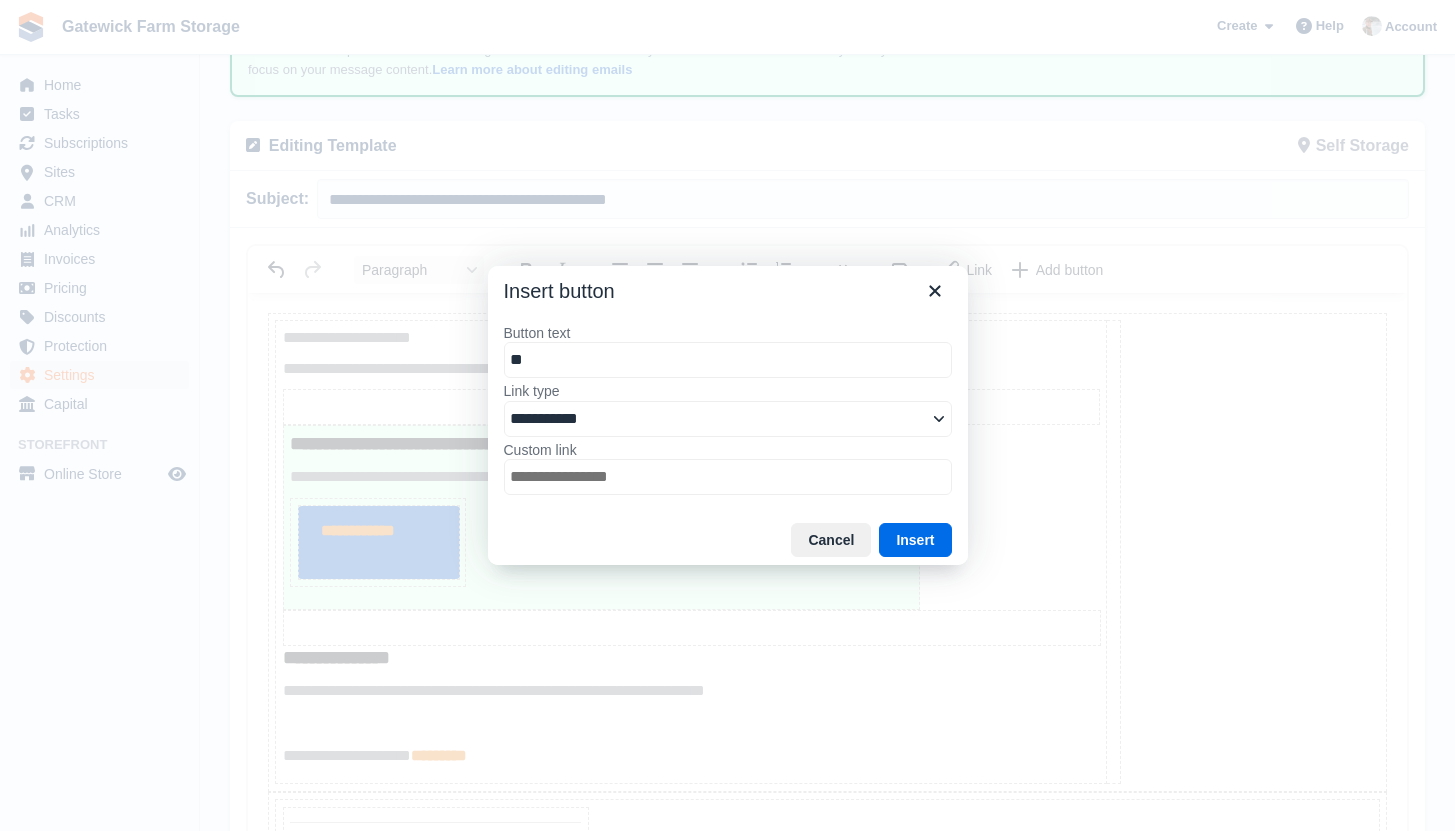 type on "***" 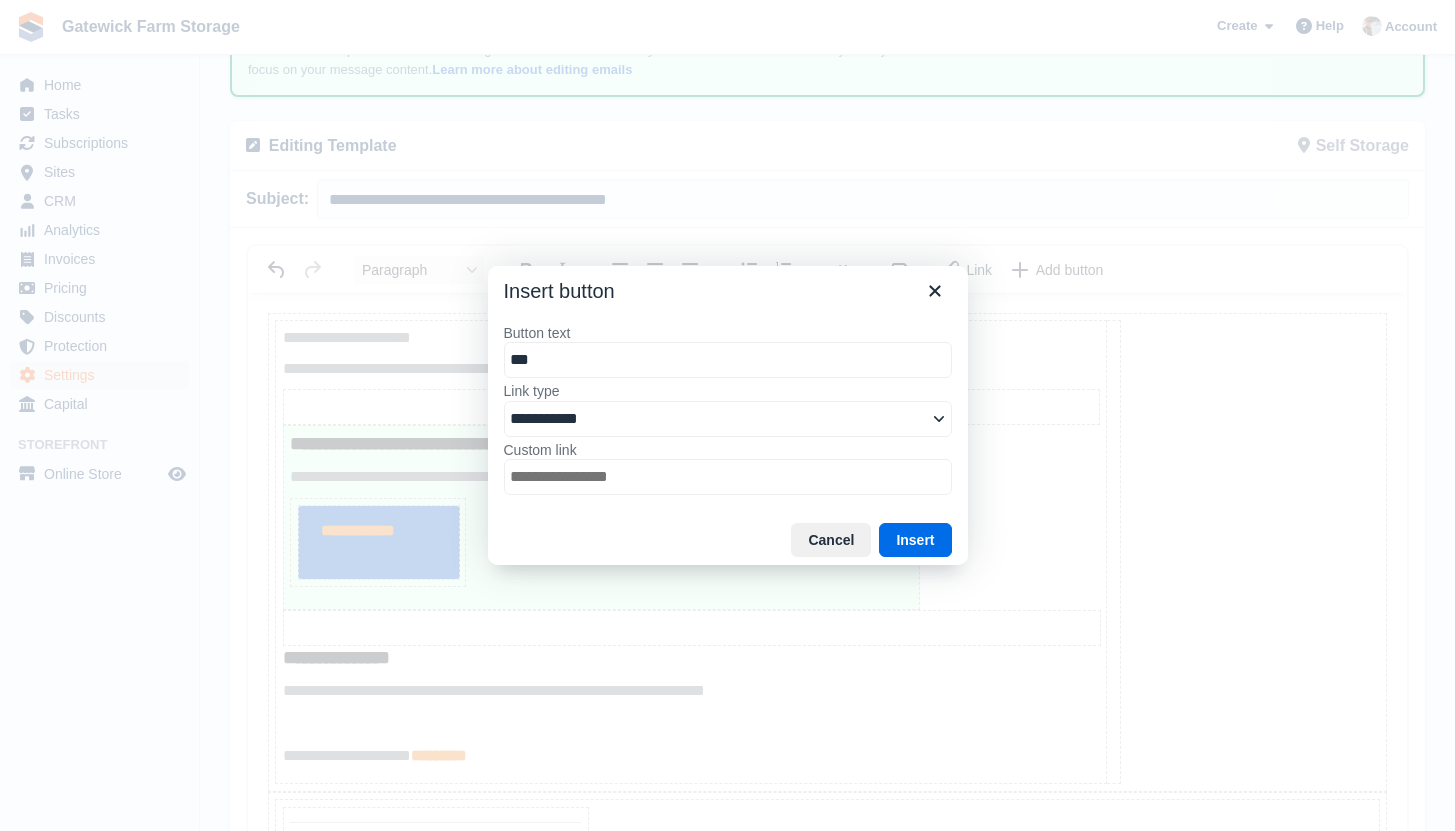type on "***" 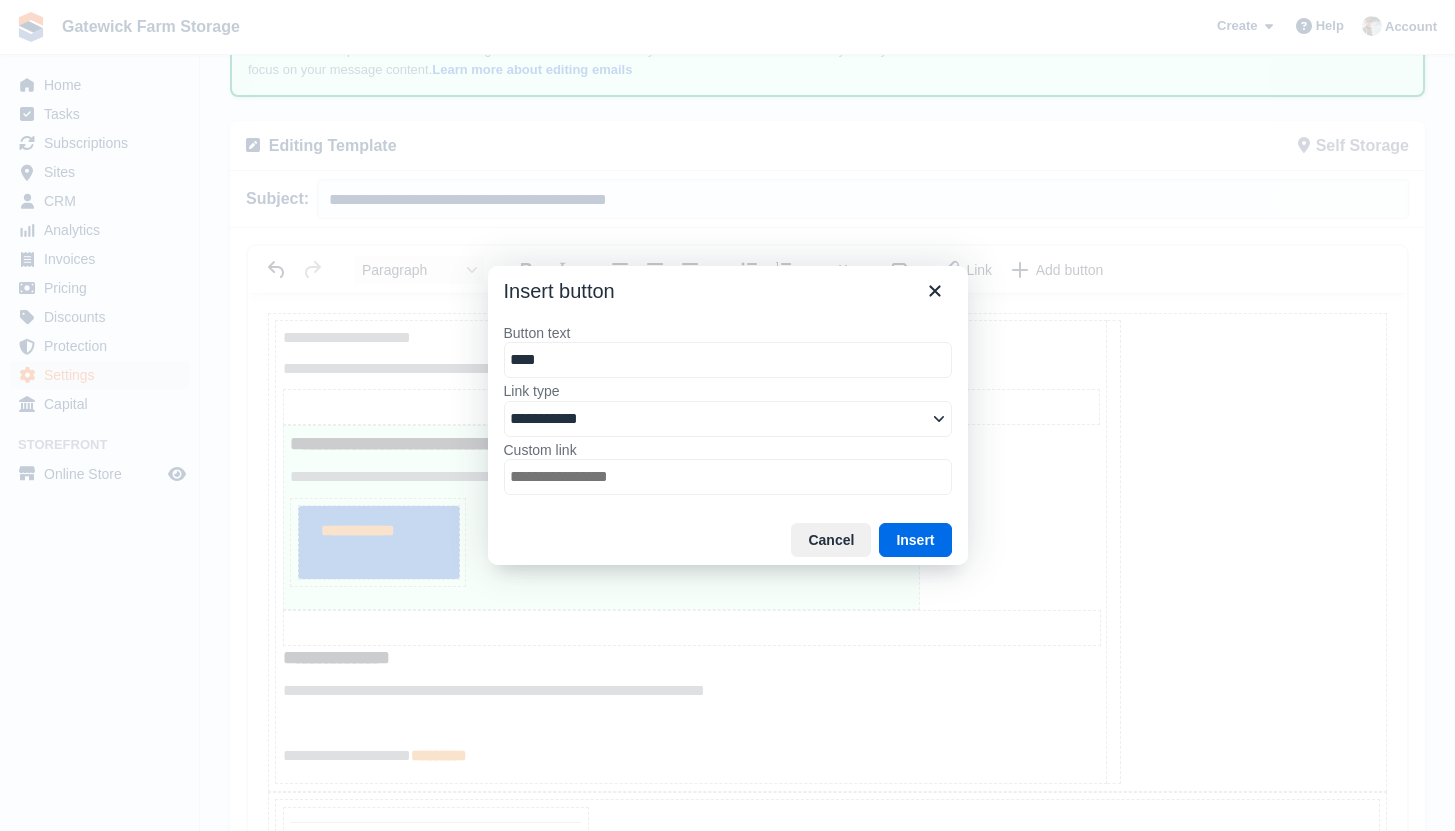 type on "*****" 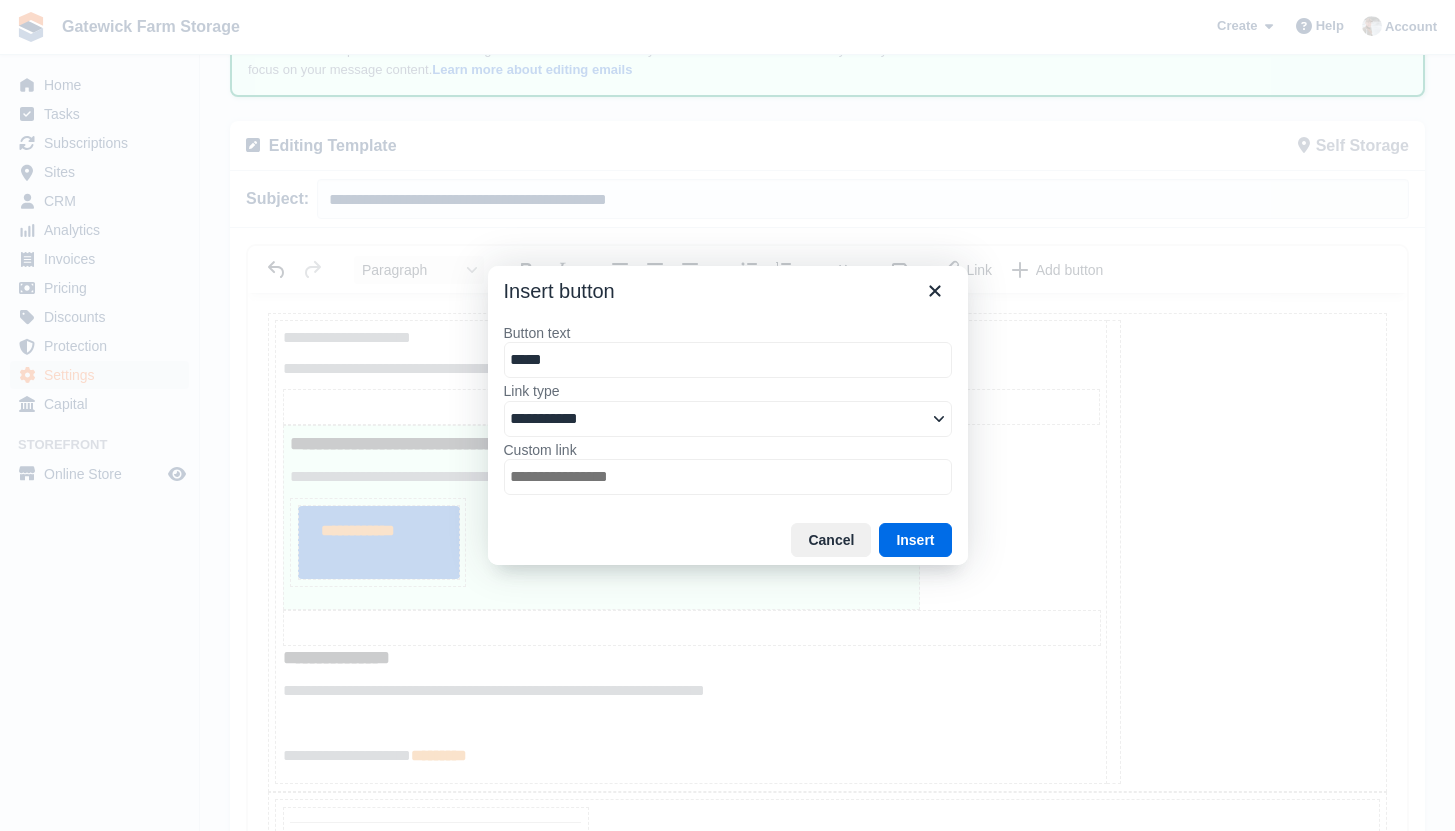 type on "******" 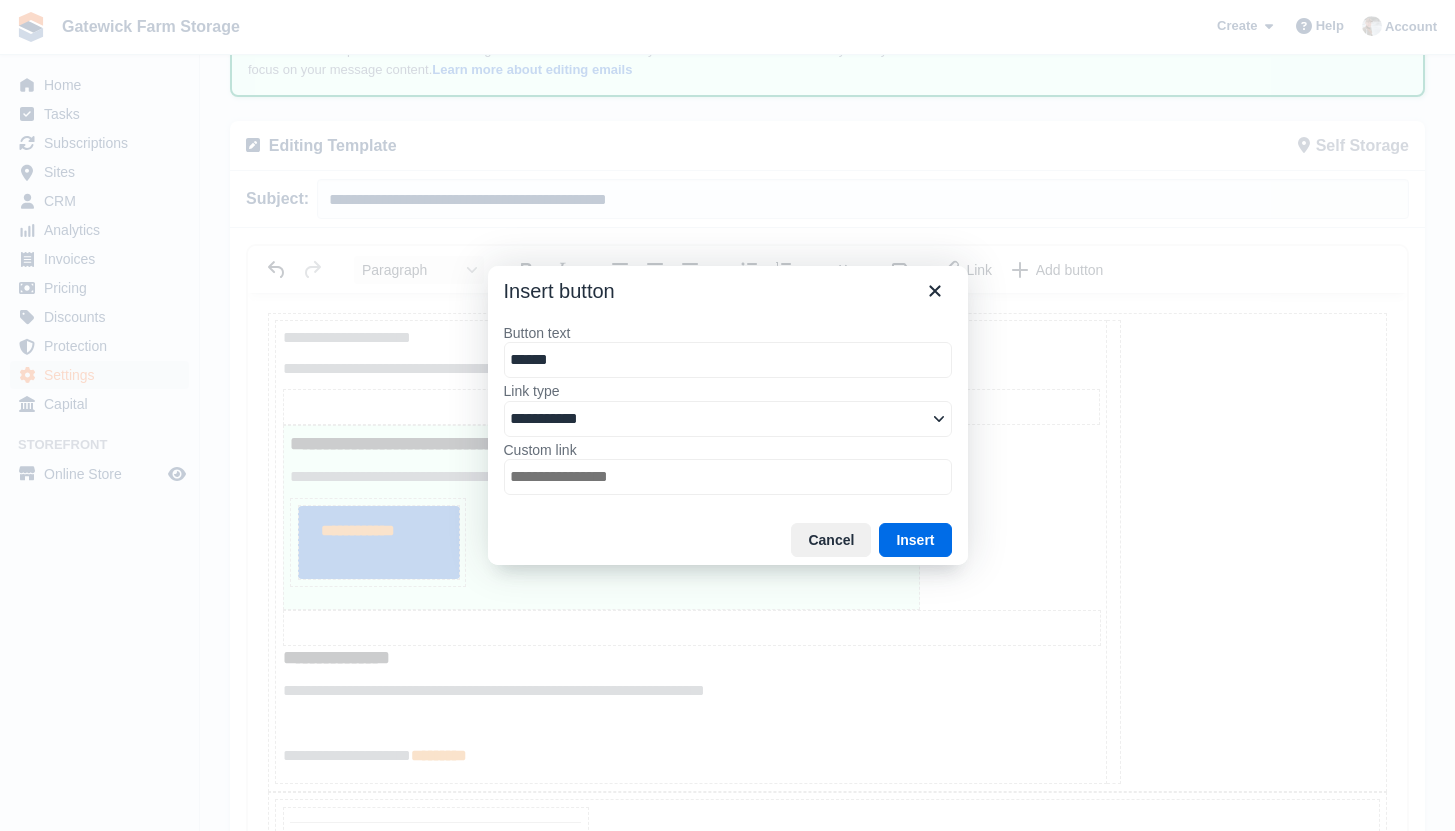 type on "*******" 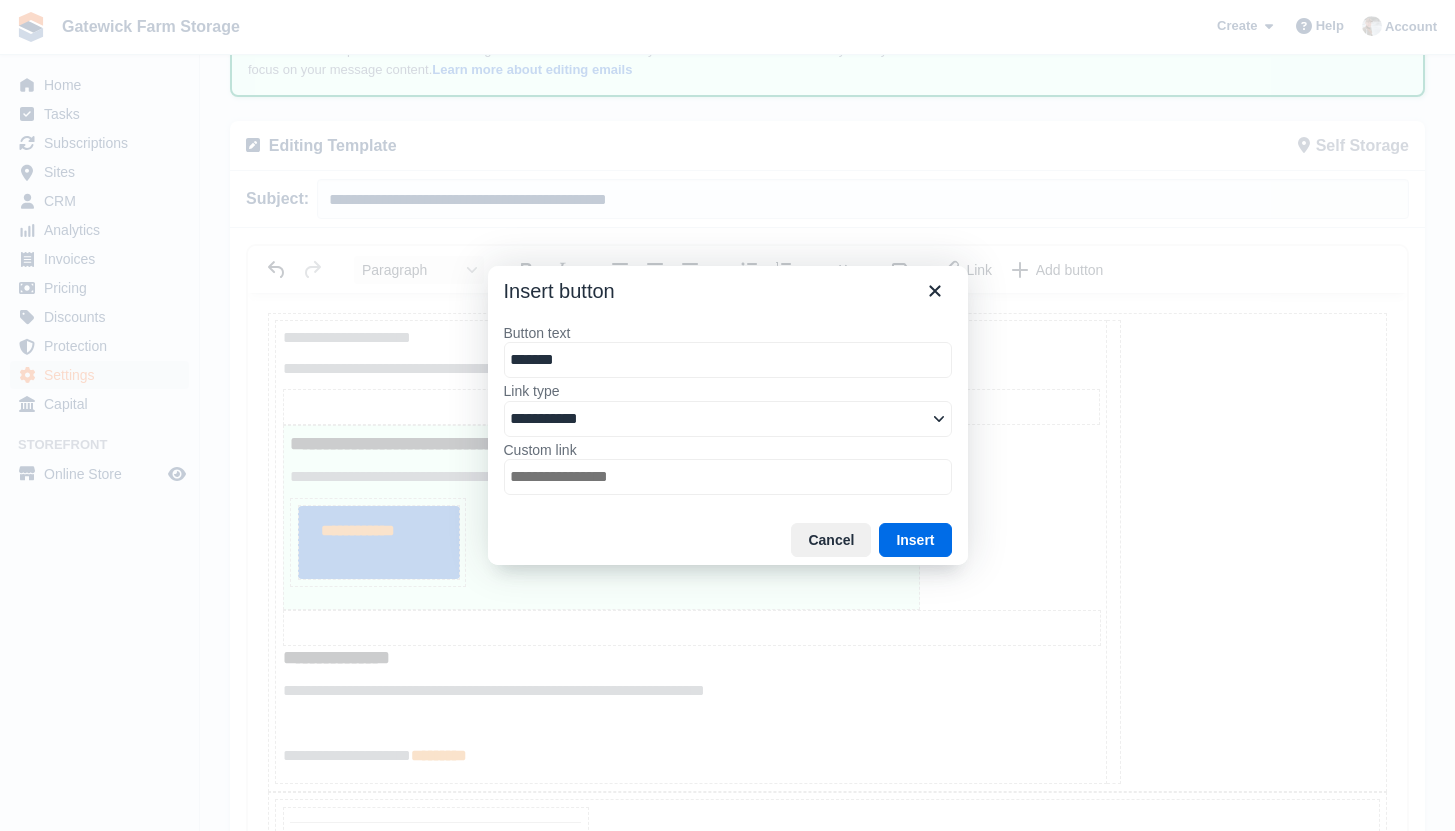 type on "********" 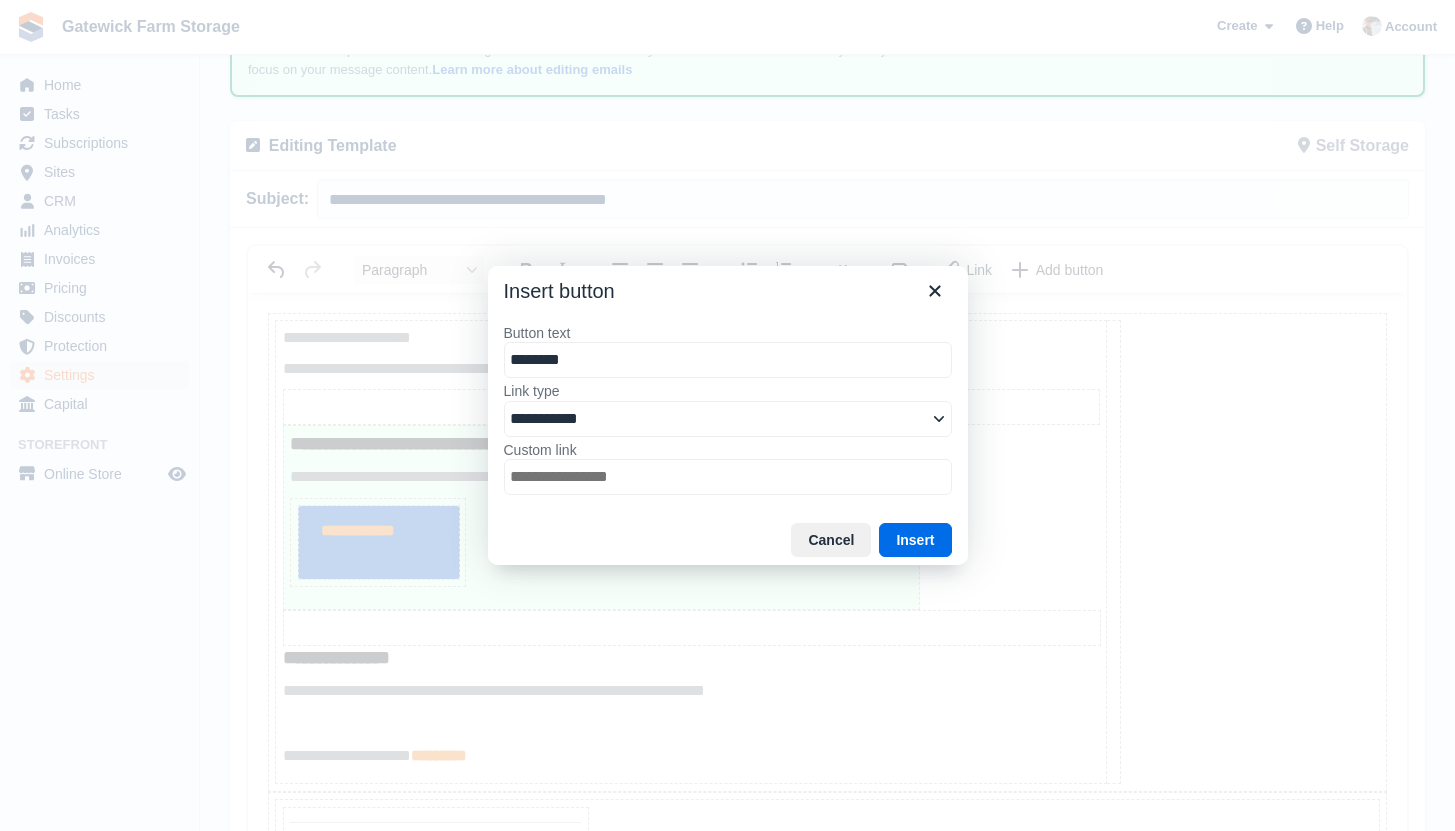 type on "********" 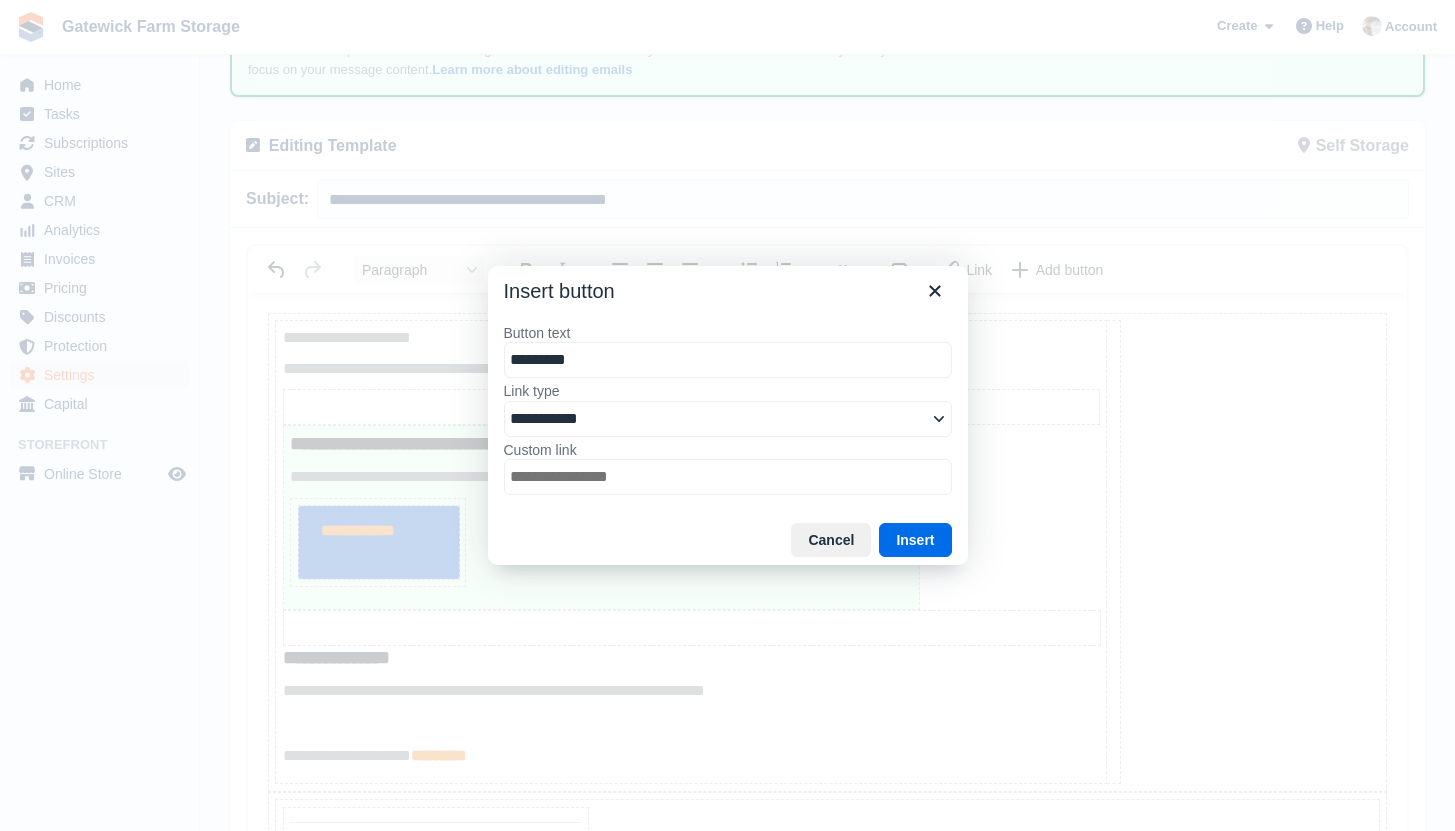 type on "**********" 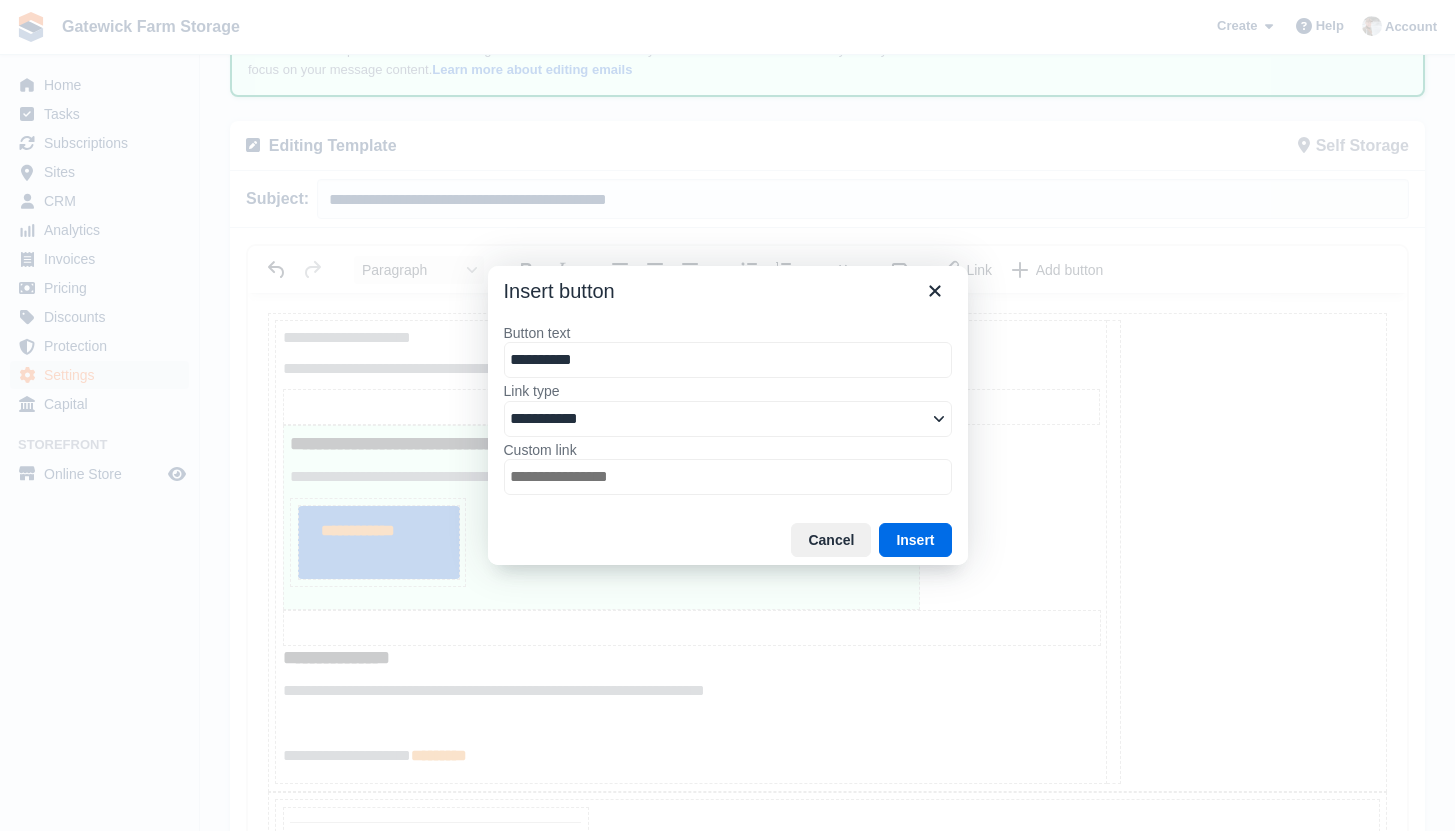 type on "**********" 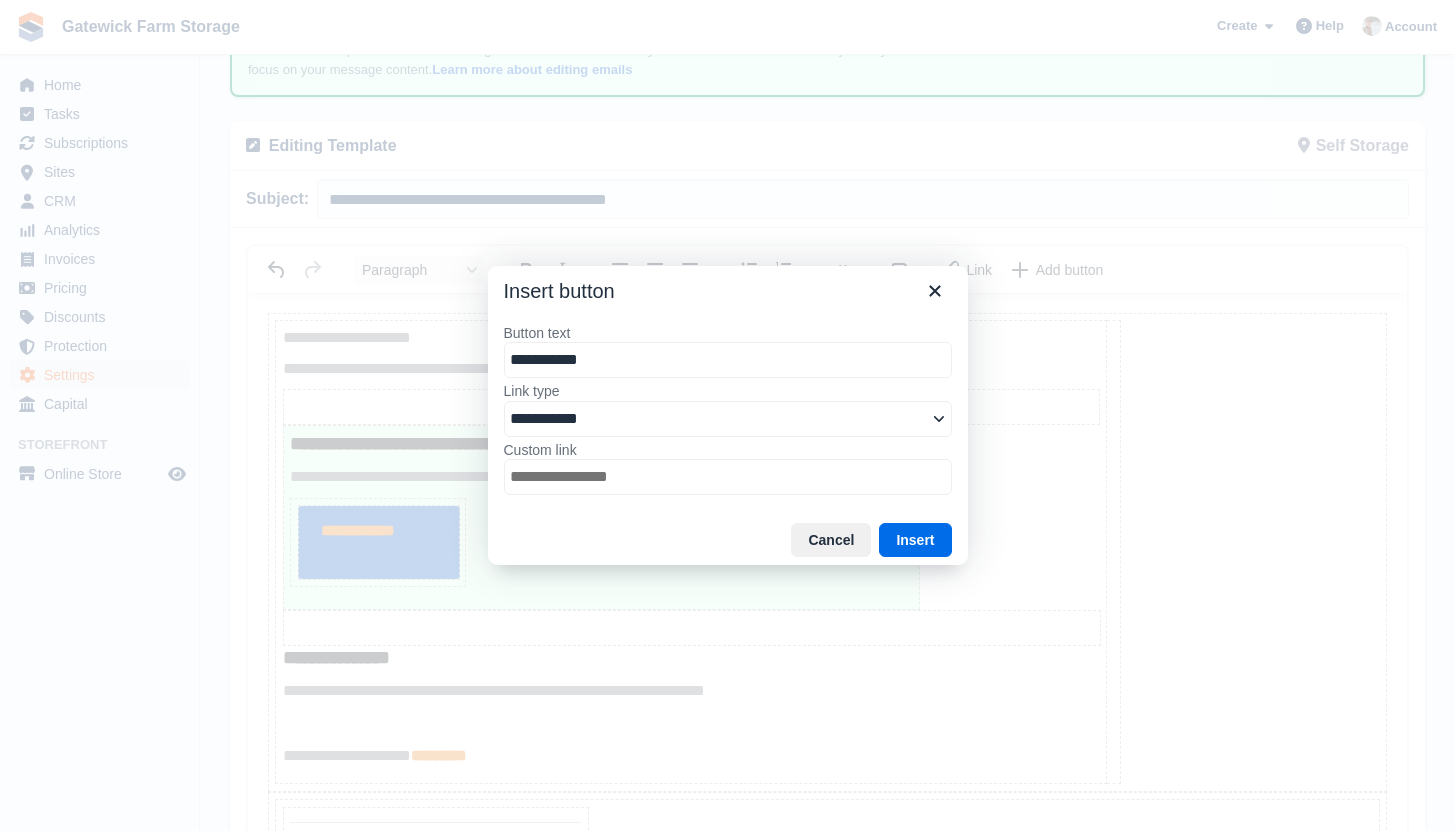 type on "**********" 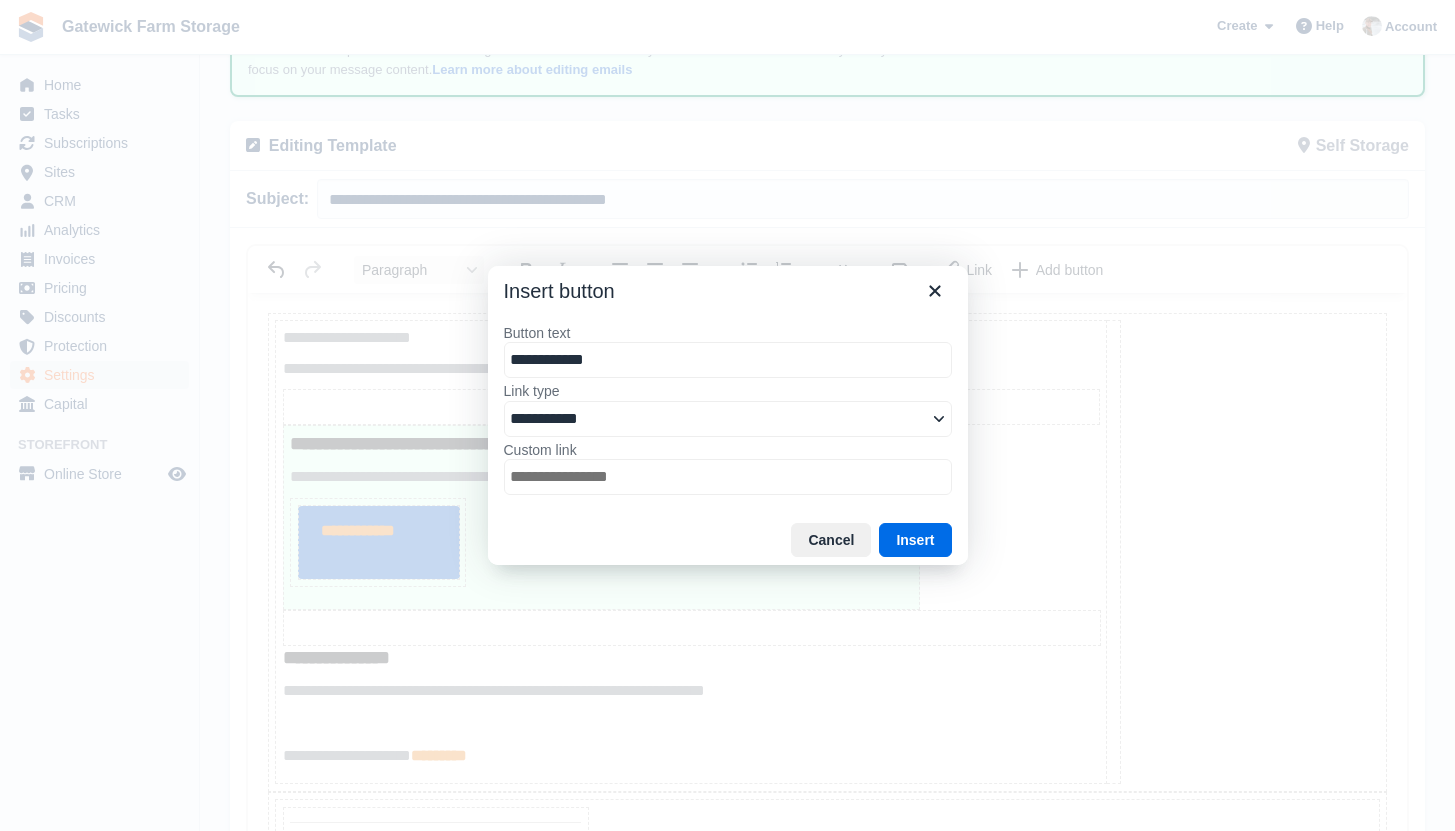 type on "**********" 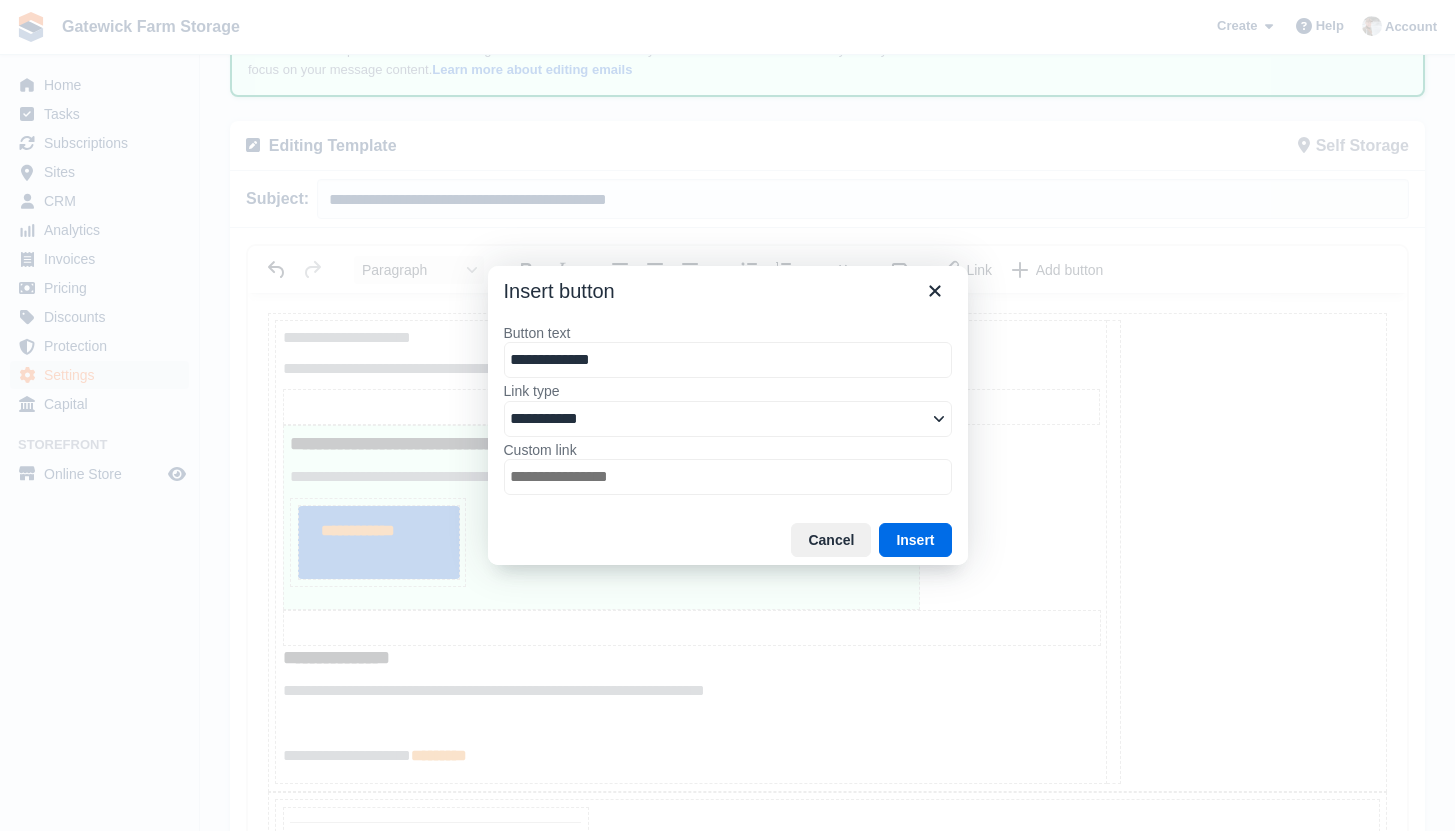 type on "**********" 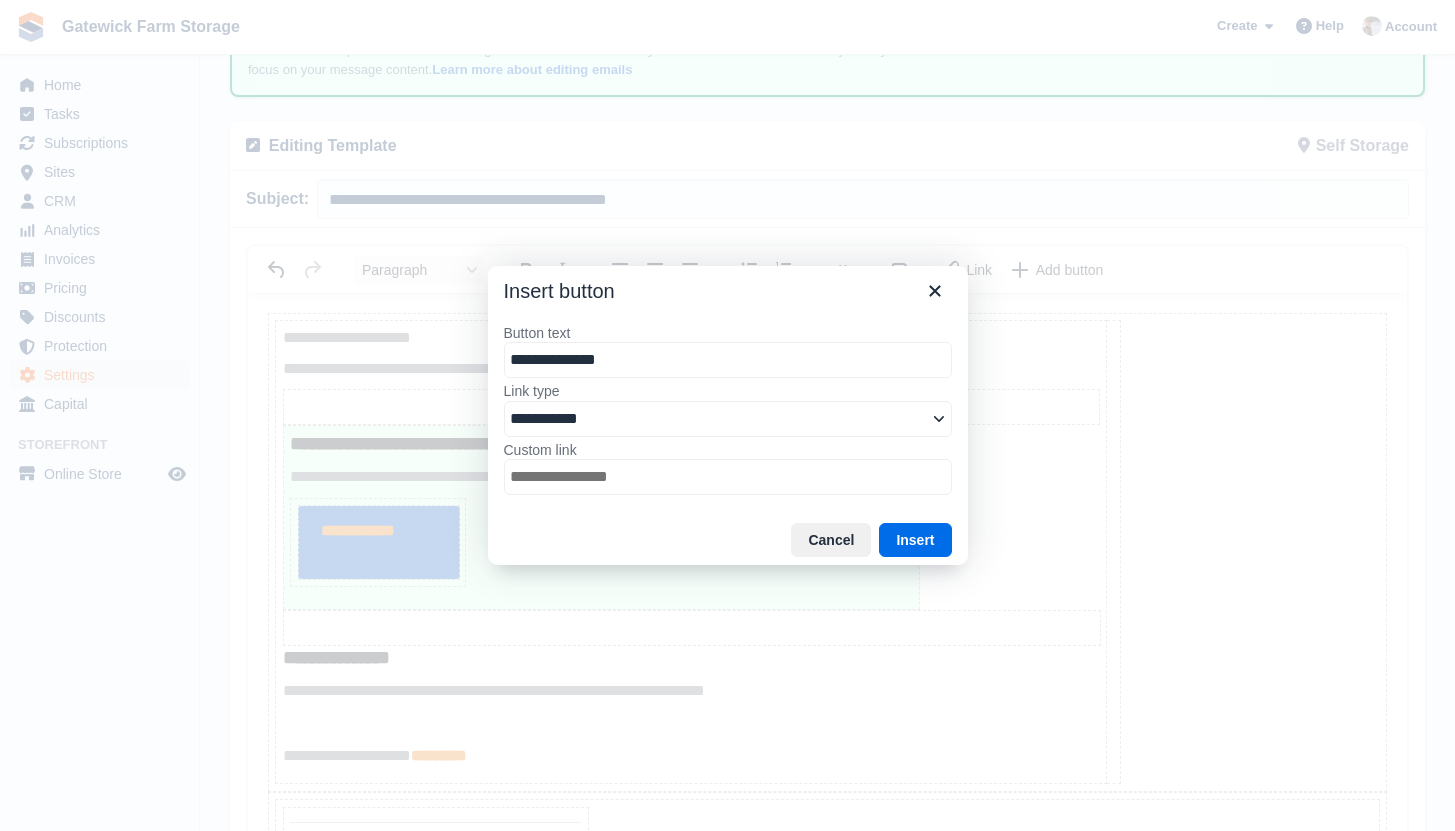 type on "**********" 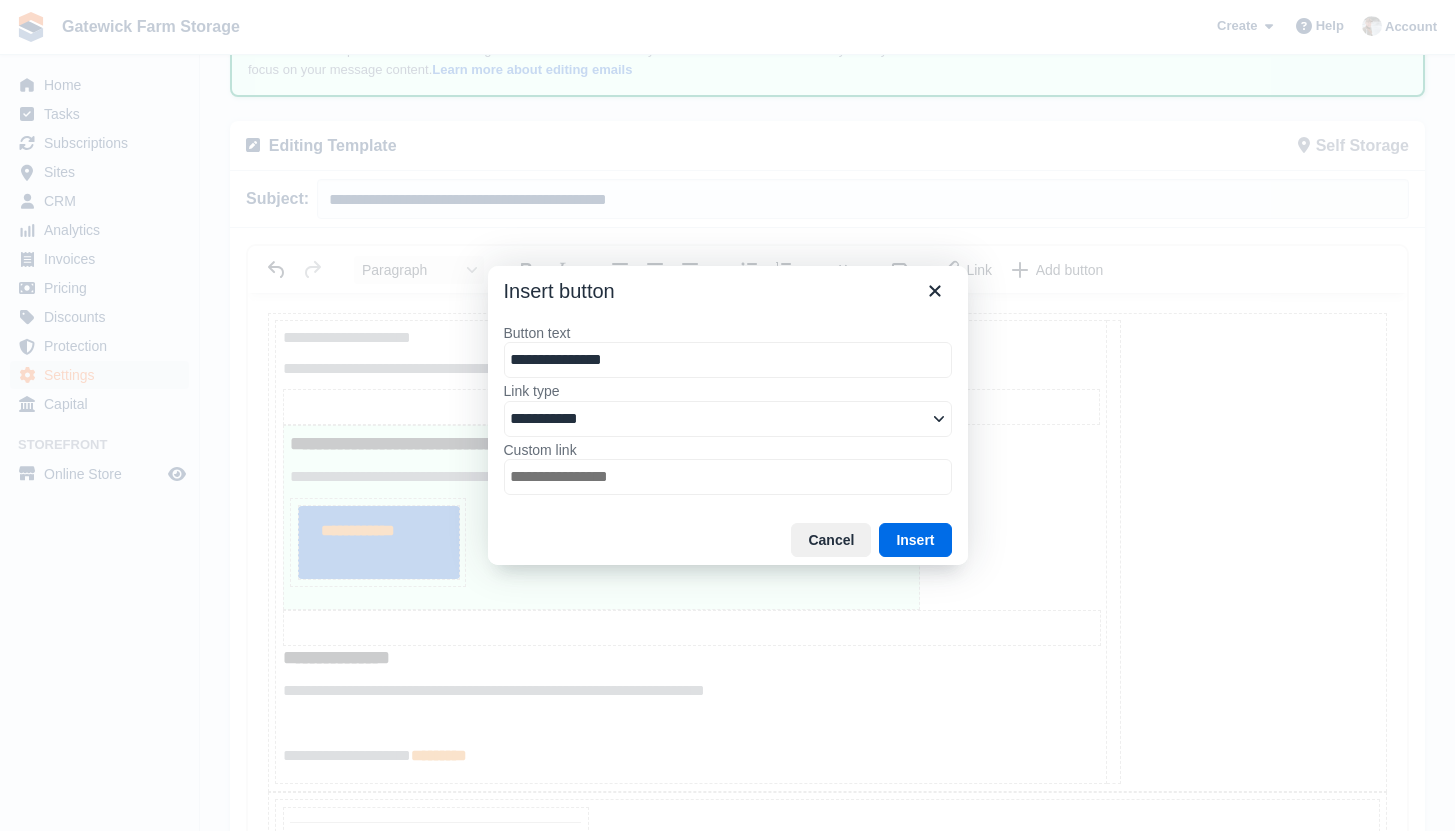 type on "**********" 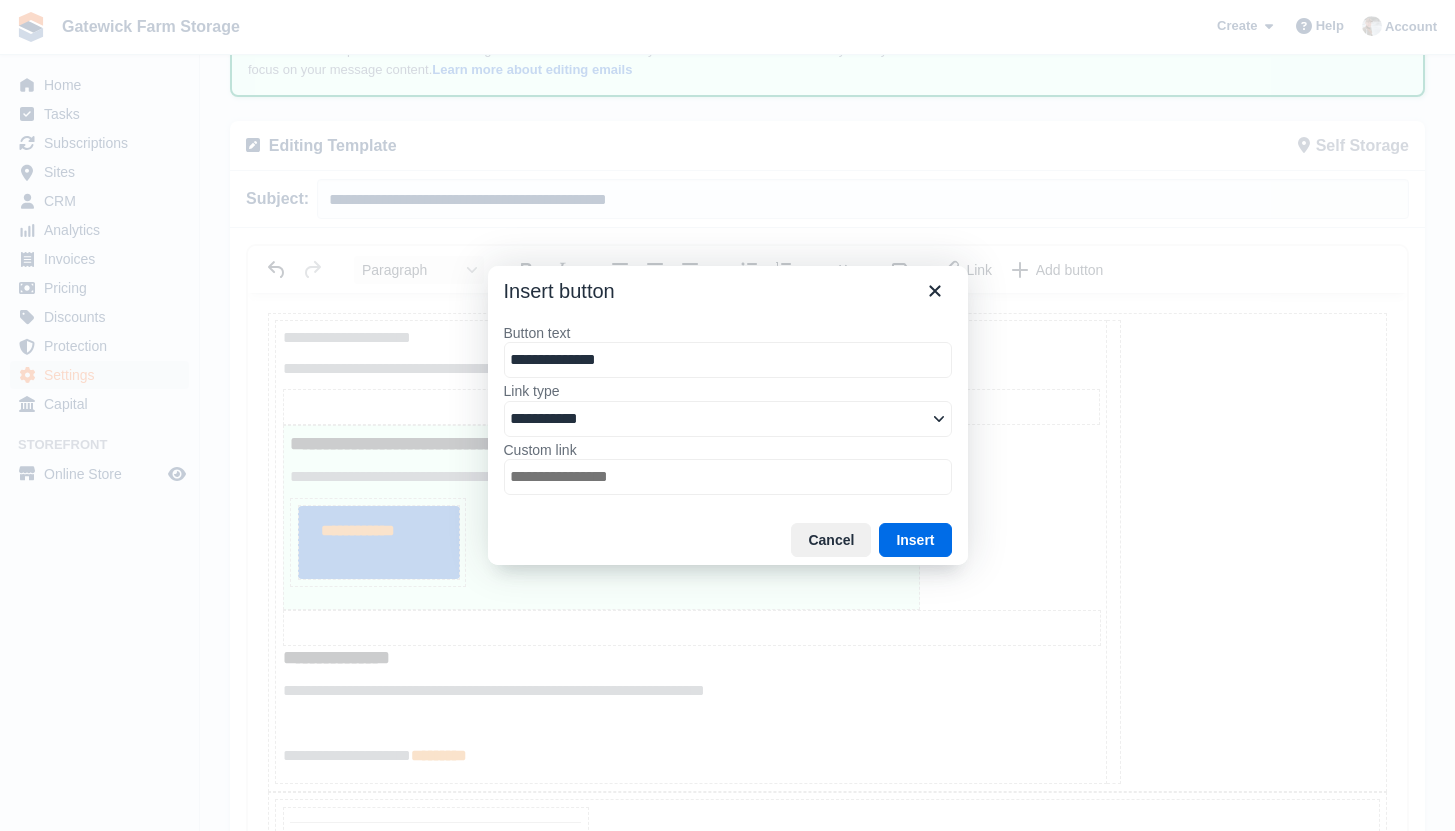 type on "**********" 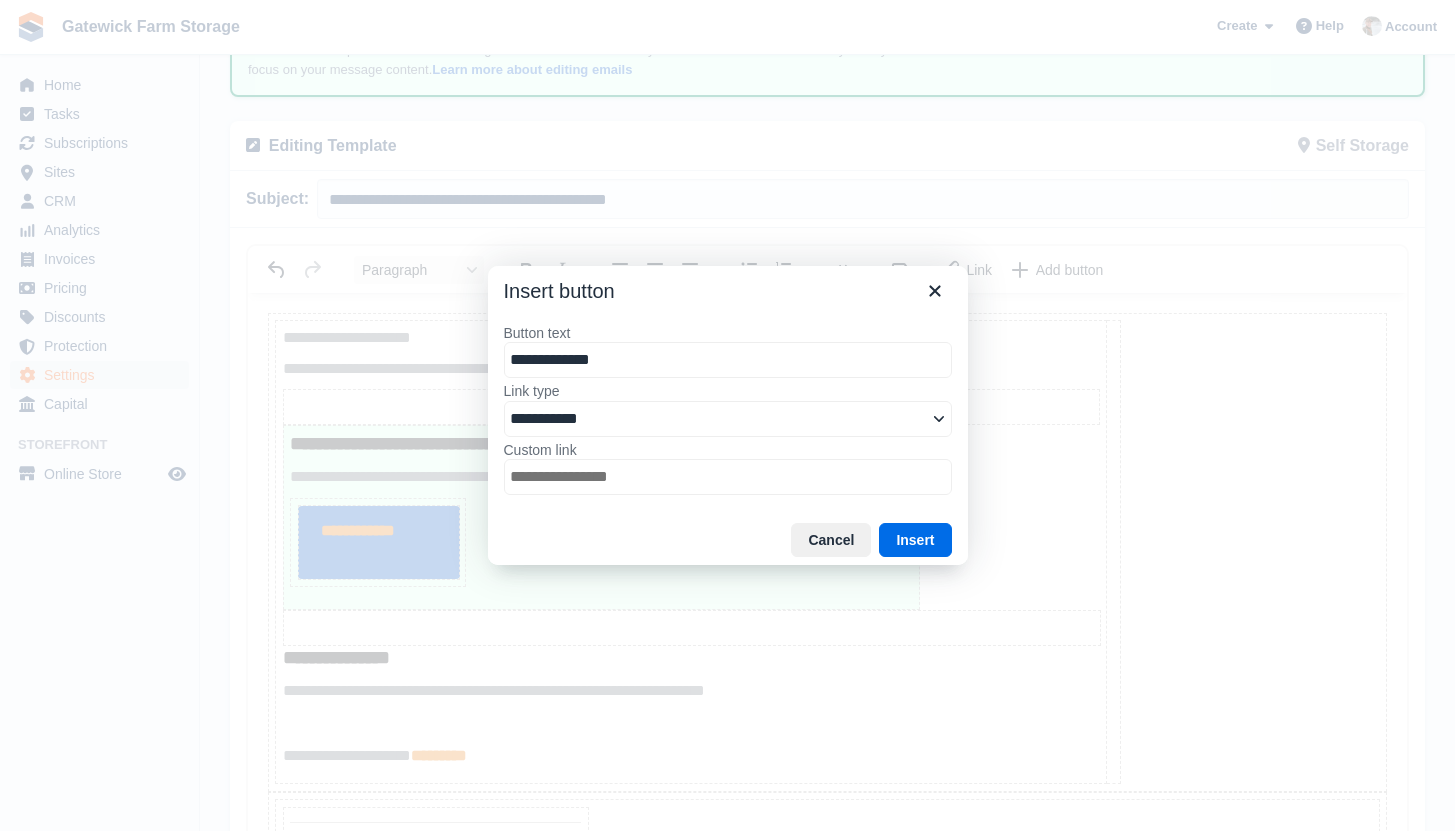 select on "******" 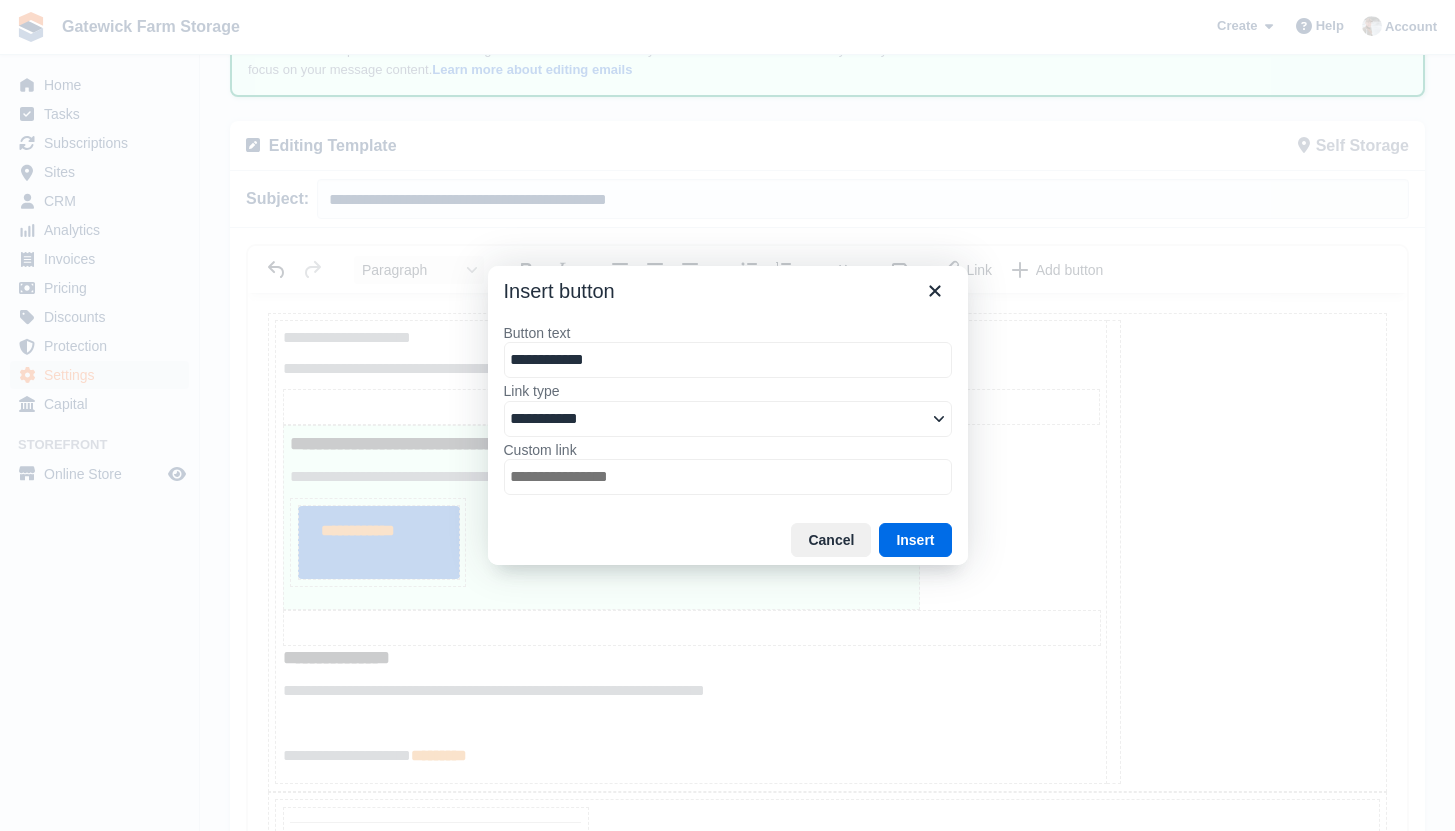 type on "**********" 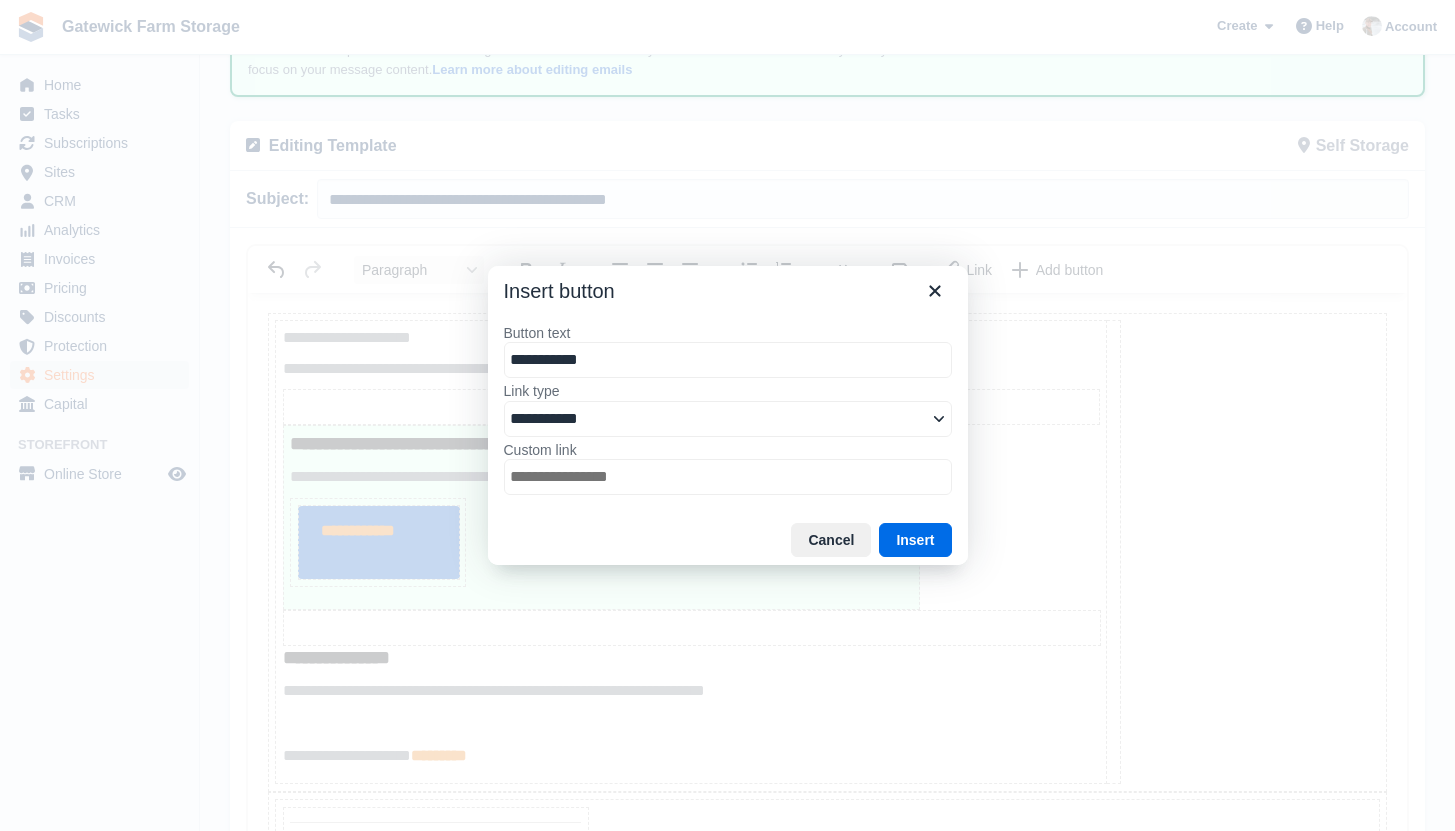 type on "**********" 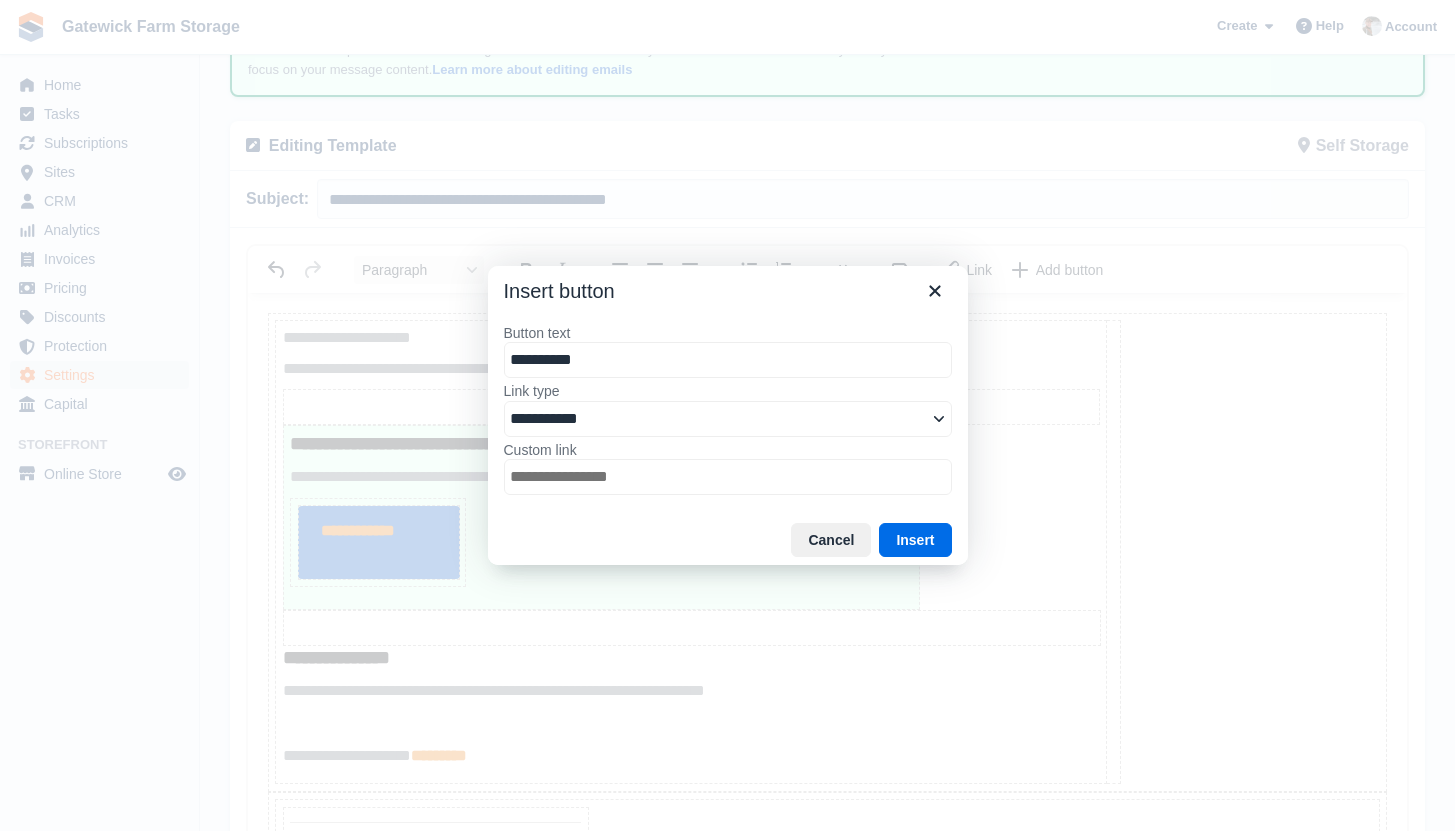 type on "********" 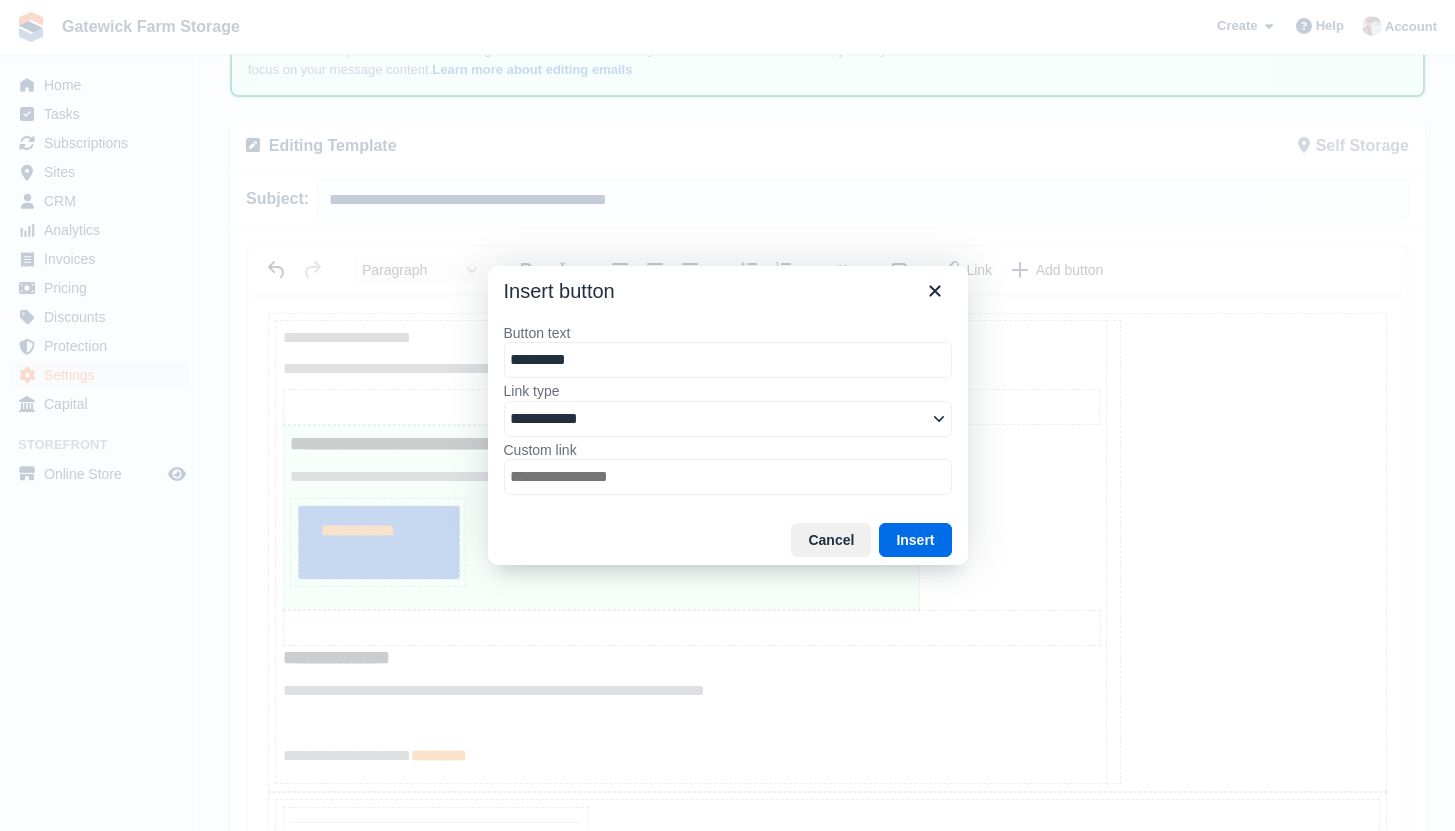 type on "**********" 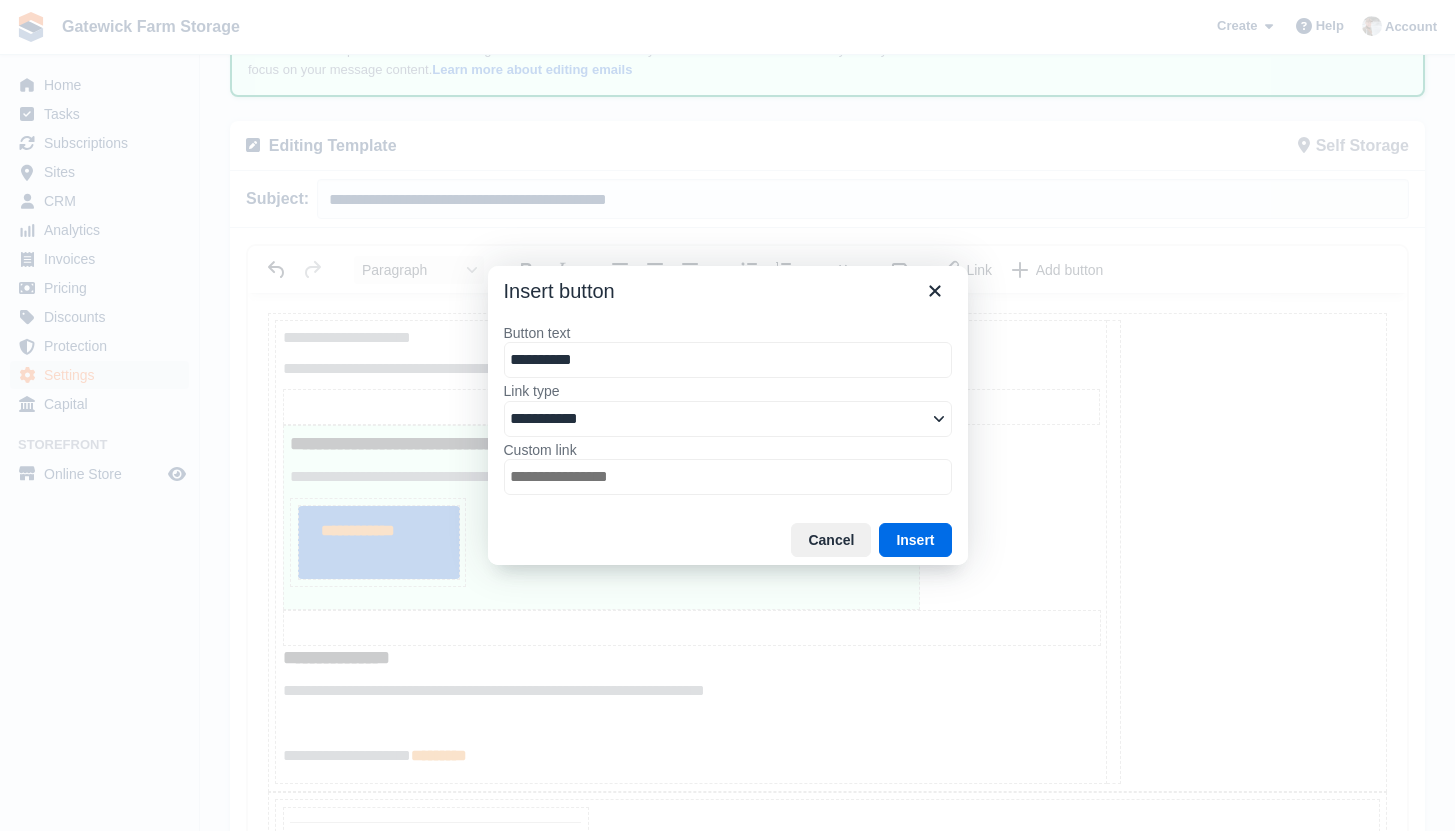 type on "**********" 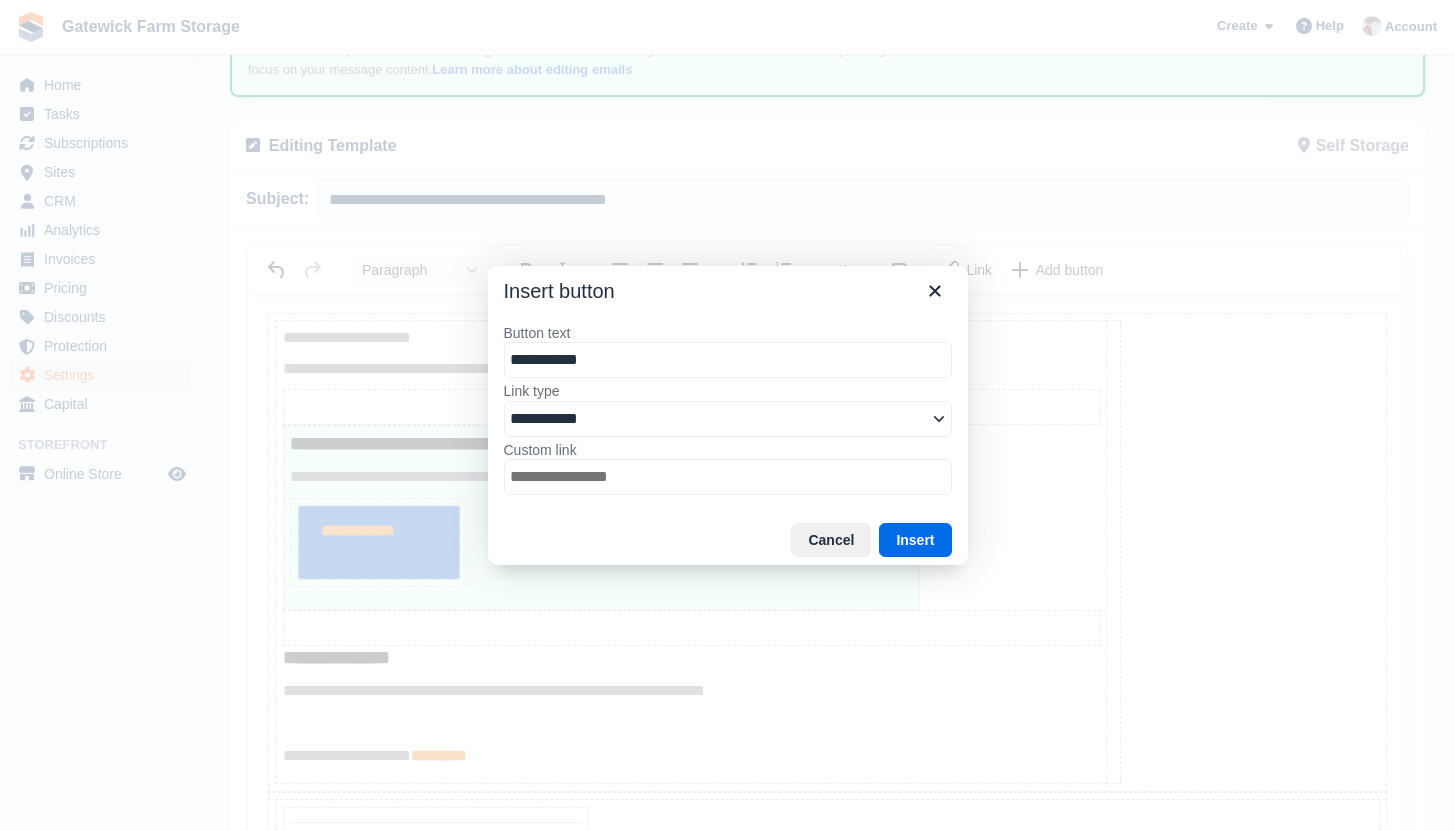 type on "**********" 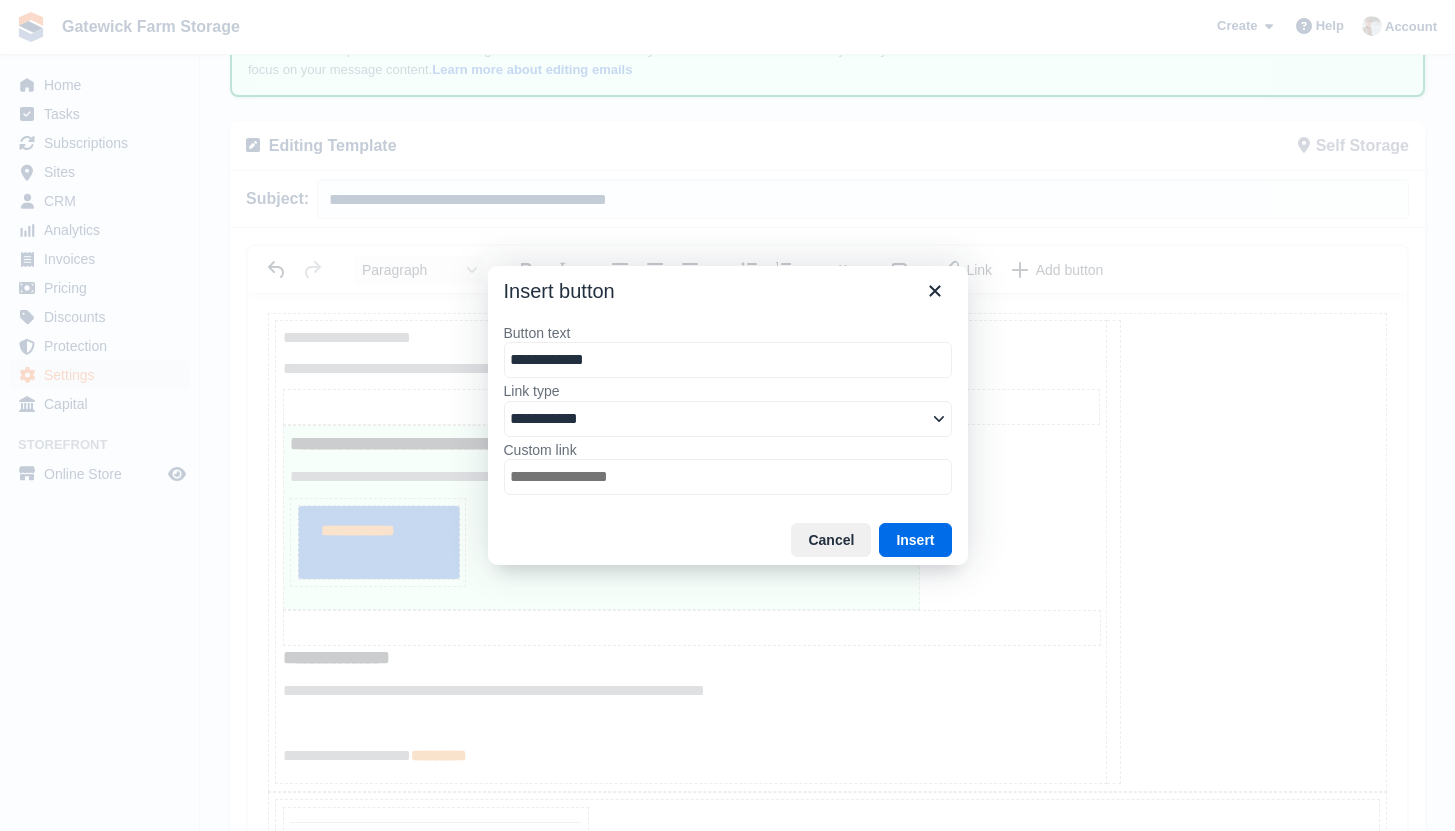 type on "**********" 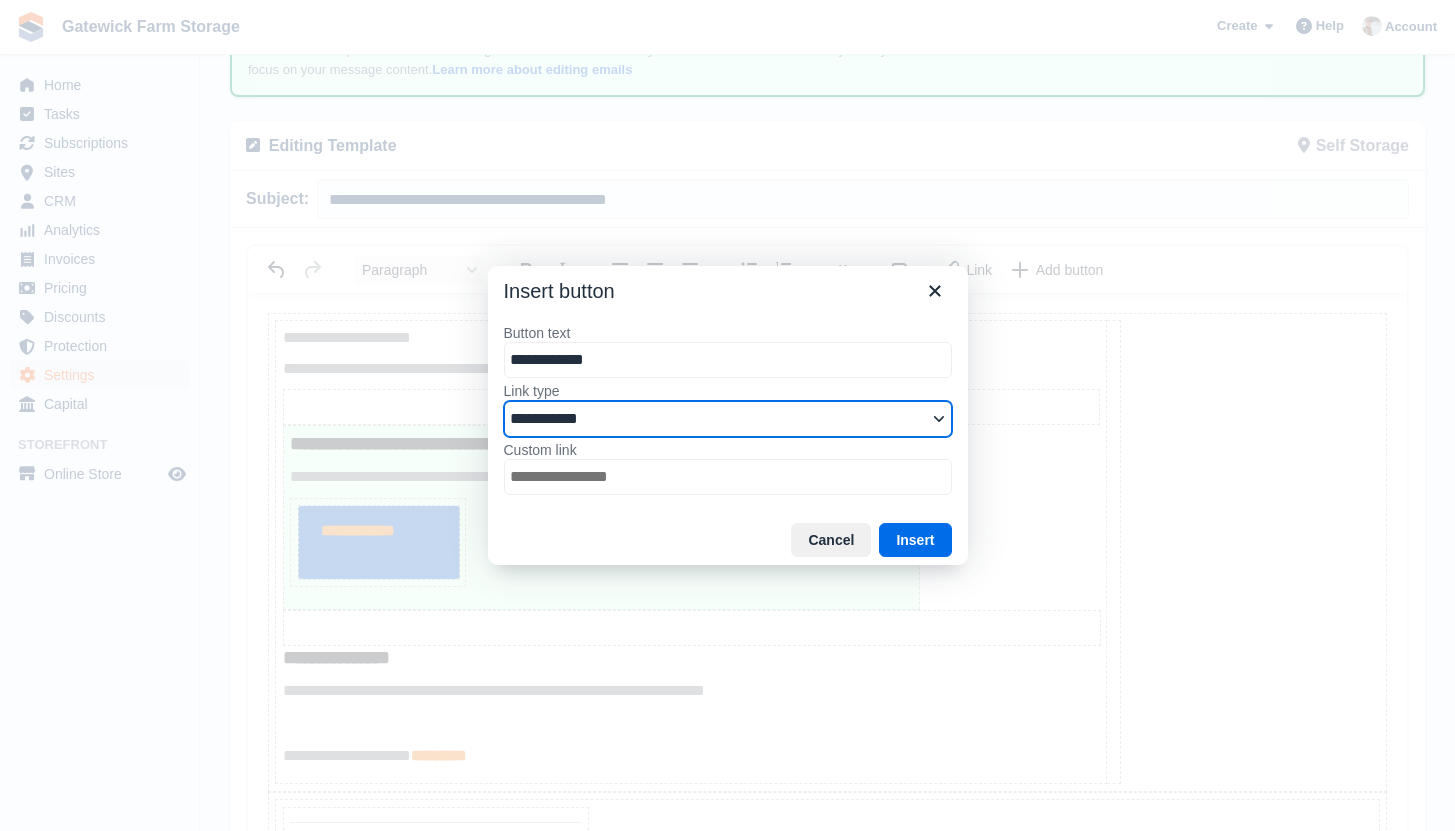click on "**********" at bounding box center [728, 419] 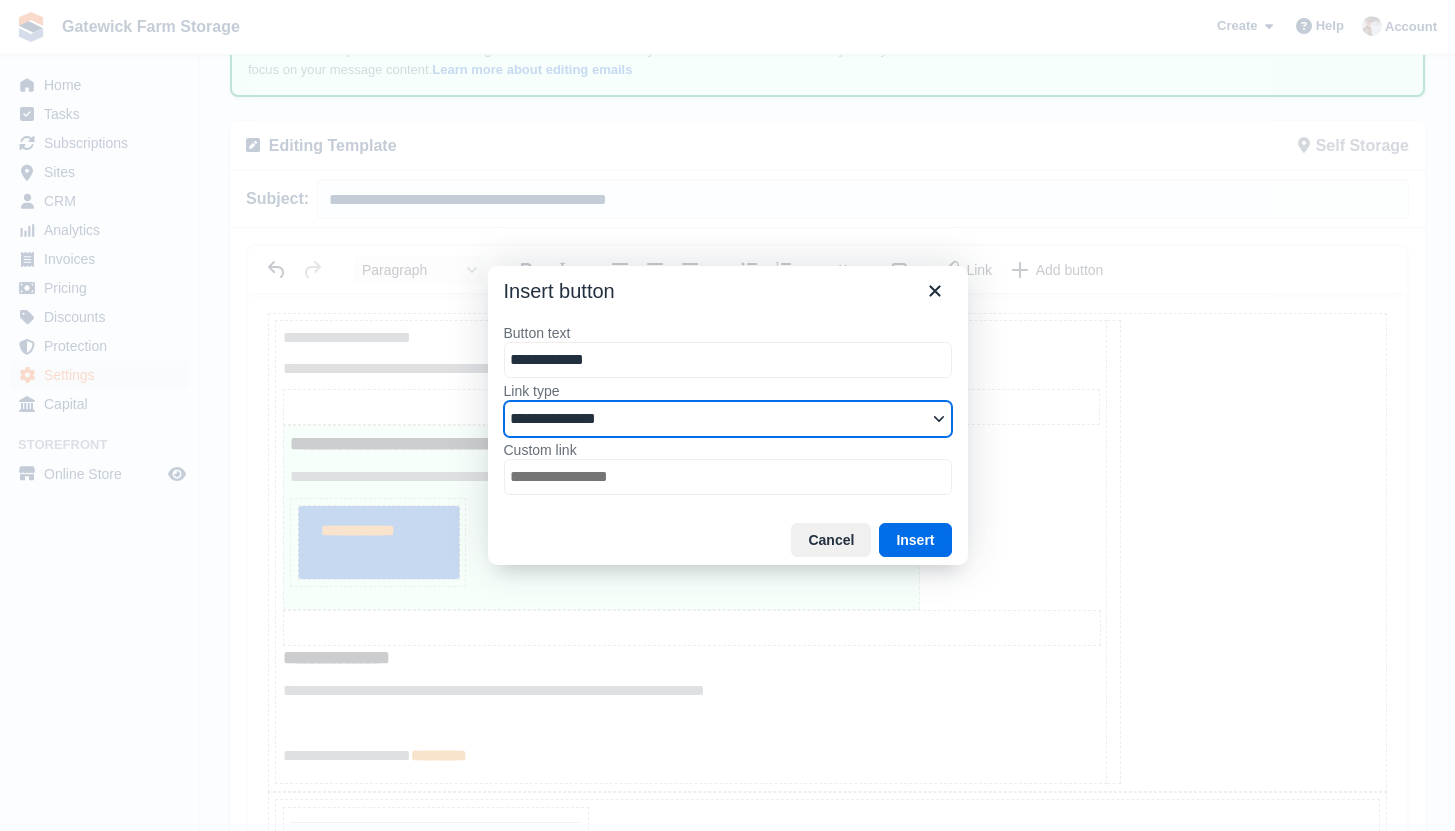 type on "**********" 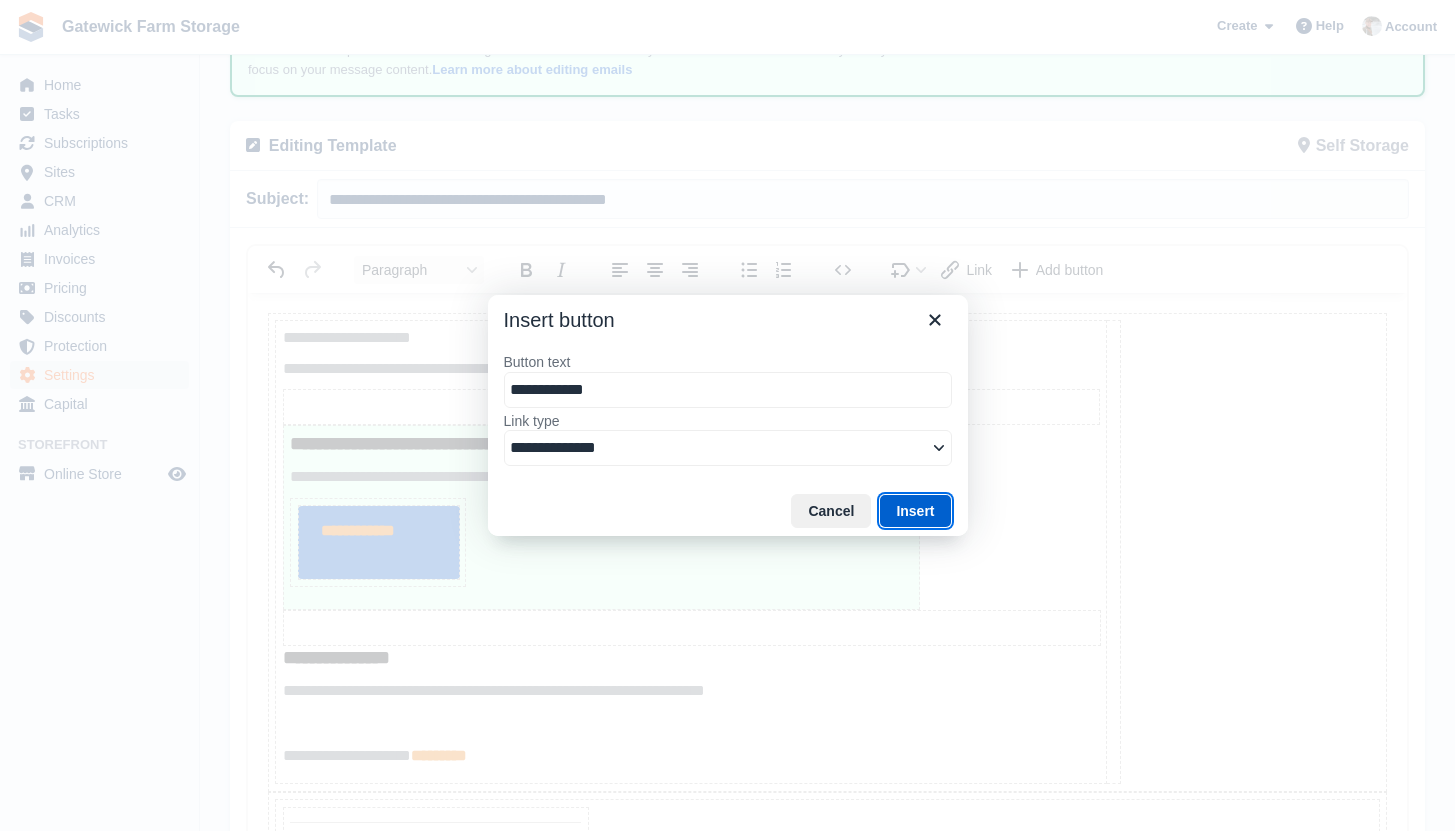 click on "Insert" at bounding box center (915, 511) 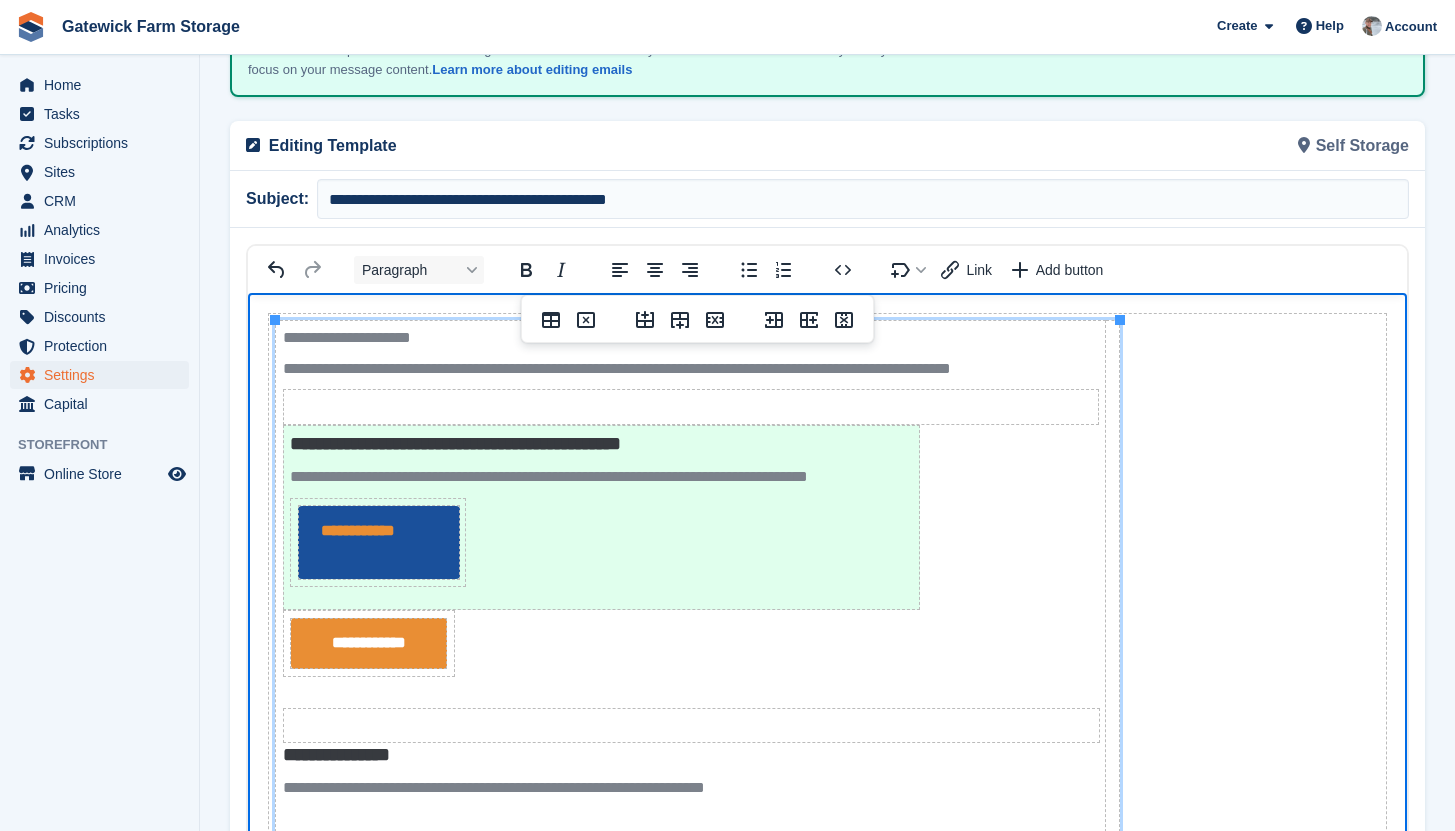 drag, startPoint x: 391, startPoint y: 486, endPoint x: 391, endPoint y: 505, distance: 19 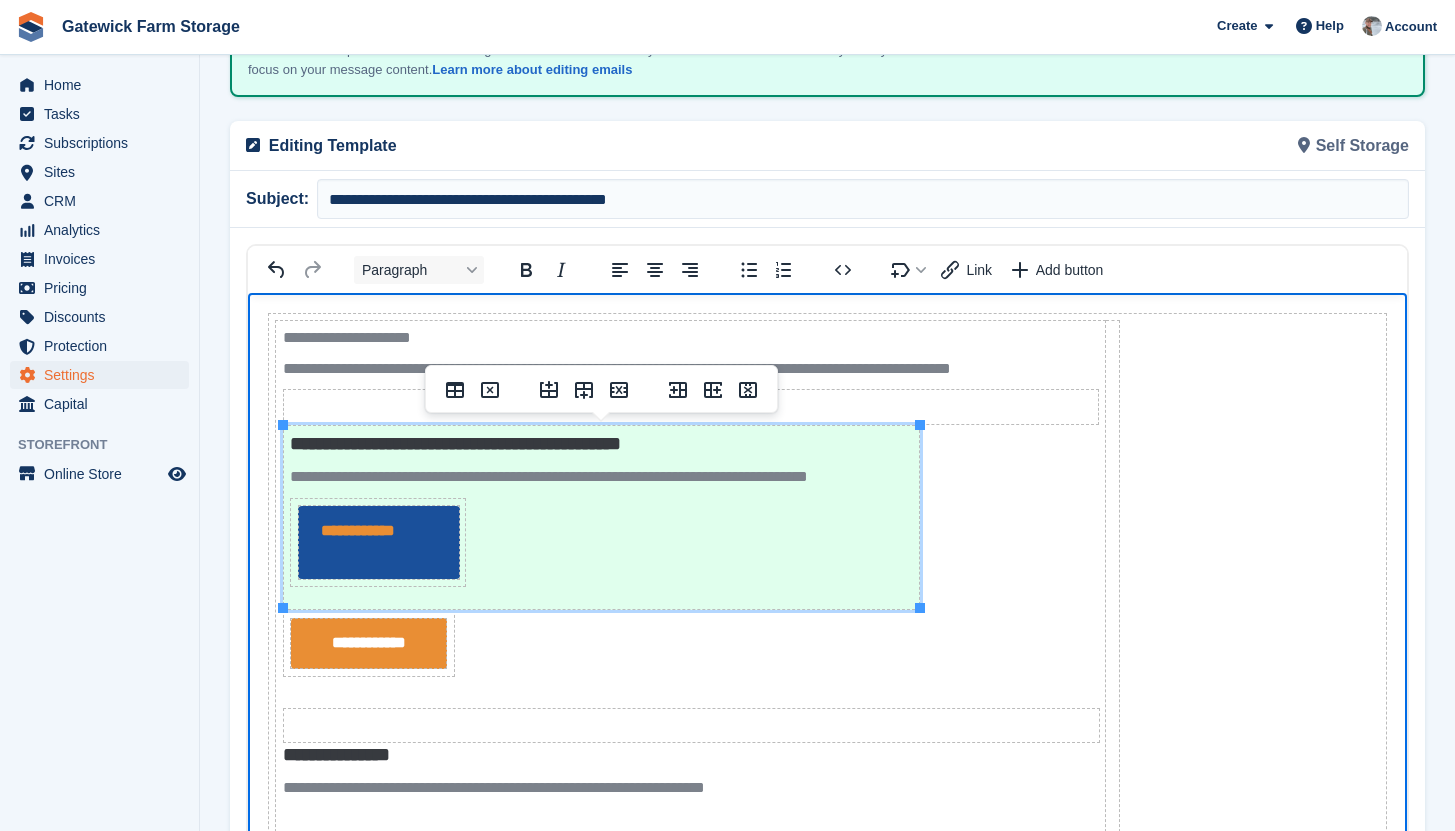click on "**********" at bounding box center (376, 531) 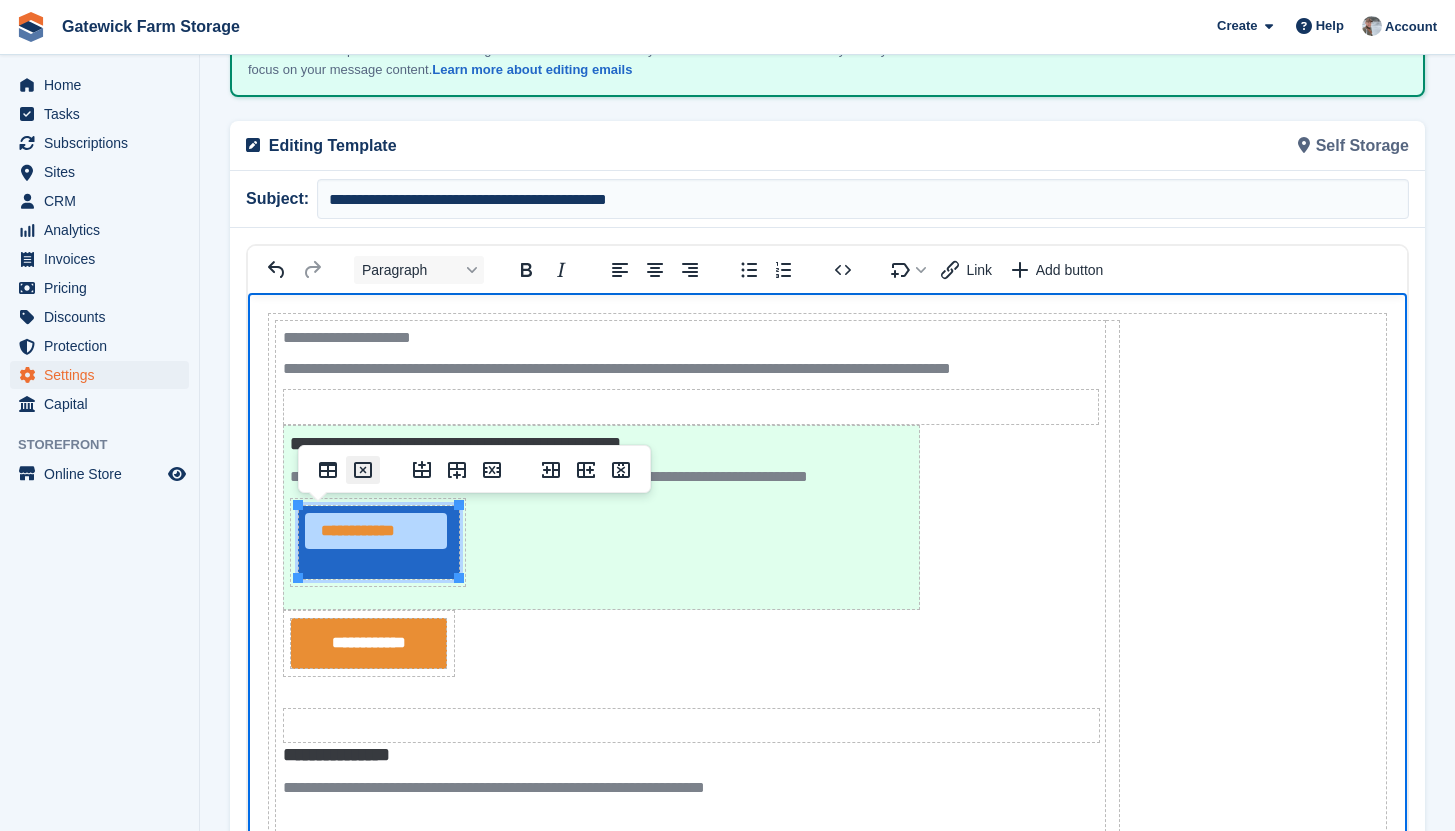 click 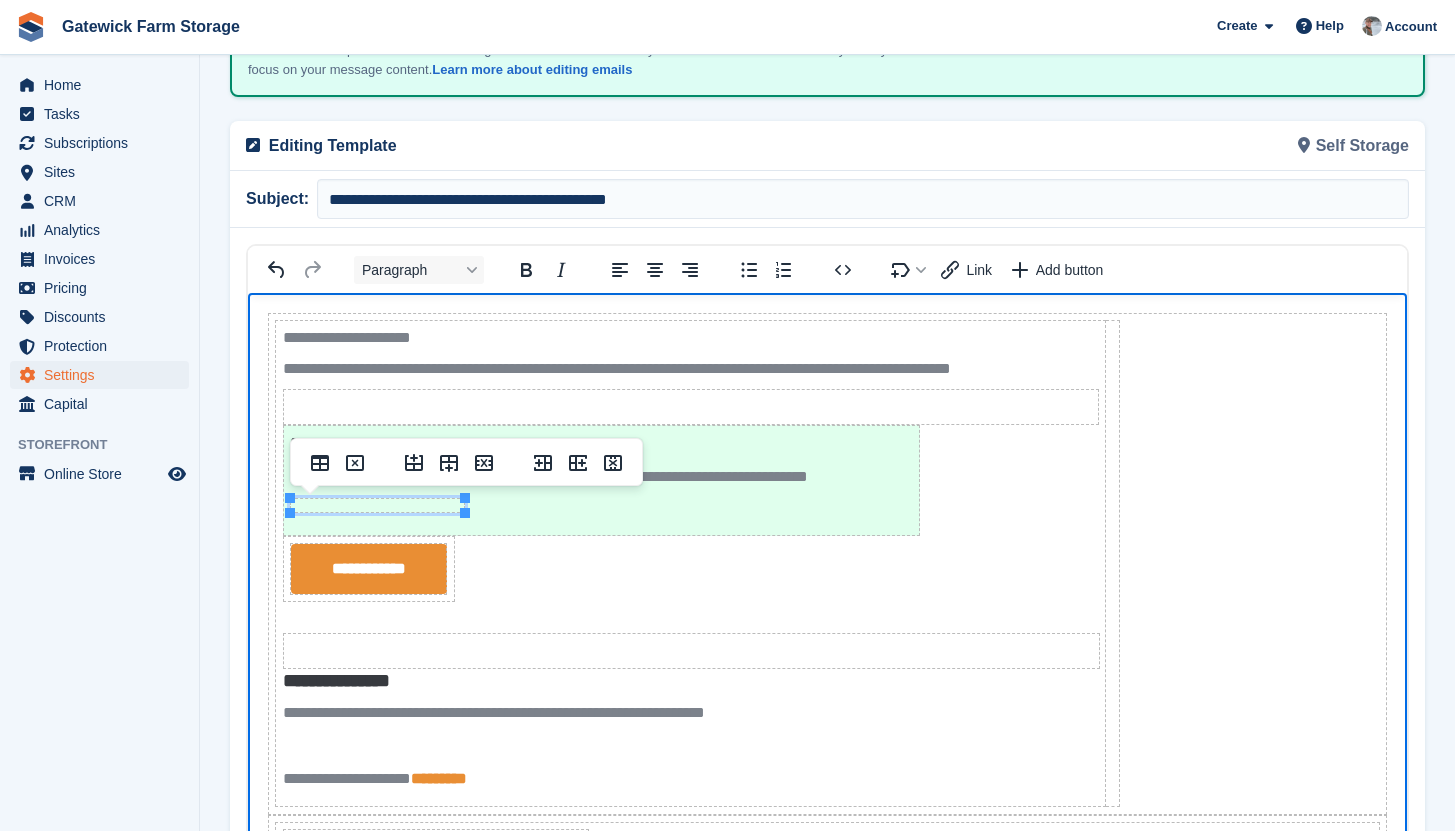 click at bounding box center [378, 505] 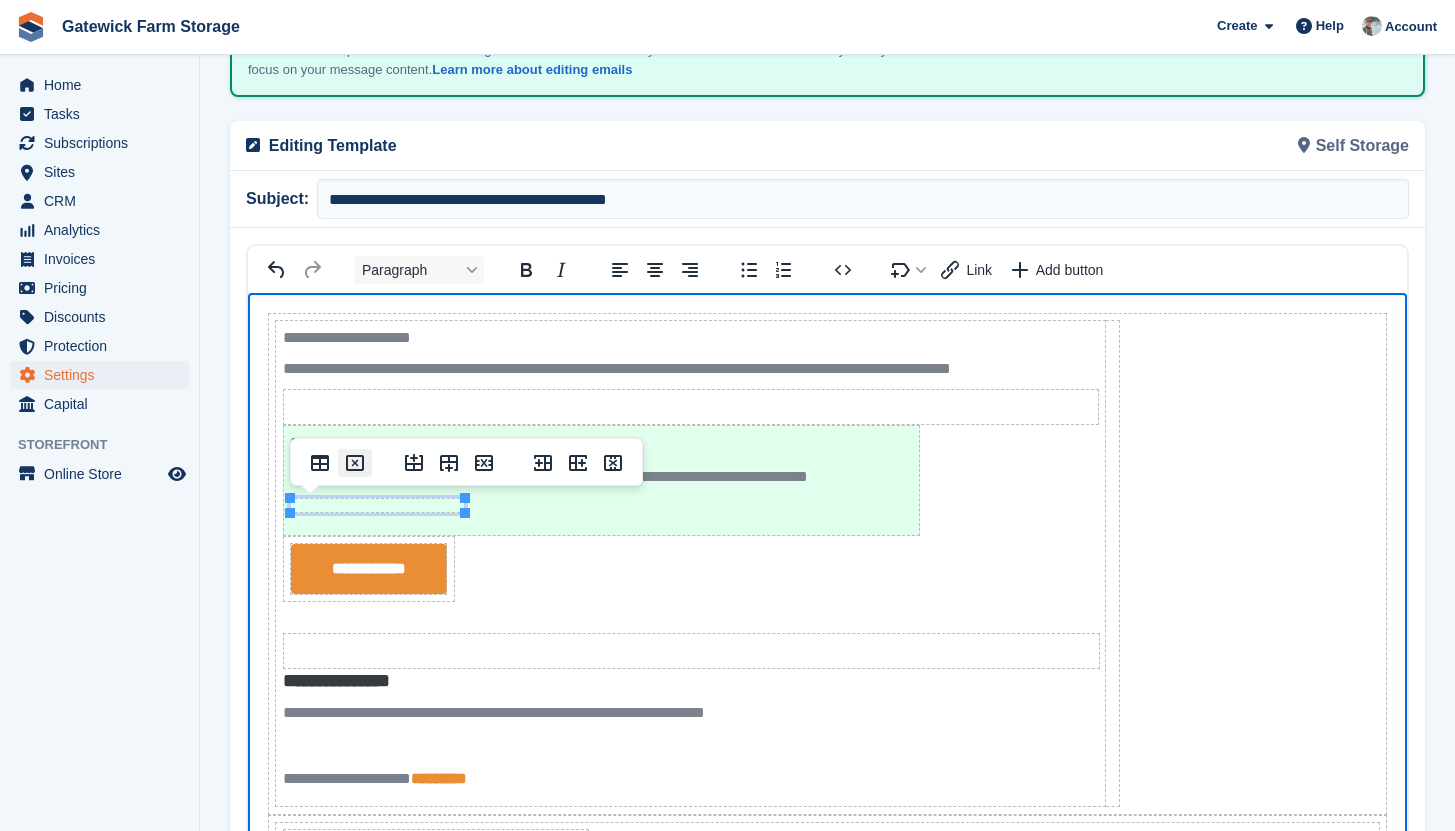click 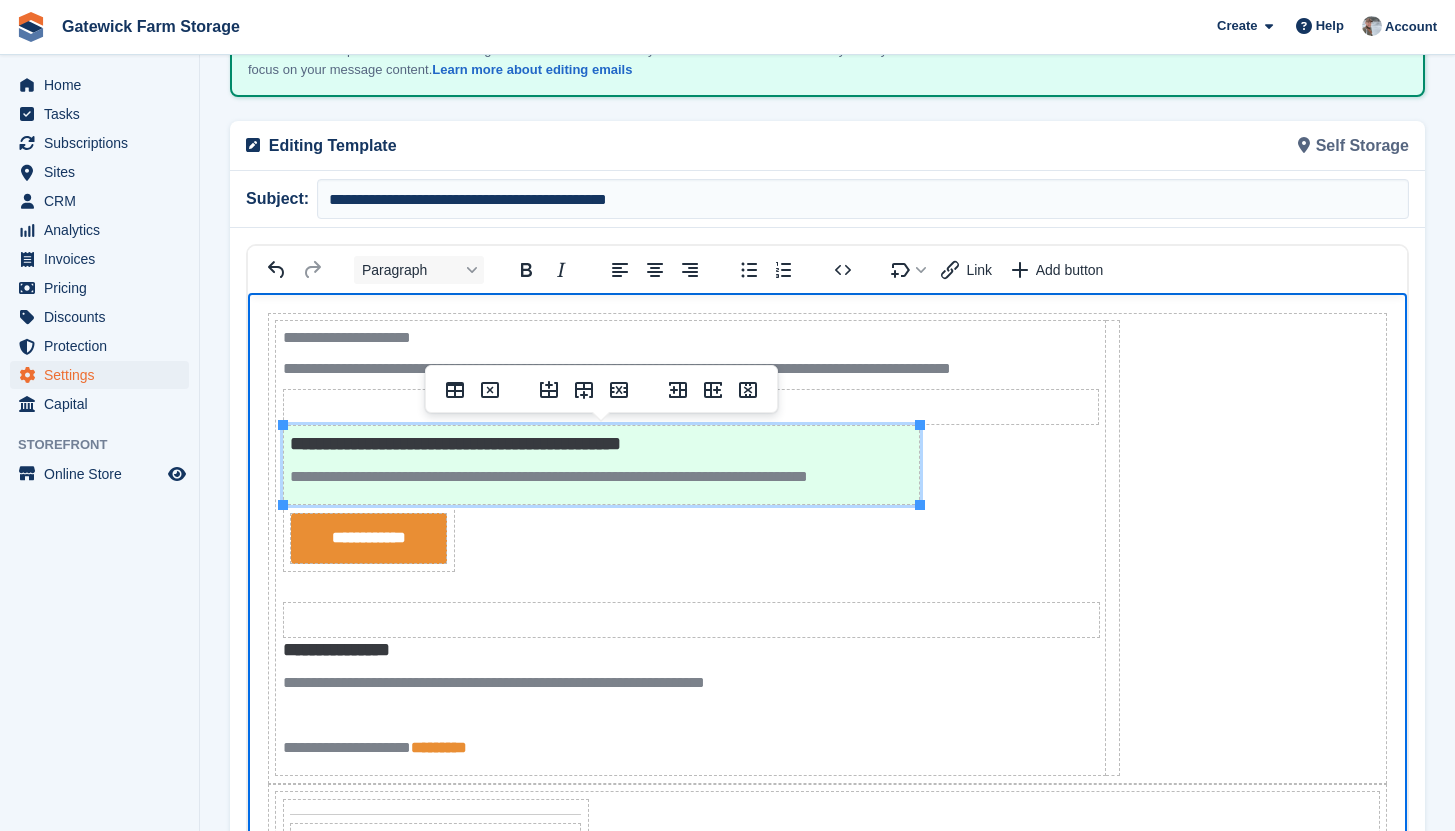 click on "**********" at bounding box center (691, 548) 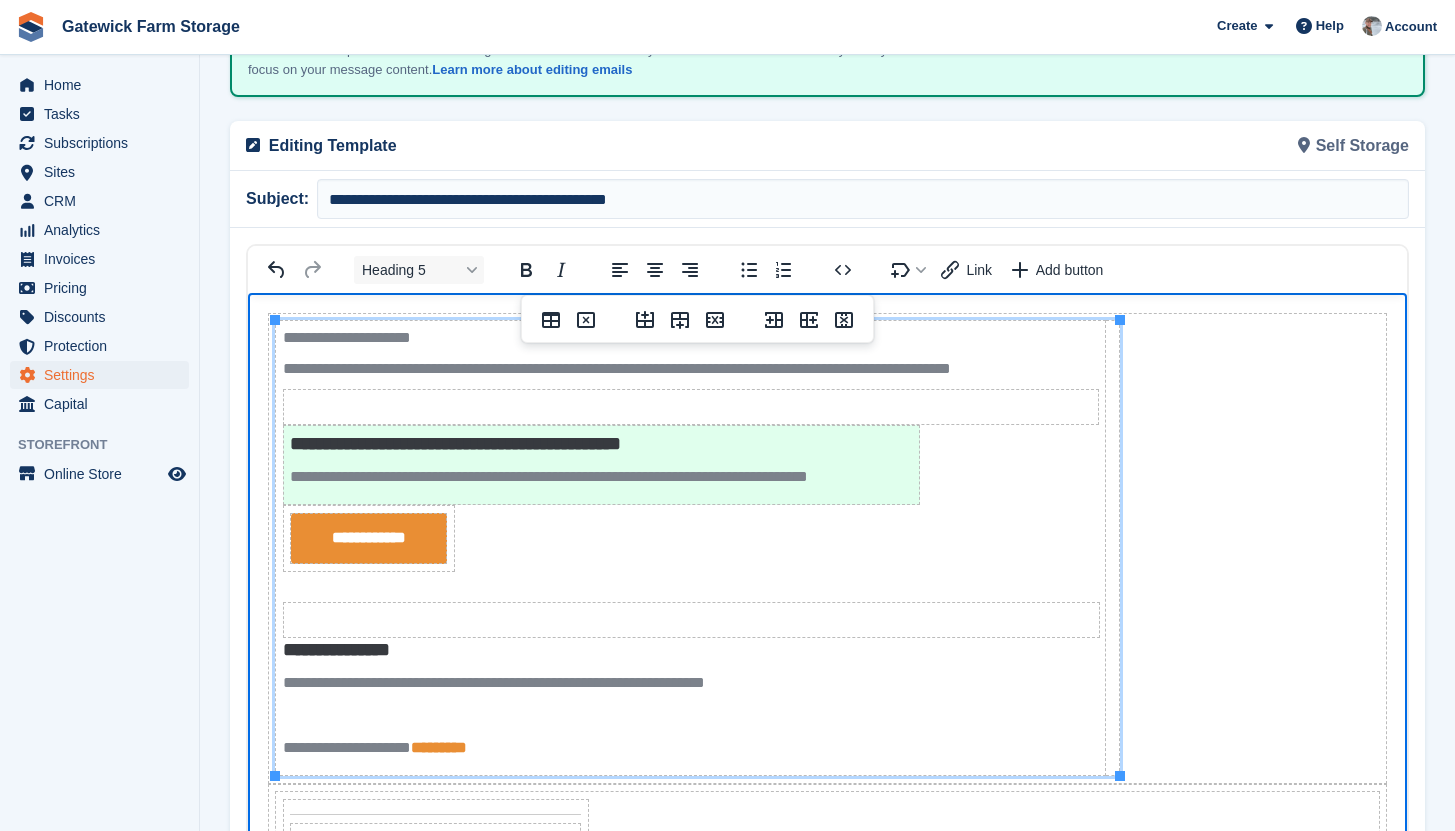 click on "**********" at bounding box center (601, 444) 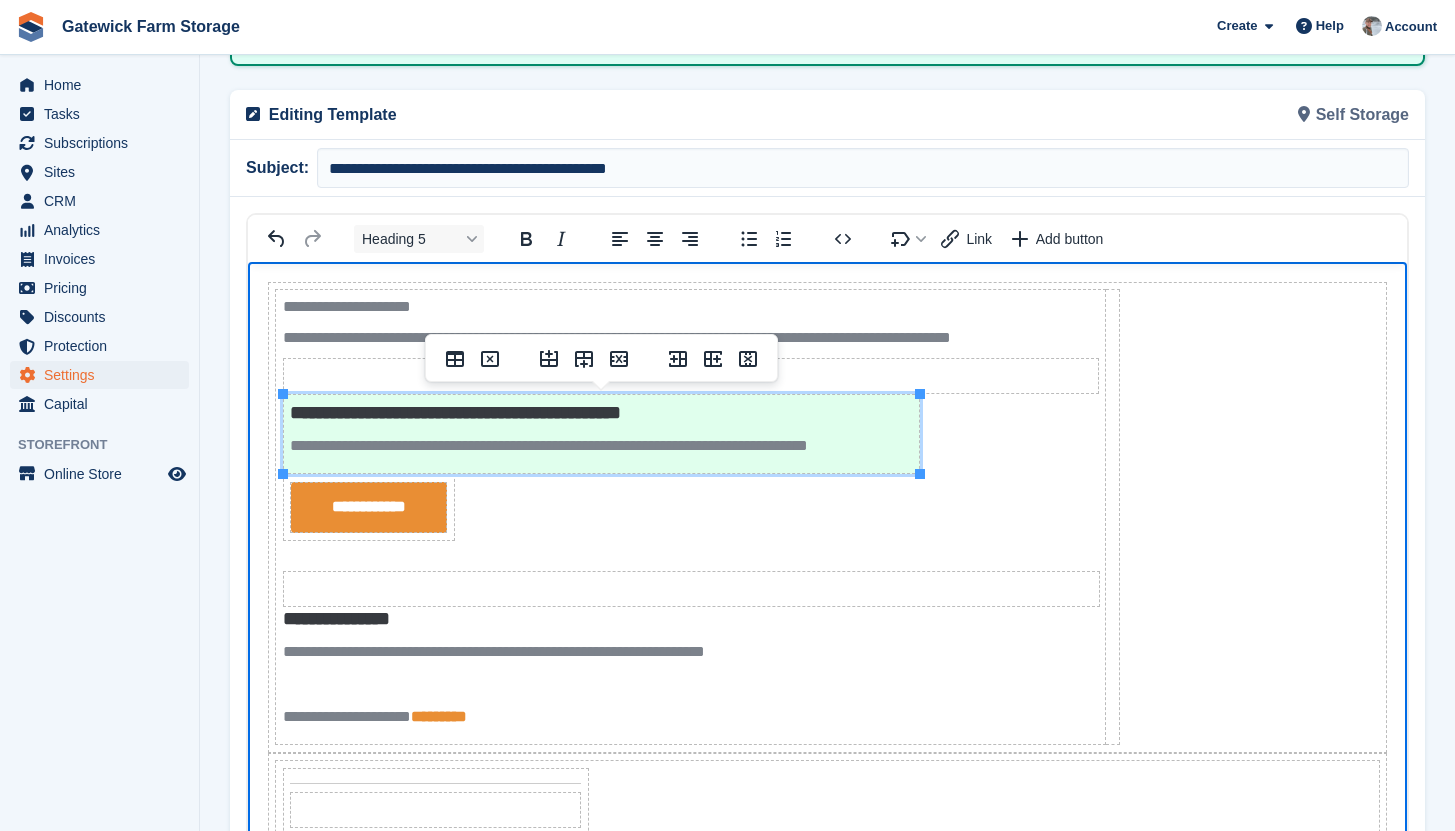 scroll, scrollTop: 219, scrollLeft: 0, axis: vertical 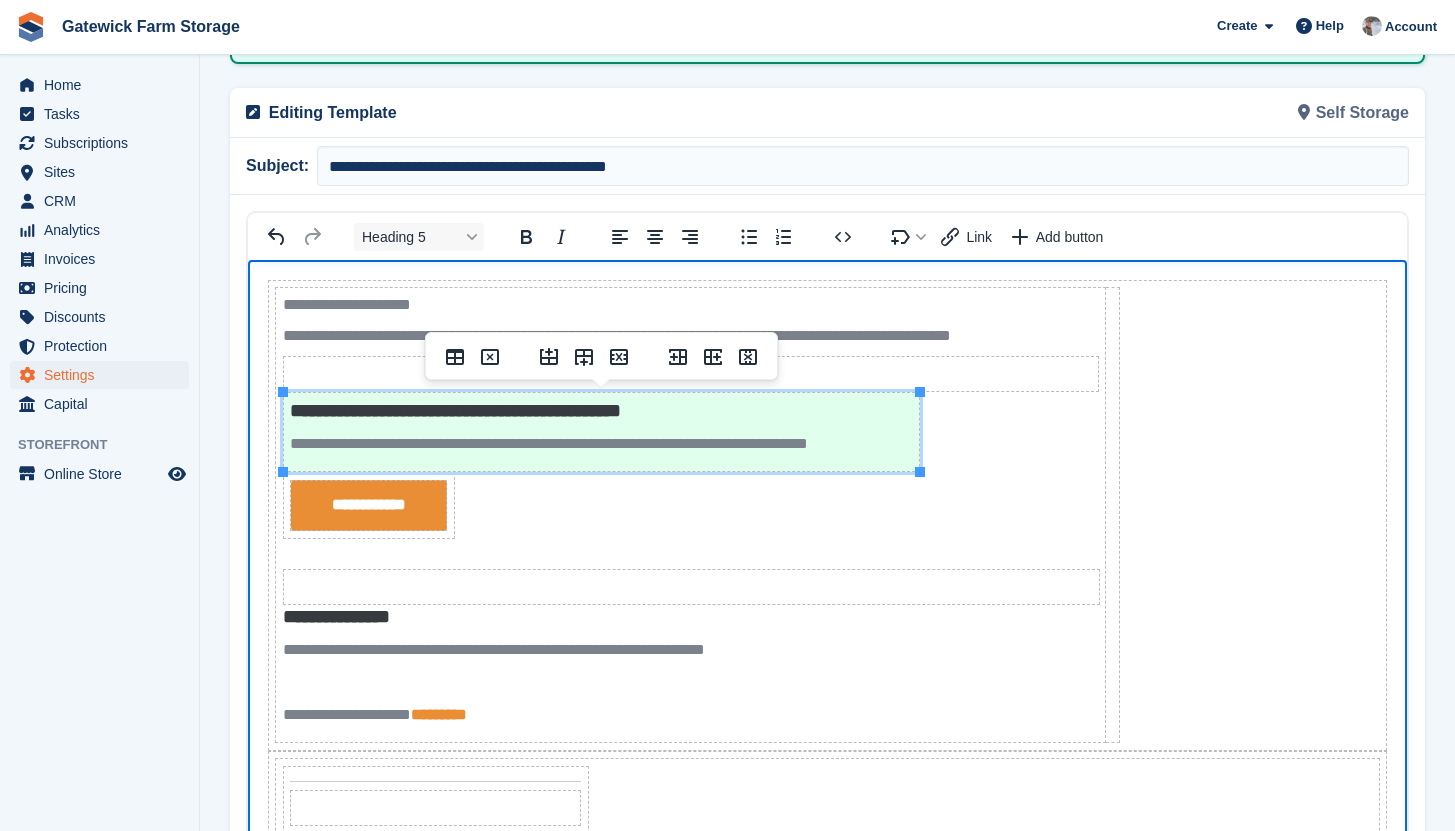 click on "**********" at bounding box center (691, 515) 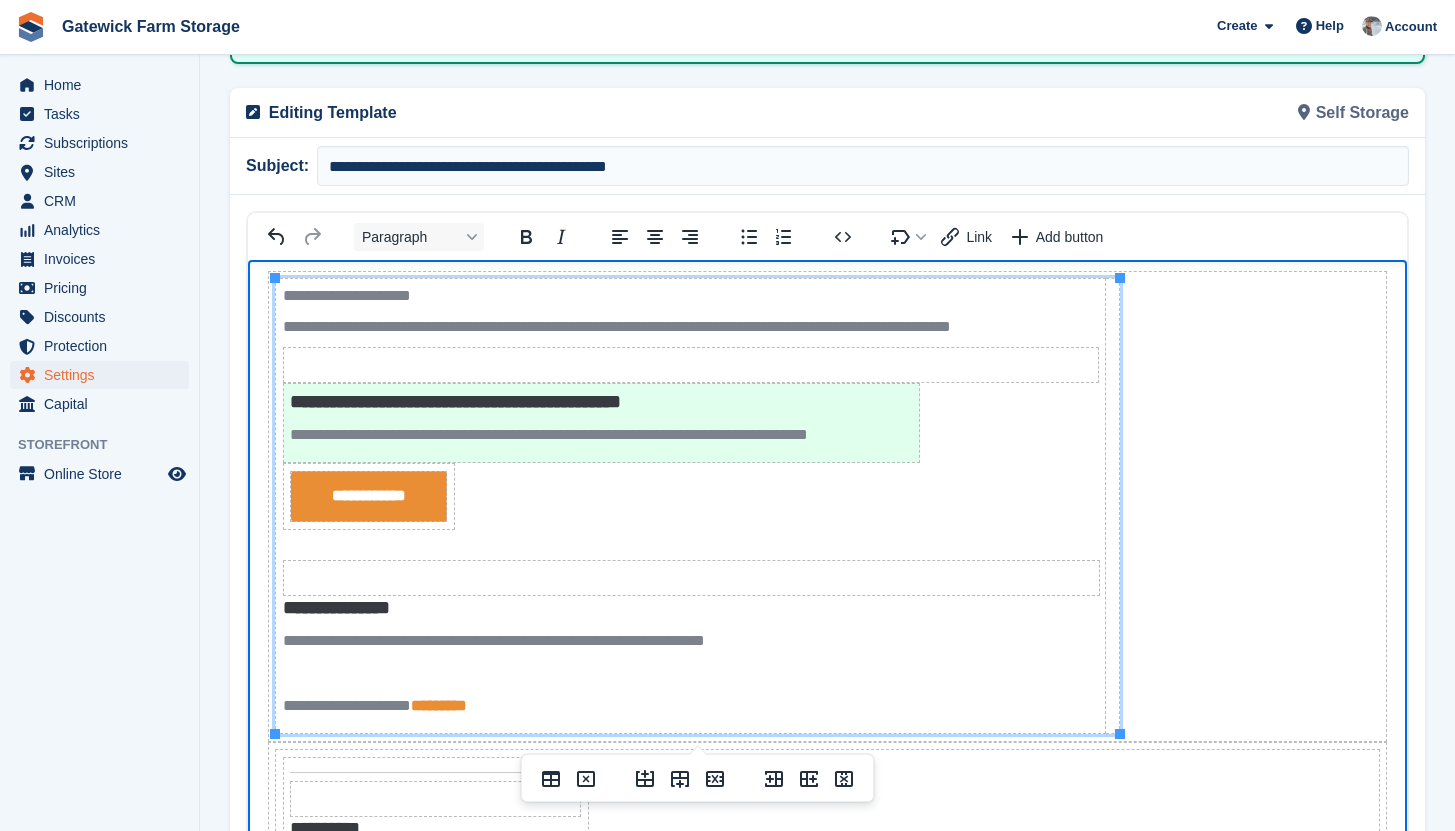 scroll, scrollTop: 0, scrollLeft: 0, axis: both 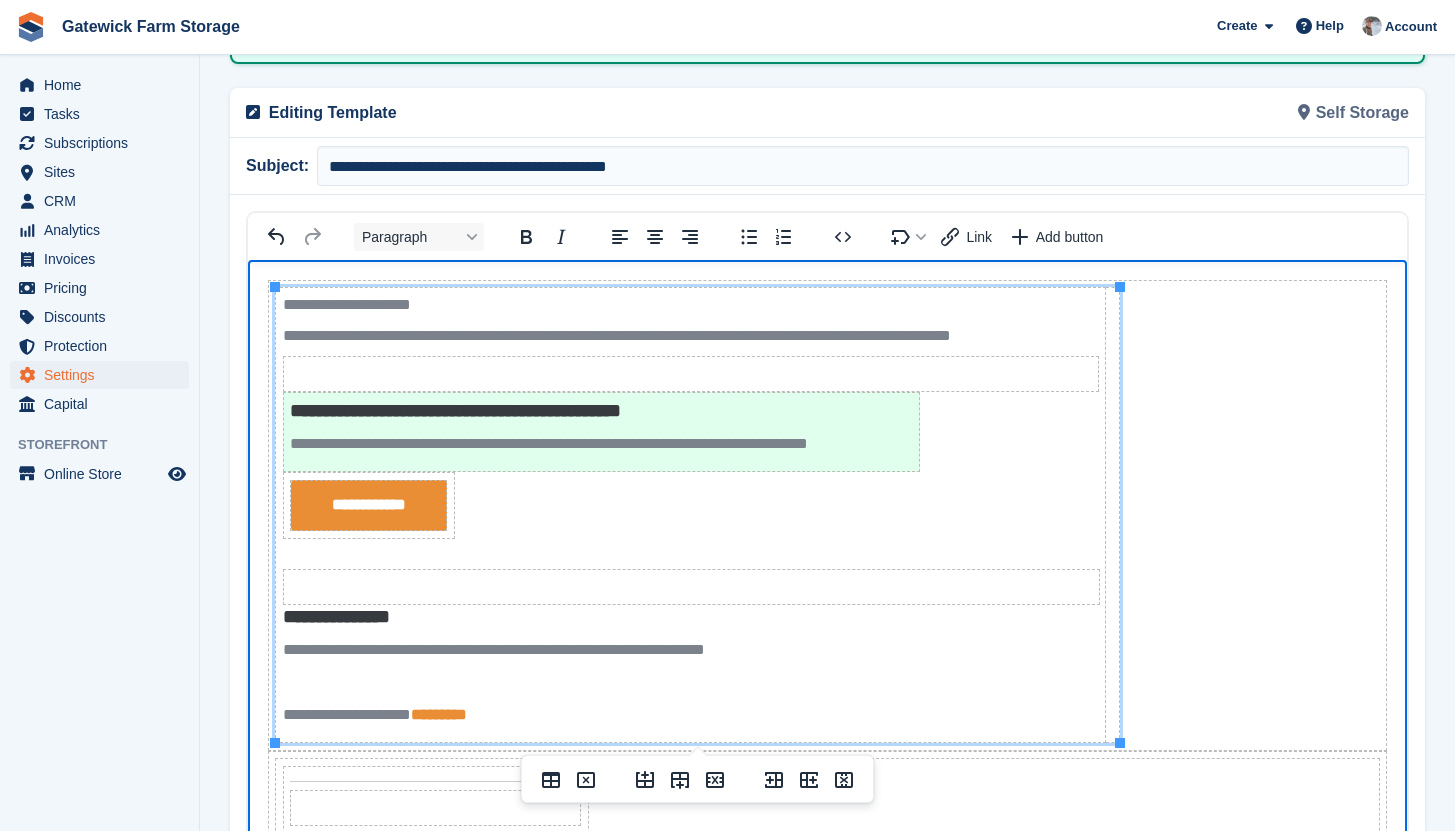 click on "**********" at bounding box center (601, 444) 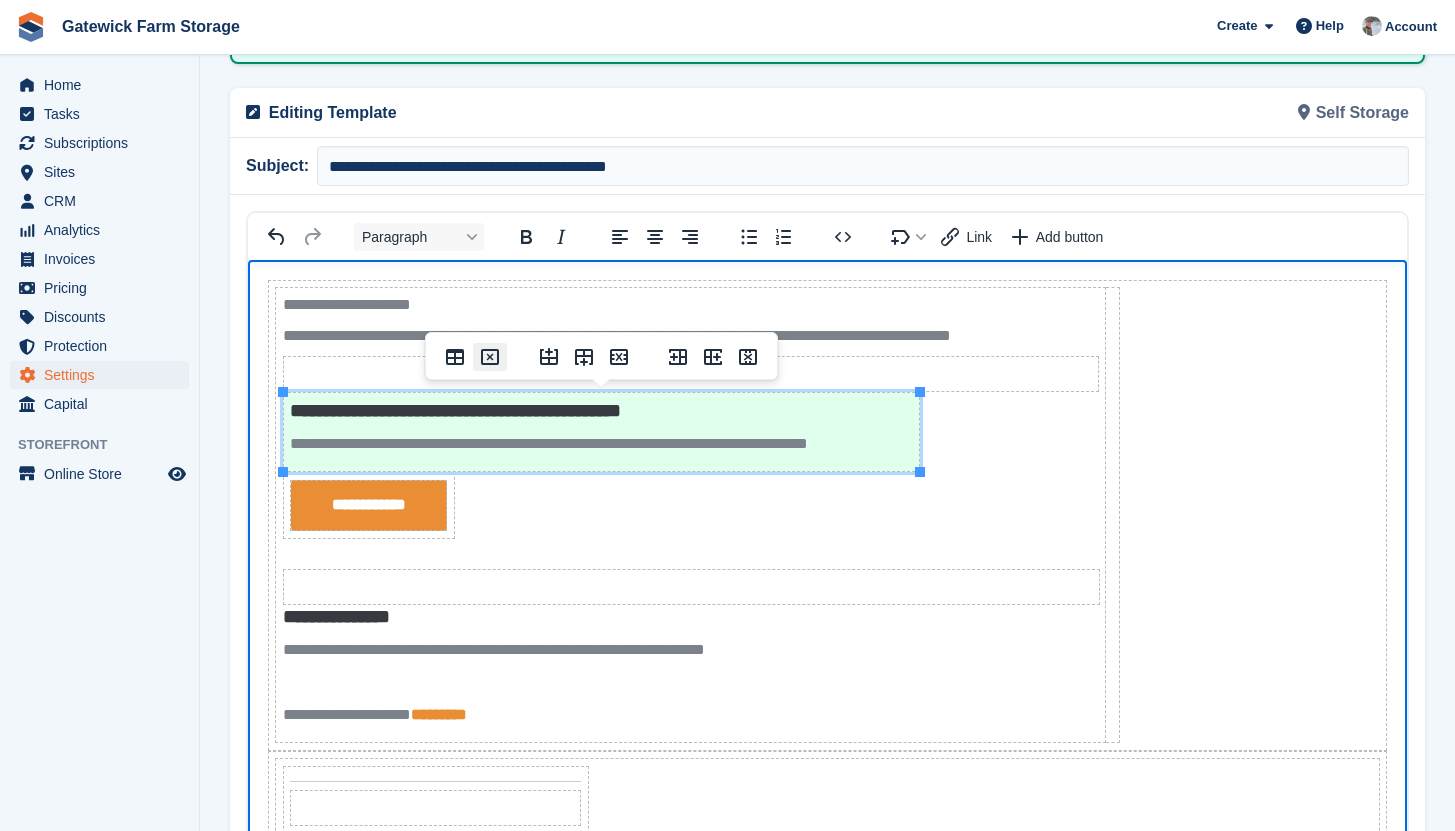 click 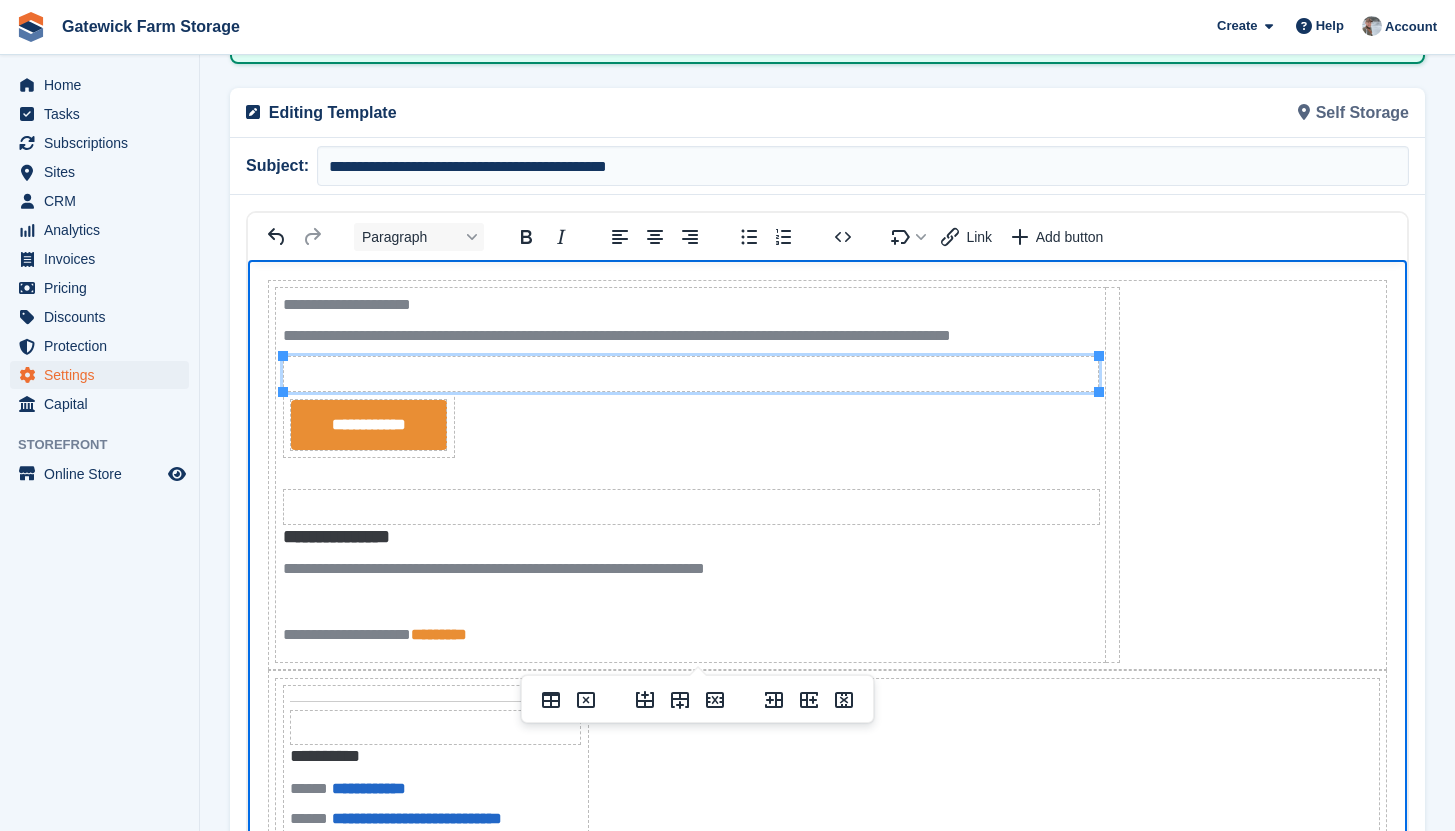 click at bounding box center [690, 374] 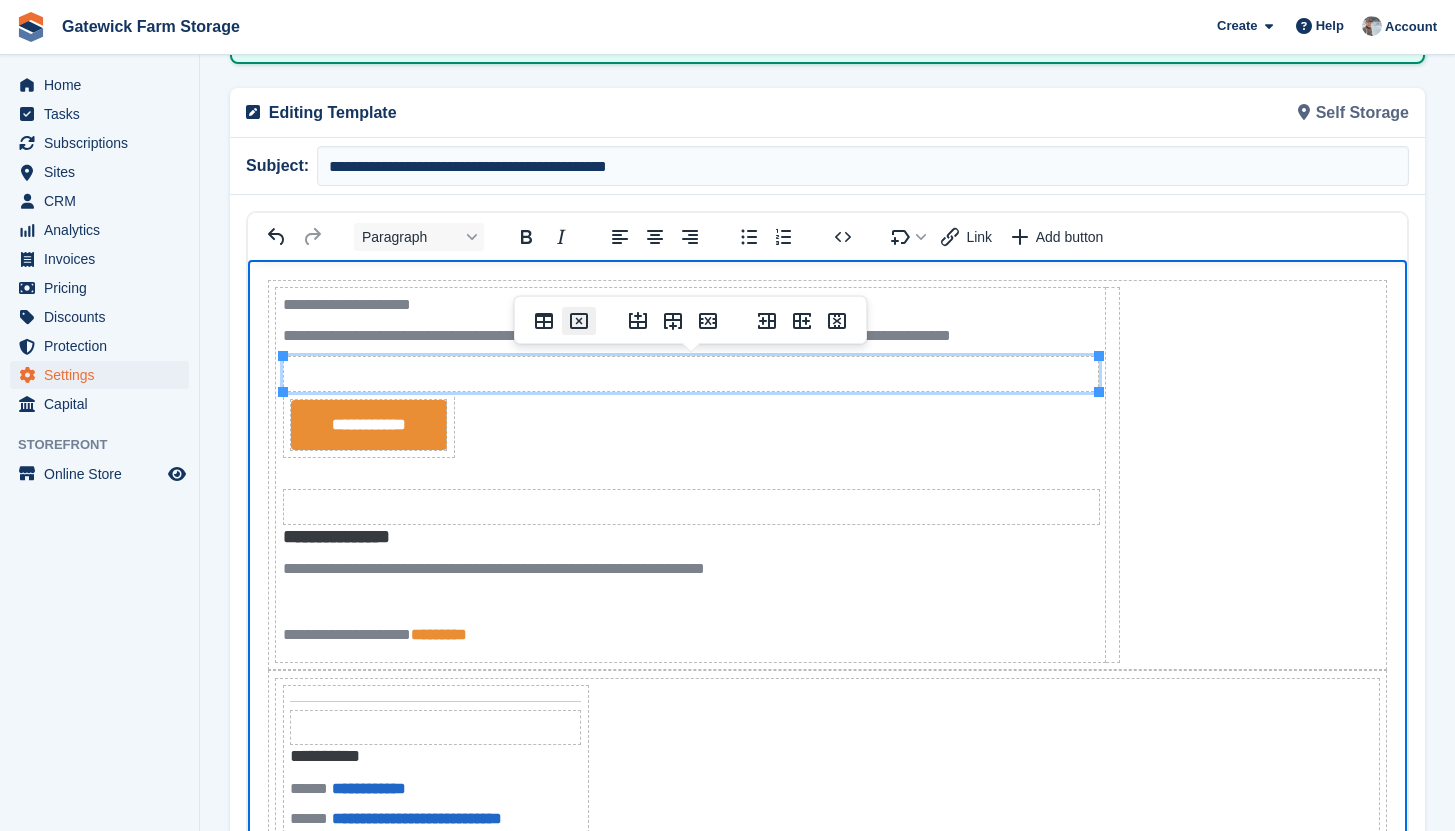 click 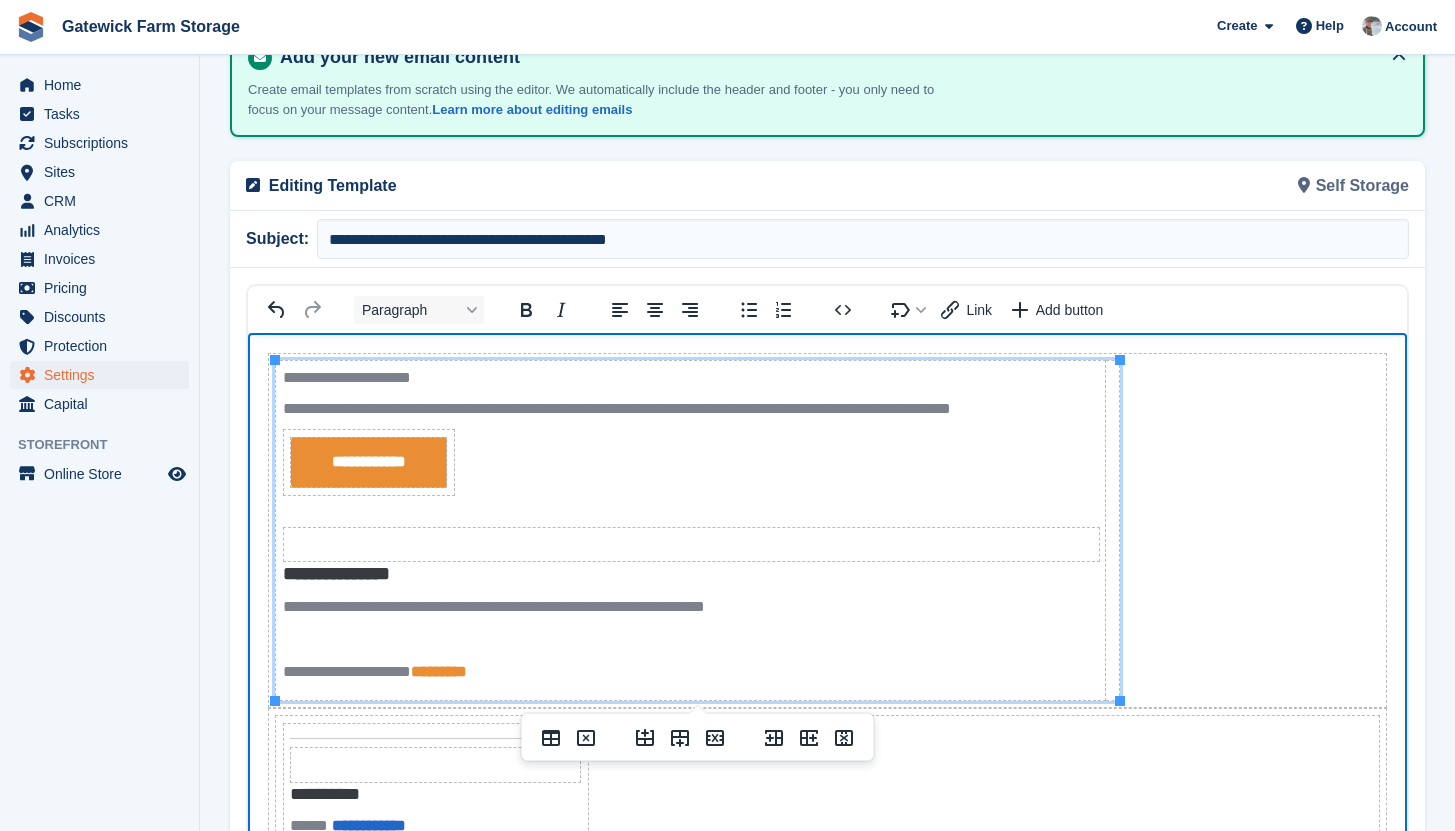scroll, scrollTop: 138, scrollLeft: 0, axis: vertical 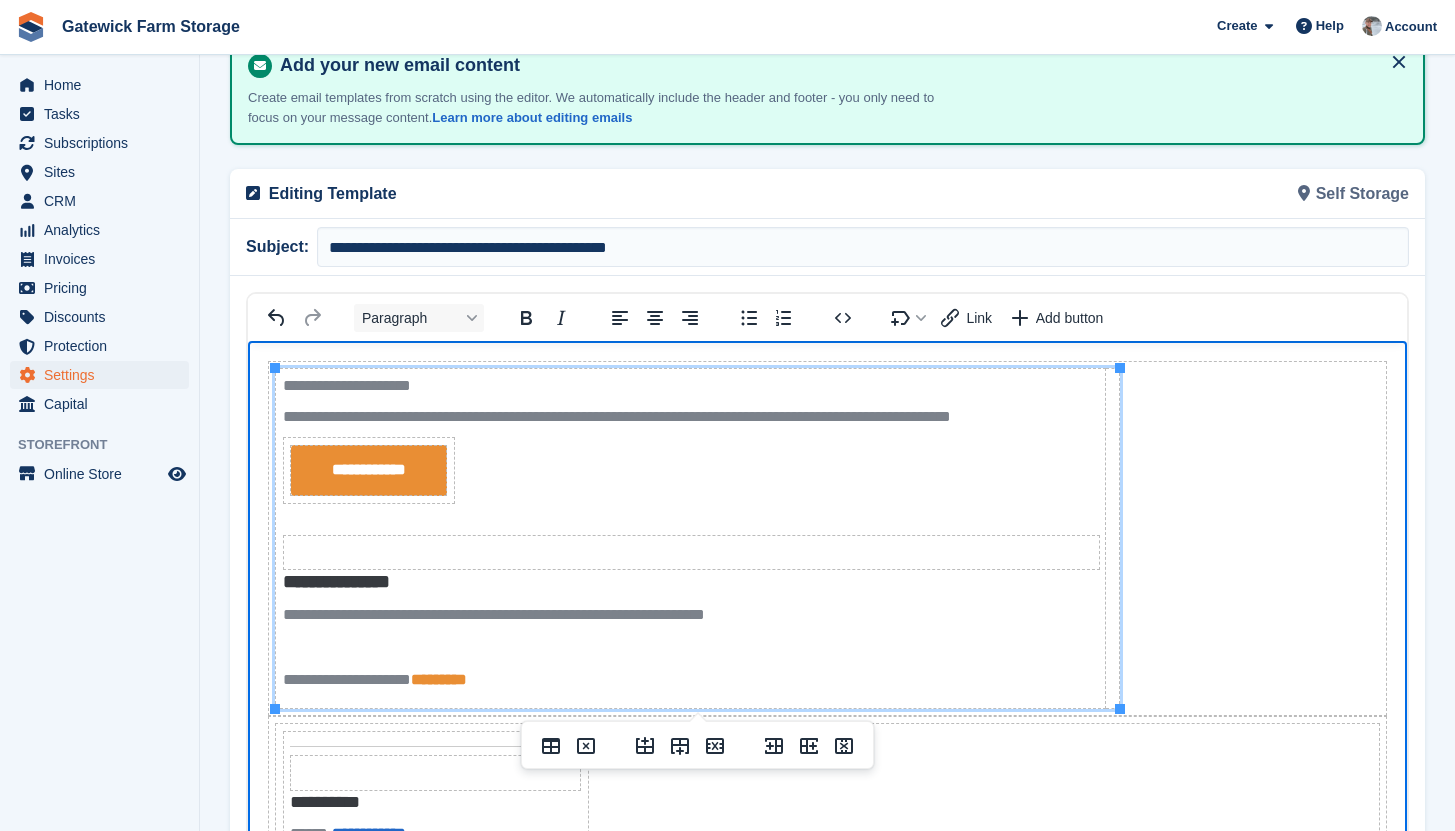 click on "**********" at bounding box center [691, 538] 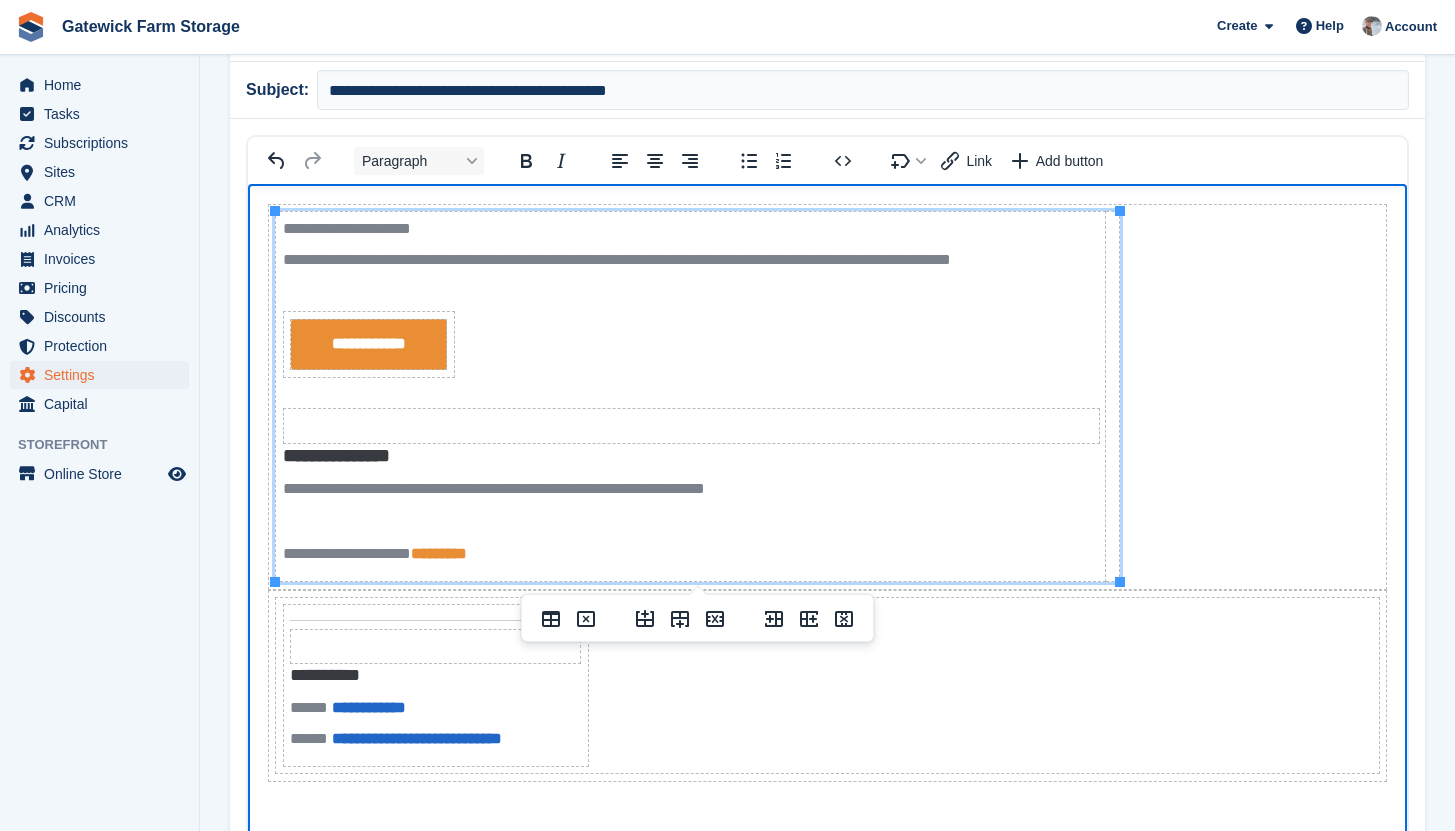 scroll, scrollTop: 291, scrollLeft: 0, axis: vertical 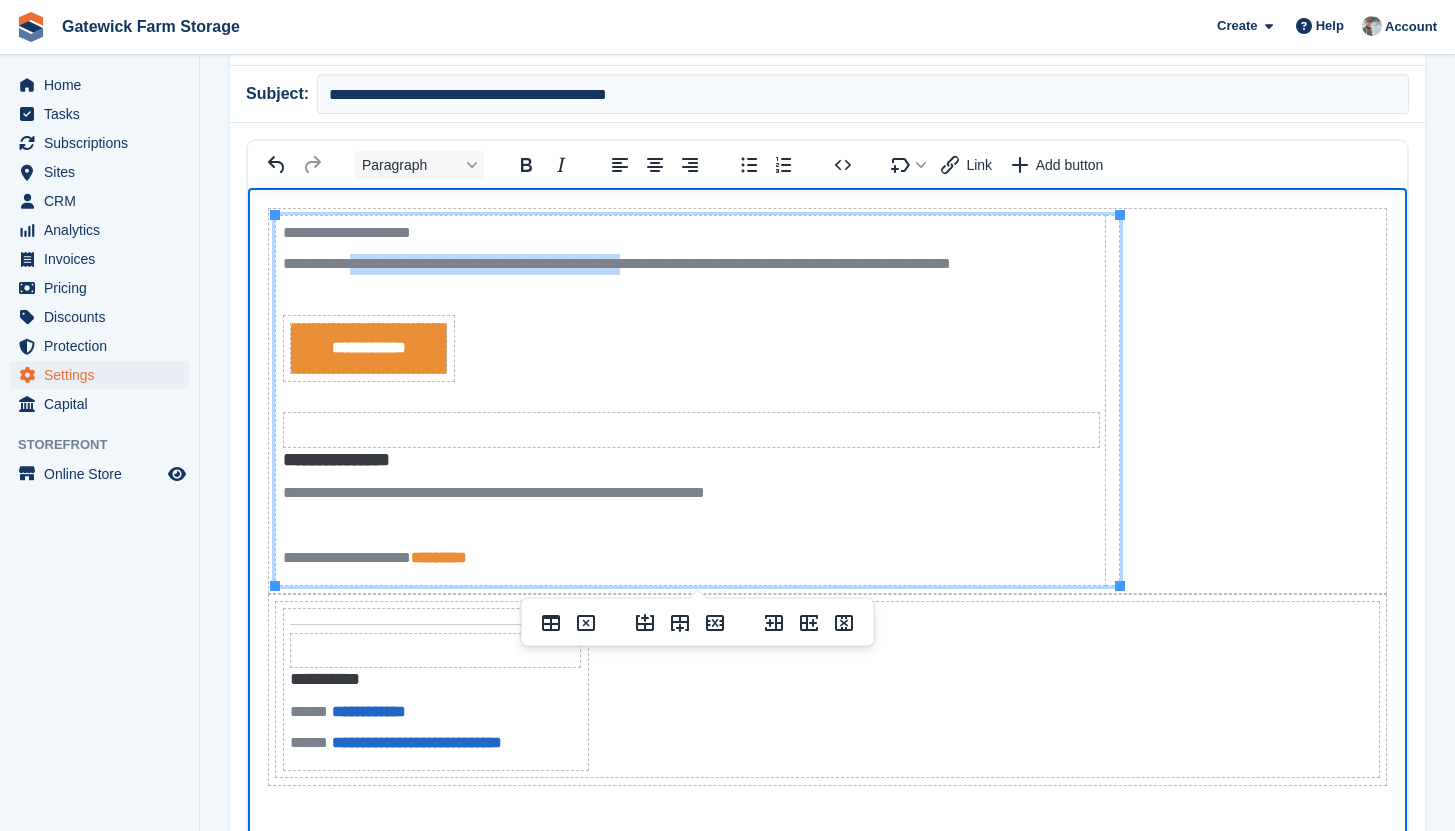 drag, startPoint x: 696, startPoint y: 265, endPoint x: 371, endPoint y: 272, distance: 325.07538 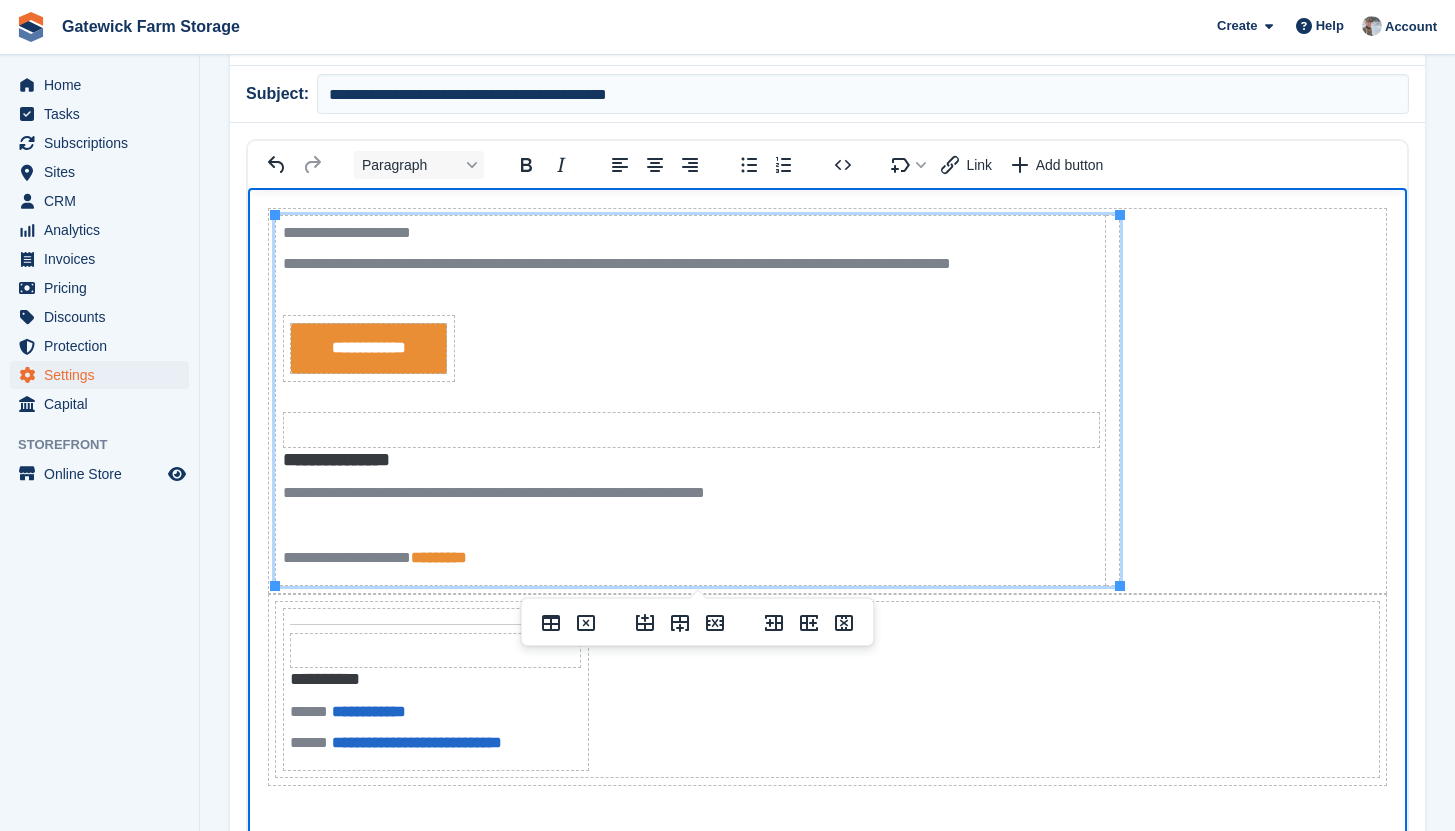 click at bounding box center (691, 294) 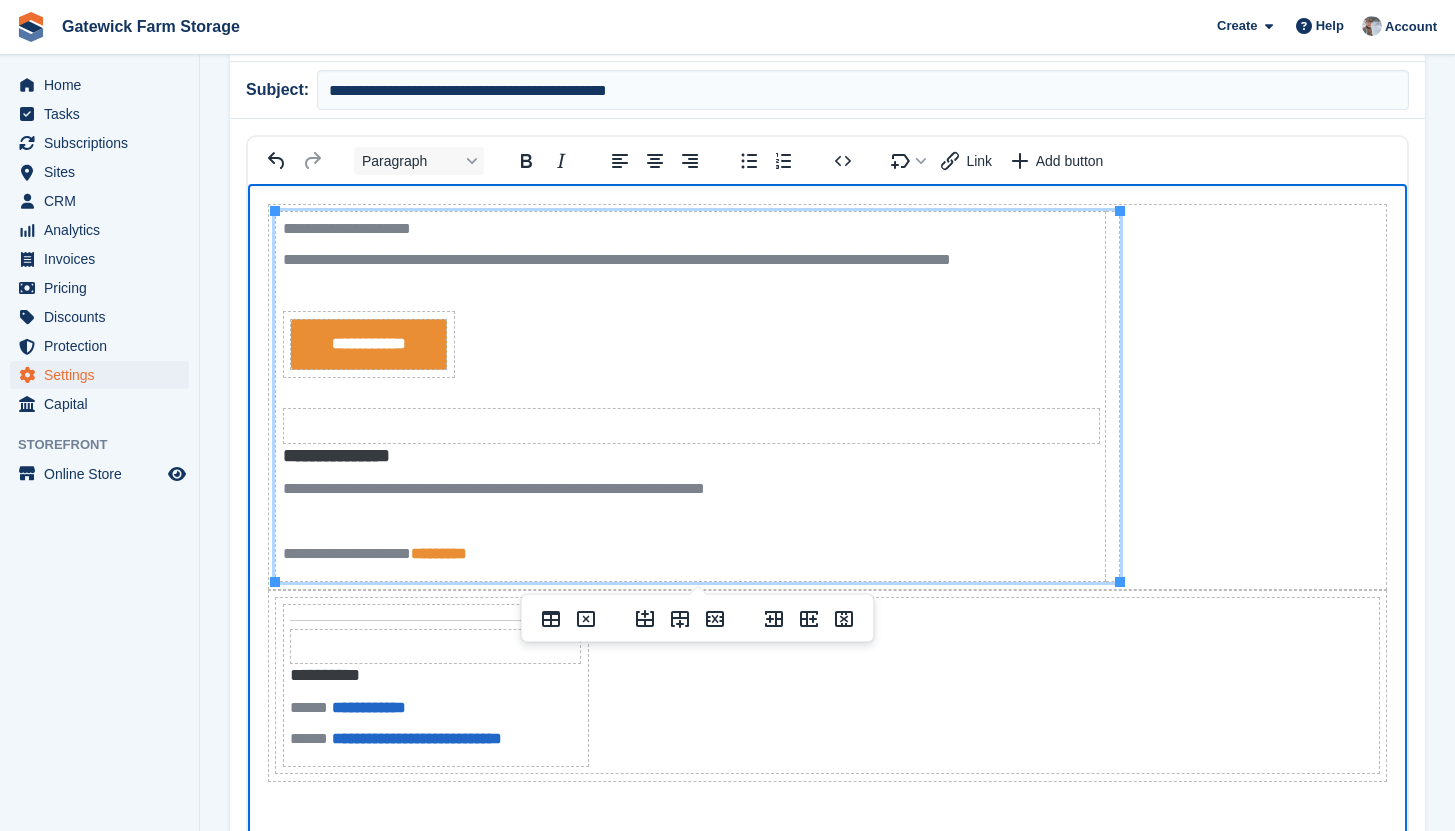 scroll, scrollTop: 0, scrollLeft: 0, axis: both 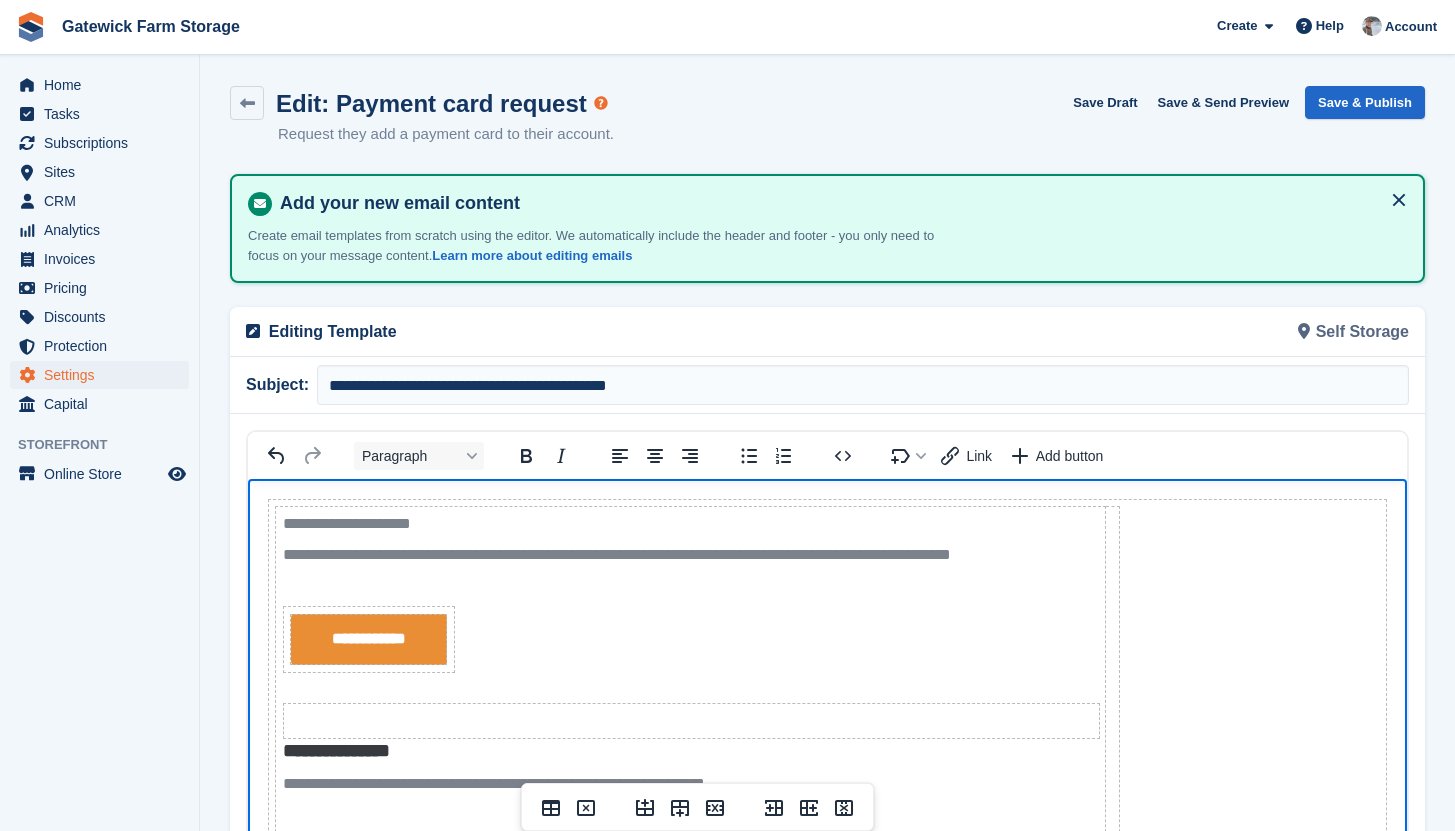 click on "**********" at bounding box center [827, 644] 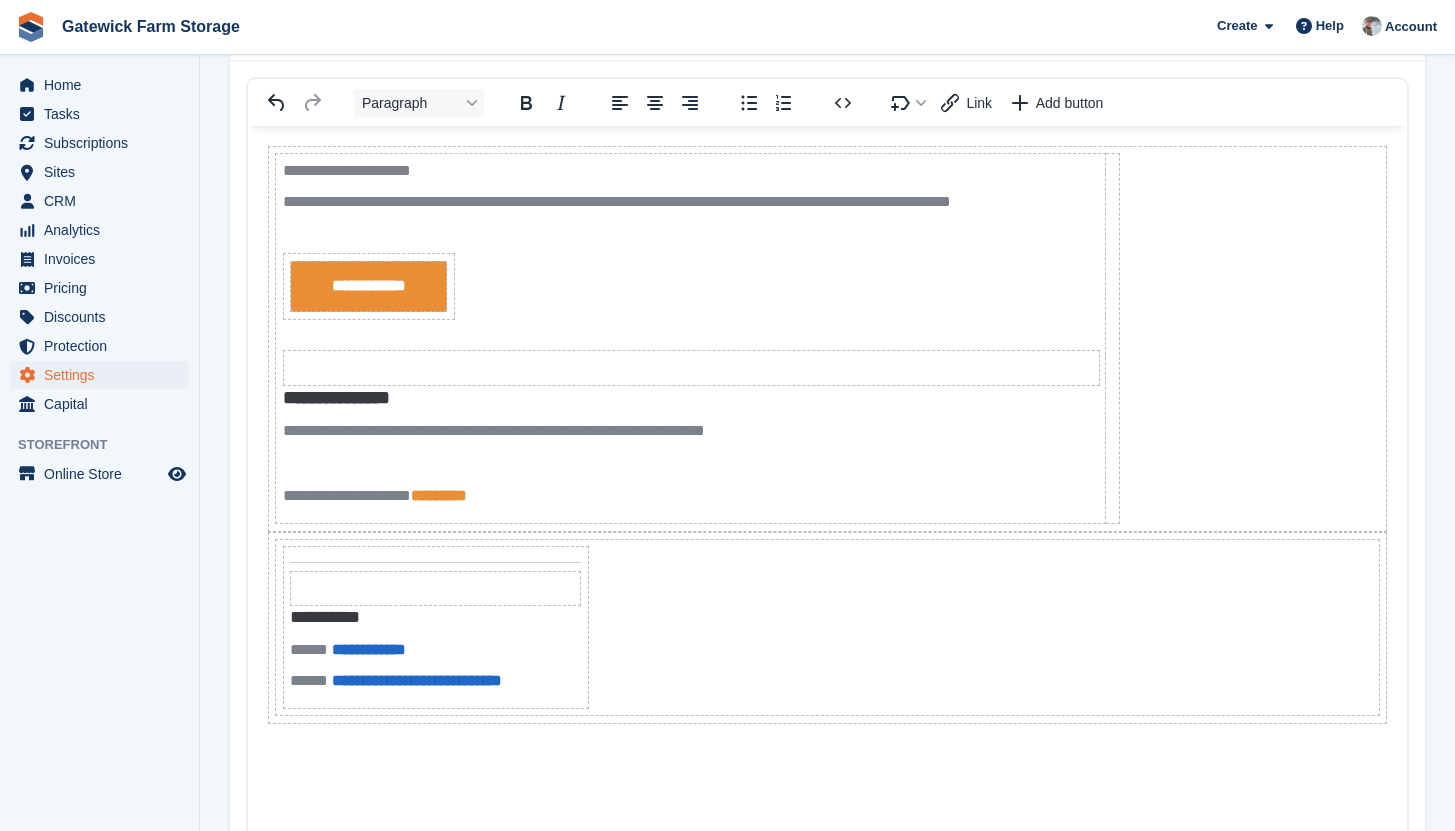 scroll, scrollTop: 0, scrollLeft: 0, axis: both 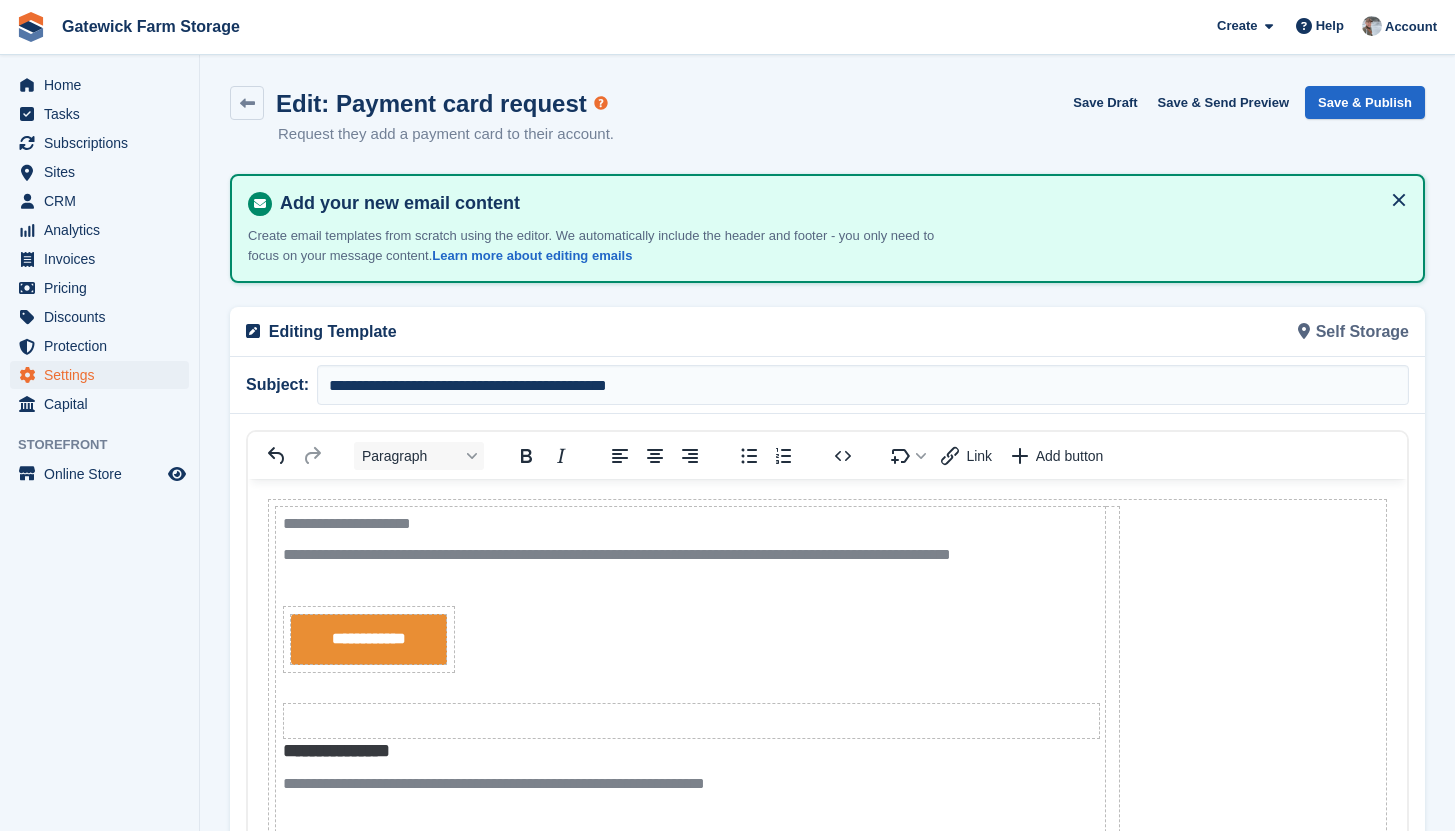 click on "**********" at bounding box center [827, 644] 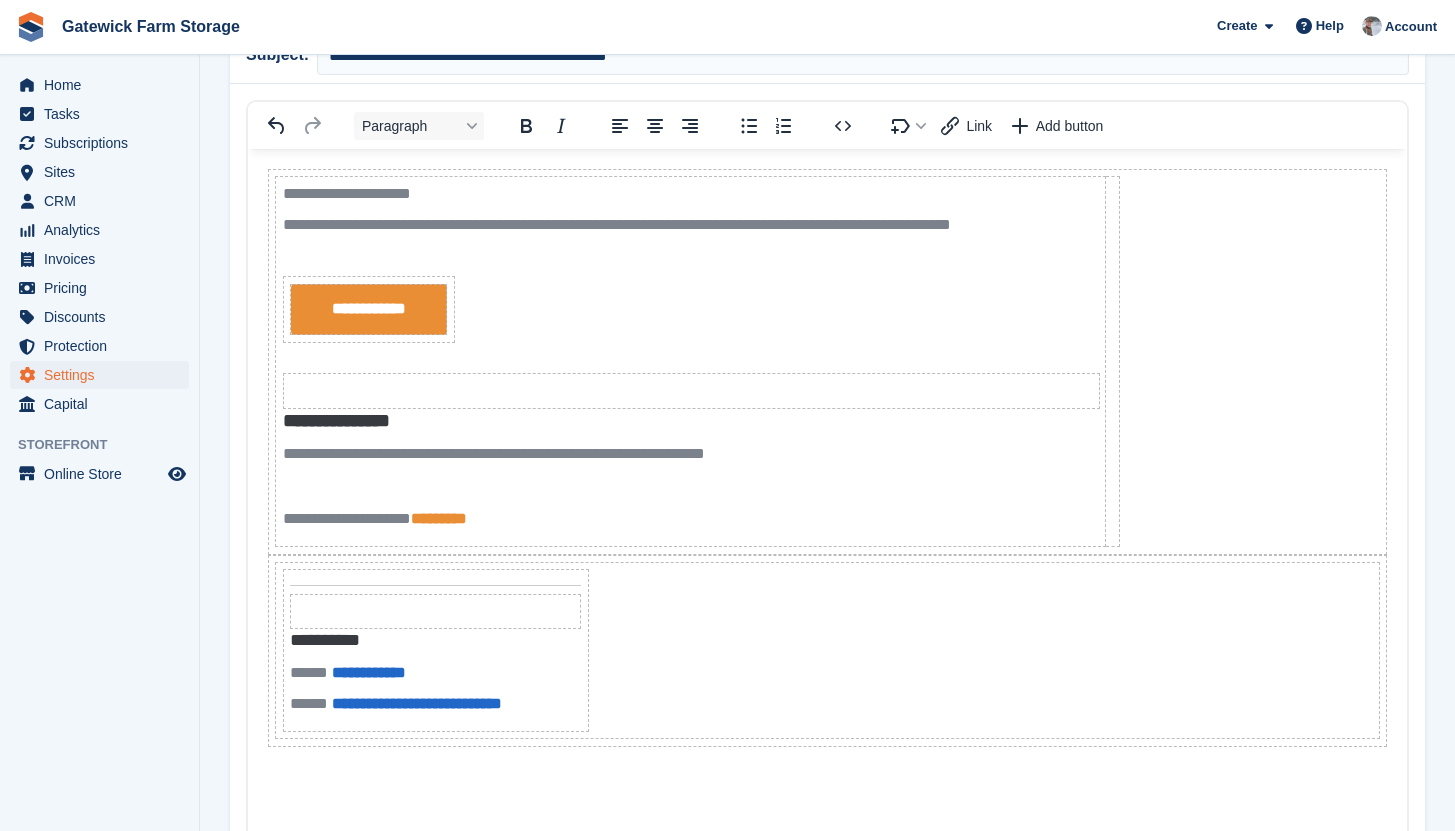 scroll, scrollTop: 0, scrollLeft: 0, axis: both 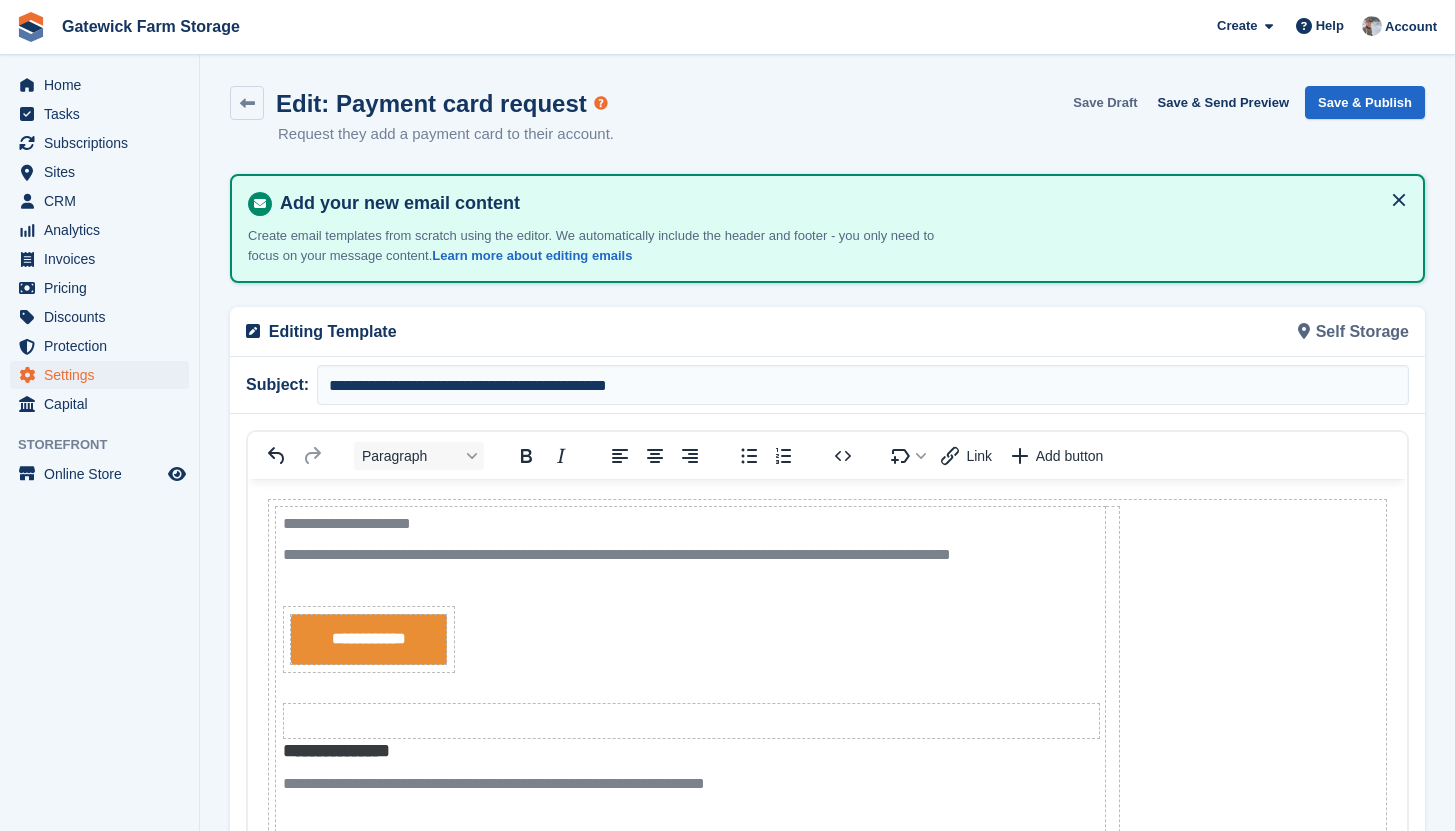 click on "Save Draft" at bounding box center (1105, 102) 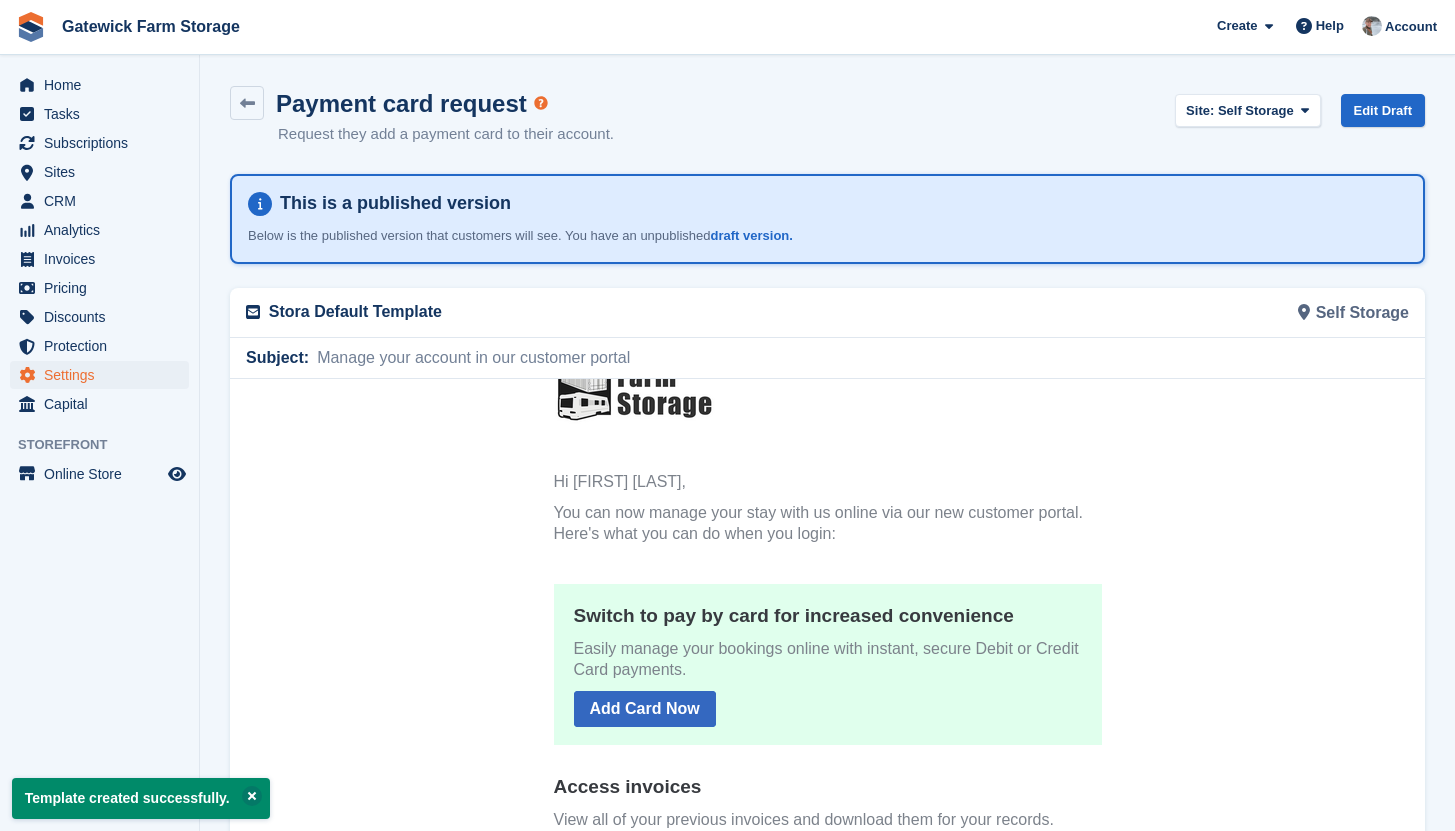 scroll, scrollTop: 63, scrollLeft: 0, axis: vertical 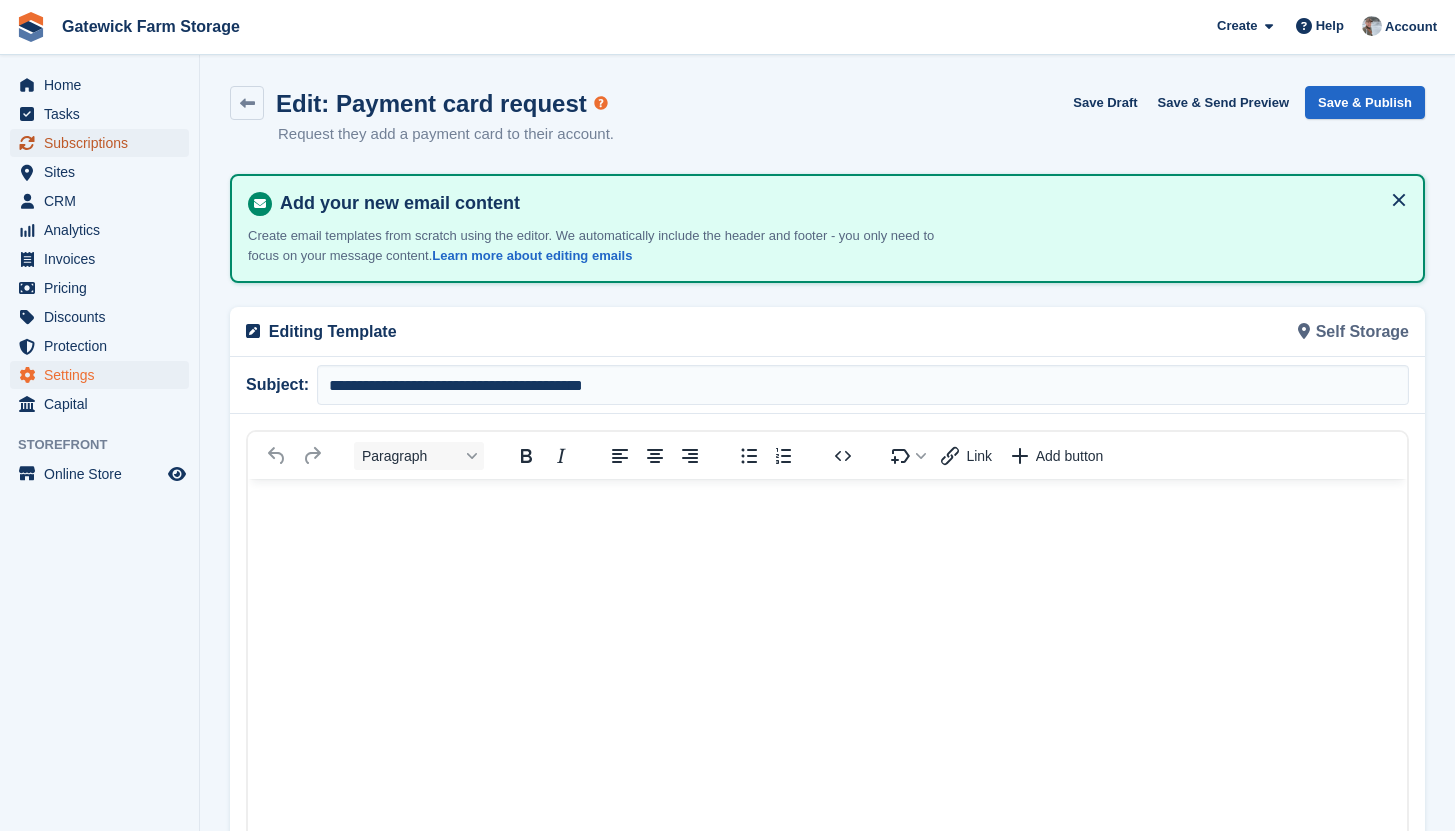 click on "Subscriptions" at bounding box center (104, 143) 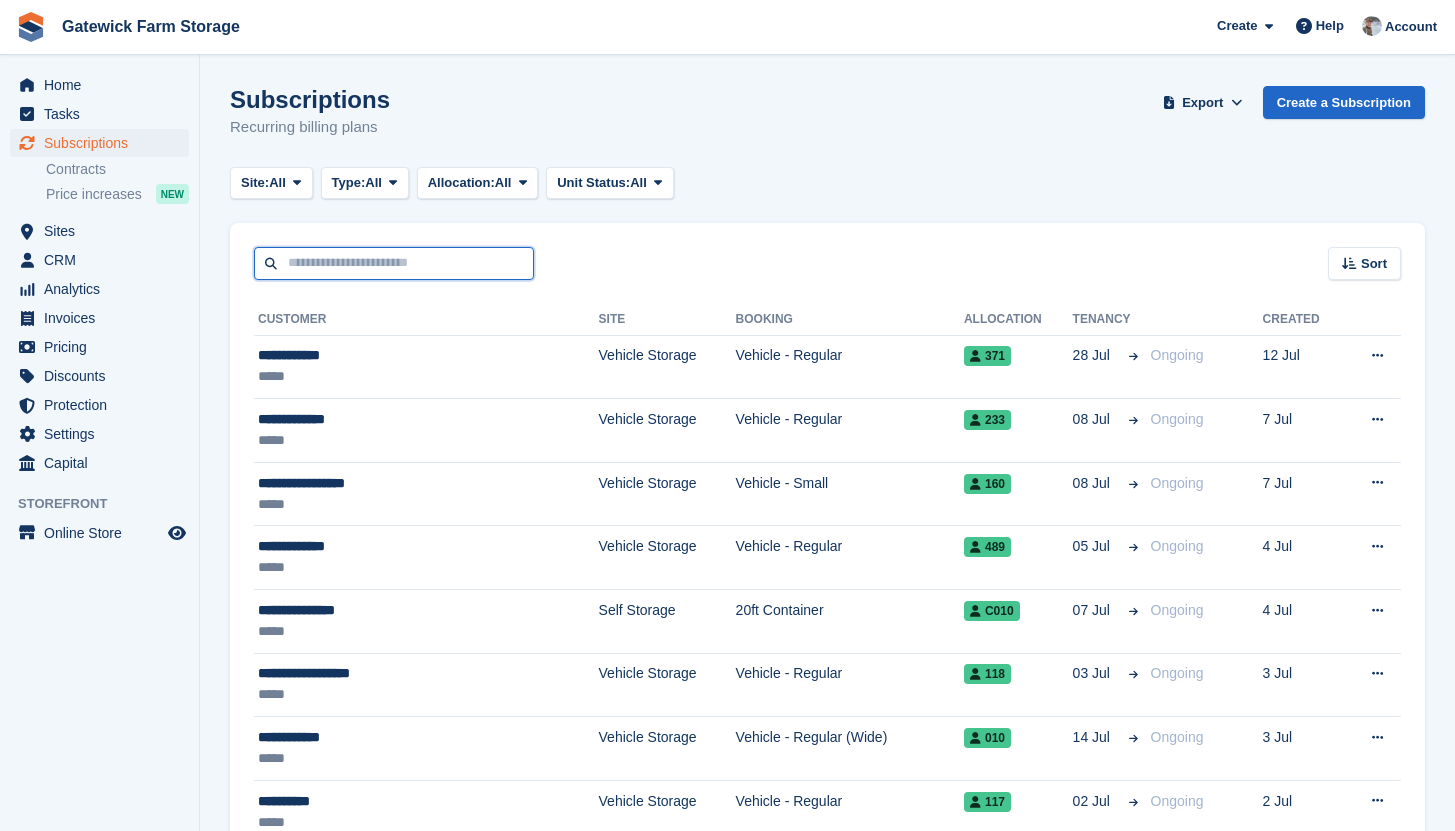 click at bounding box center [394, 263] 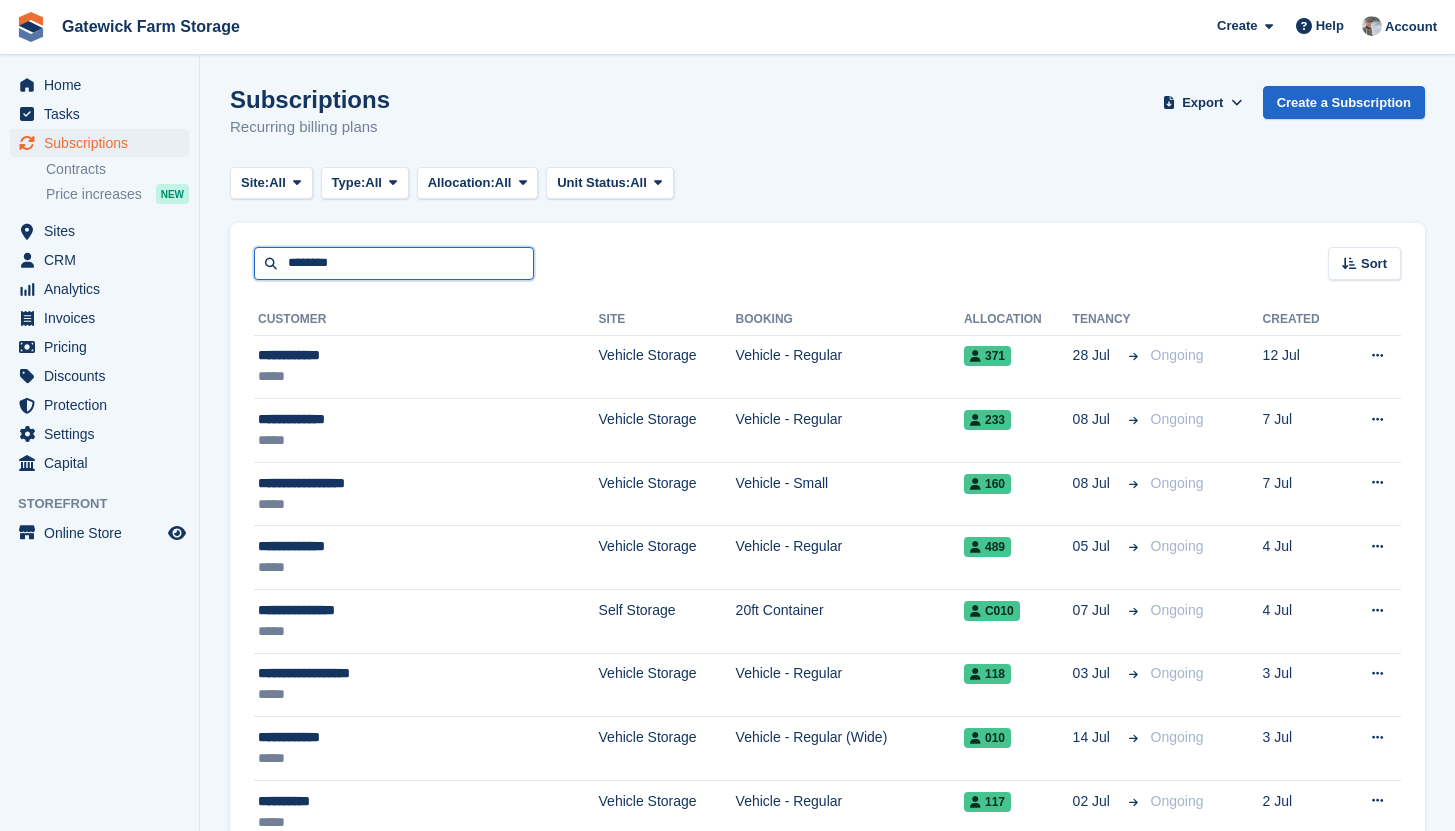 type on "*********" 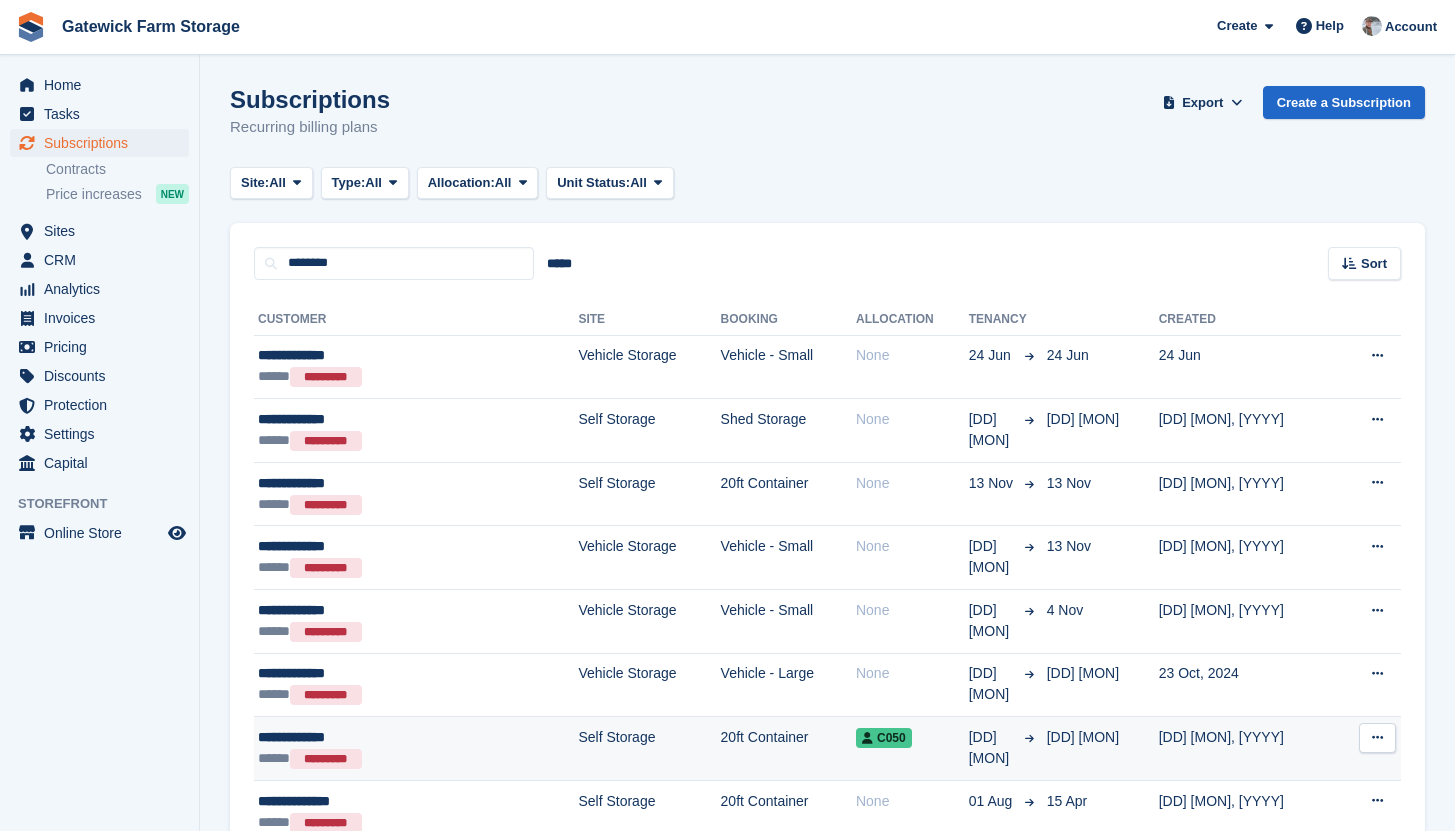 click on "Self Storage" at bounding box center [649, 749] 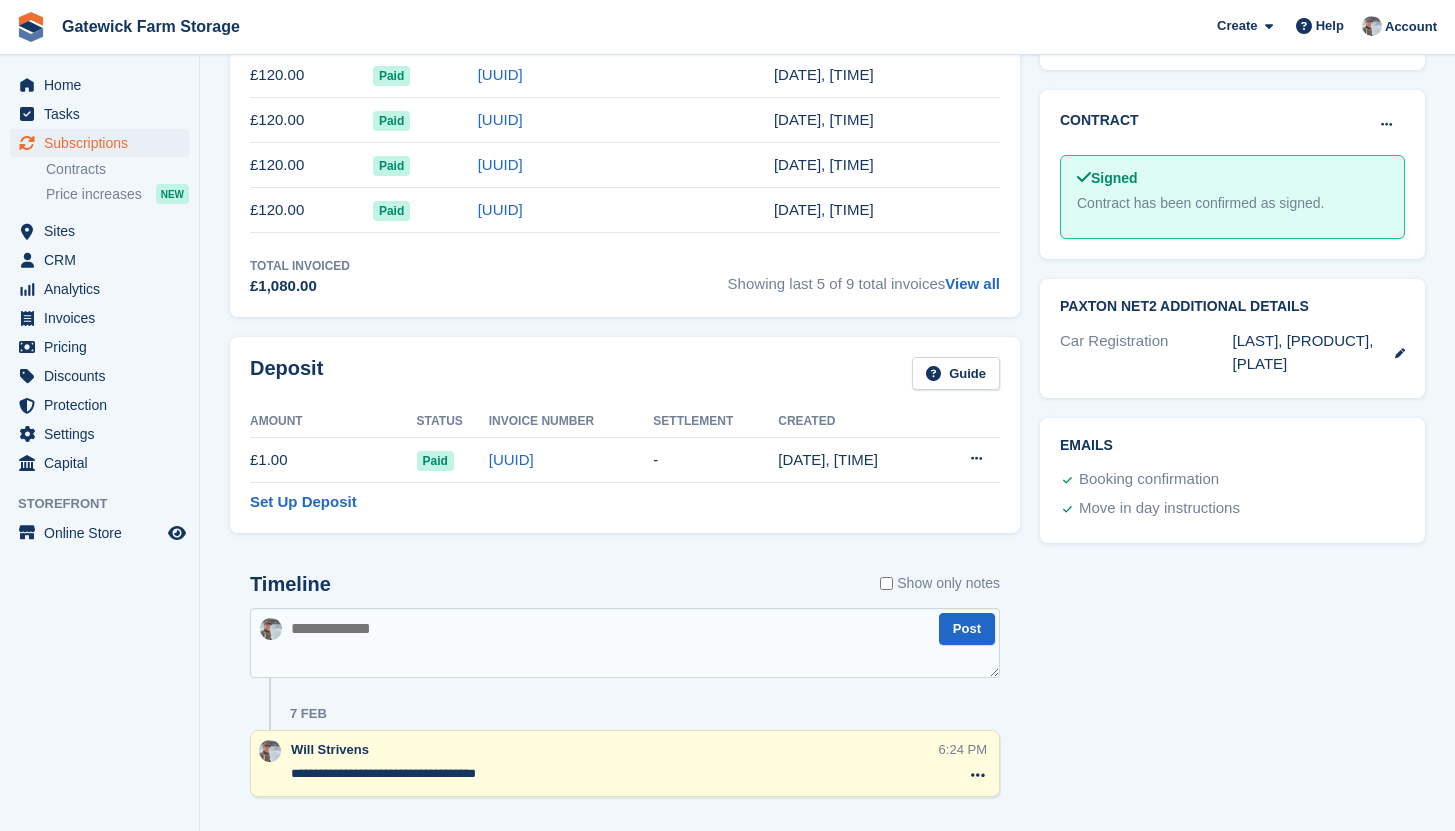 scroll, scrollTop: 739, scrollLeft: 0, axis: vertical 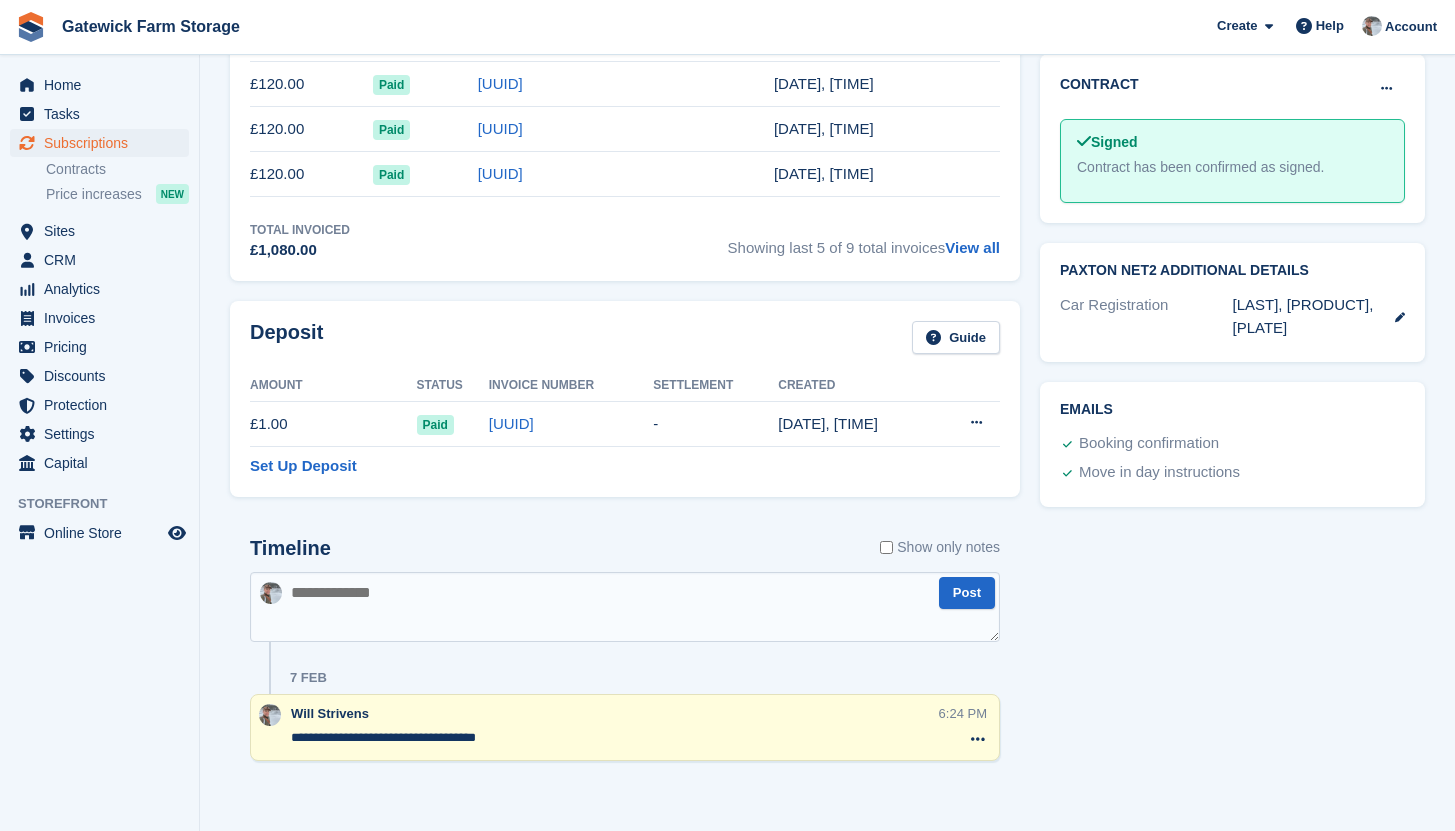 click on "**********" at bounding box center [613, 738] 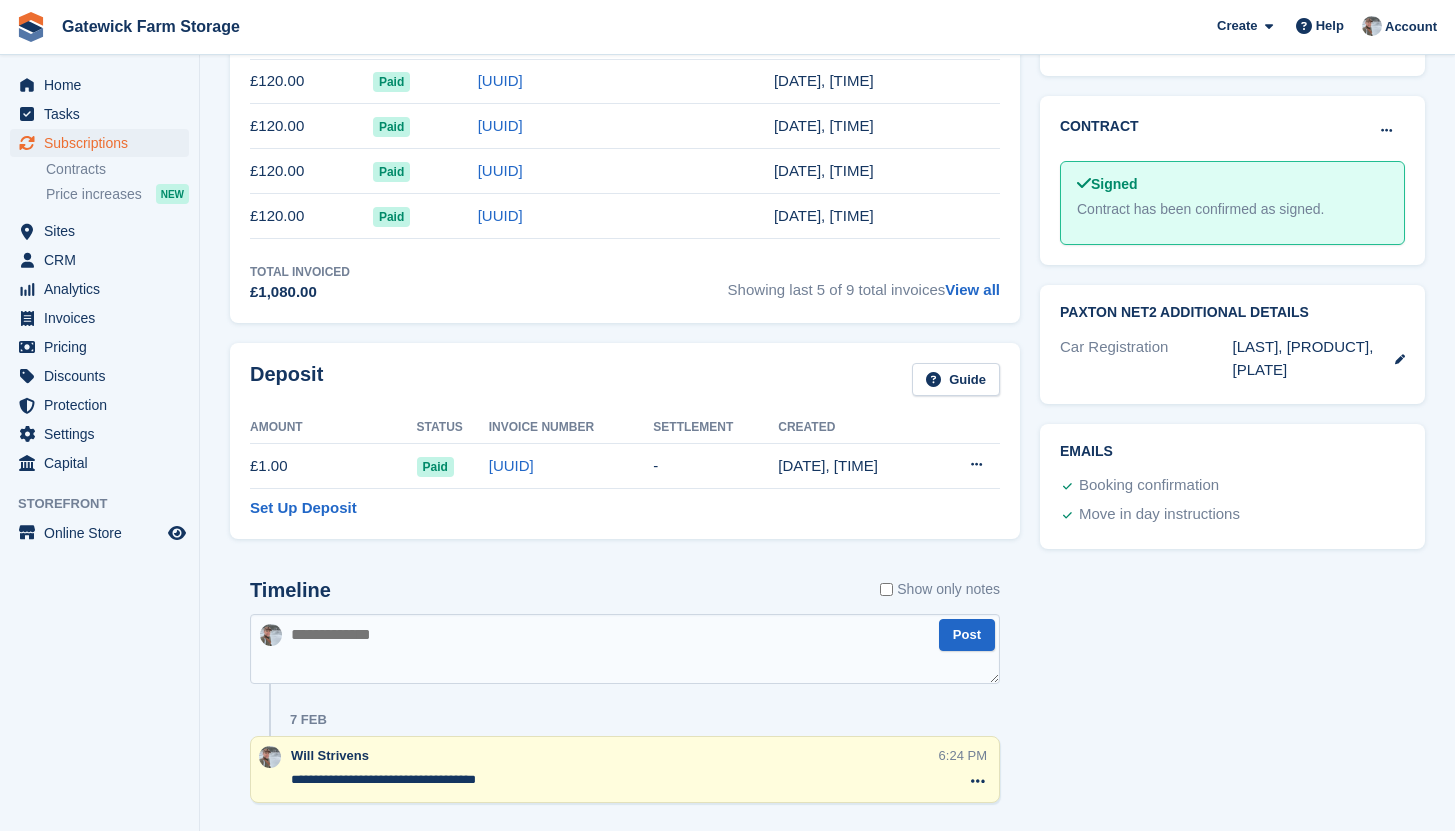scroll, scrollTop: 739, scrollLeft: 0, axis: vertical 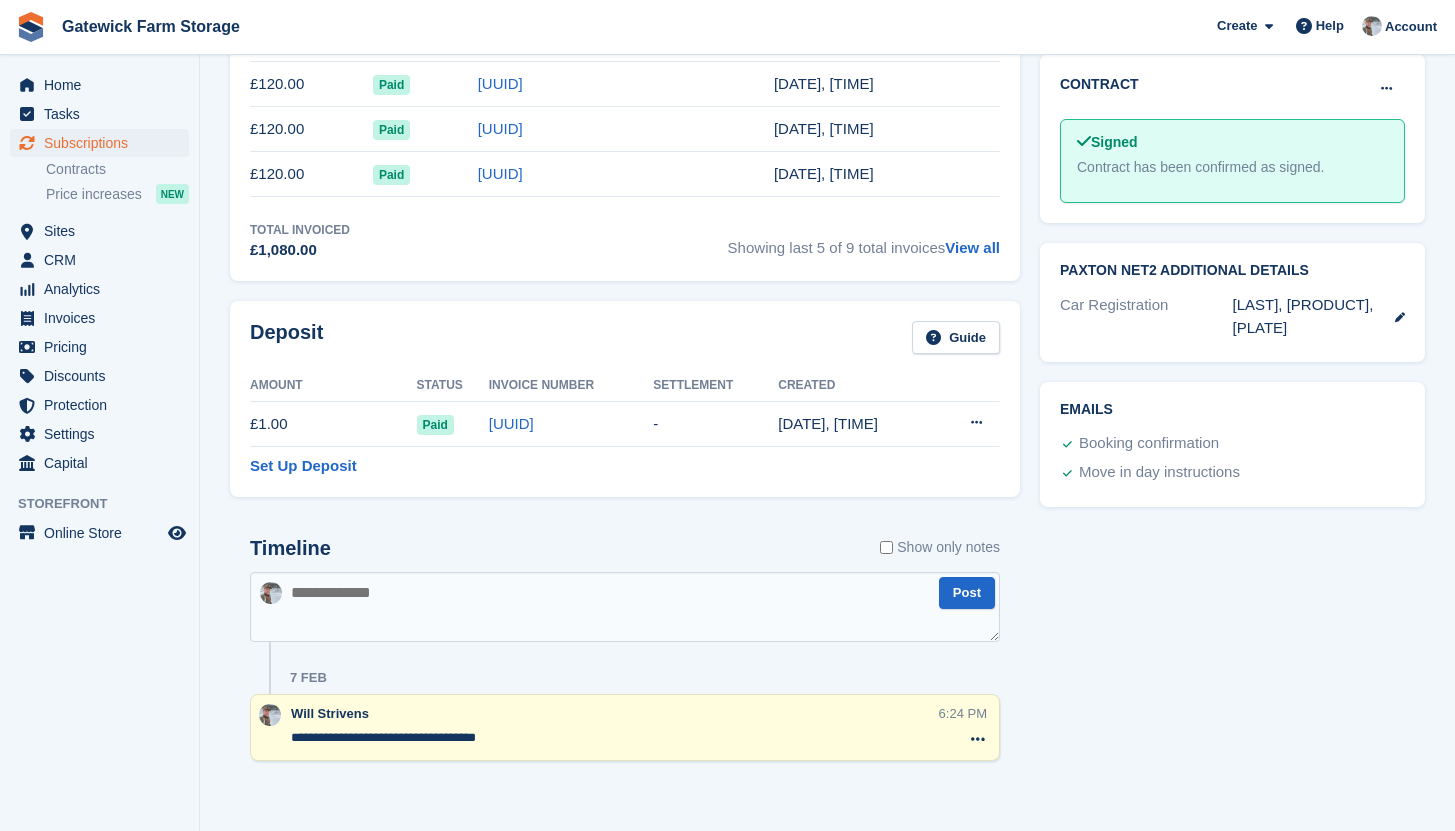 click on "Timeline
Show only notes" at bounding box center [625, 554] 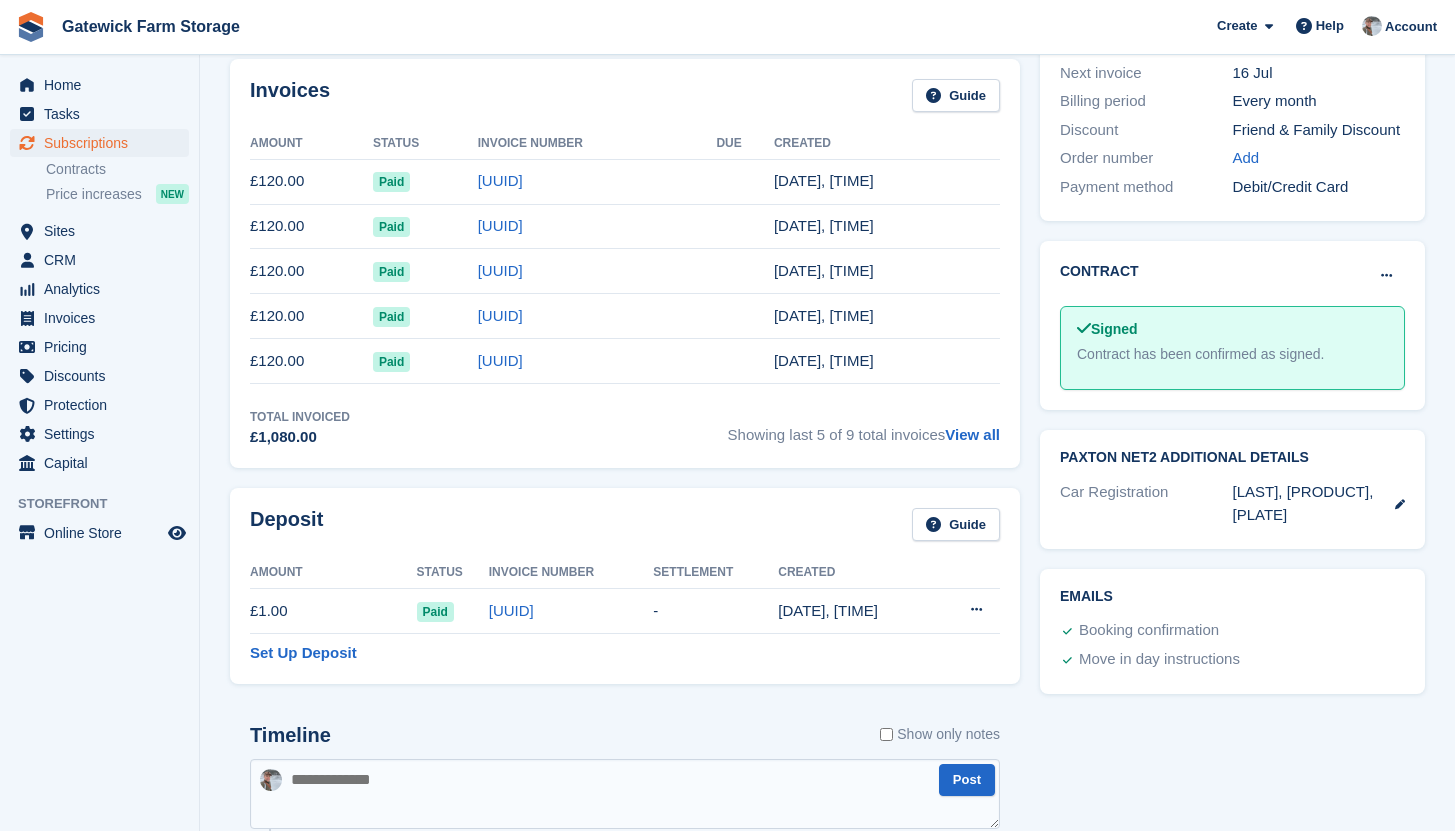 scroll, scrollTop: 368, scrollLeft: 0, axis: vertical 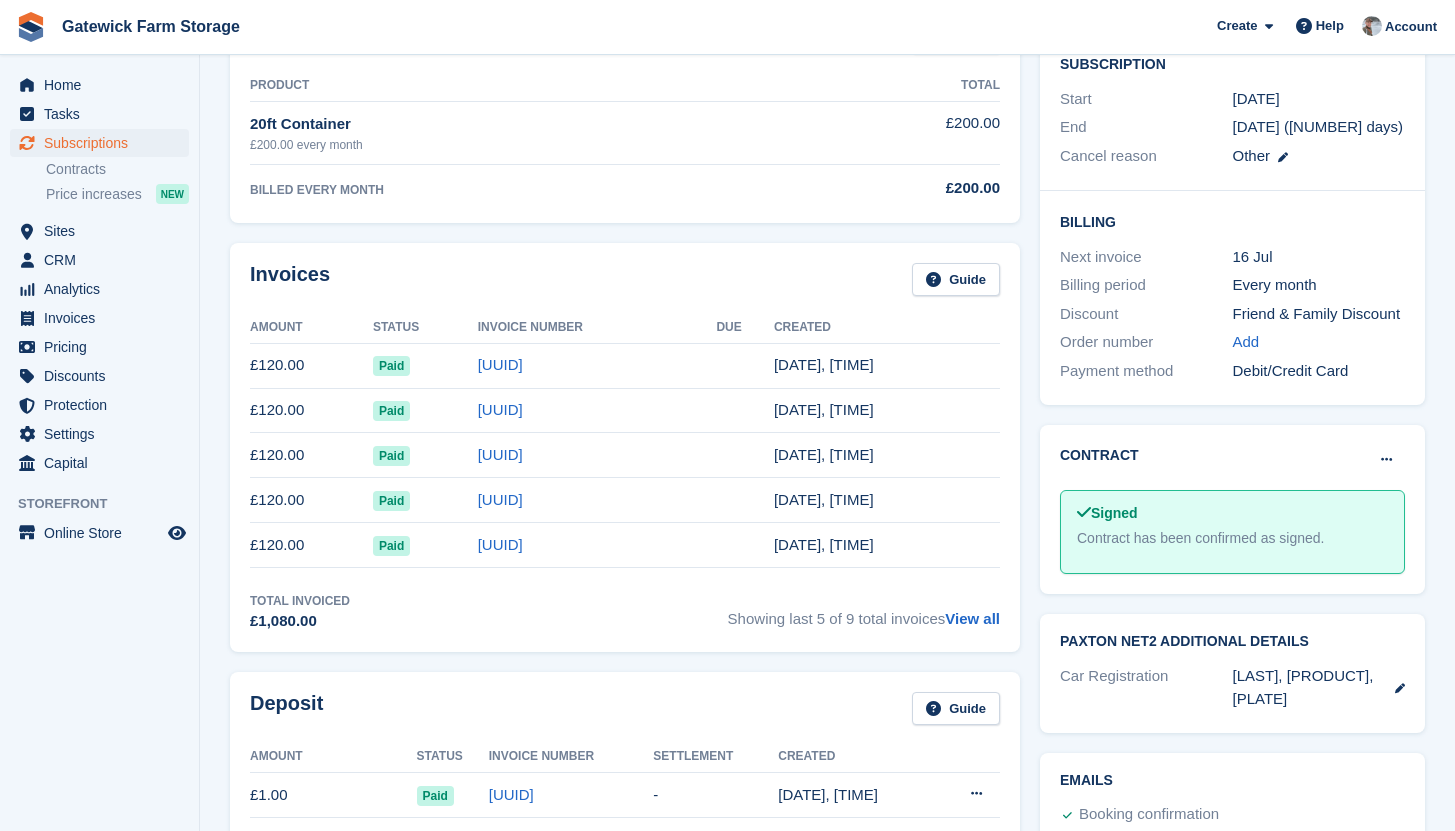 click on "Debit/Credit Card" at bounding box center [1319, 371] 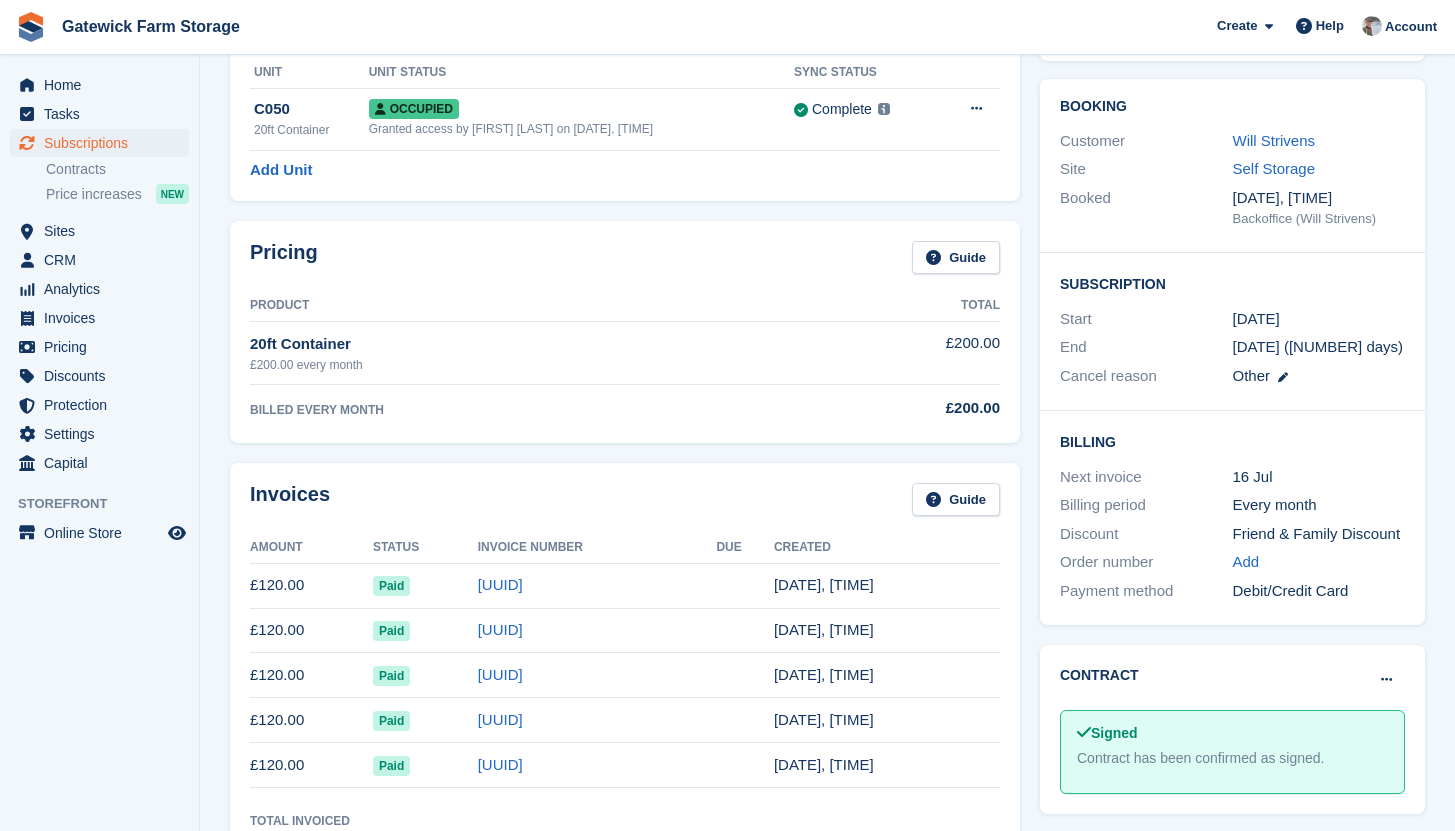 scroll, scrollTop: 147, scrollLeft: 0, axis: vertical 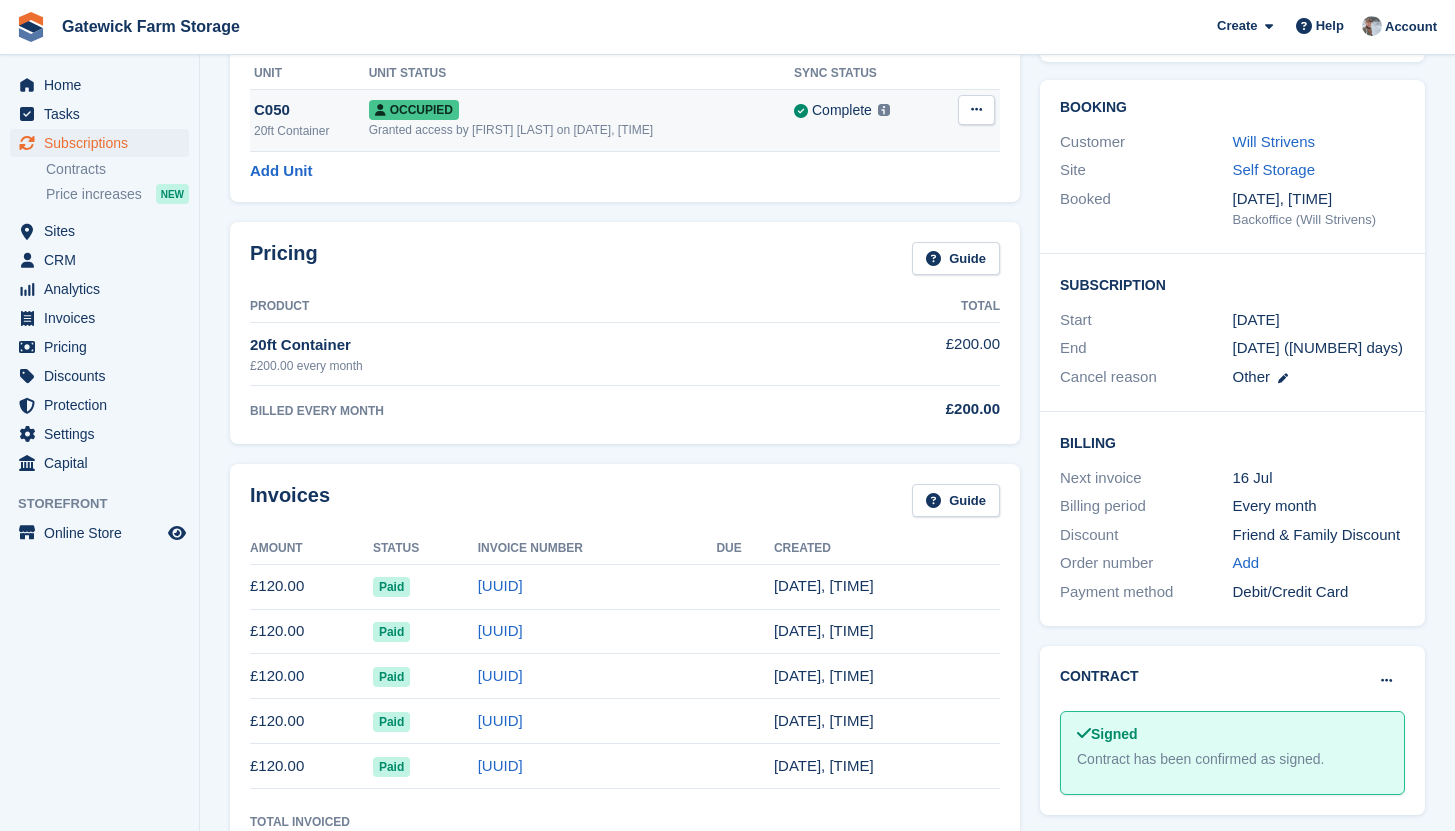 click on "Granted access by Will Strivens on 3rd Oct, 2024, 11:15 AM" at bounding box center [581, 130] 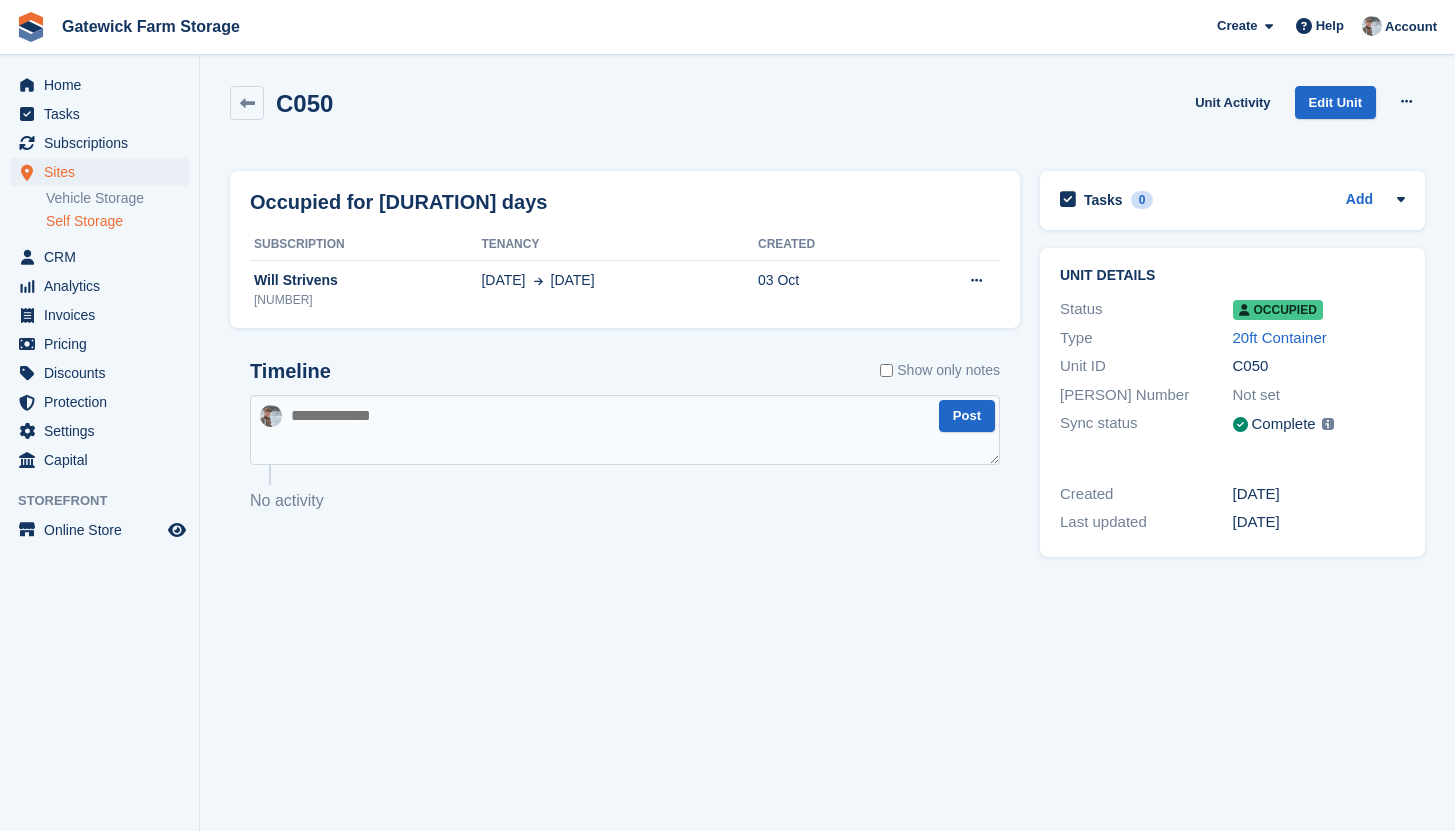 scroll, scrollTop: 0, scrollLeft: 0, axis: both 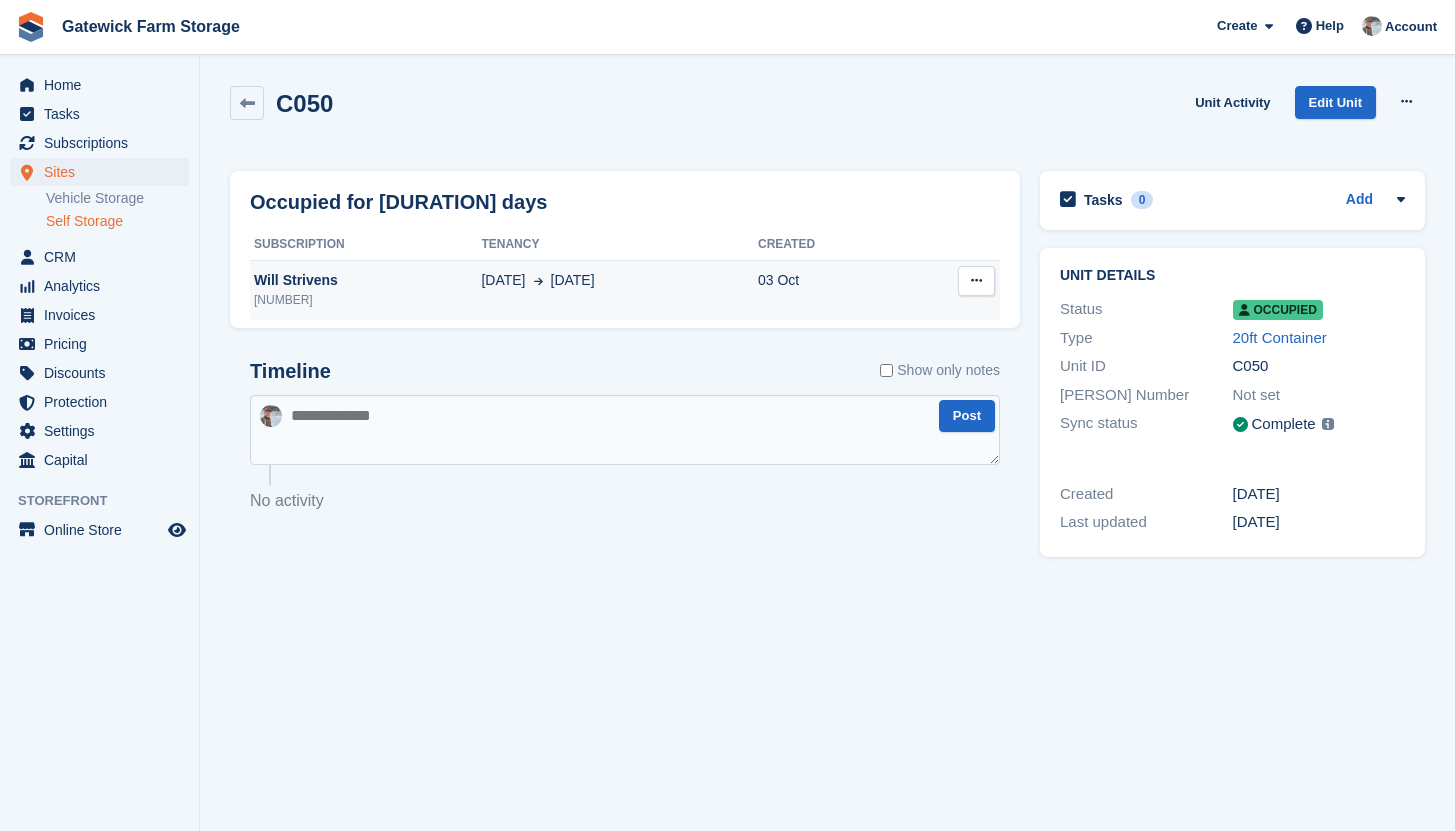 click on "[DATE]
[DATE]" at bounding box center (619, 280) 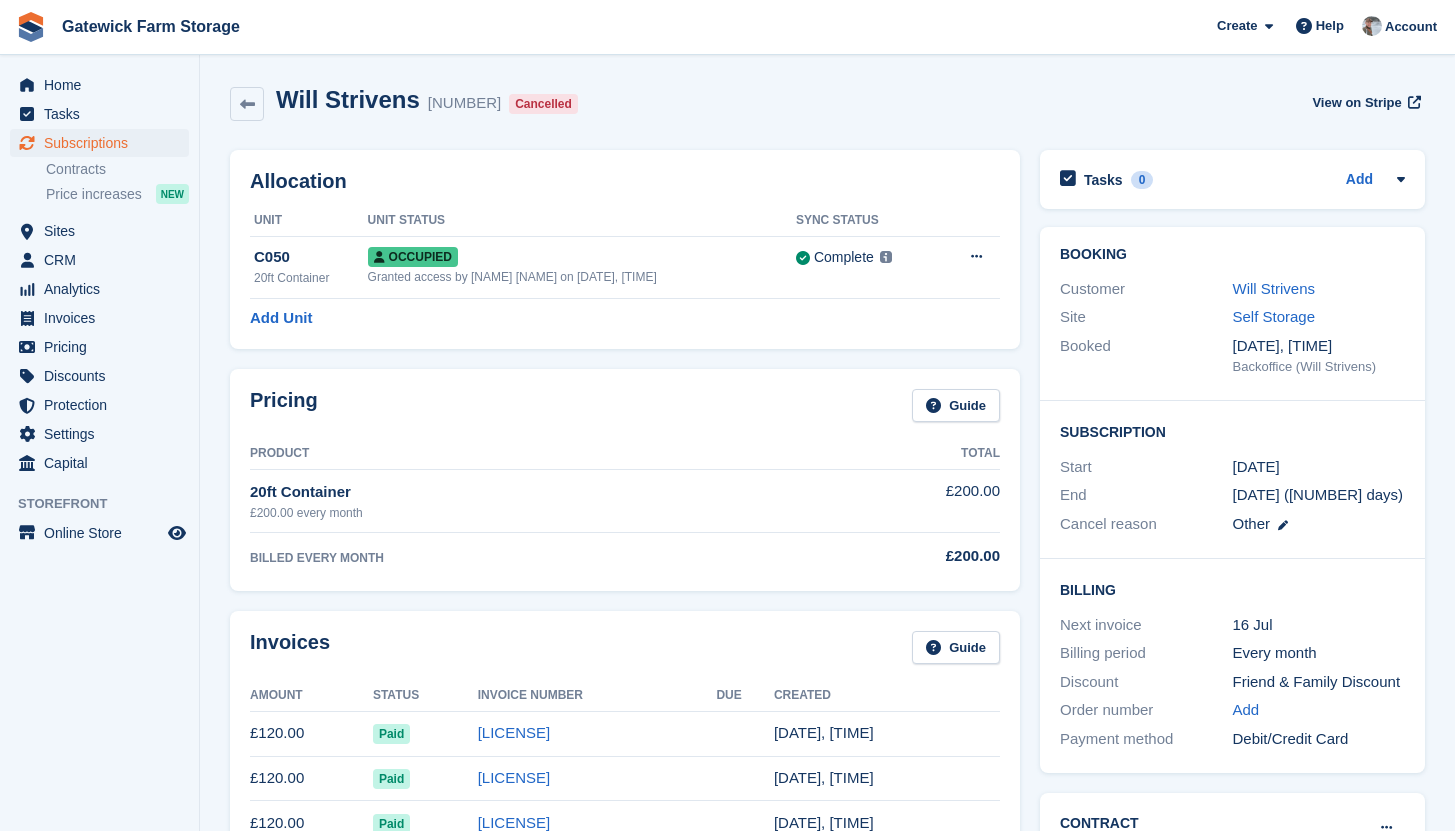 scroll, scrollTop: 0, scrollLeft: 0, axis: both 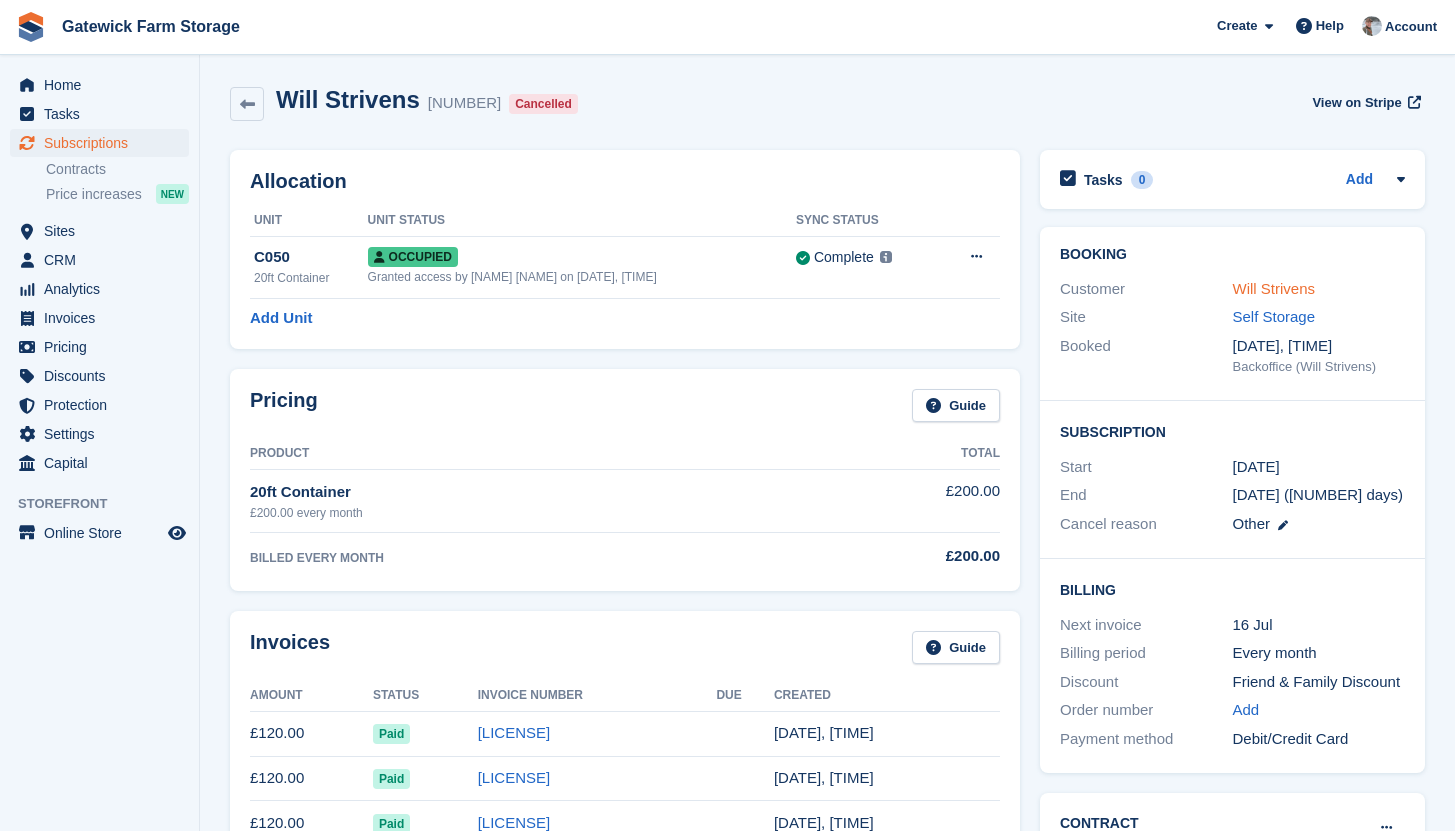 click on "Will Strivens" at bounding box center (1274, 288) 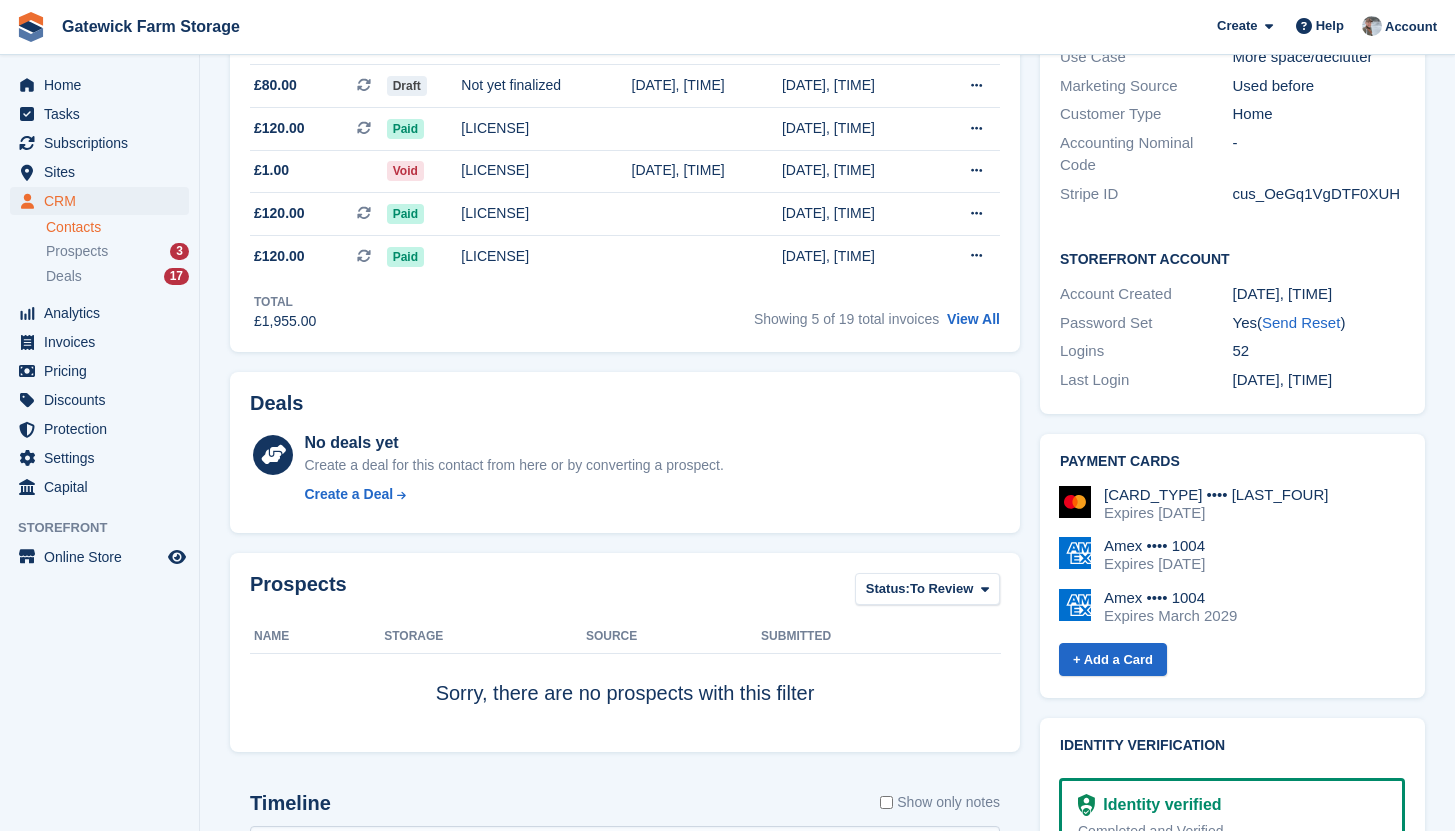 scroll, scrollTop: 732, scrollLeft: 0, axis: vertical 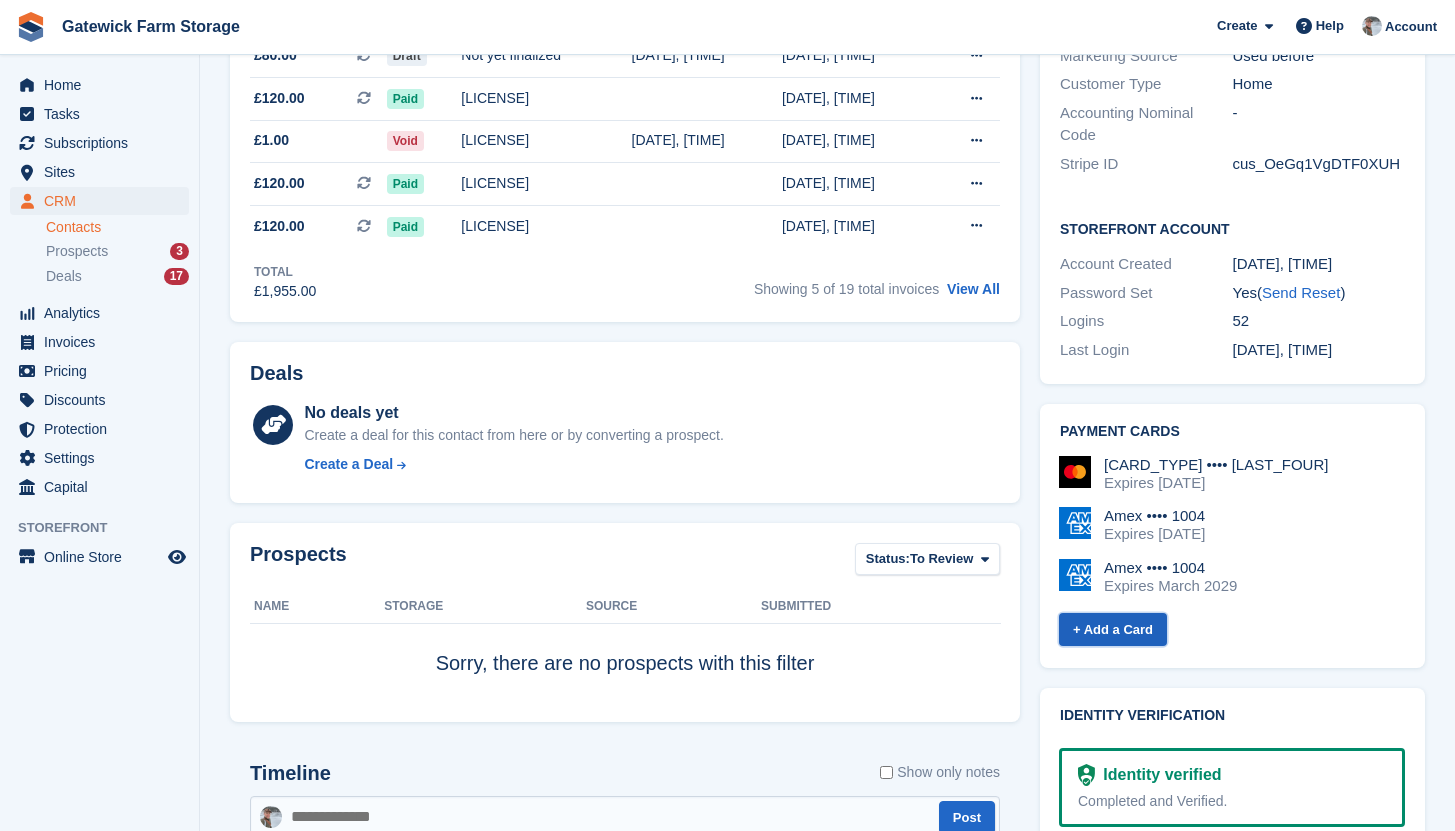 click on "+ Add a Card" at bounding box center (1113, 629) 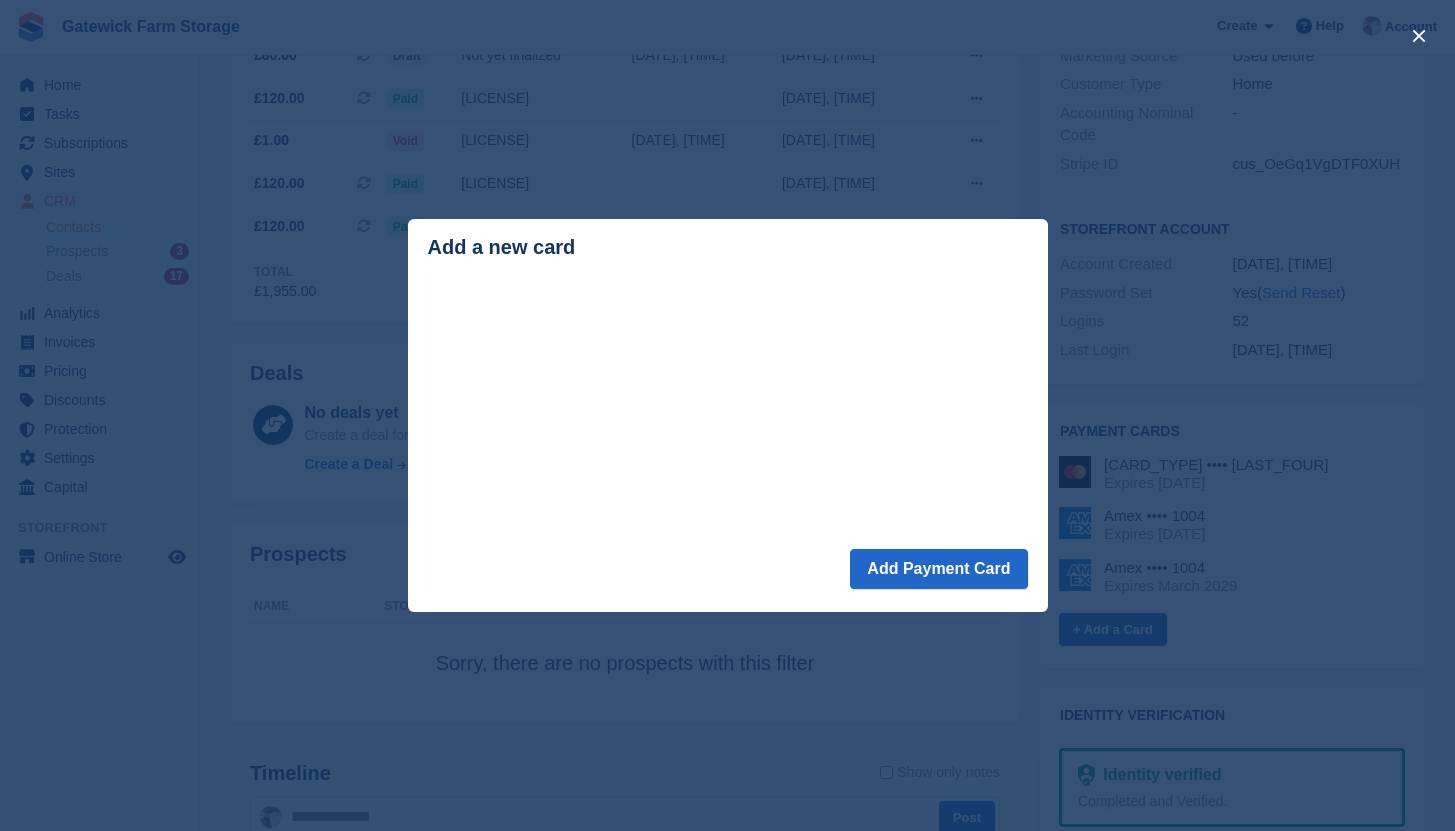click at bounding box center (727, 415) 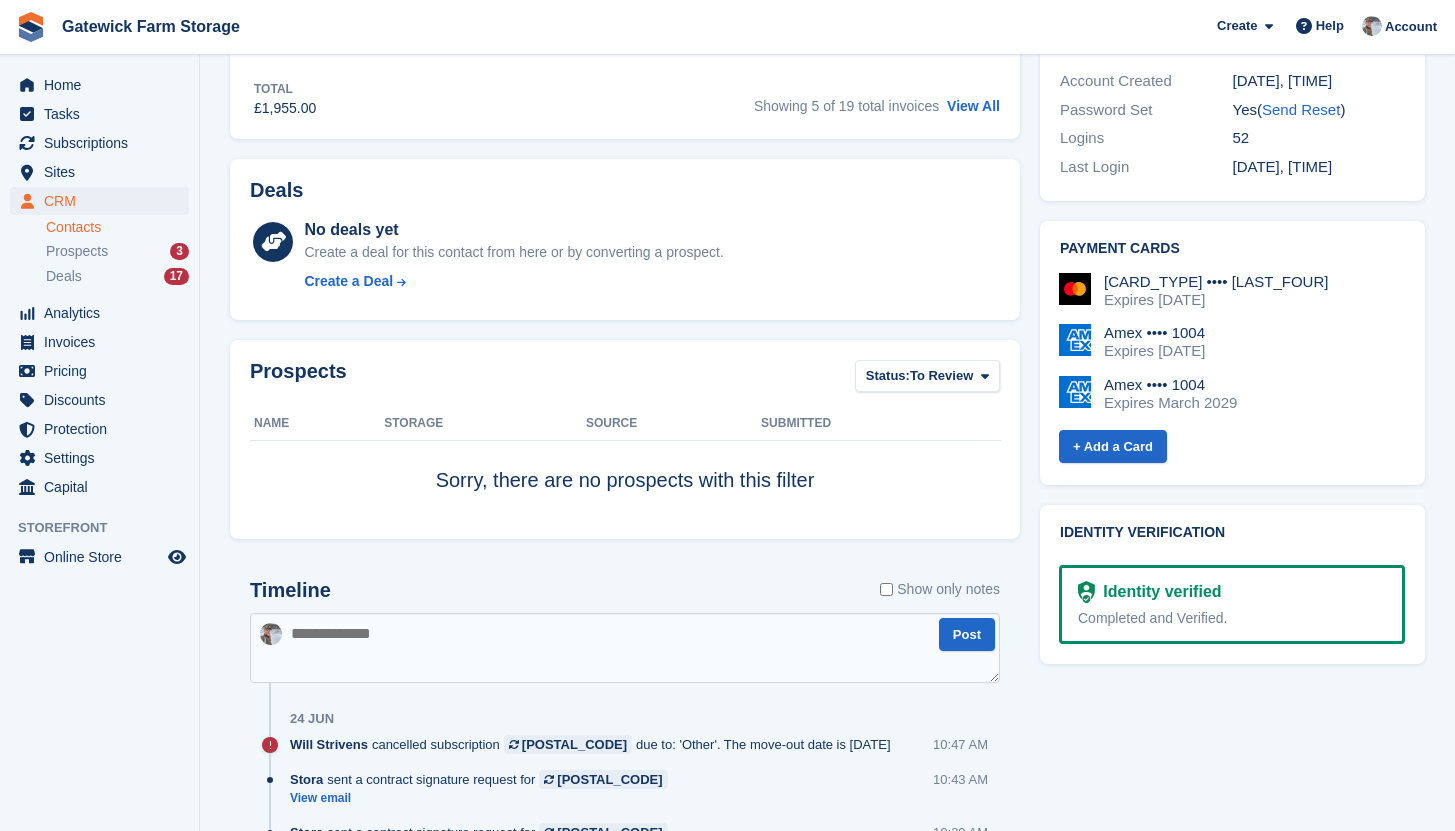 scroll, scrollTop: 1251, scrollLeft: 0, axis: vertical 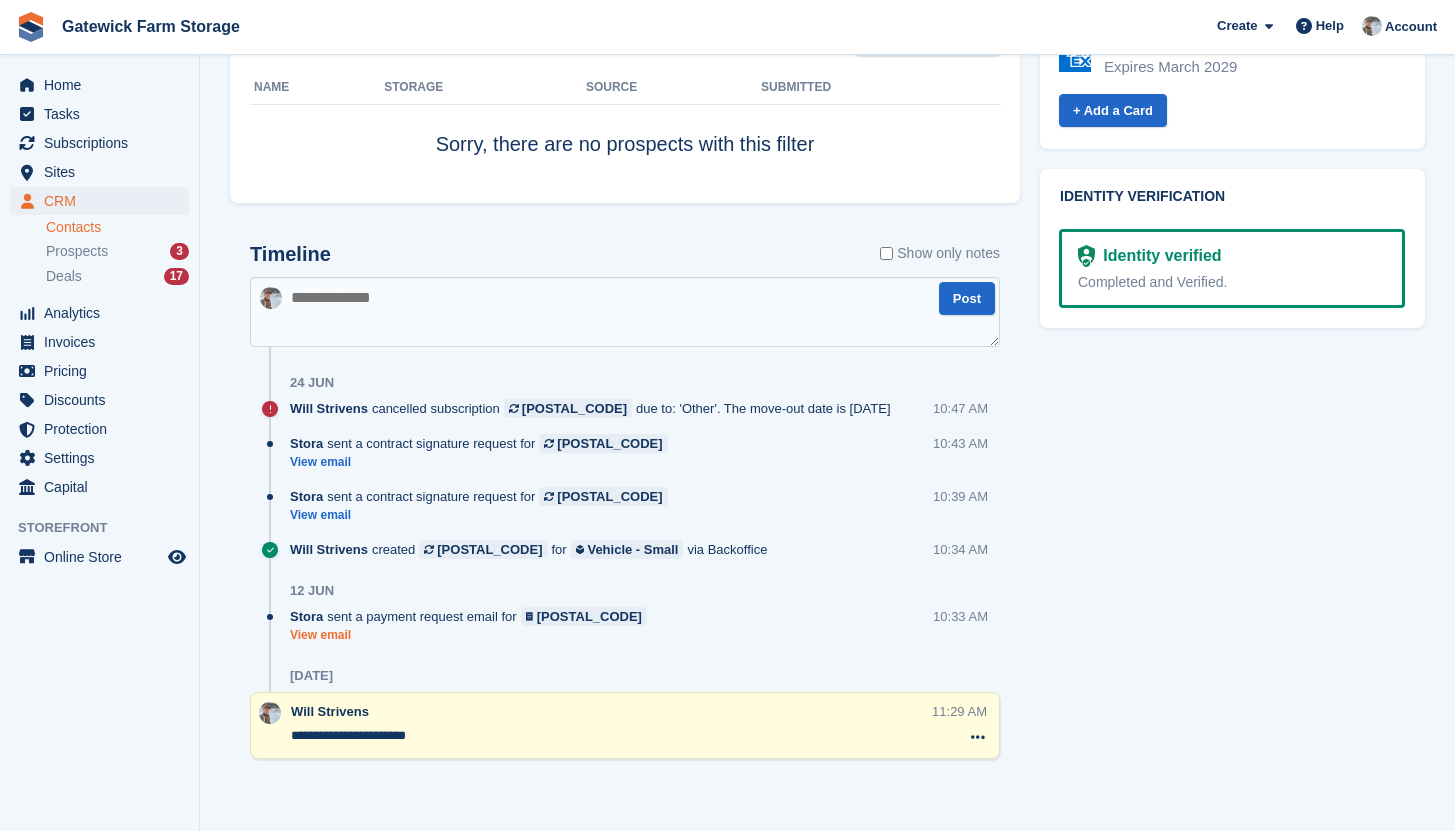 click on "View email" at bounding box center (473, 635) 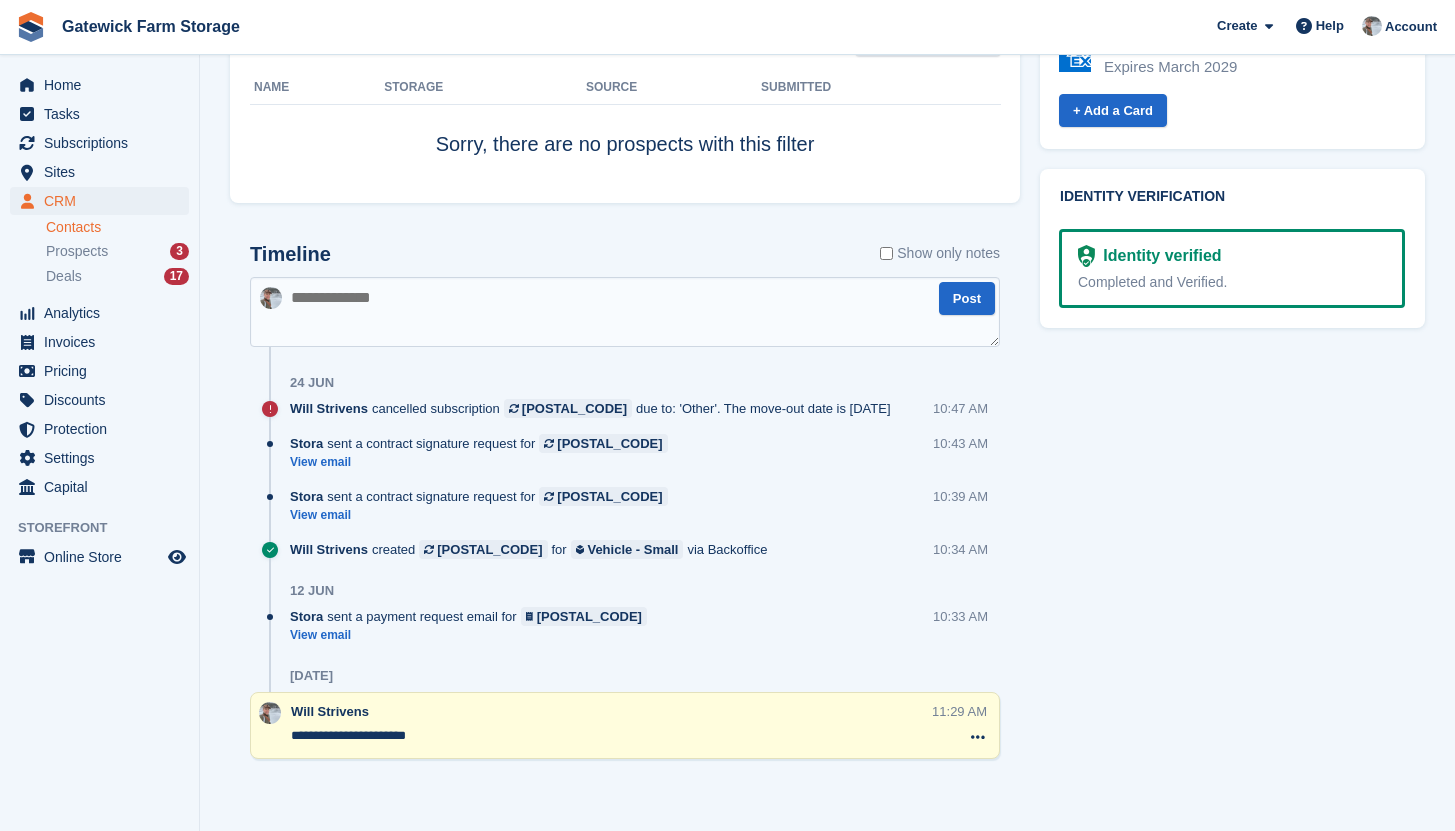 scroll, scrollTop: 0, scrollLeft: 0, axis: both 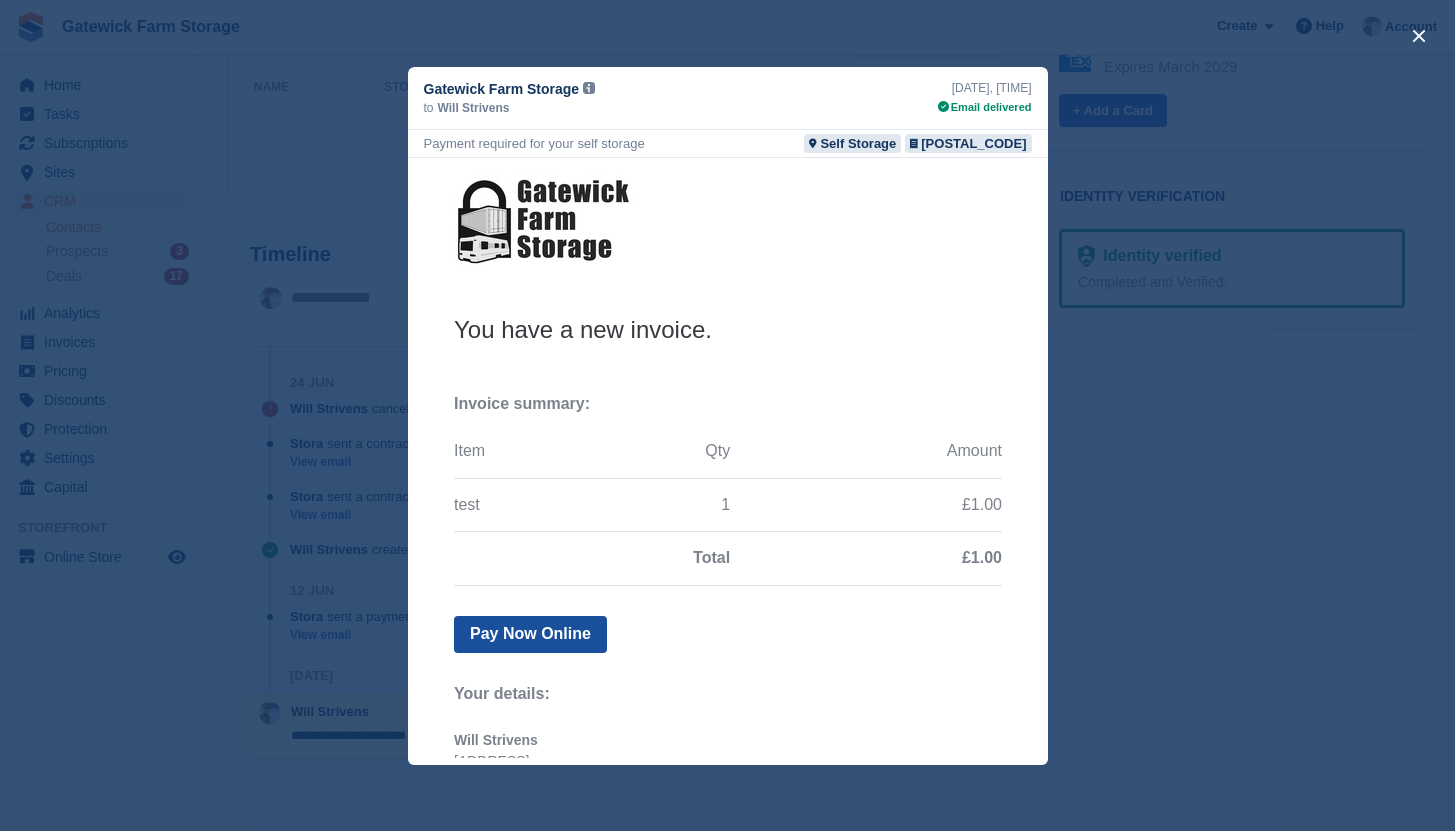 click on "Pay Now Online" at bounding box center (529, 633) 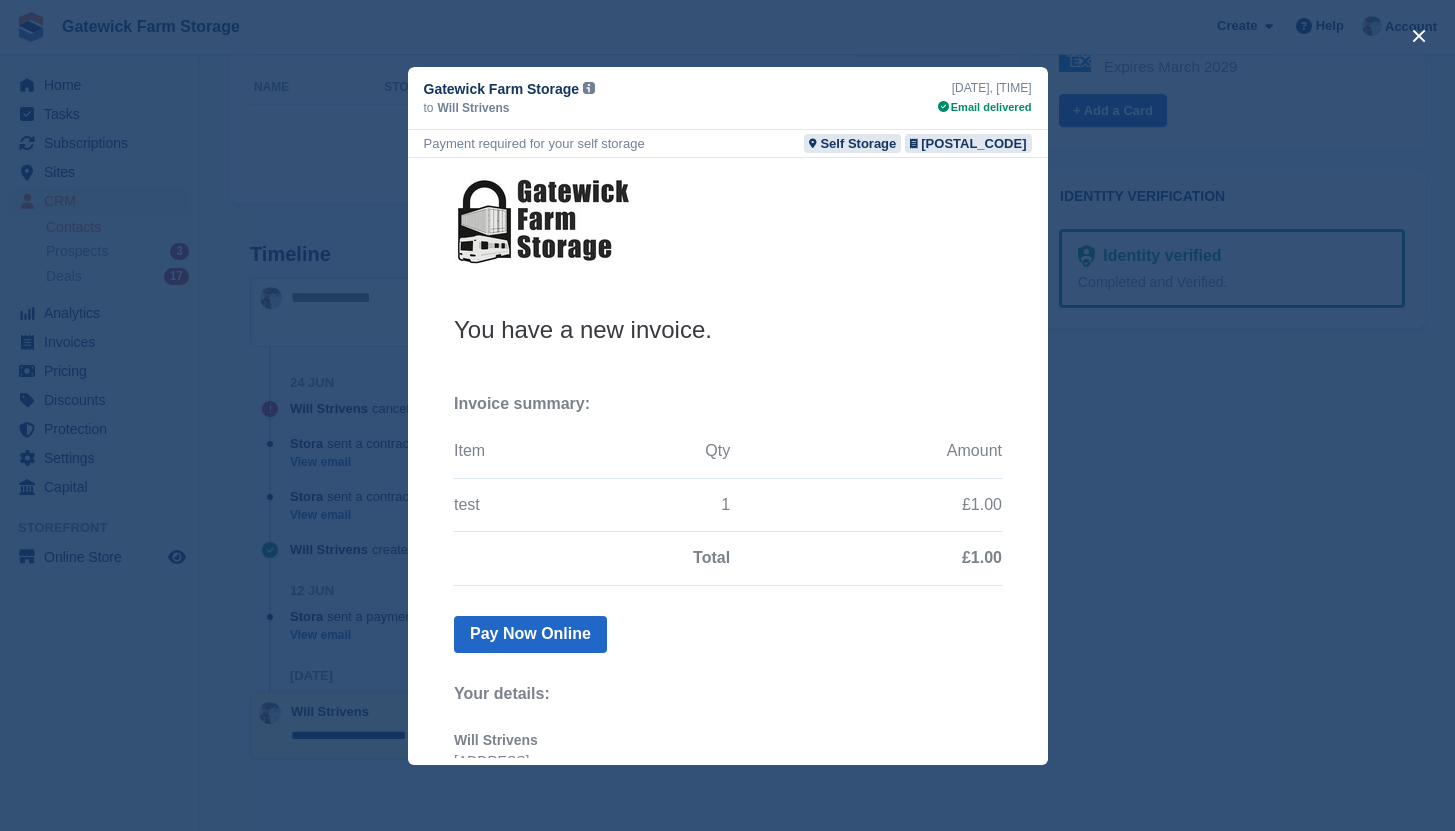 click at bounding box center [727, 415] 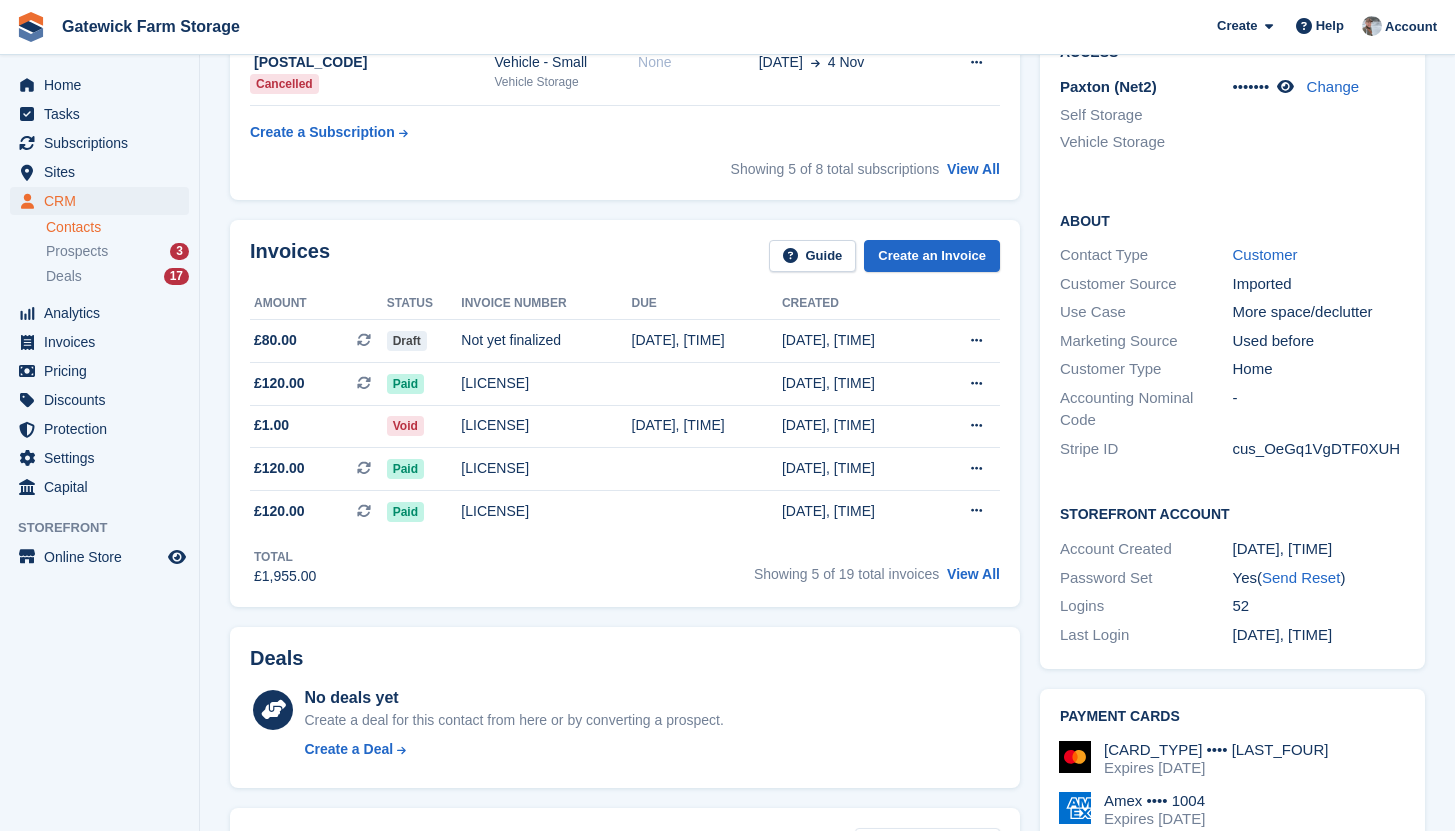scroll, scrollTop: 0, scrollLeft: 0, axis: both 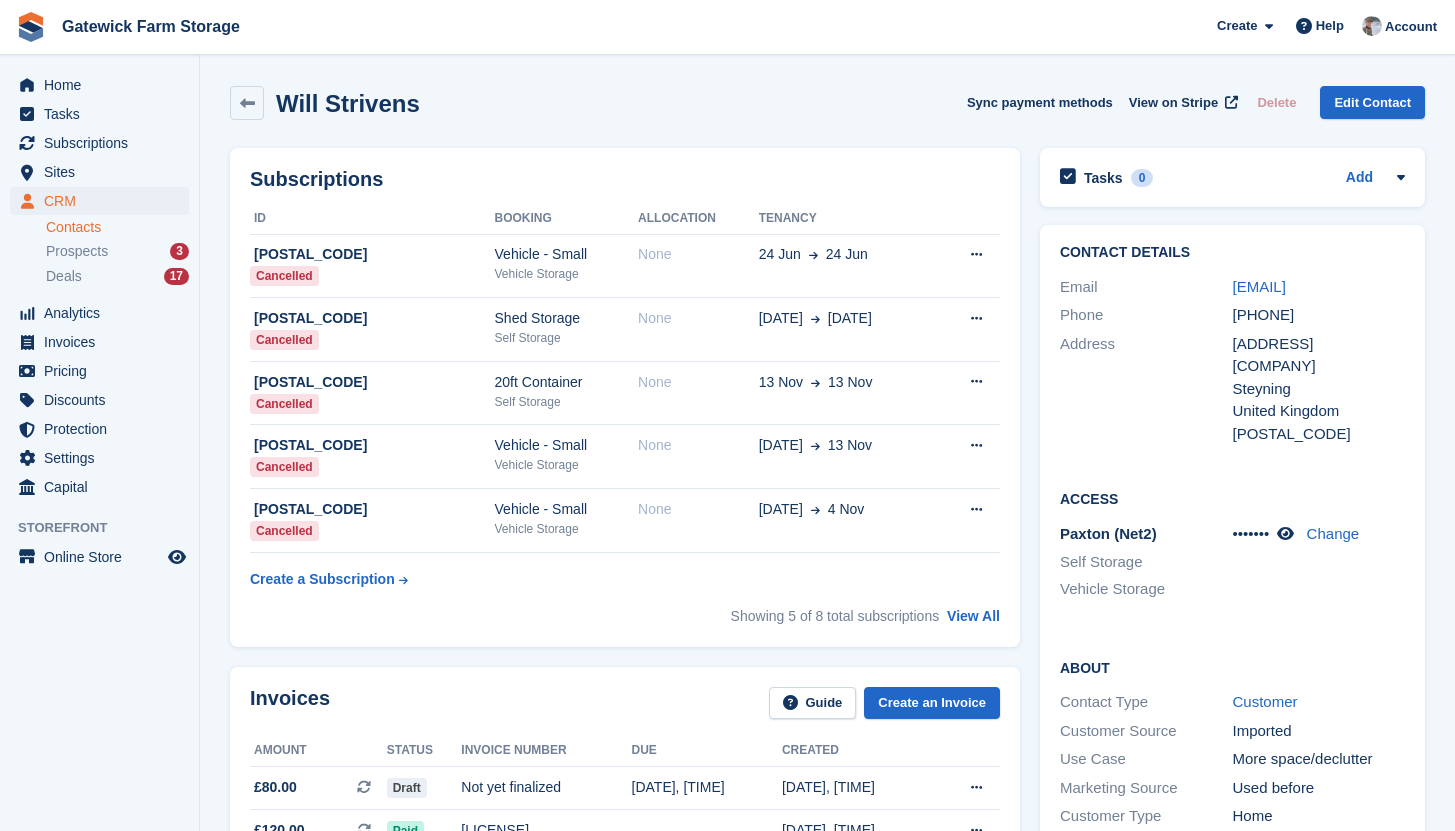 click on "Sync payment methods
View on Stripe
Delete
Edit Contact" at bounding box center (1196, 106) 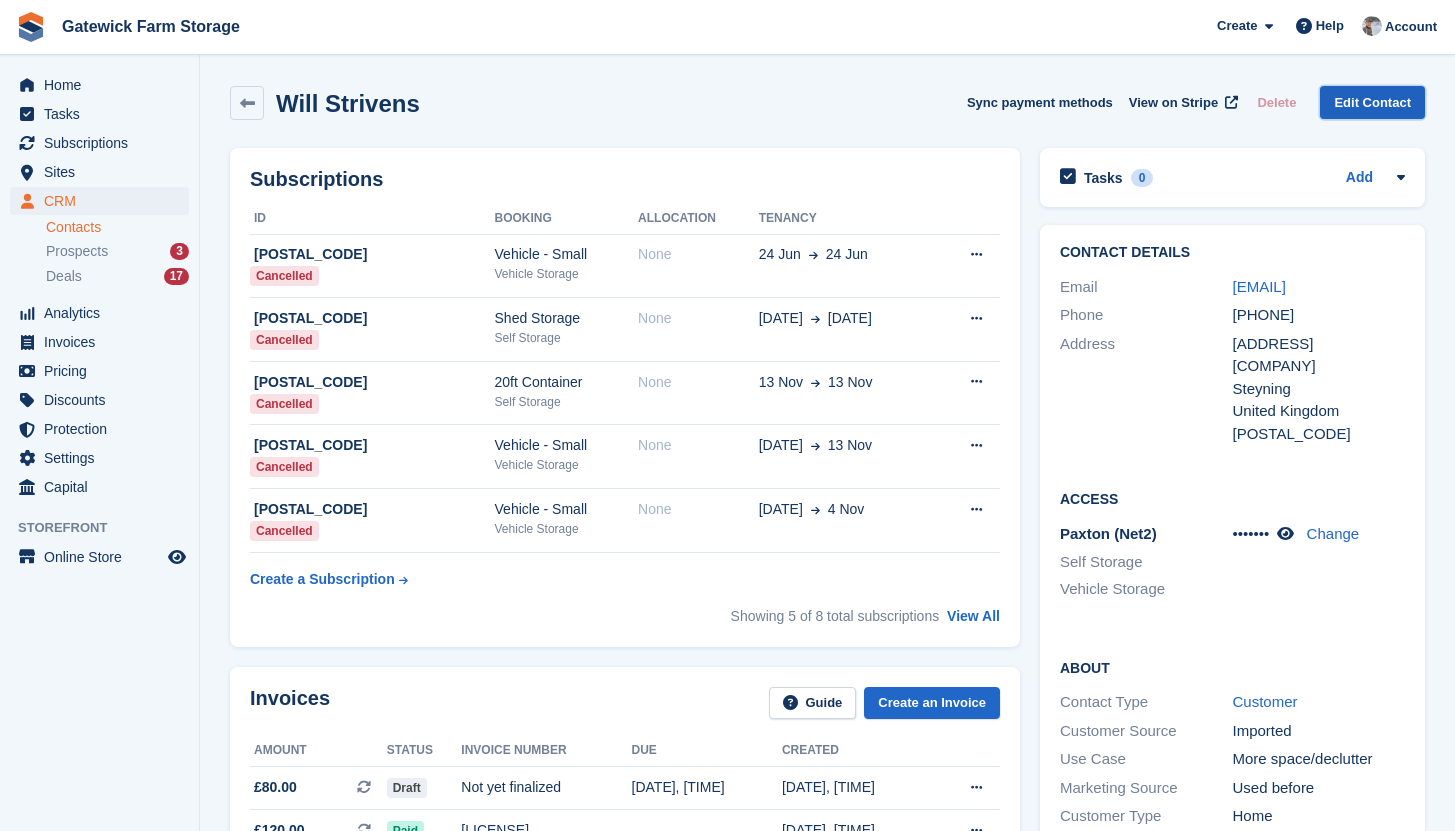 click on "Edit Contact" at bounding box center (1372, 102) 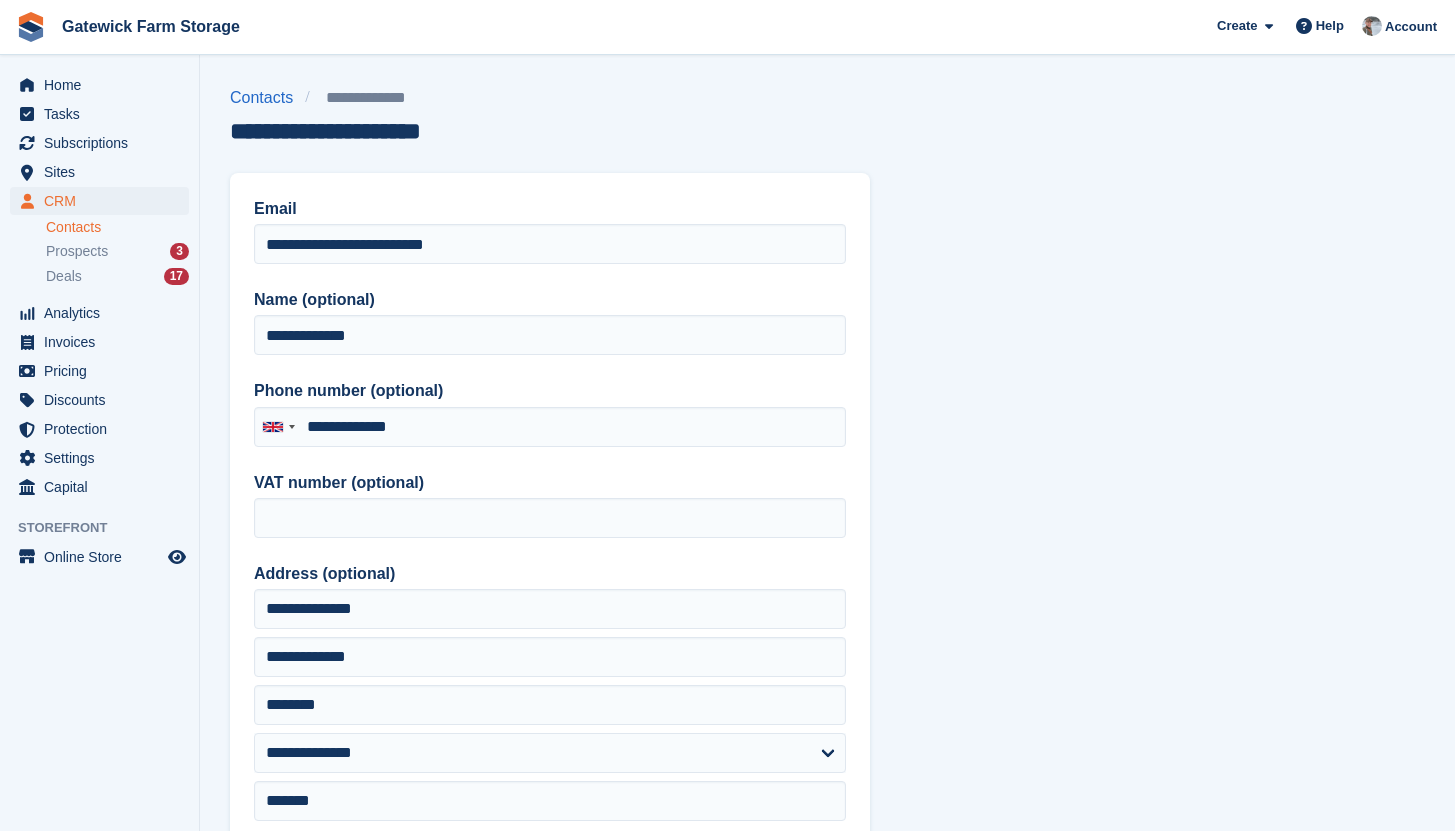 scroll, scrollTop: 0, scrollLeft: 0, axis: both 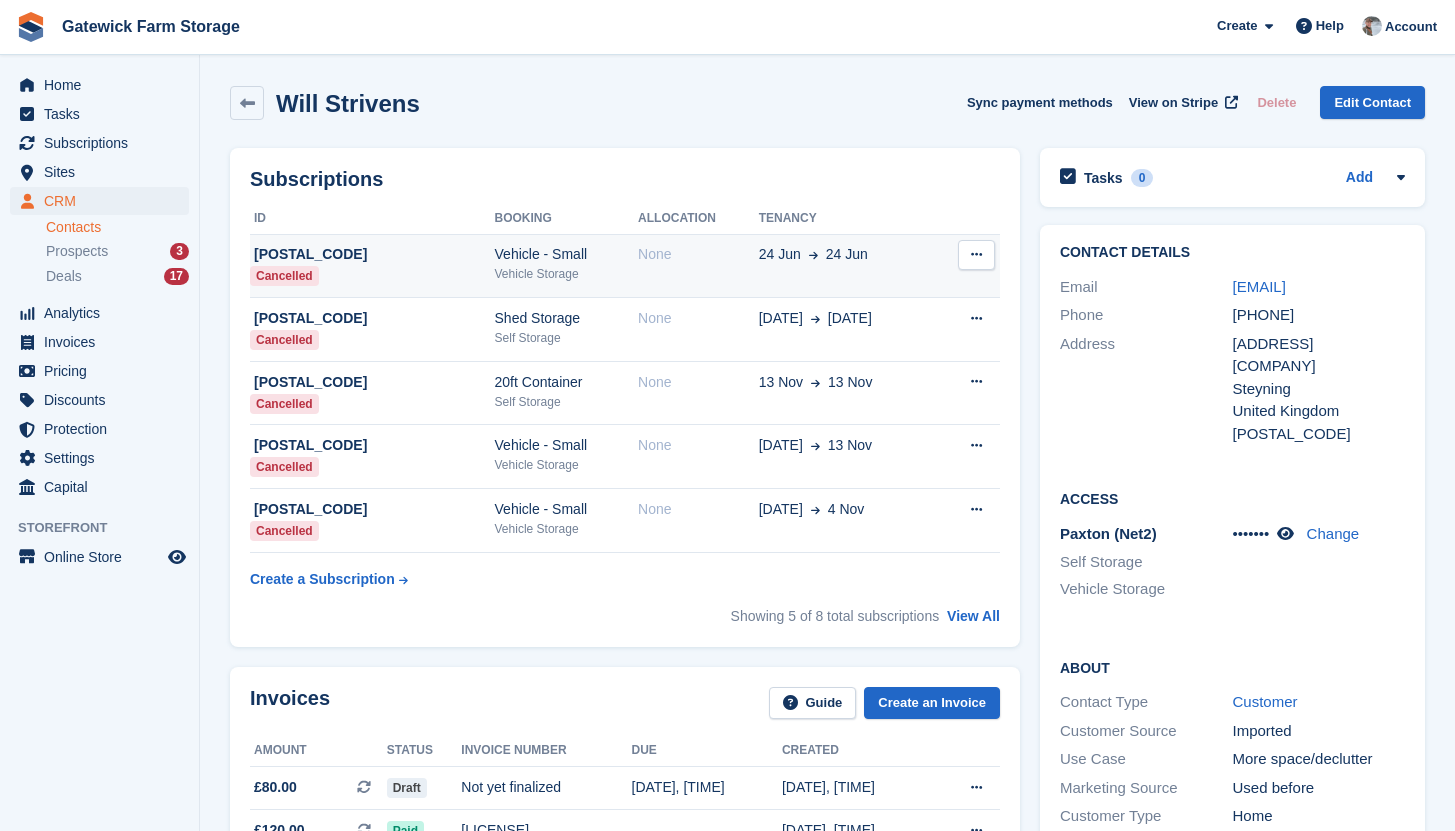 click on "Vehicle Storage" at bounding box center (567, 274) 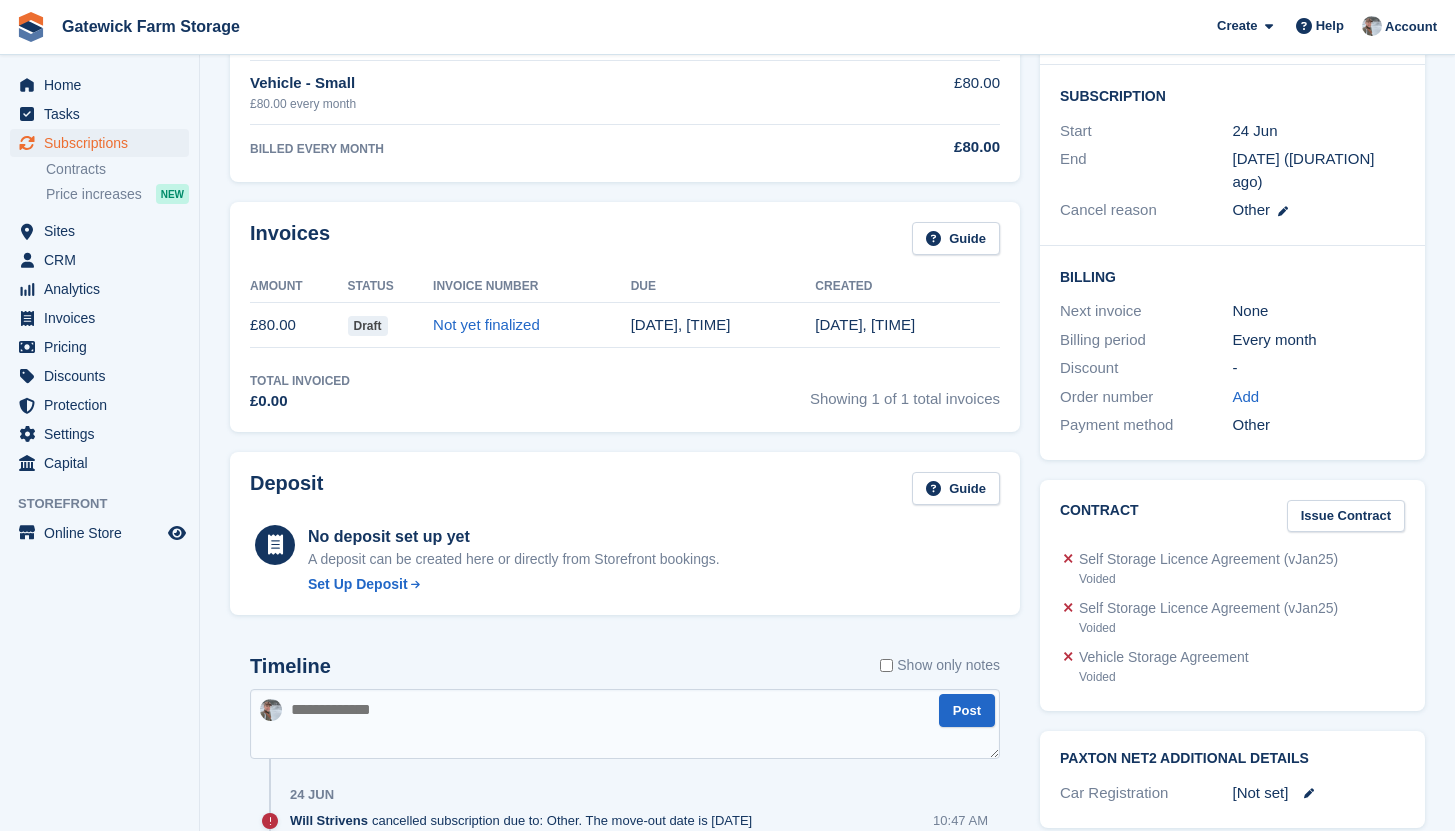 scroll, scrollTop: 334, scrollLeft: 0, axis: vertical 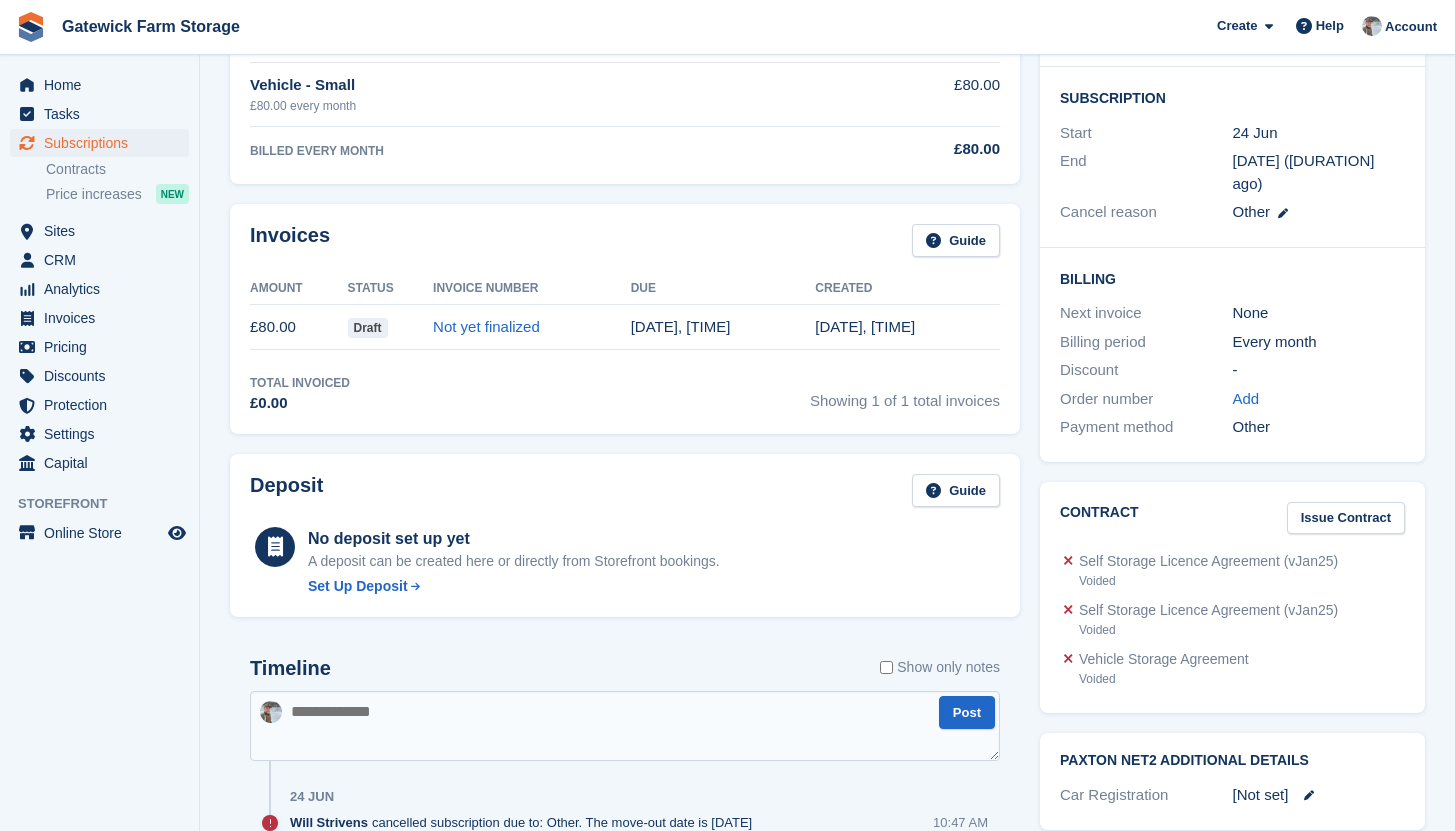click on "Other" at bounding box center [1319, 427] 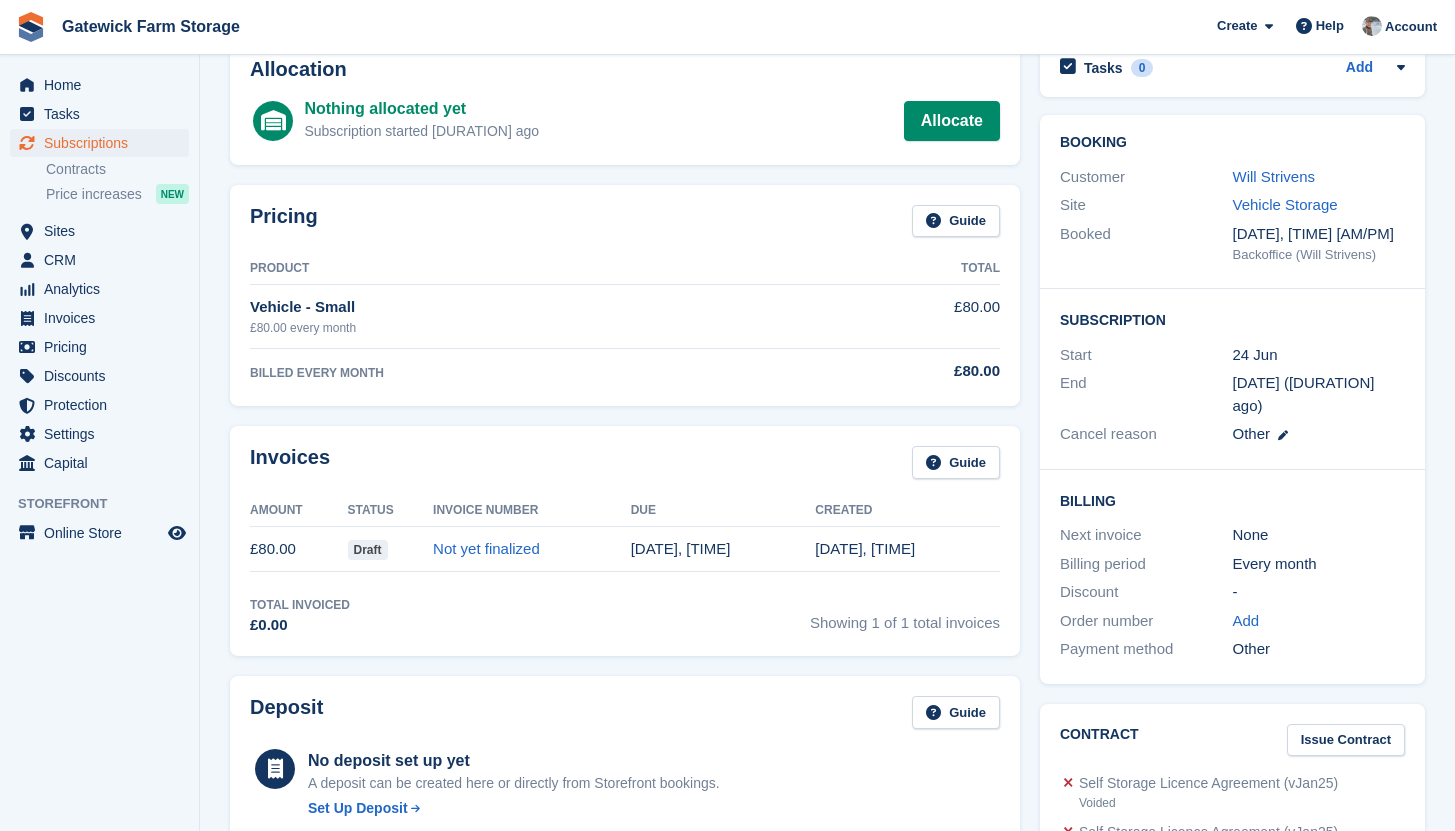 scroll, scrollTop: 0, scrollLeft: 0, axis: both 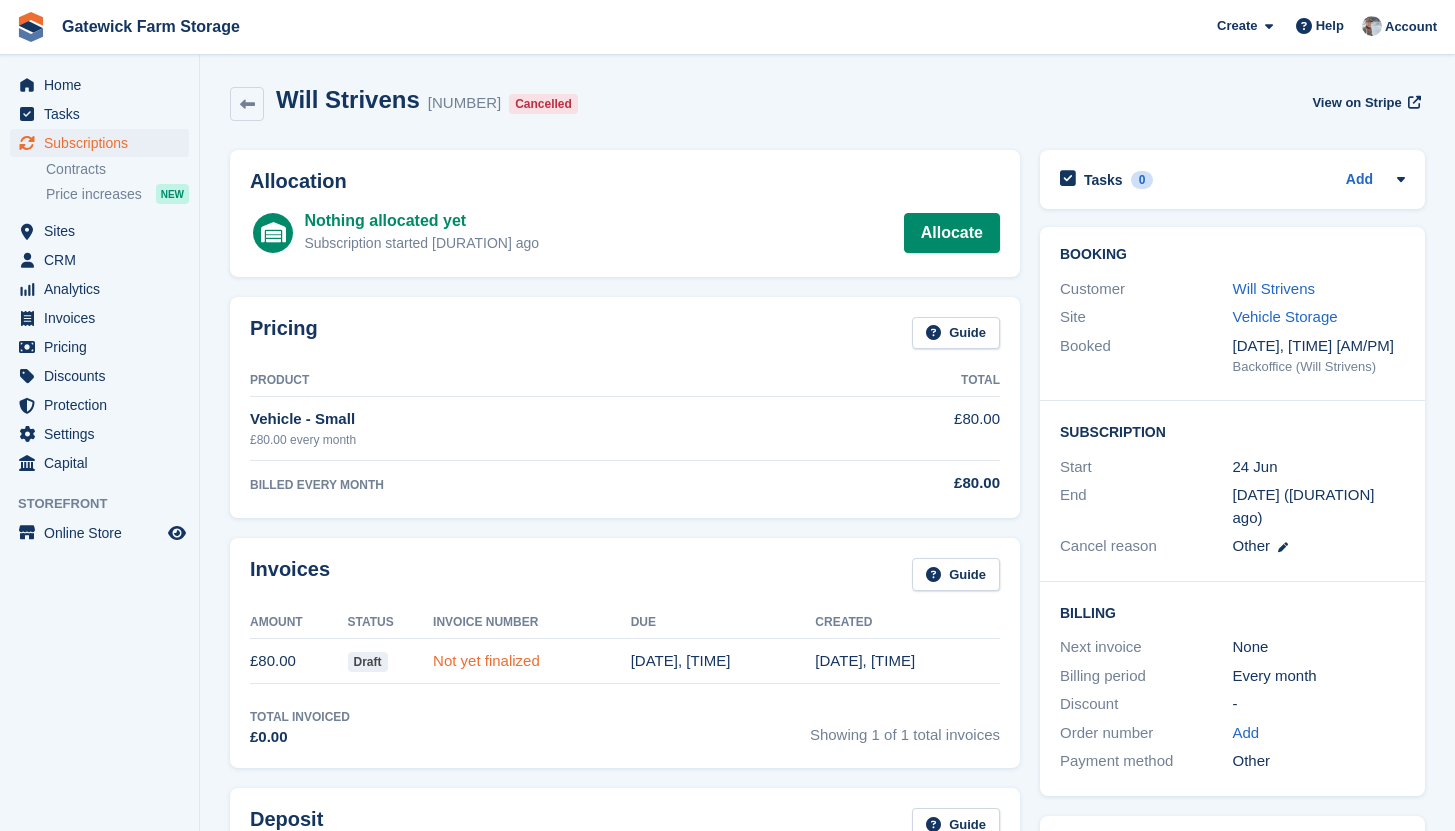 click on "Not yet finalized" at bounding box center [486, 660] 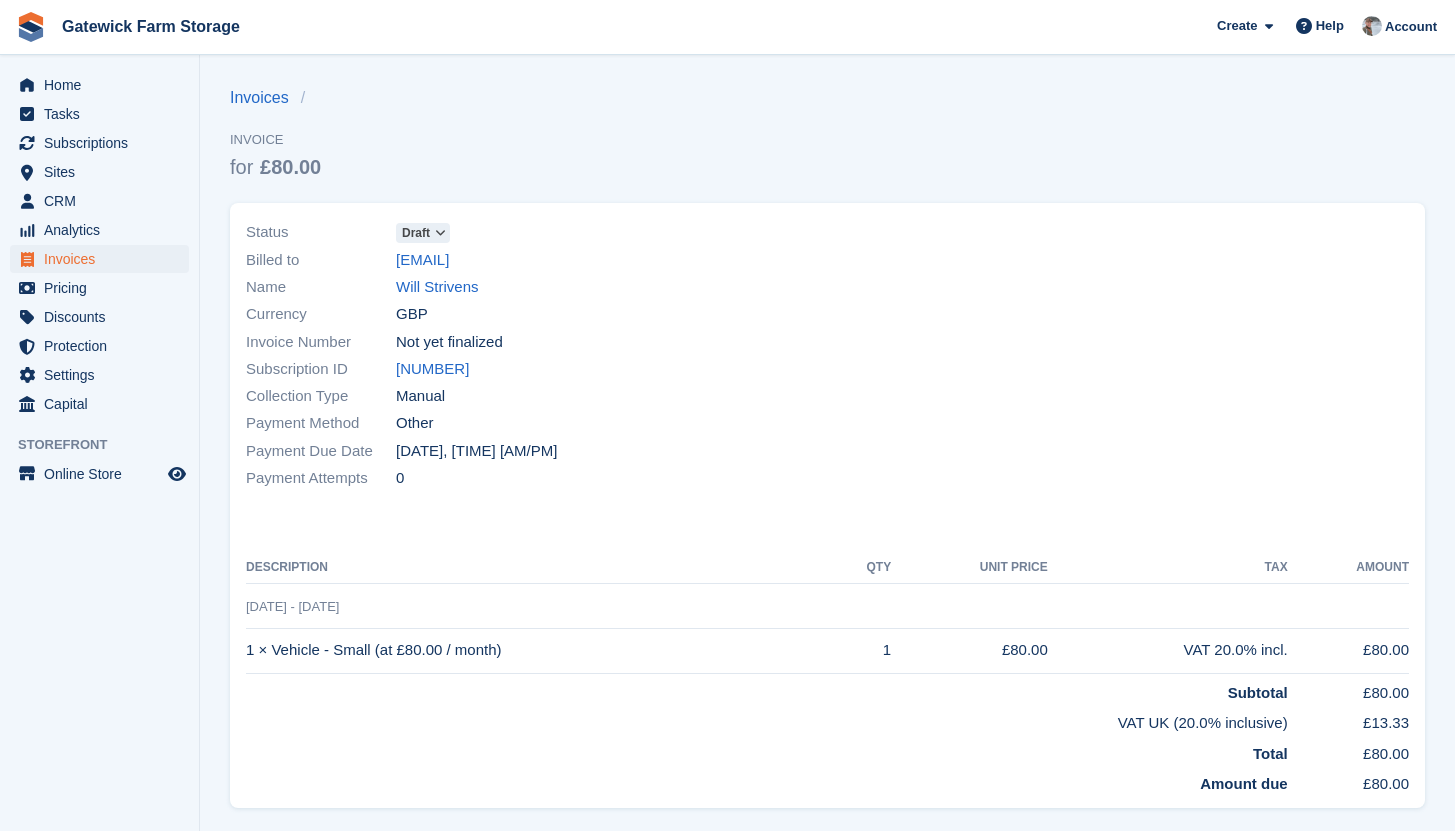 click on "Draft" at bounding box center [416, 233] 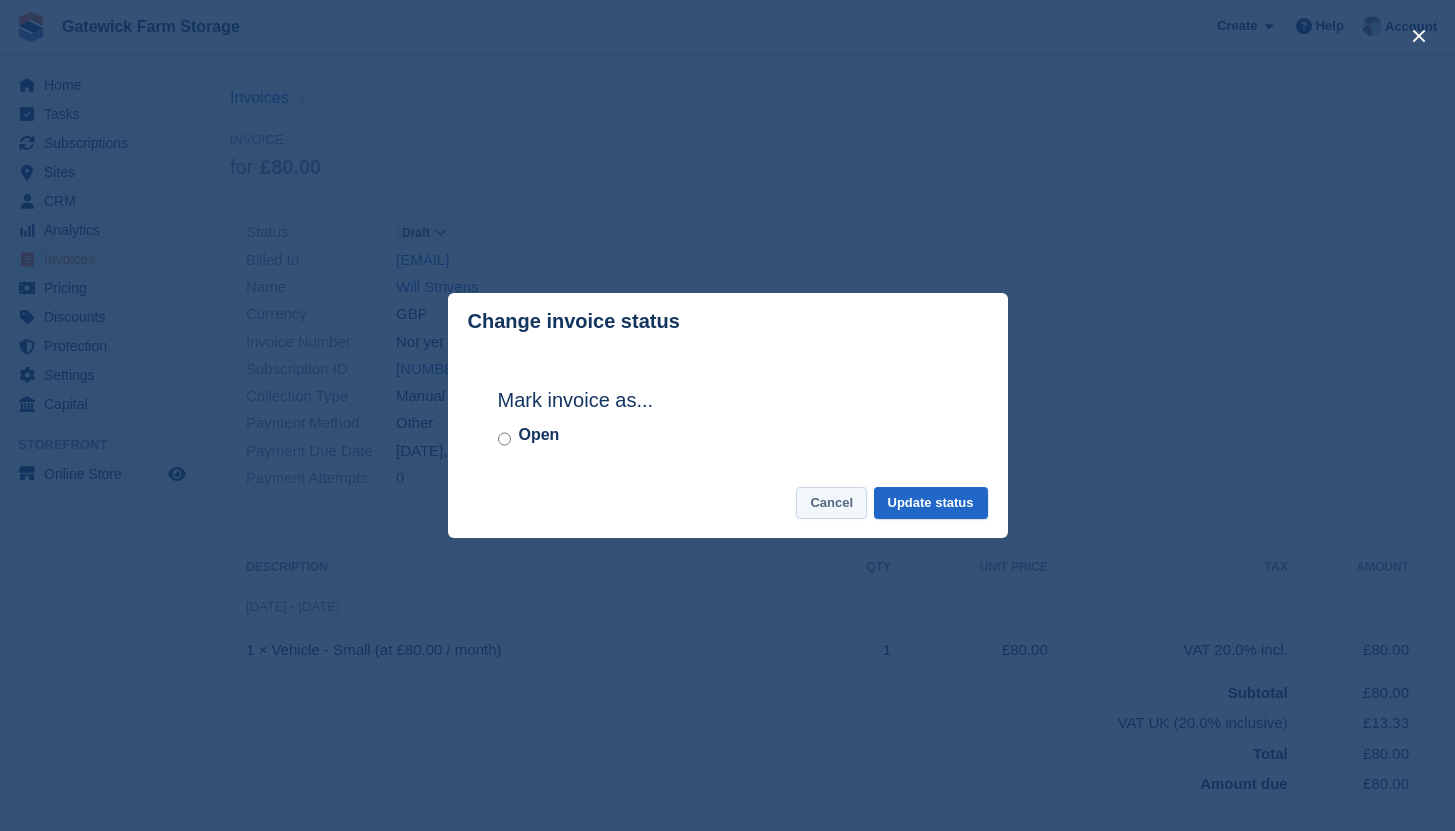 click on "Cancel" at bounding box center (831, 503) 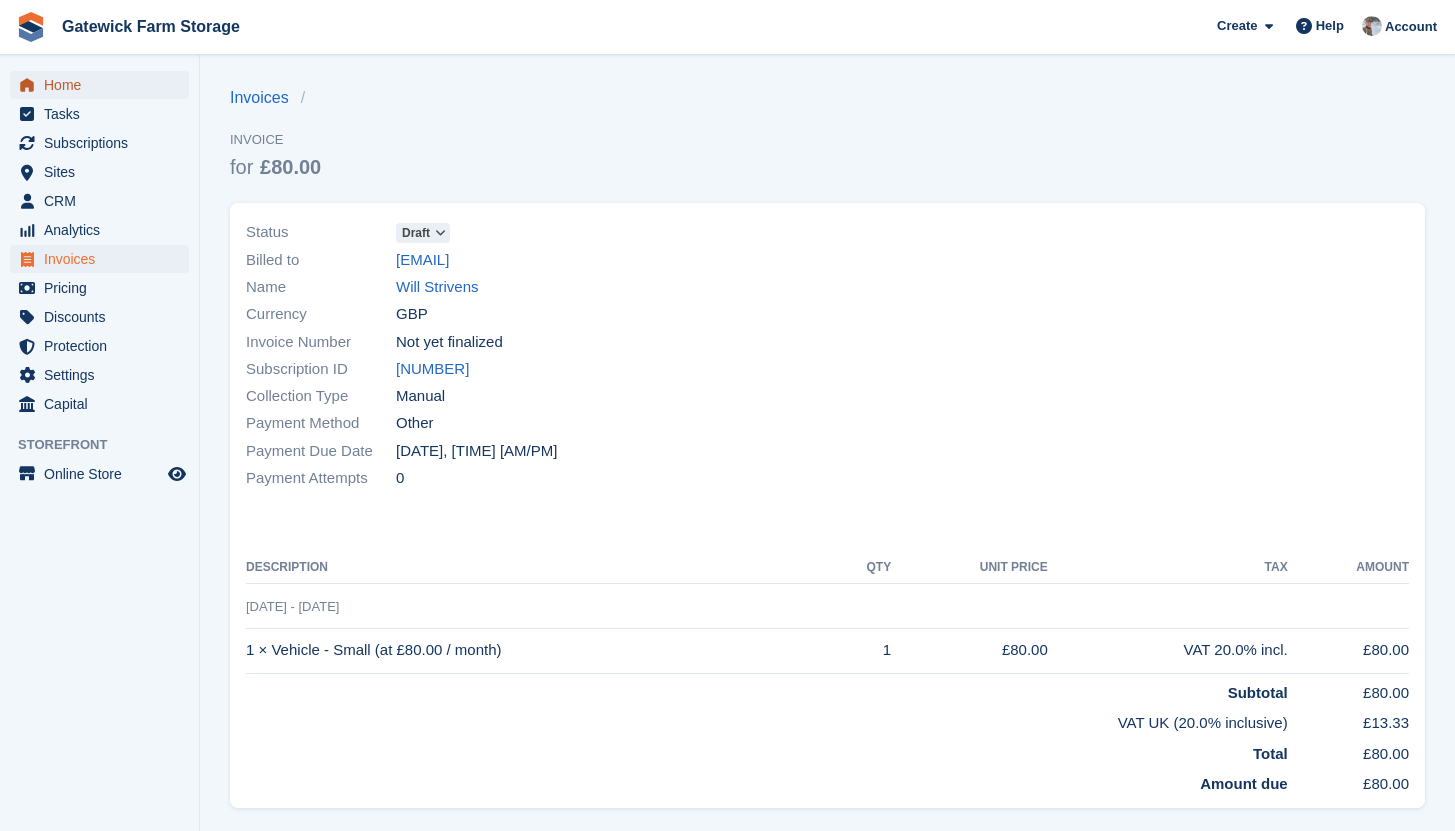 click on "Home" at bounding box center [104, 85] 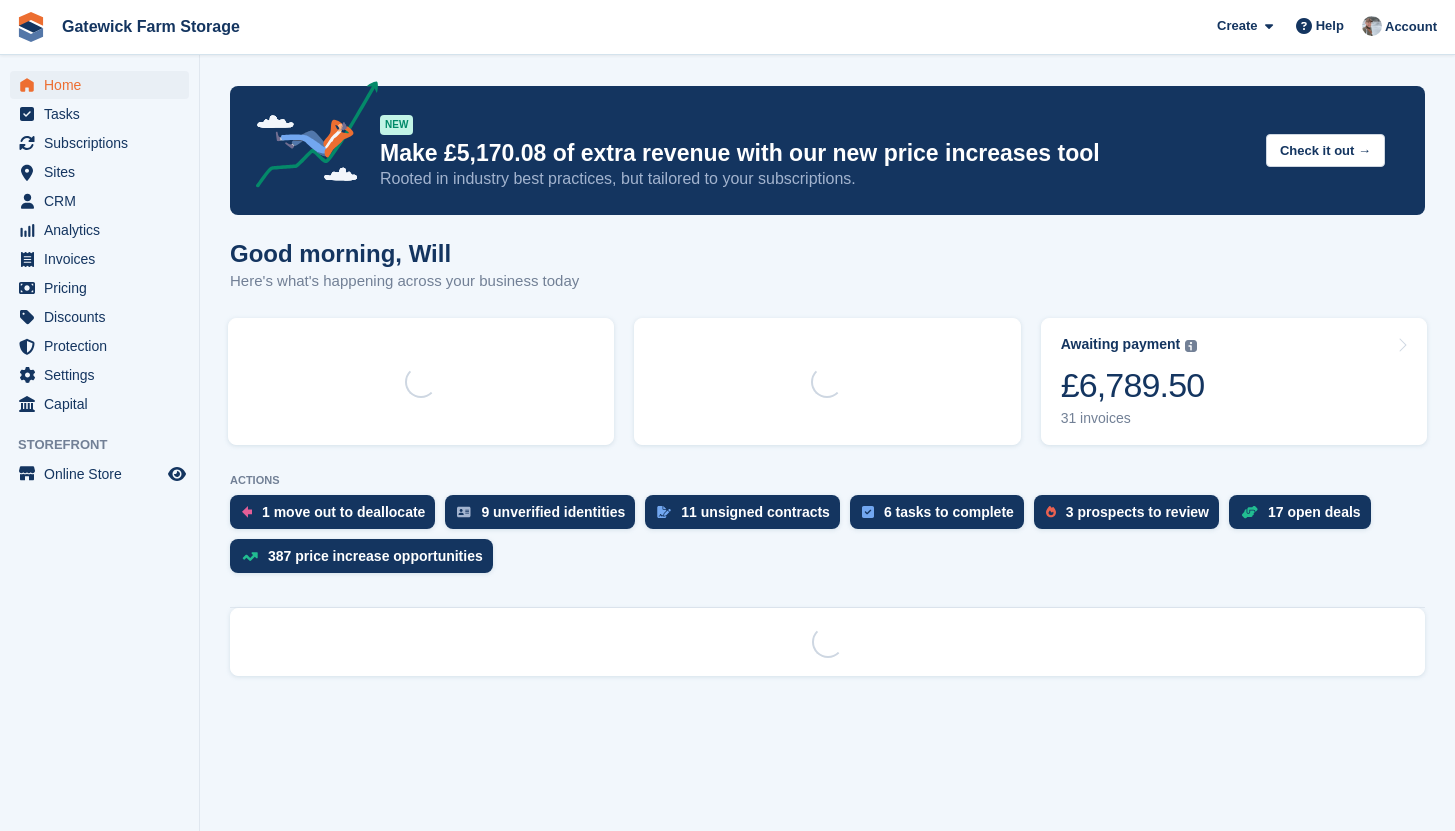 scroll, scrollTop: 0, scrollLeft: 0, axis: both 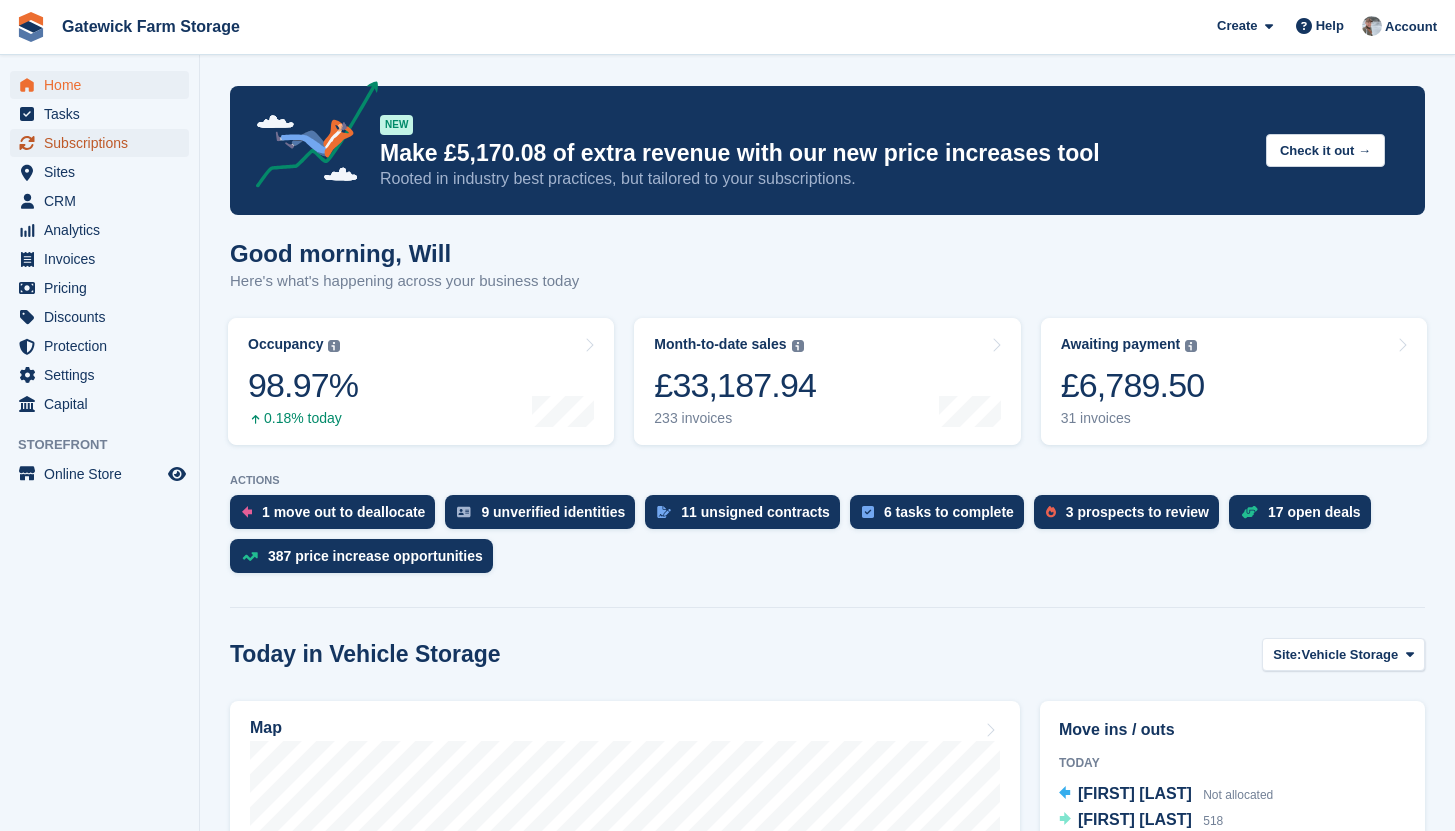 click on "Subscriptions" at bounding box center (104, 143) 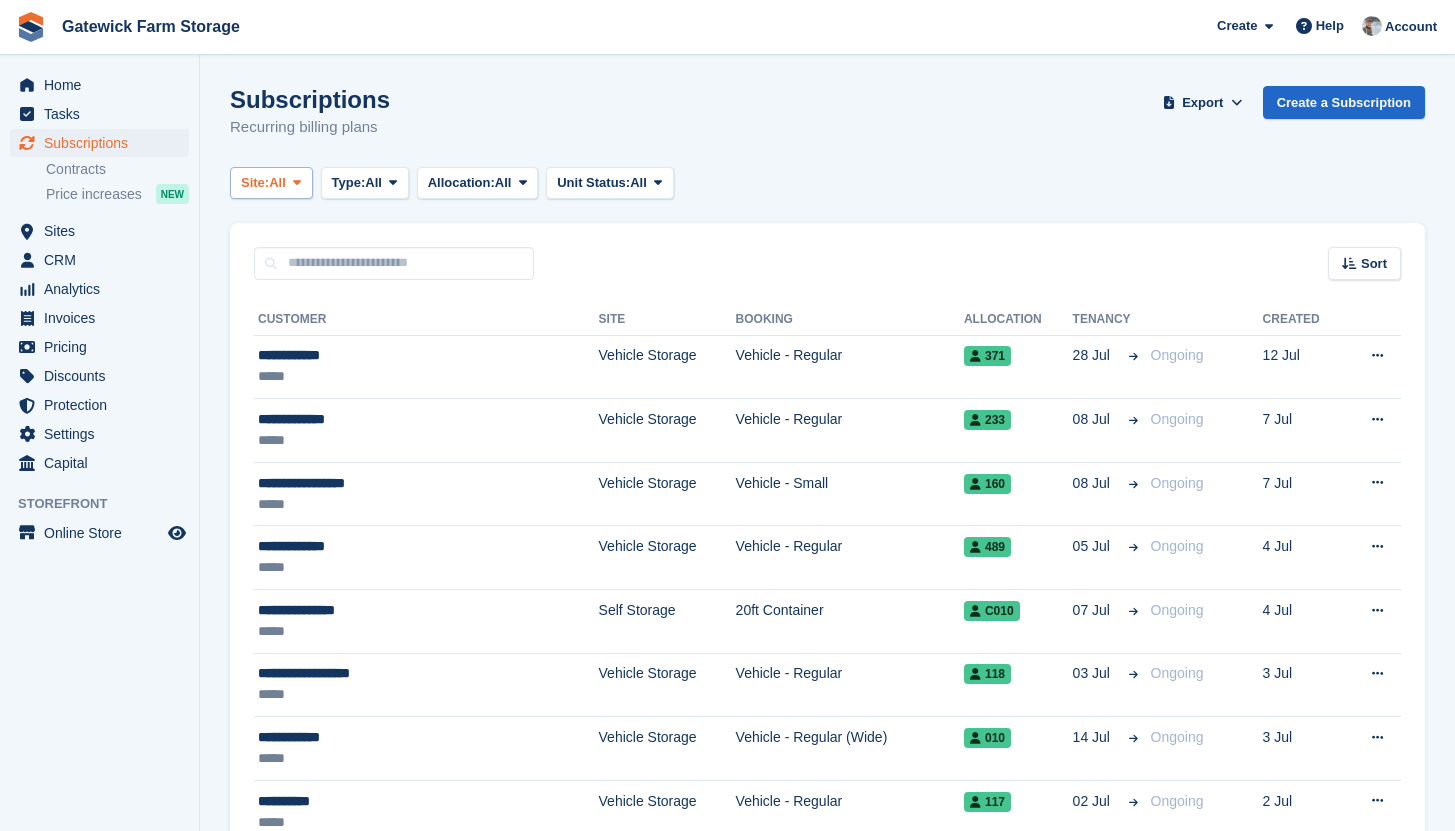 scroll, scrollTop: 0, scrollLeft: 0, axis: both 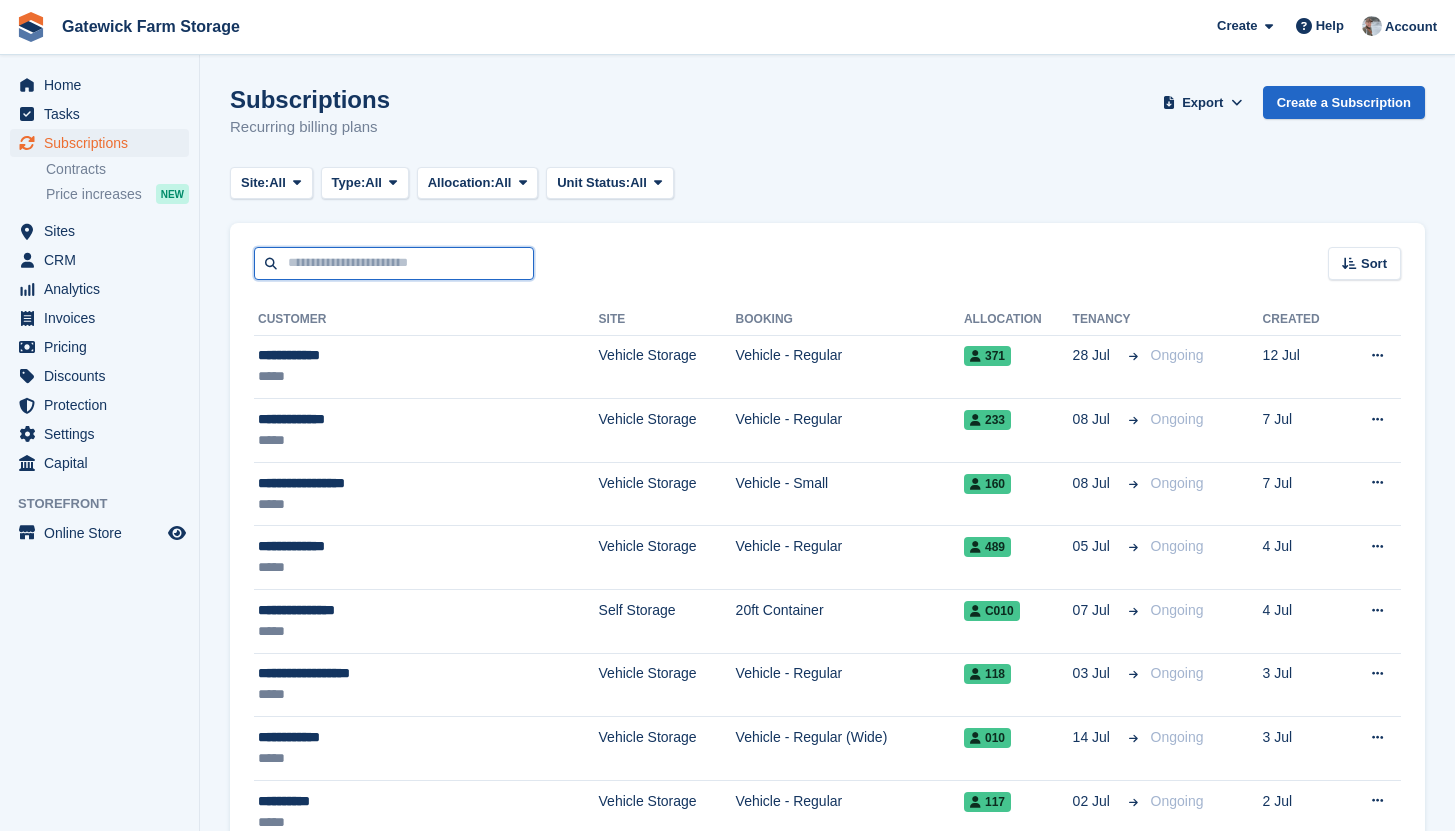 click at bounding box center (394, 263) 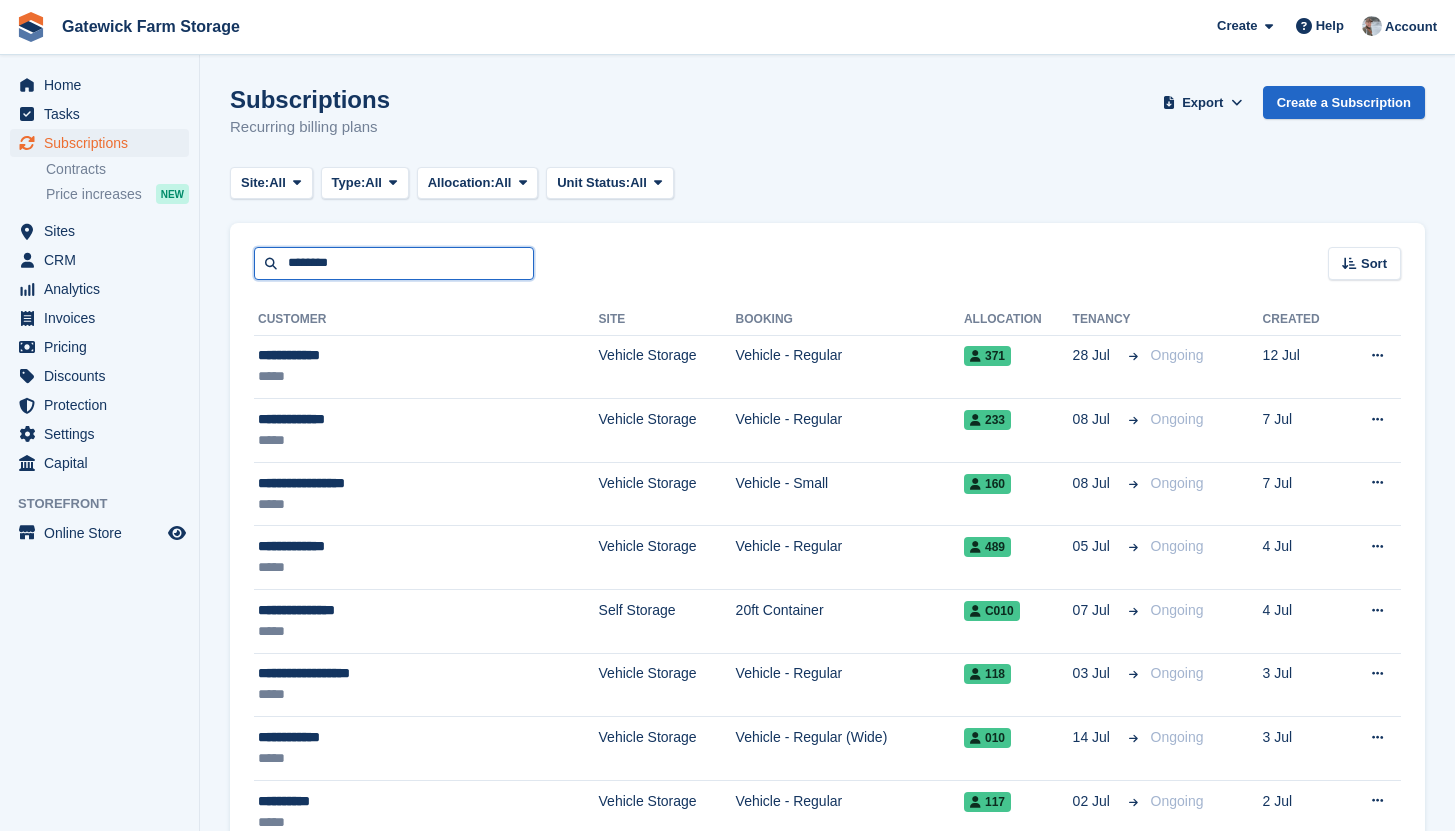 type on "********" 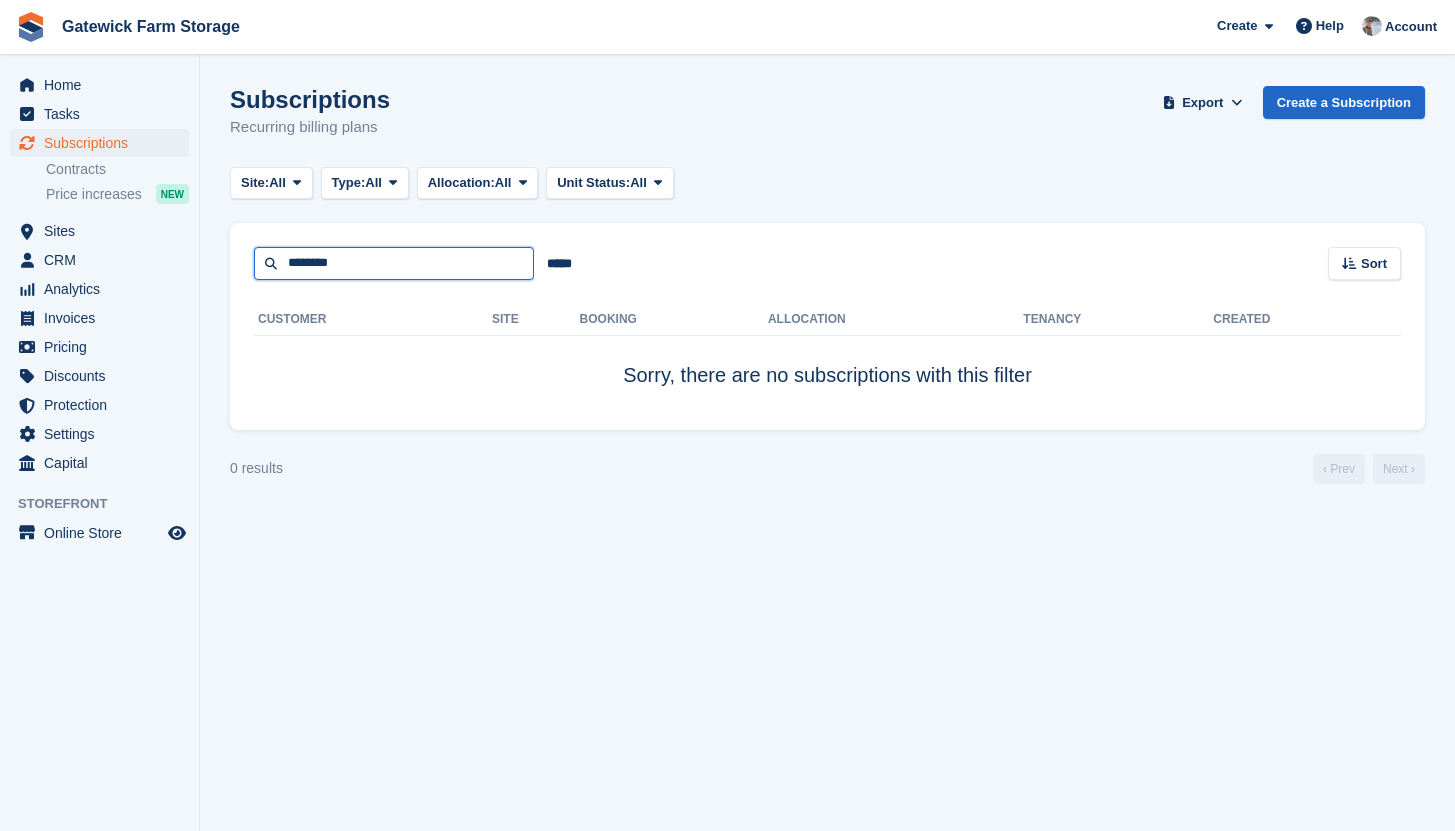 click on "********" at bounding box center [394, 263] 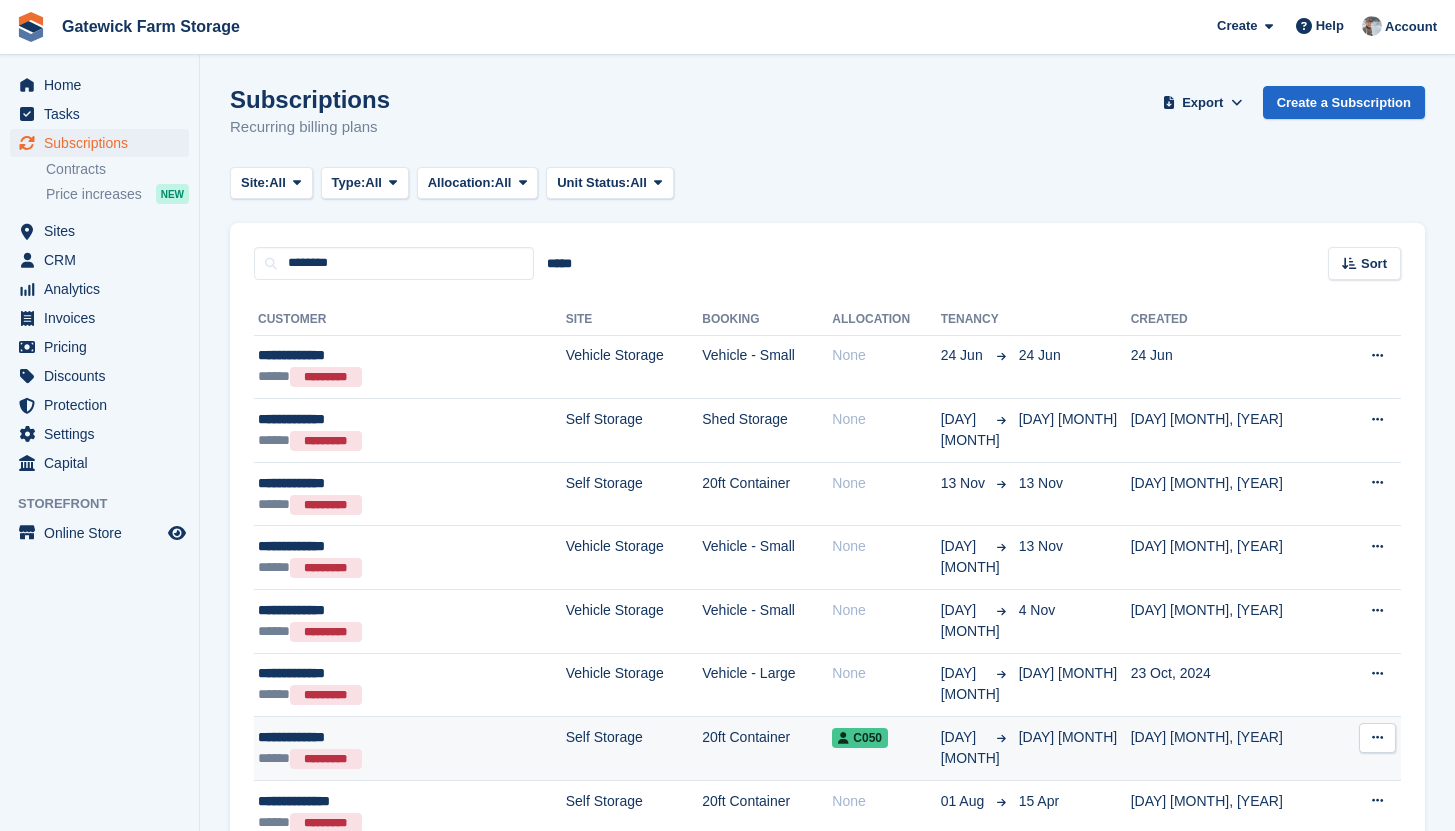 click on "20ft Container" at bounding box center [767, 749] 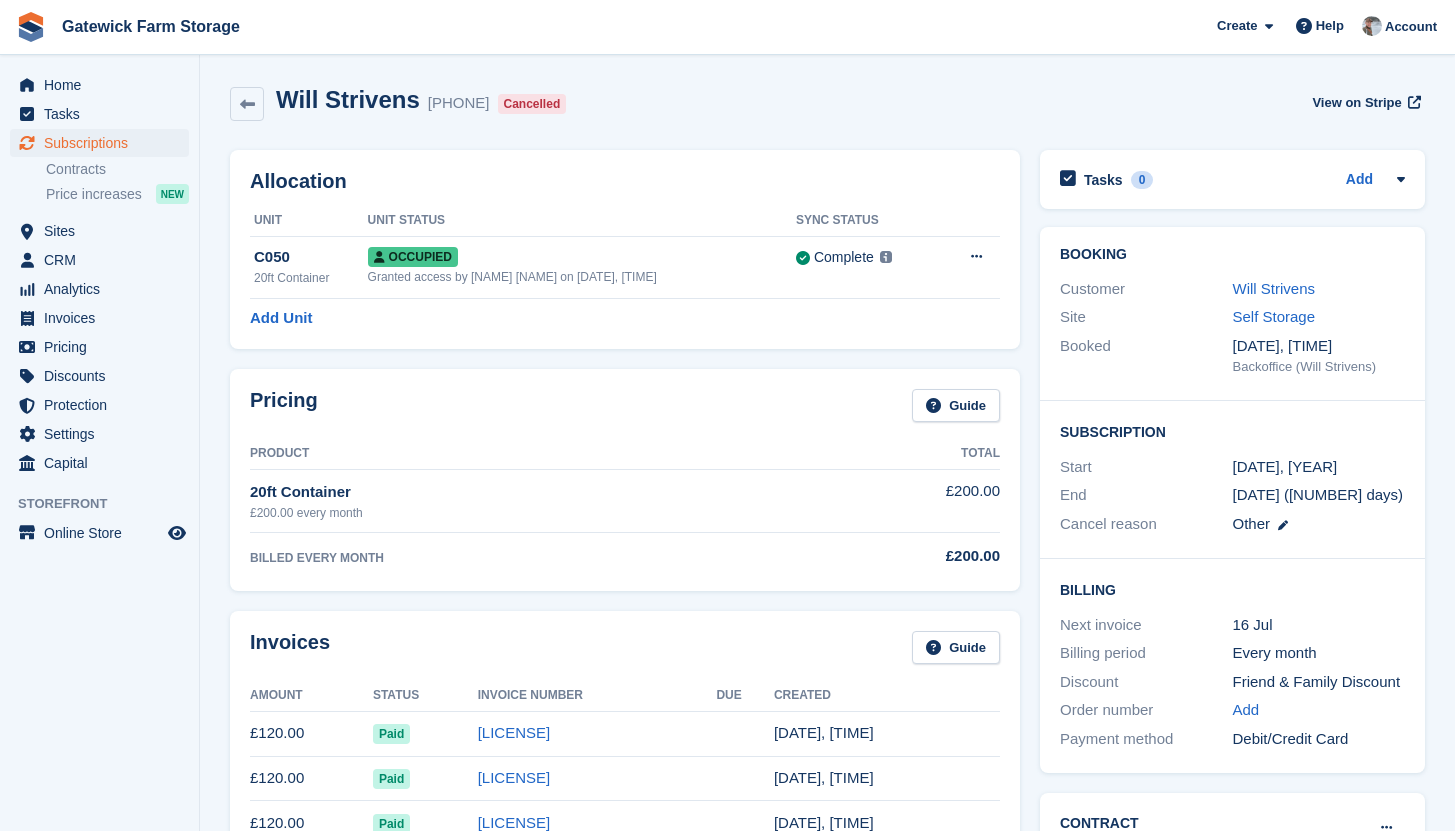 scroll, scrollTop: 0, scrollLeft: 0, axis: both 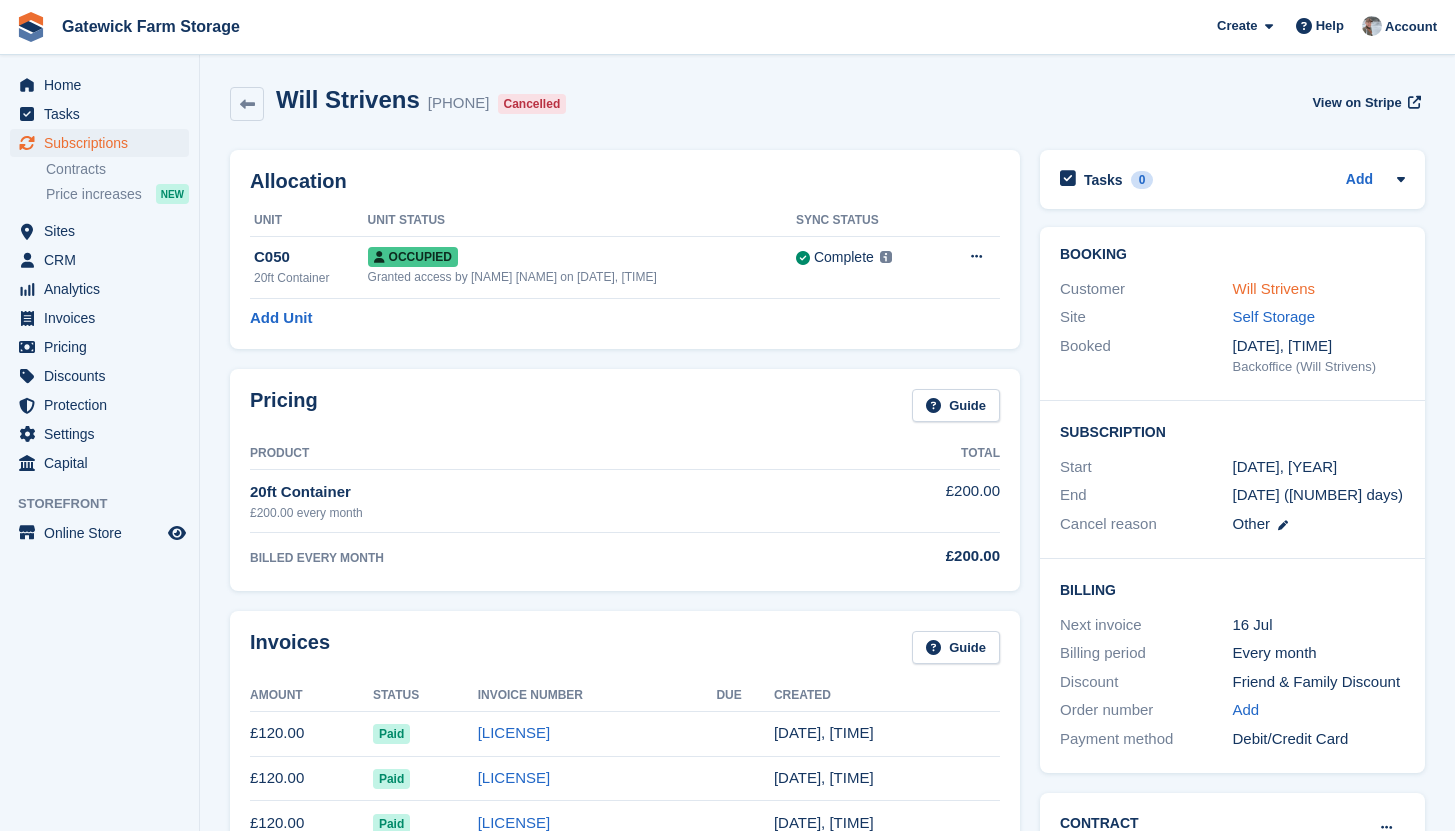 click on "Will Strivens" at bounding box center [1274, 288] 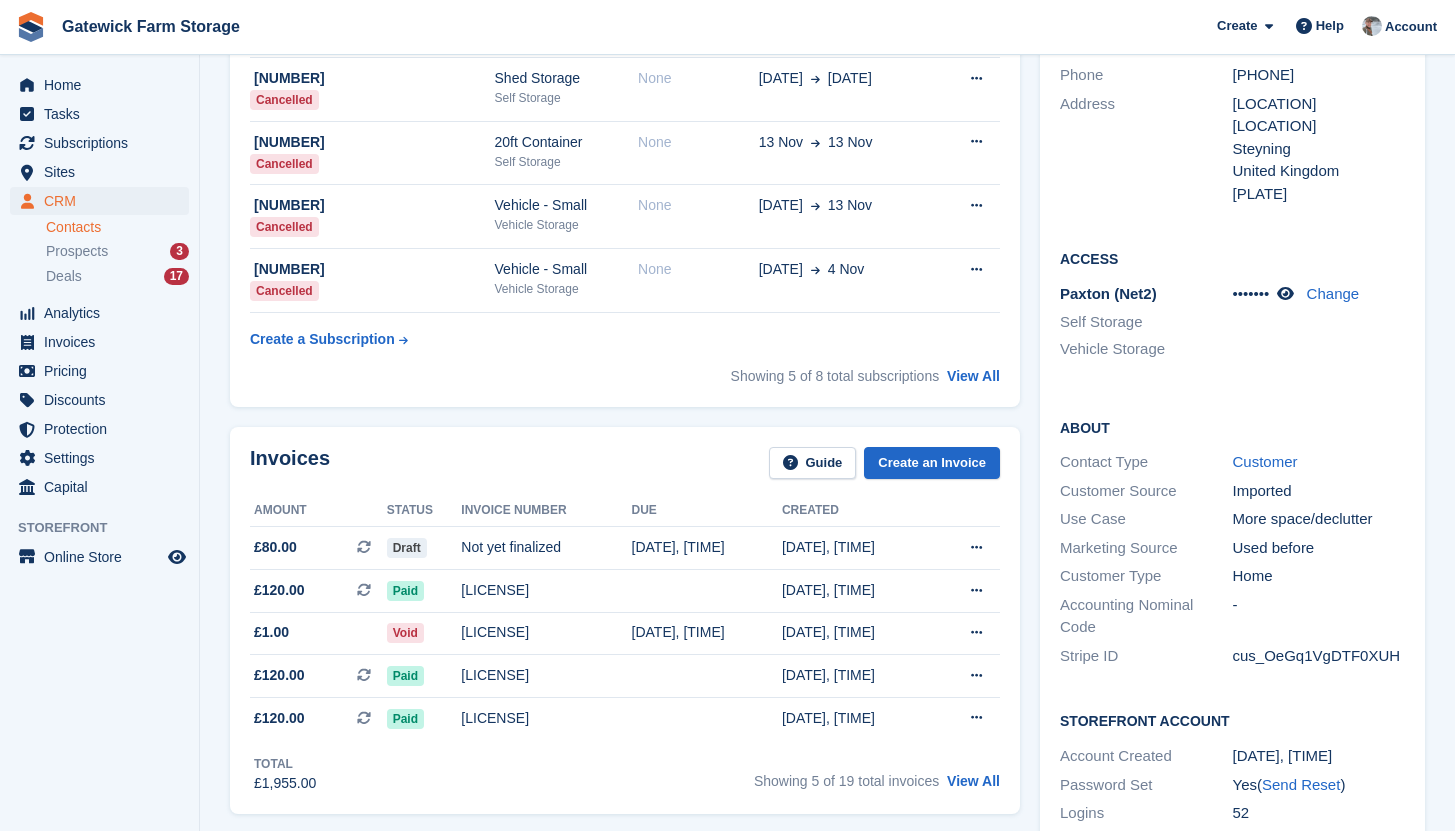 scroll, scrollTop: 0, scrollLeft: 0, axis: both 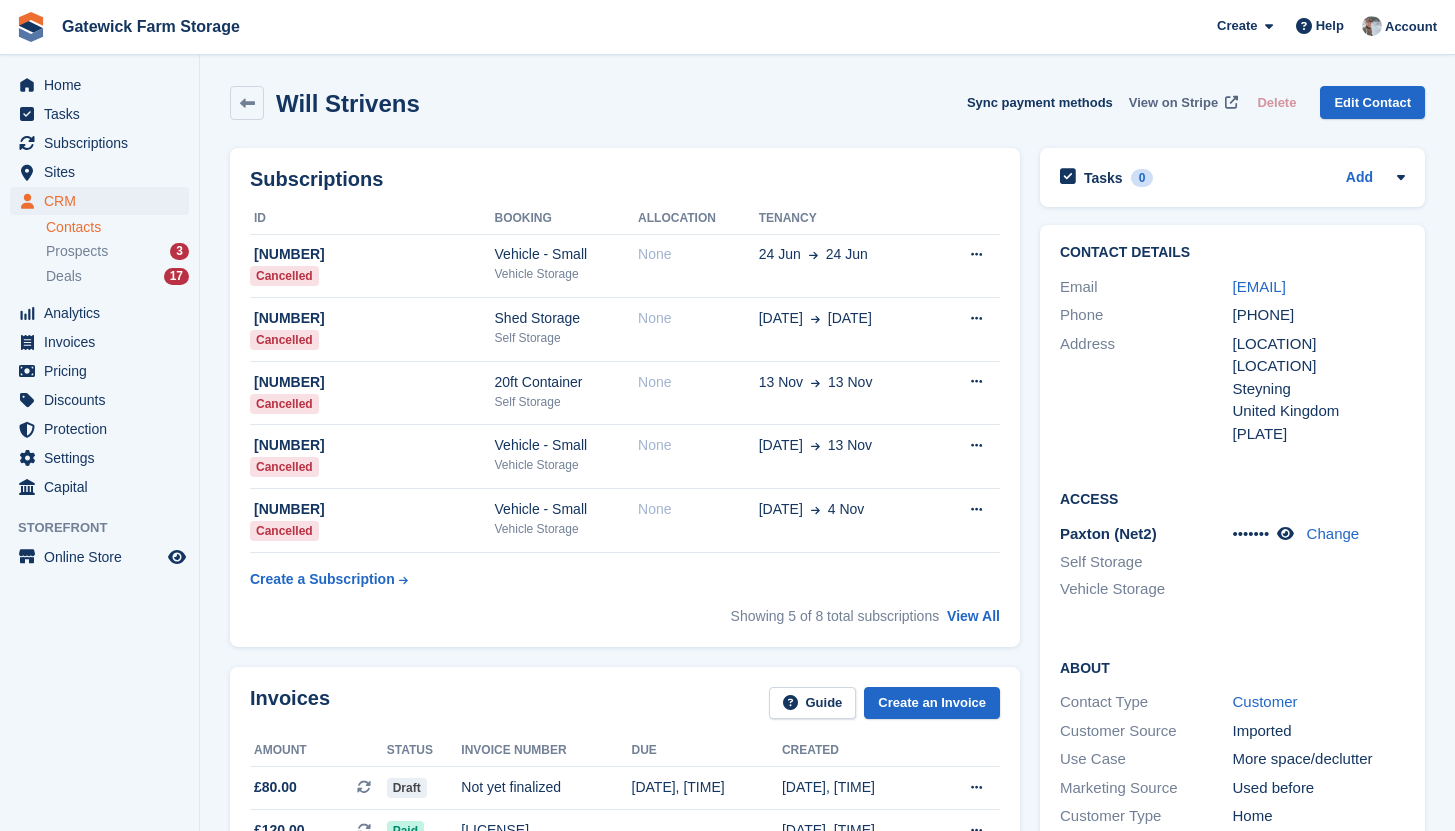 click on "View on Stripe" at bounding box center (1173, 103) 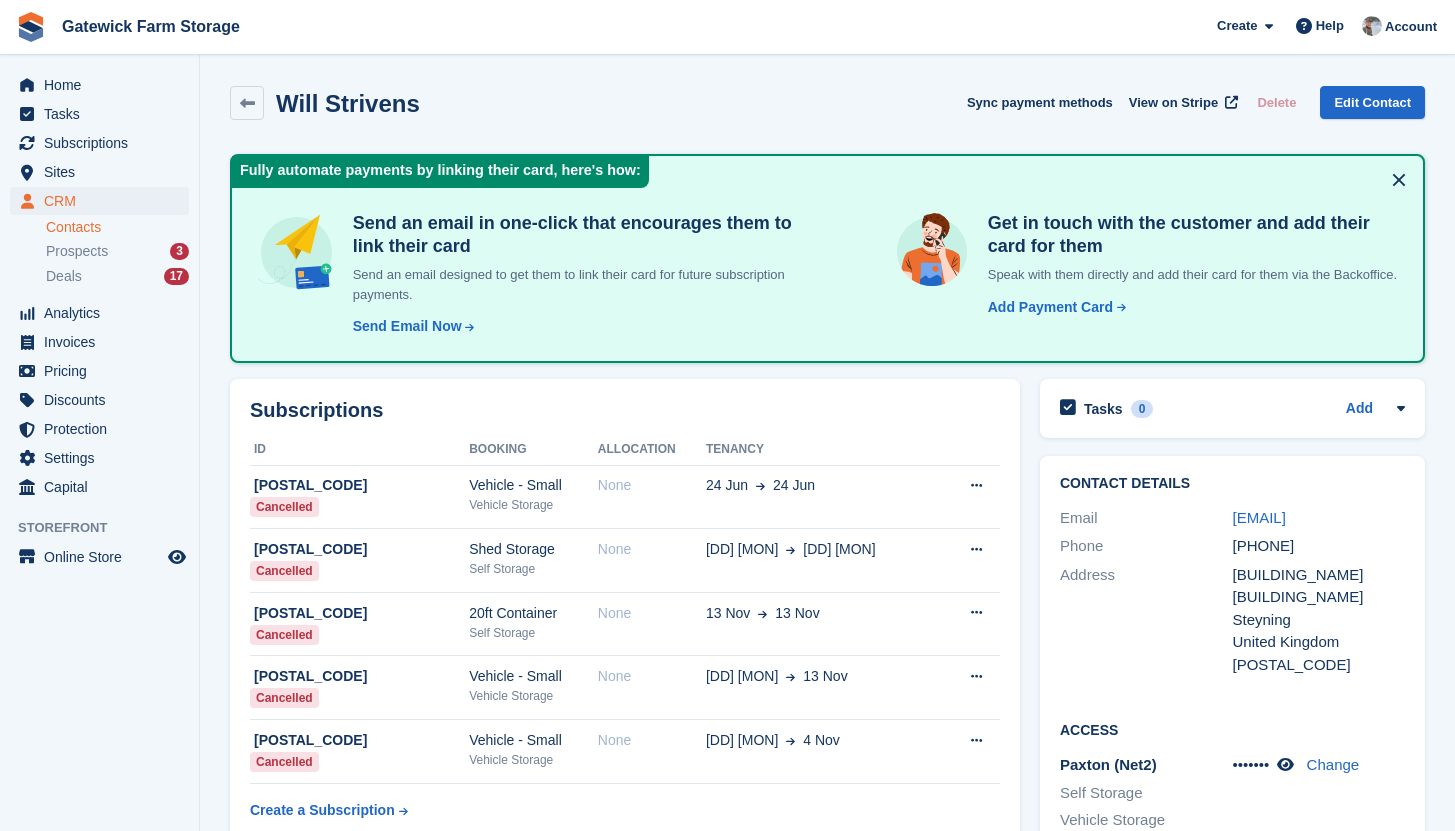 scroll, scrollTop: 0, scrollLeft: 0, axis: both 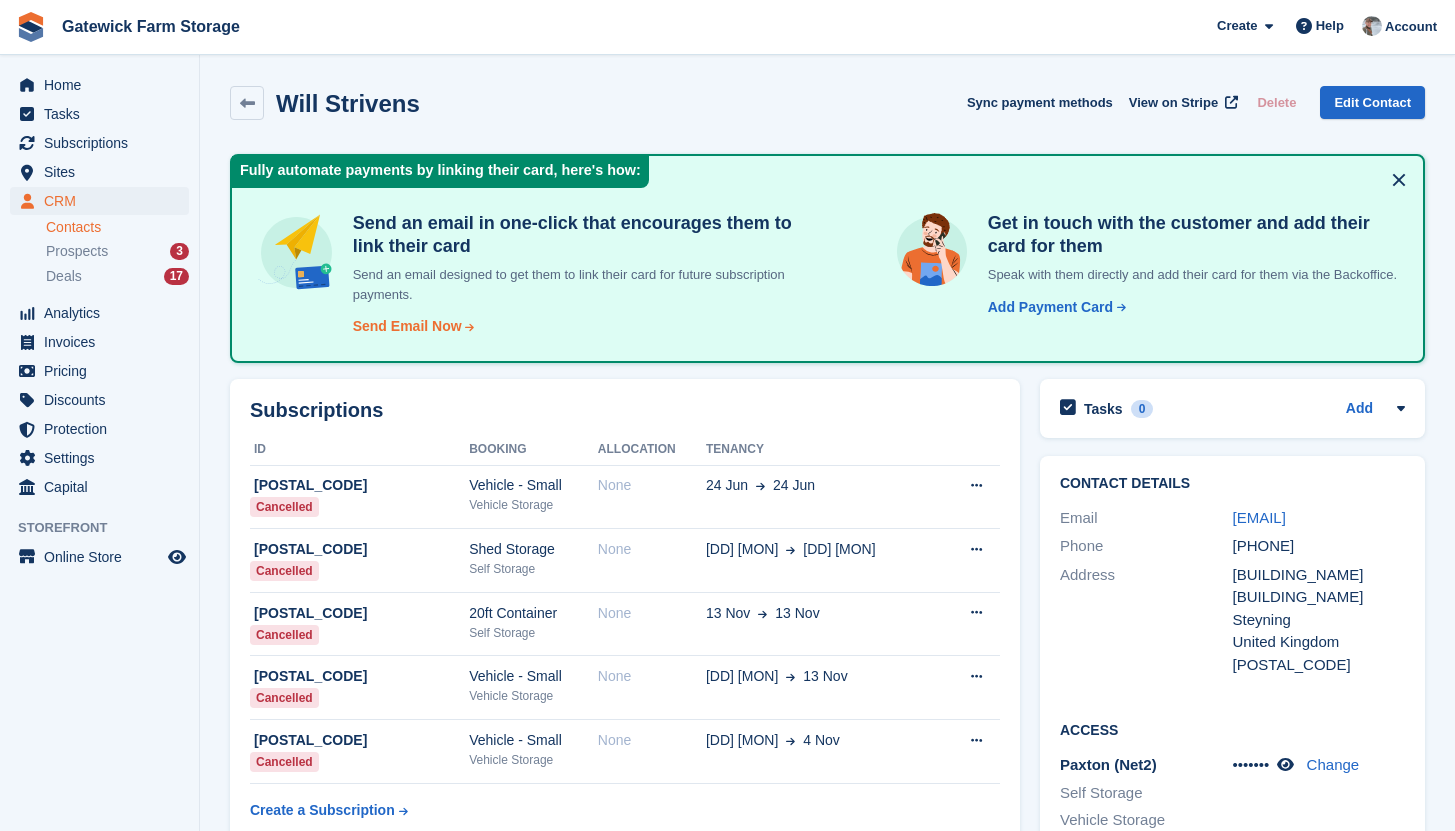click on "Send Email Now" at bounding box center [407, 326] 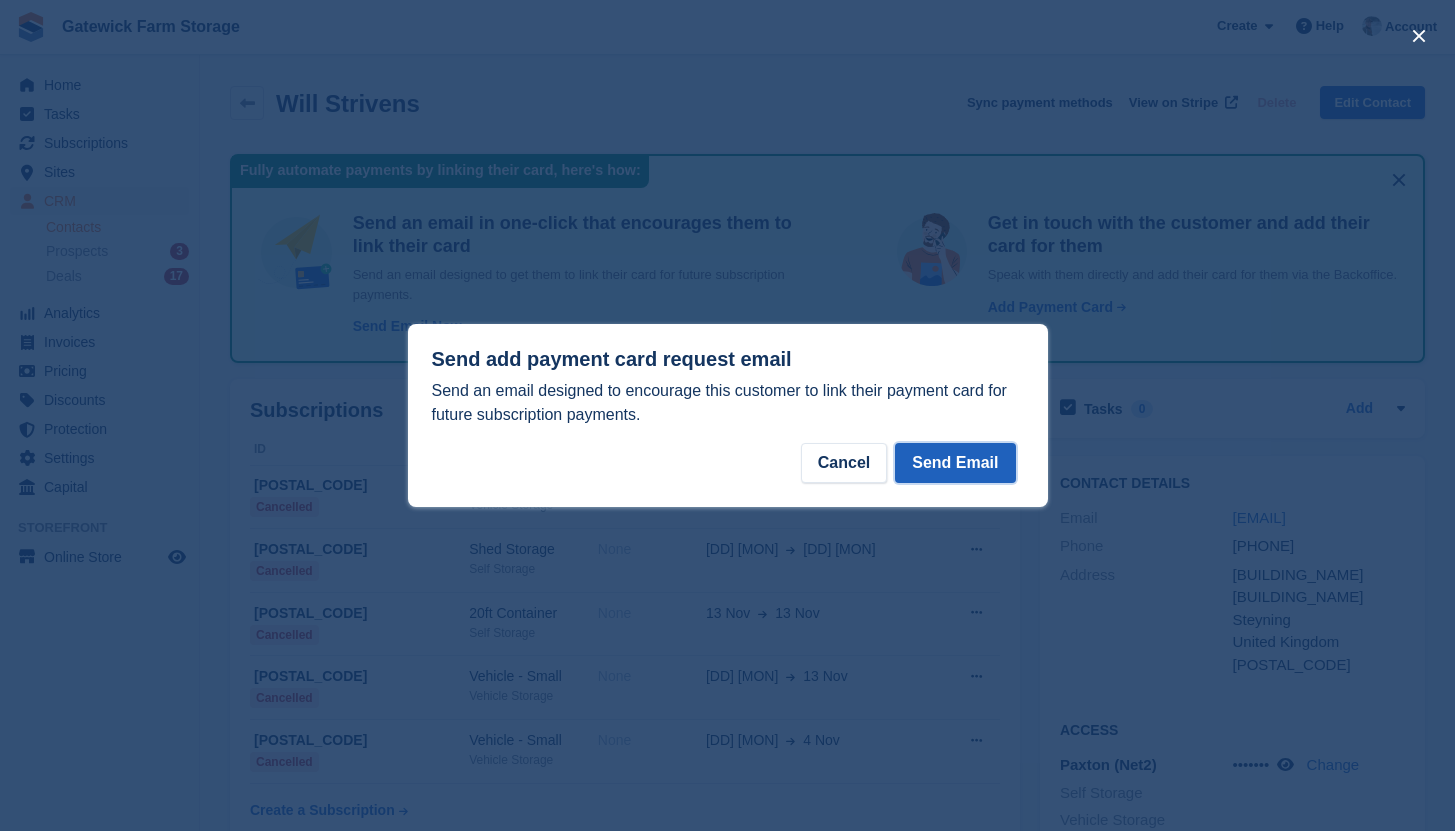 click on "Send Email" at bounding box center [955, 463] 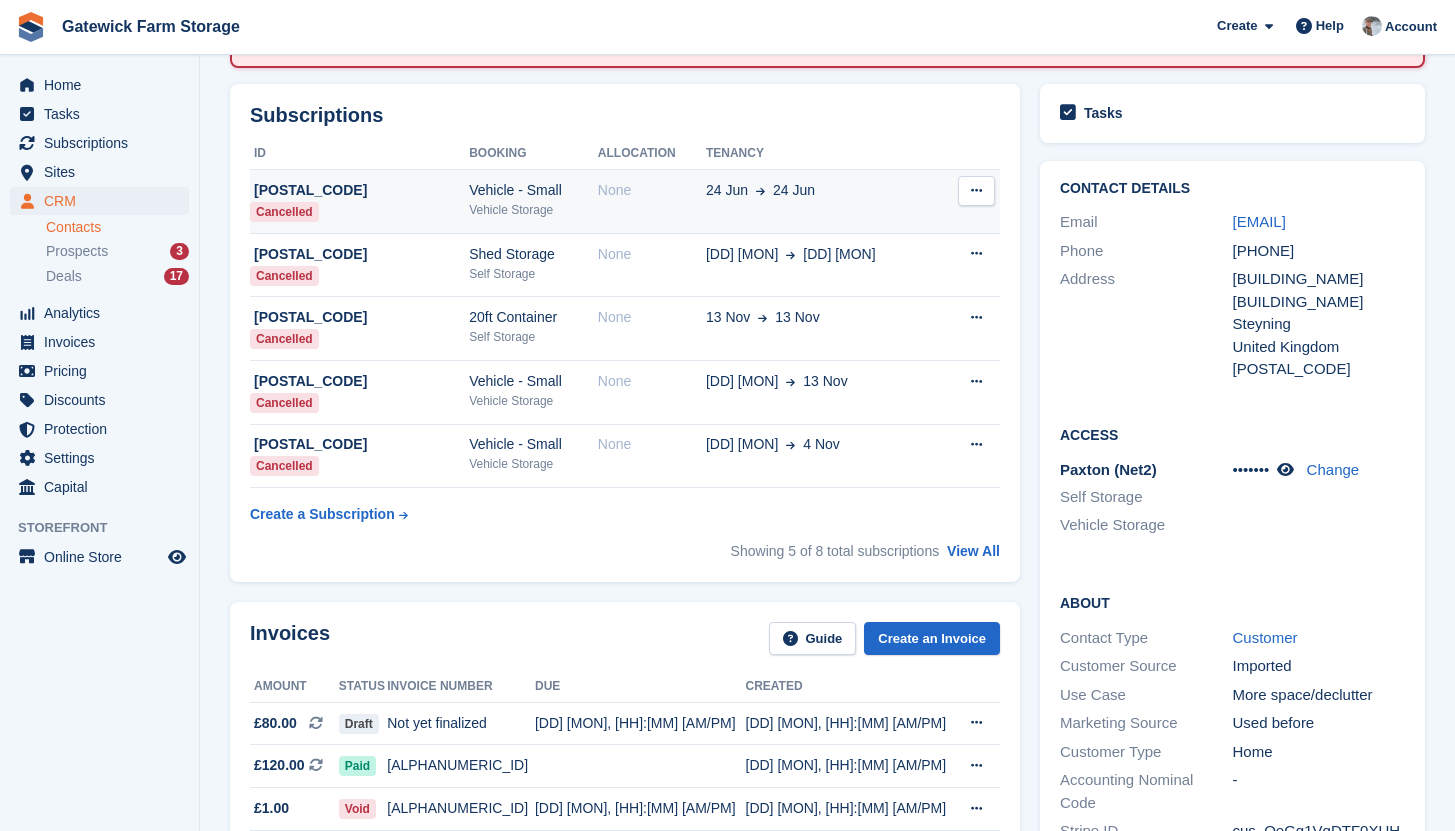 scroll, scrollTop: 197, scrollLeft: 0, axis: vertical 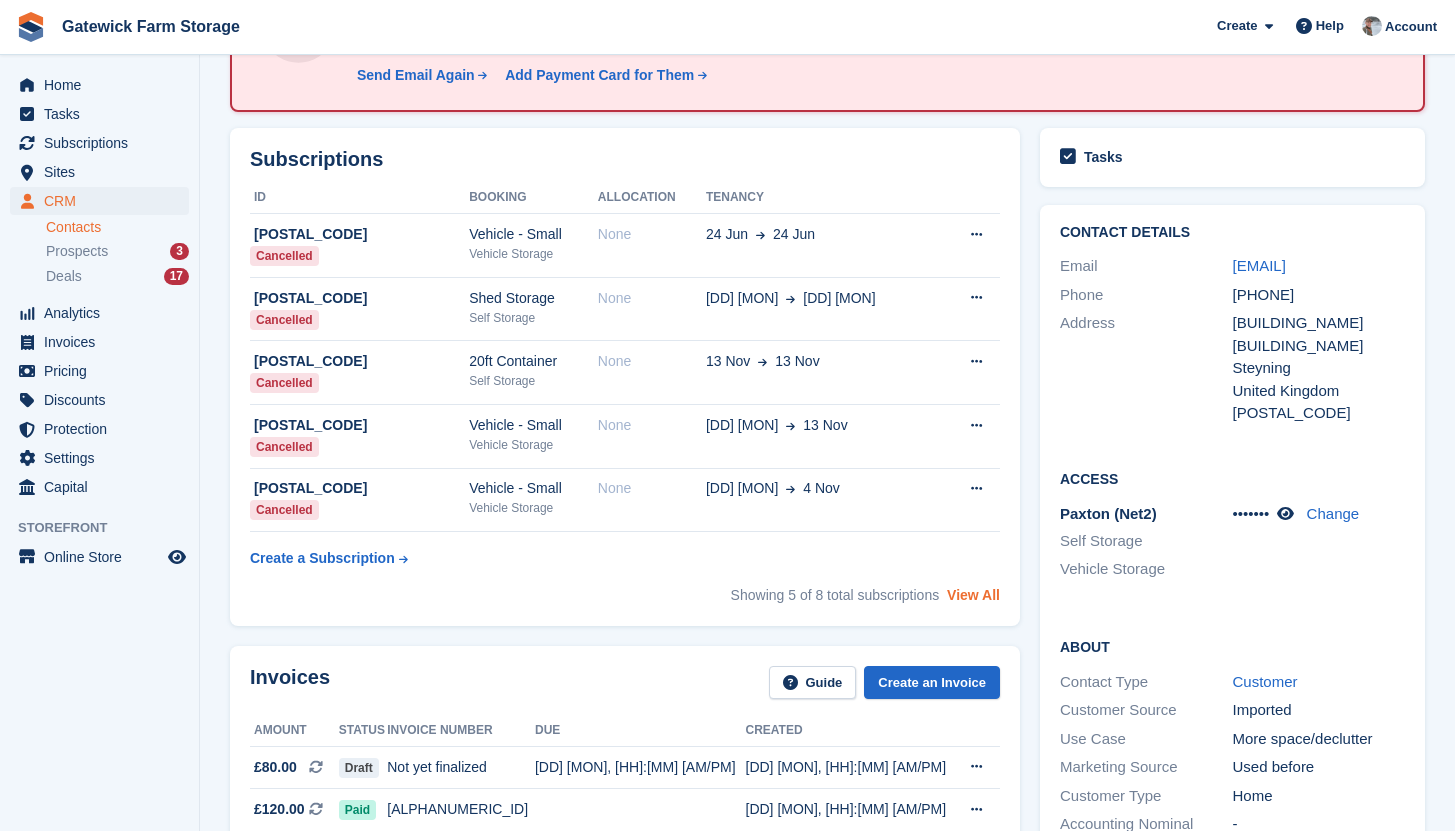 click on "View All" at bounding box center [973, 595] 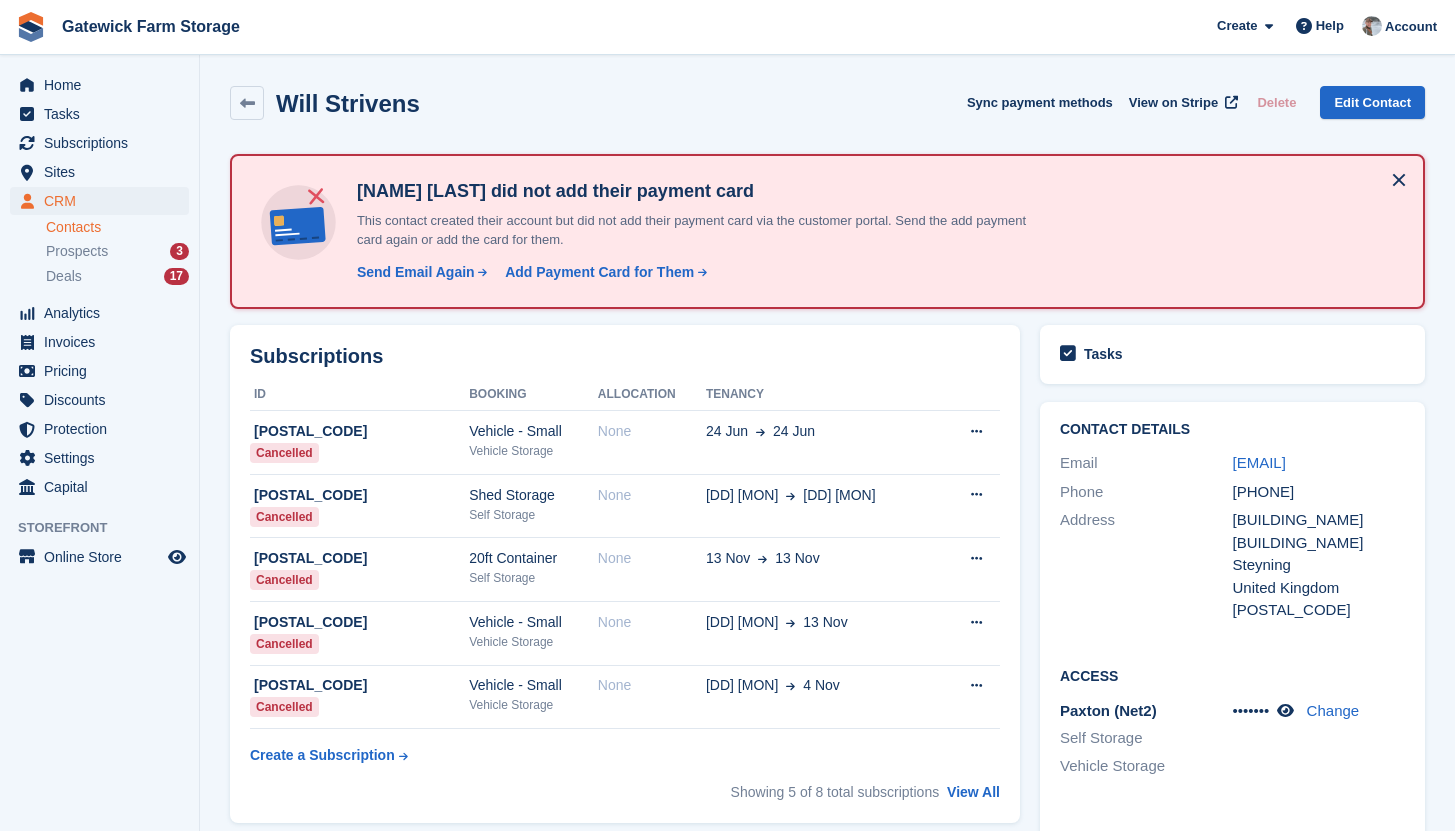 scroll, scrollTop: 197, scrollLeft: 0, axis: vertical 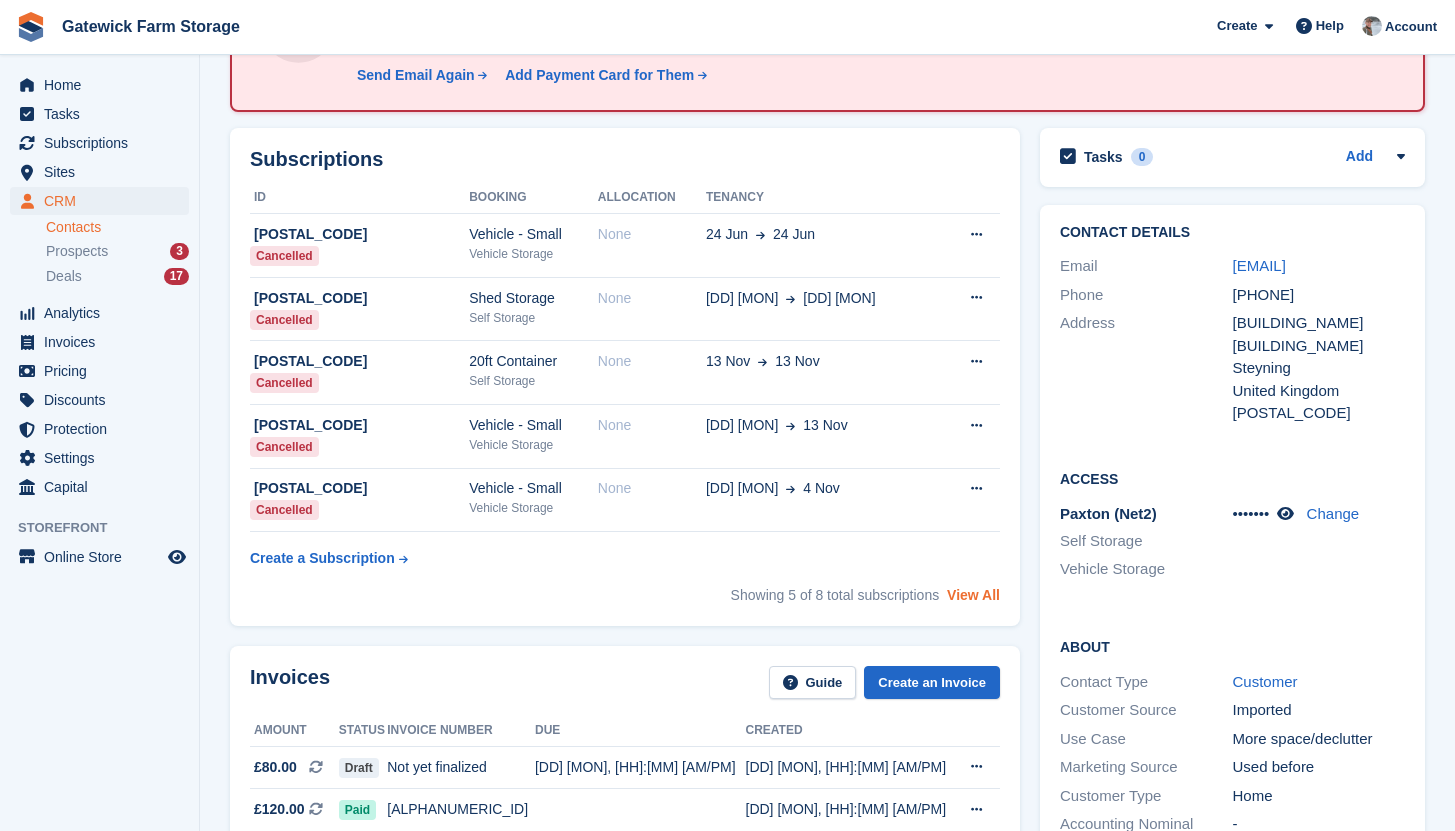 click on "View All" at bounding box center [973, 595] 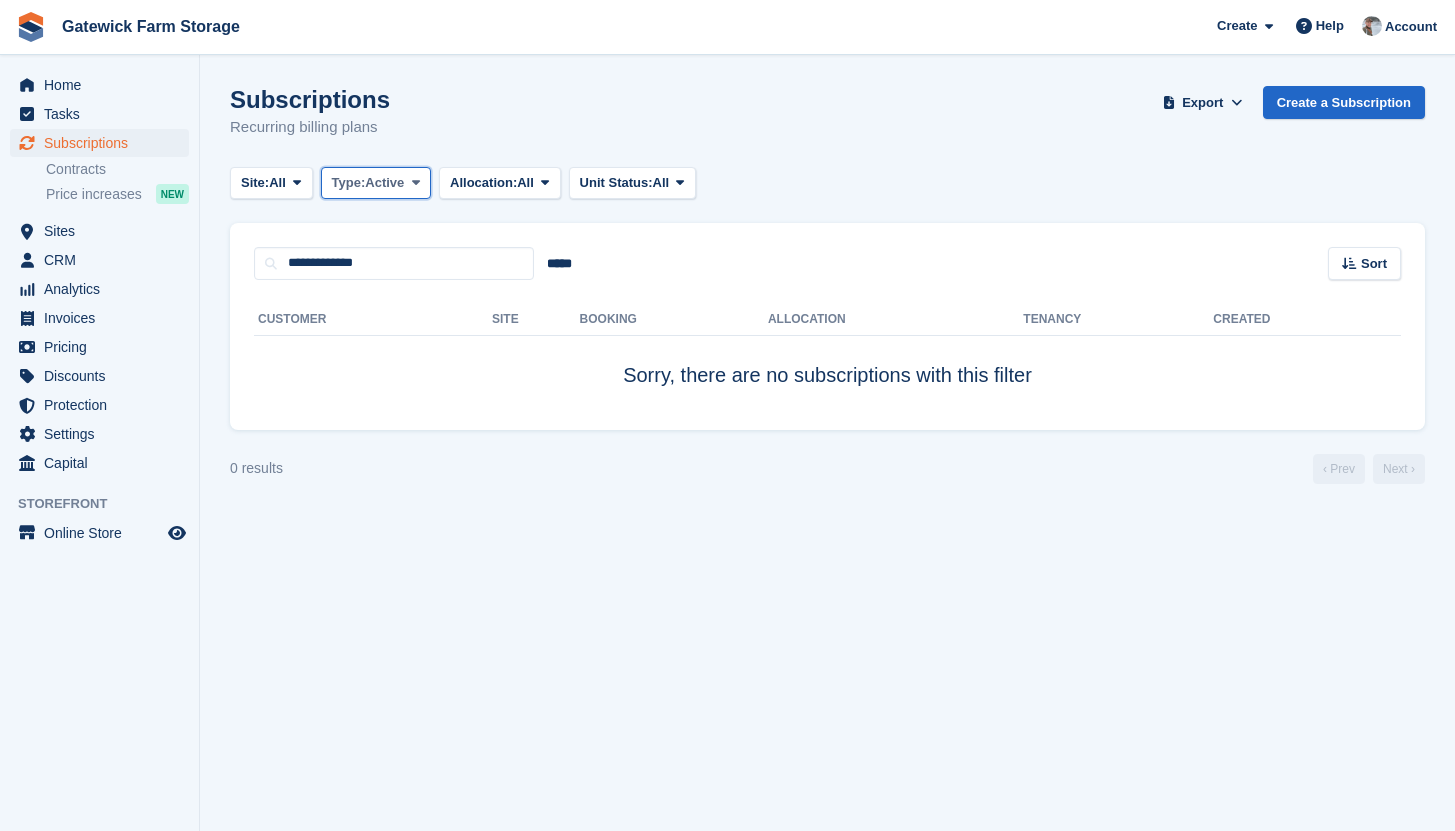 click on "Type:" at bounding box center (349, 183) 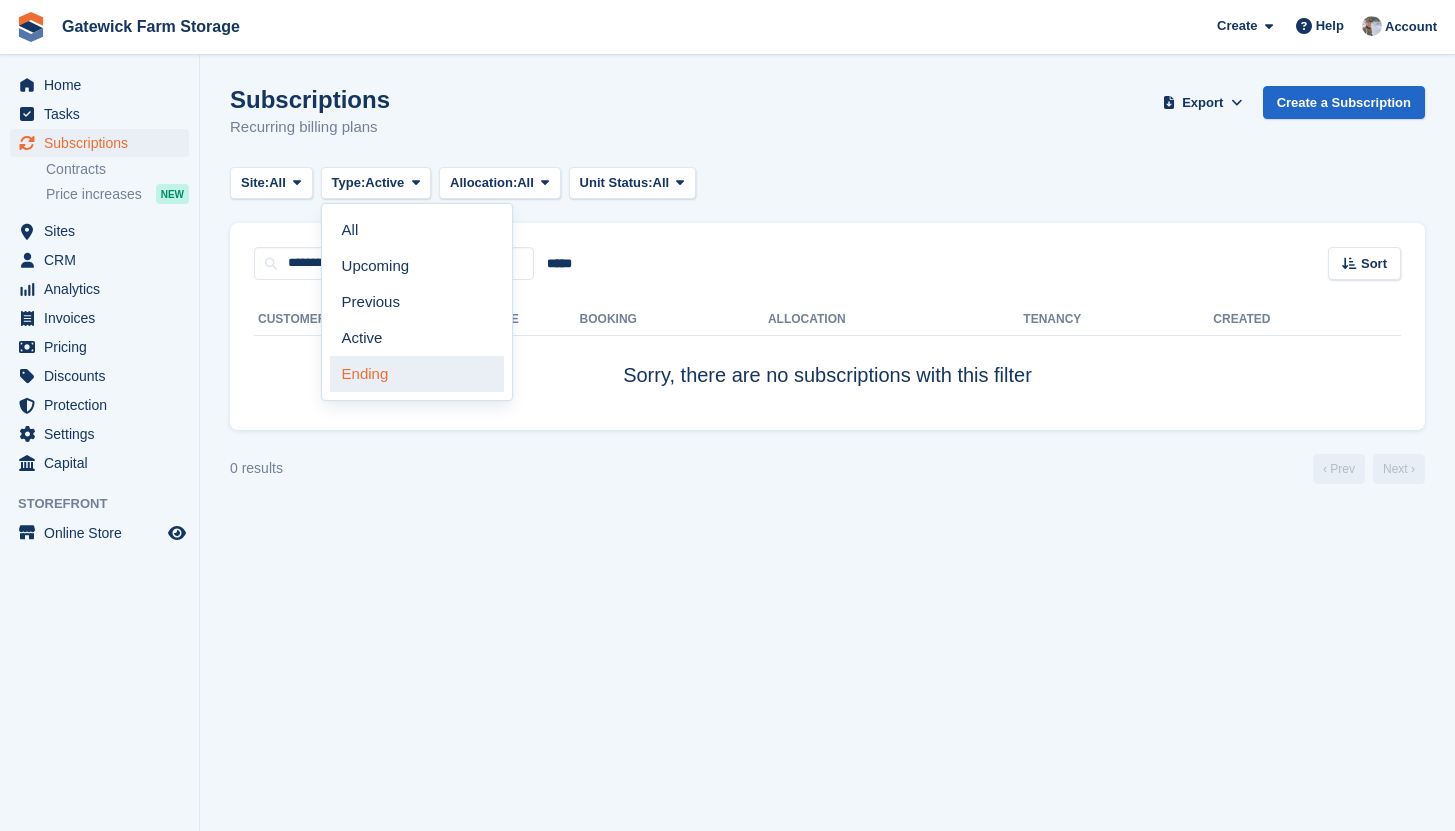 click on "Ending" at bounding box center [417, 374] 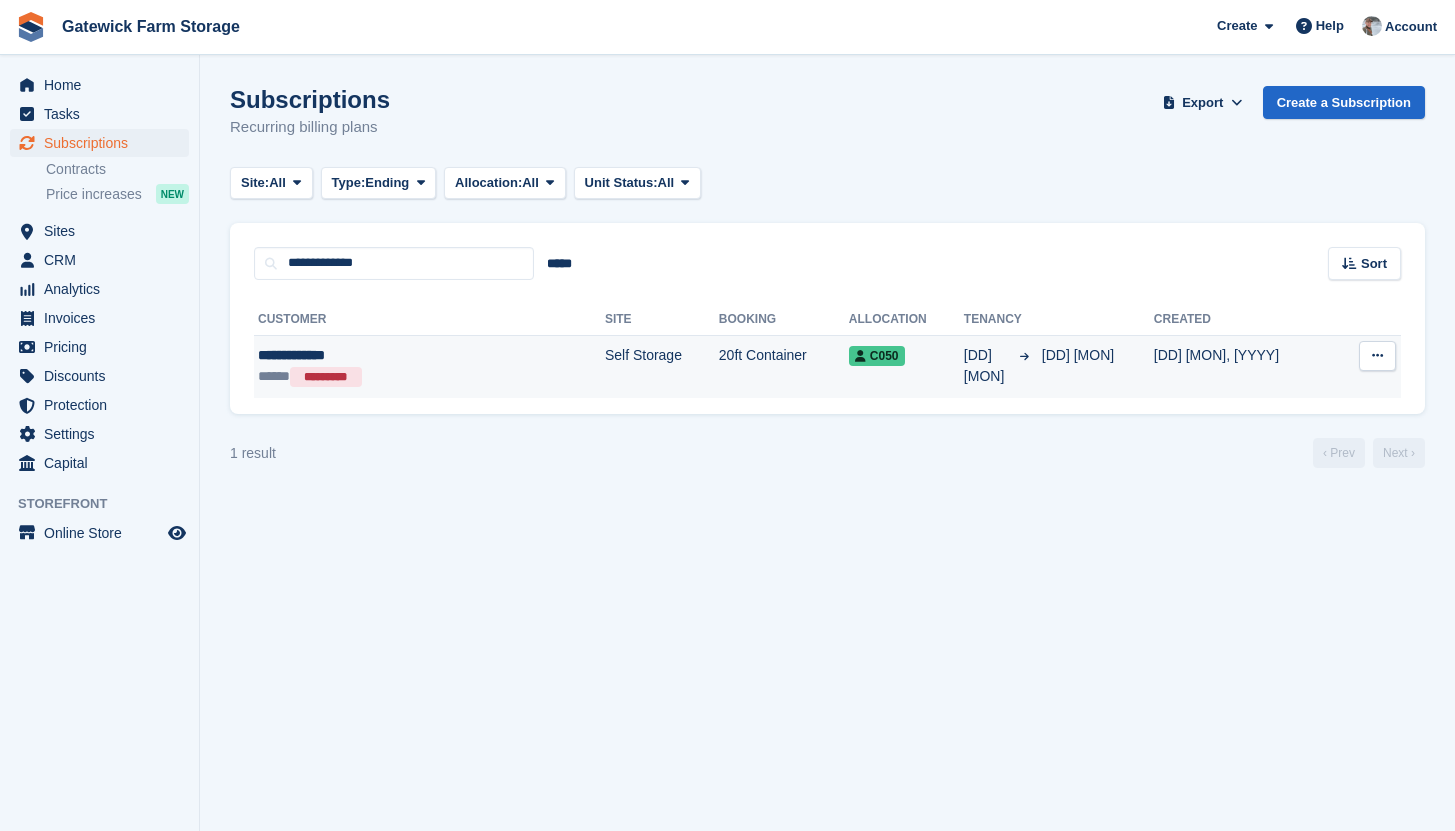 click on "20ft Container" at bounding box center (784, 366) 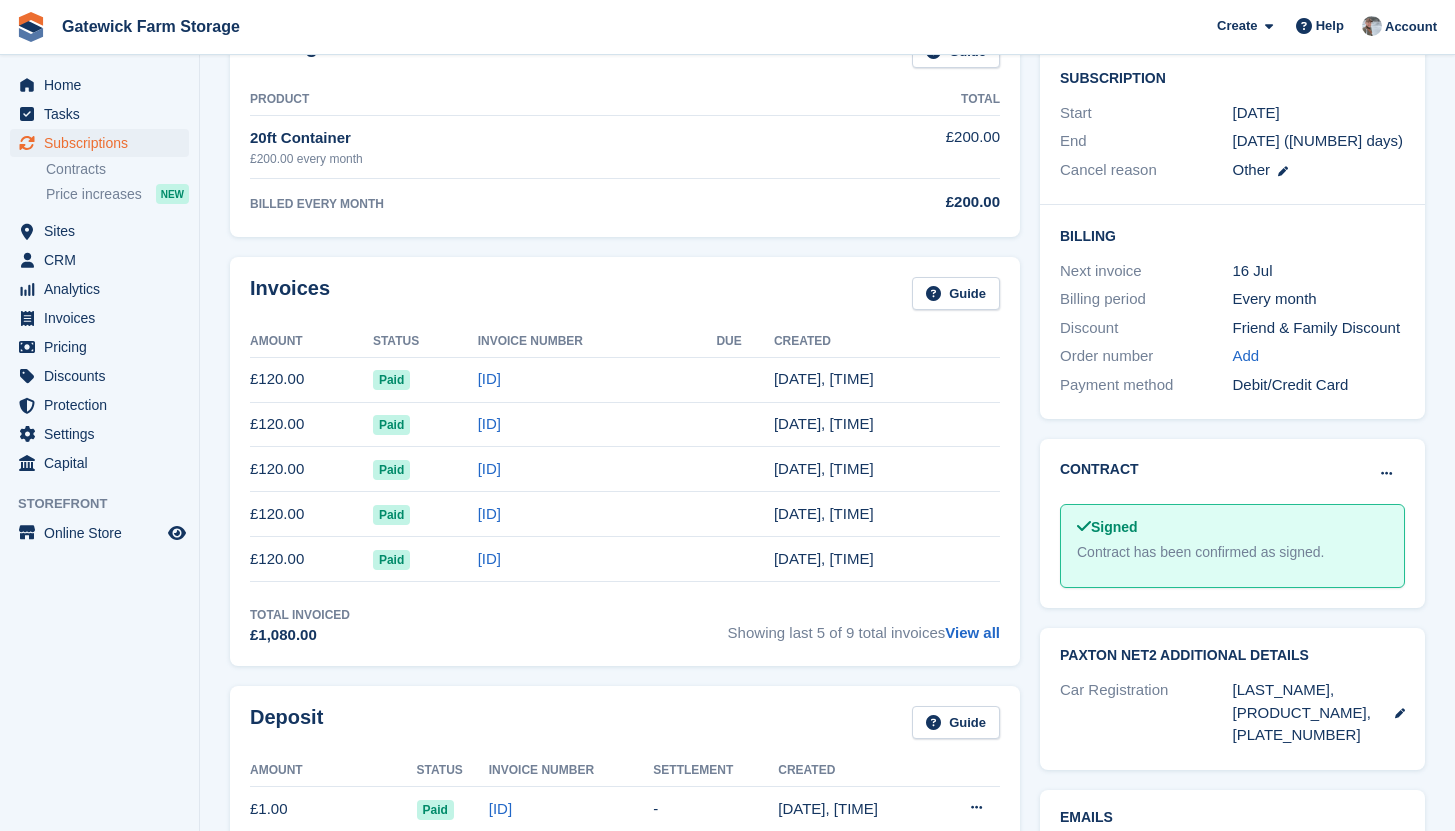 scroll, scrollTop: 367, scrollLeft: 0, axis: vertical 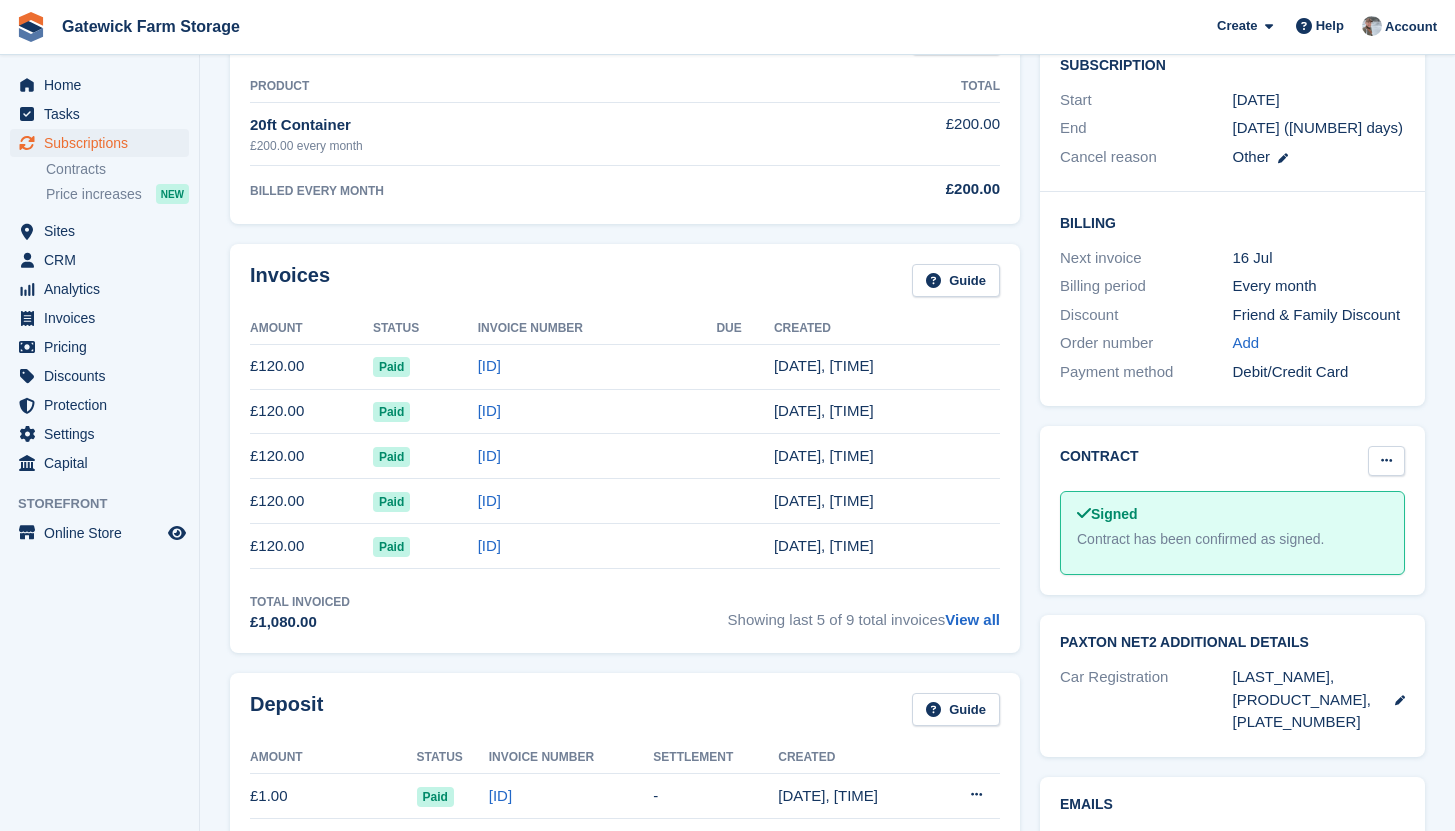 click at bounding box center (1386, 461) 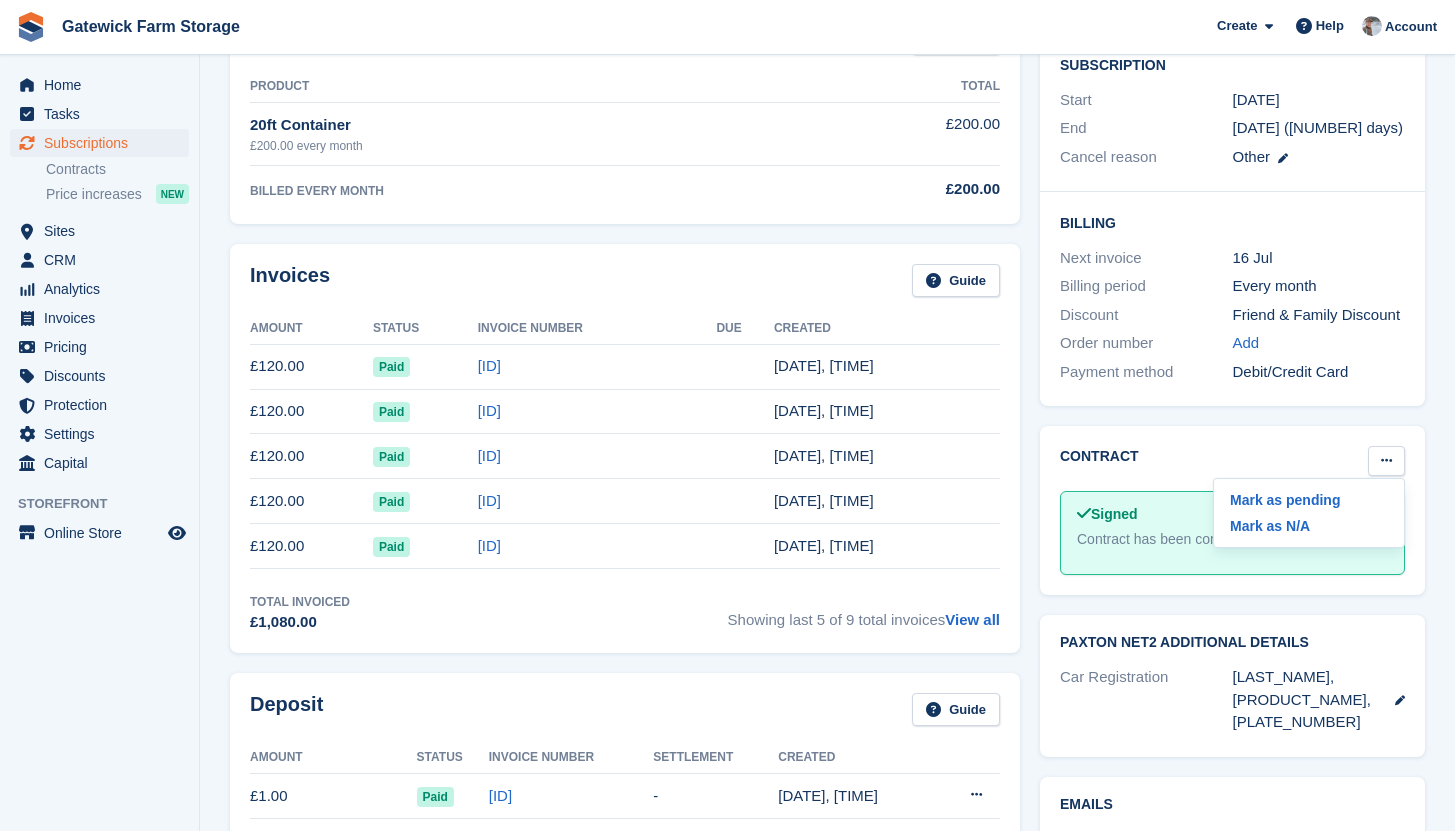click on "Contract
Mark as pending
Mark as N/A
Signed
Contract has been confirmed as signed." at bounding box center [1232, 510] 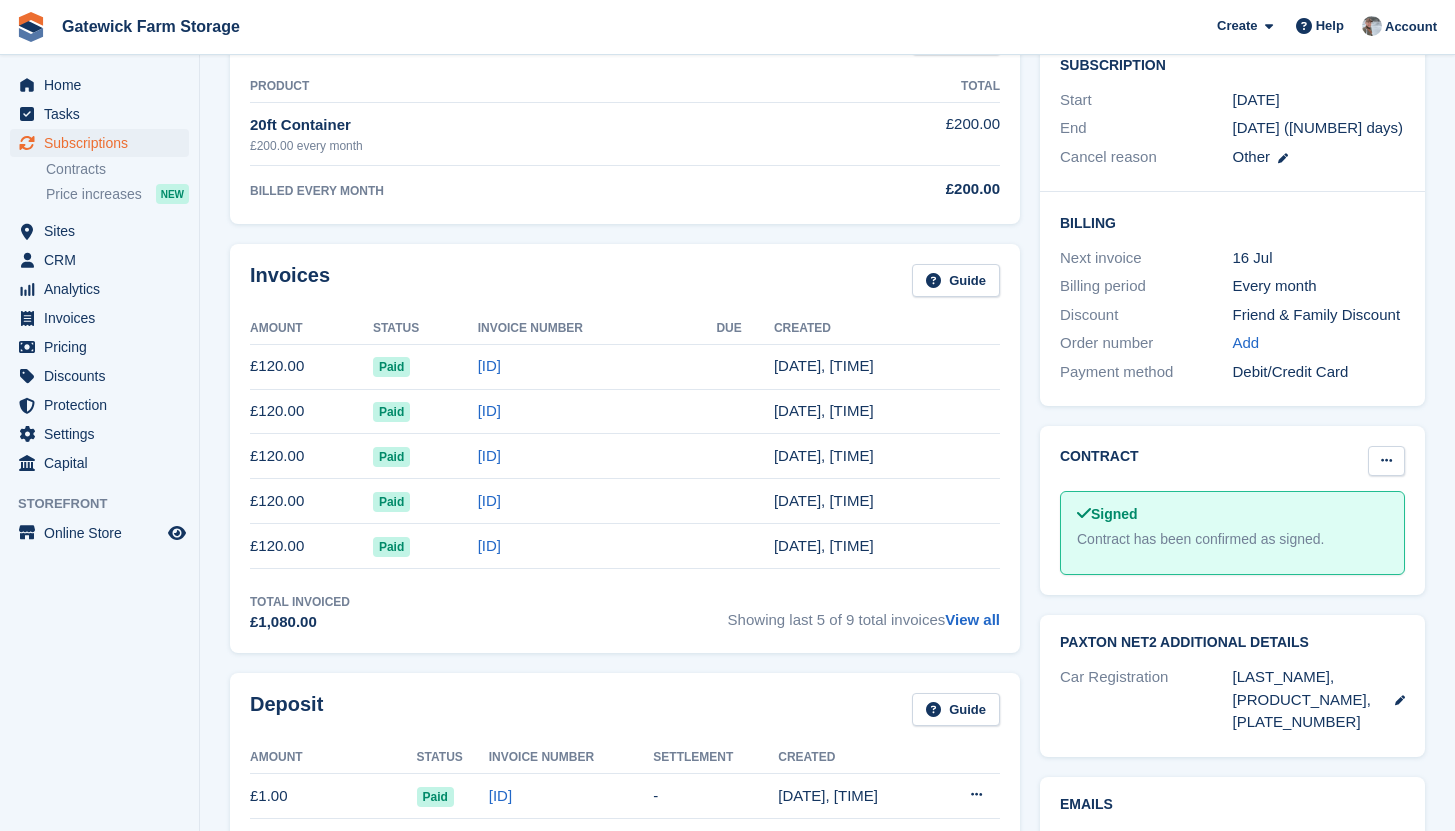 click at bounding box center [1386, 461] 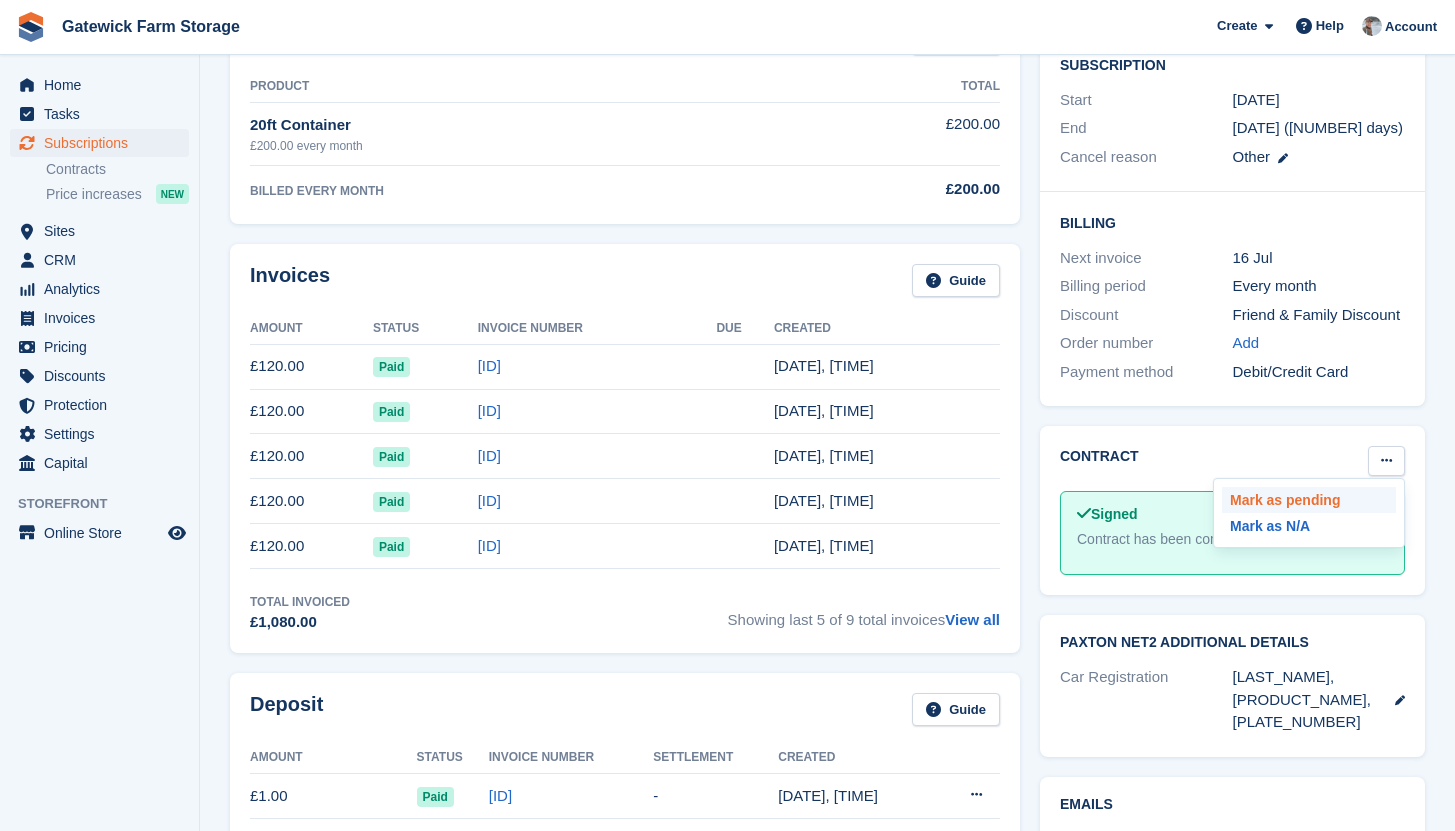 click on "Mark as pending" at bounding box center [1309, 500] 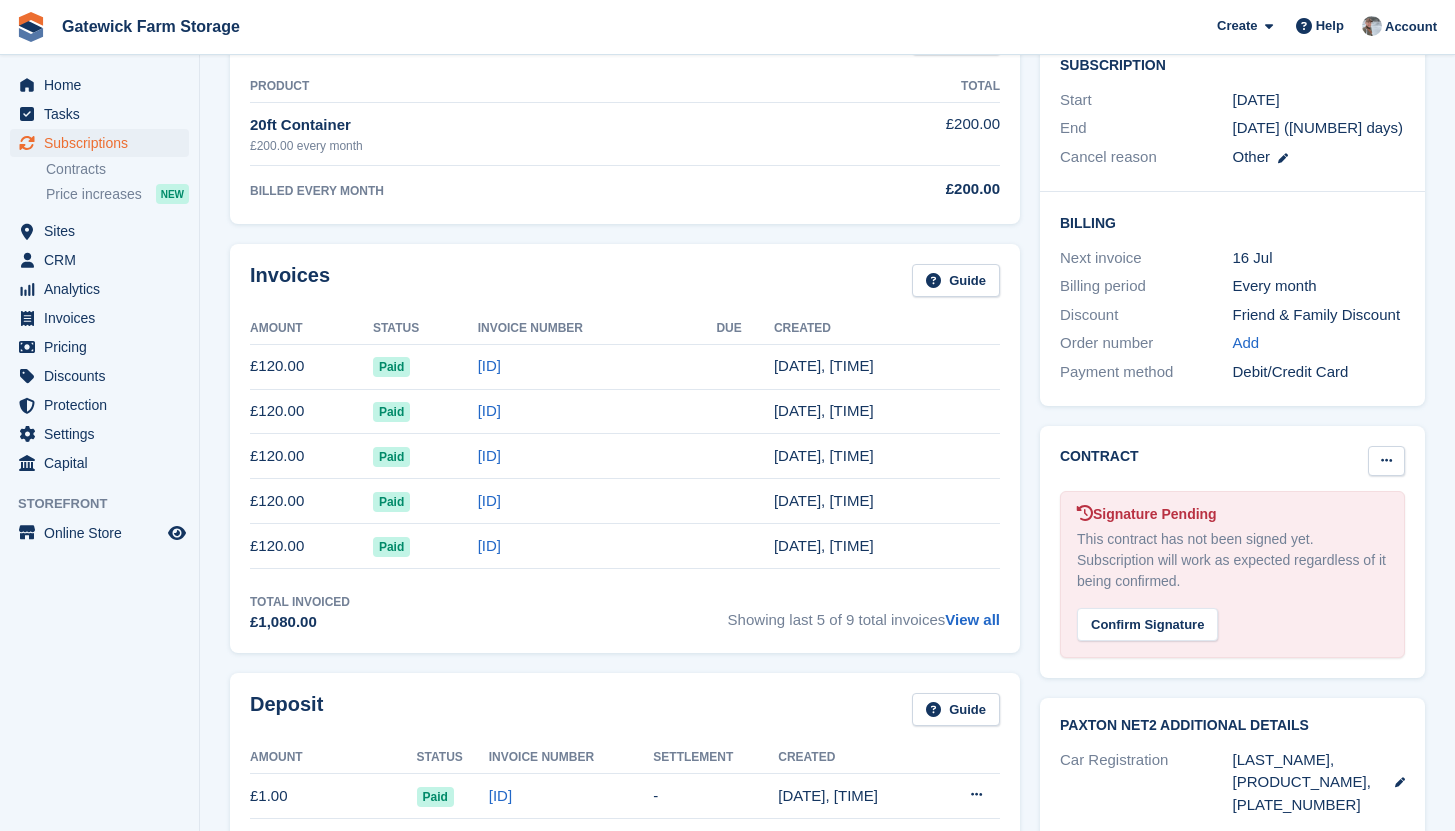click at bounding box center (1386, 461) 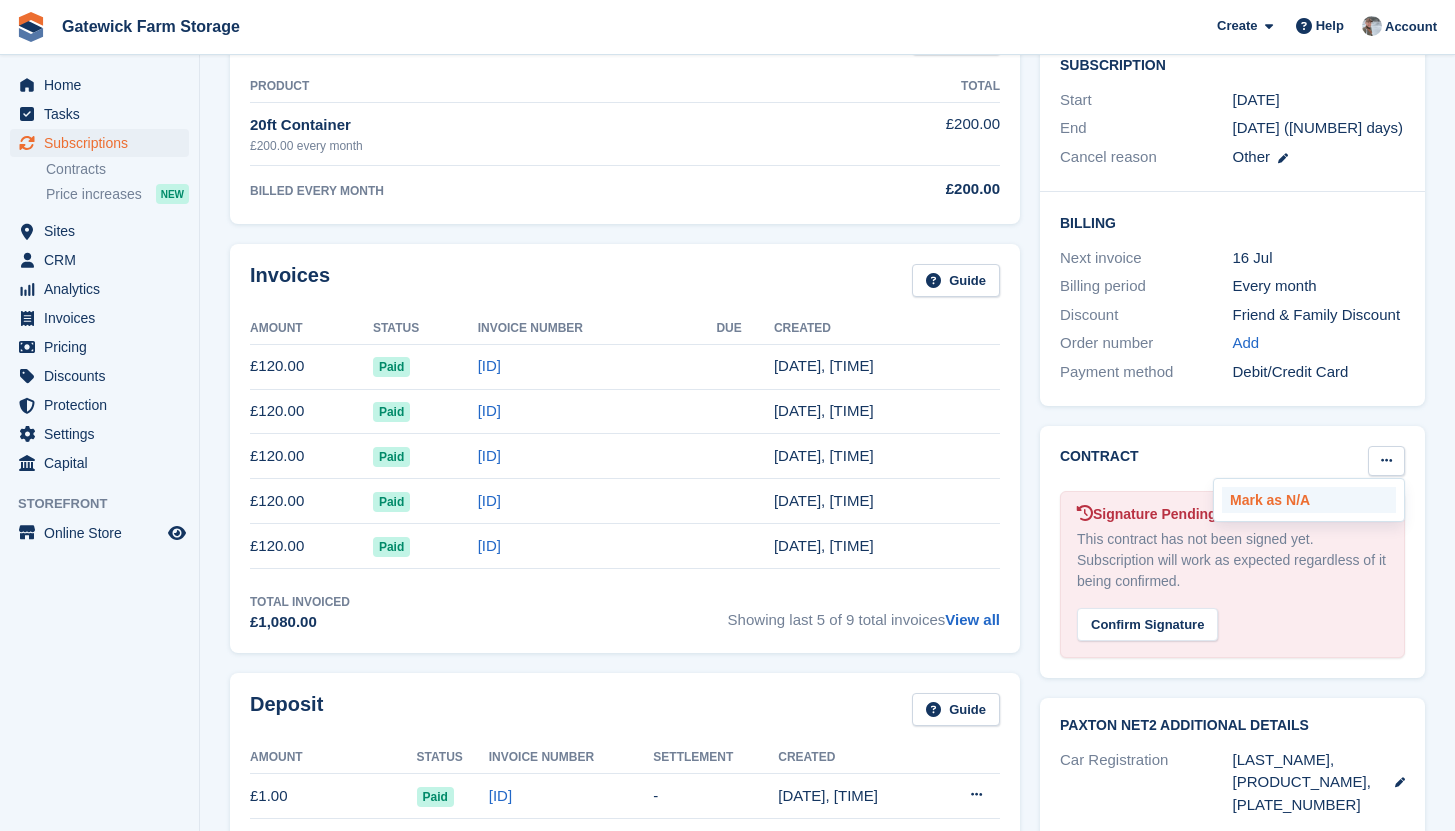 click on "Mark as N/A" at bounding box center [1309, 500] 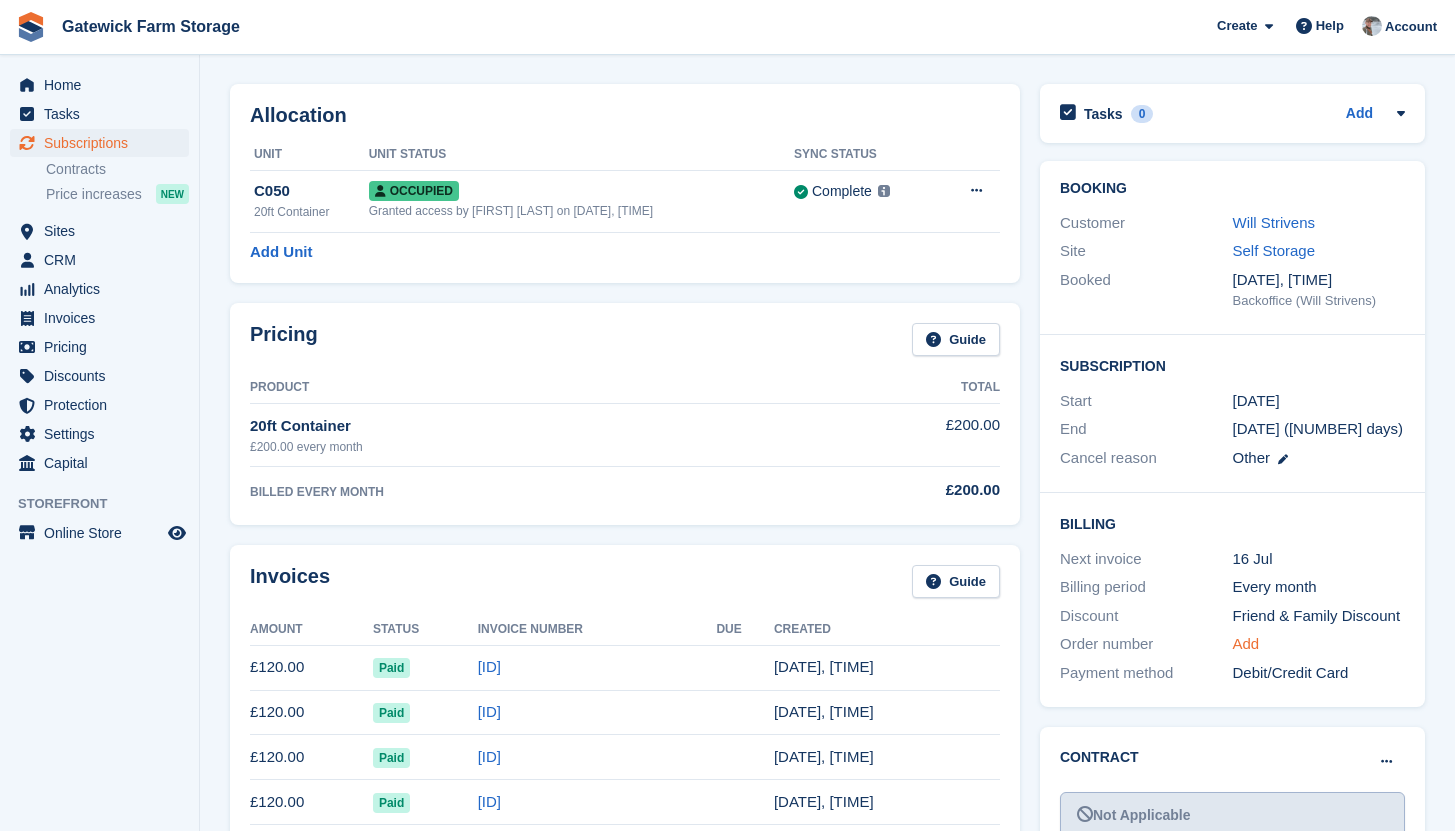 scroll, scrollTop: 0, scrollLeft: 0, axis: both 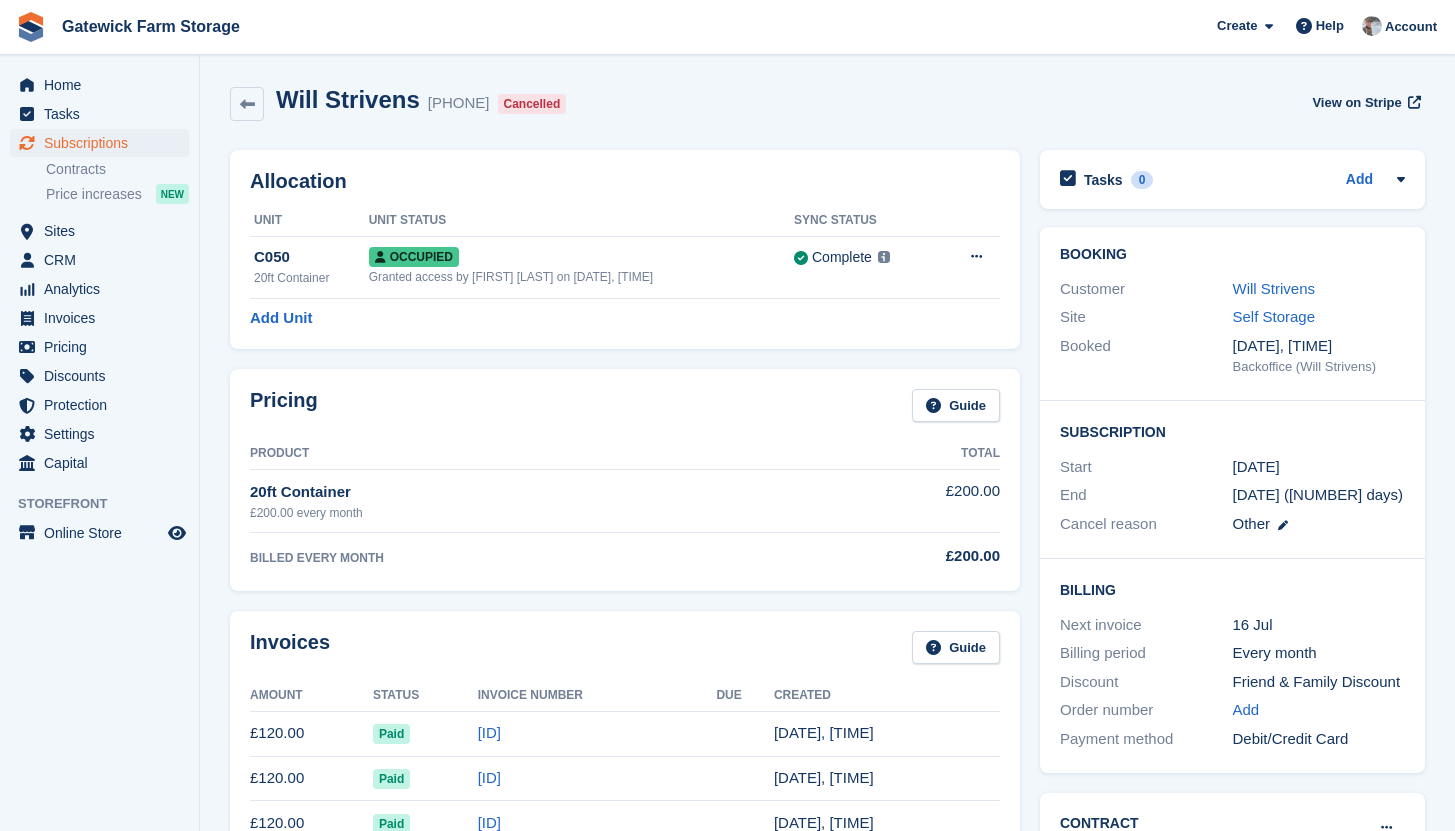 click on "Pricing
Guide
Product
Total
20ft Container
£200.00 every month
£200.00
BILLED EVERY MONTH
£200.00" at bounding box center (625, 480) 